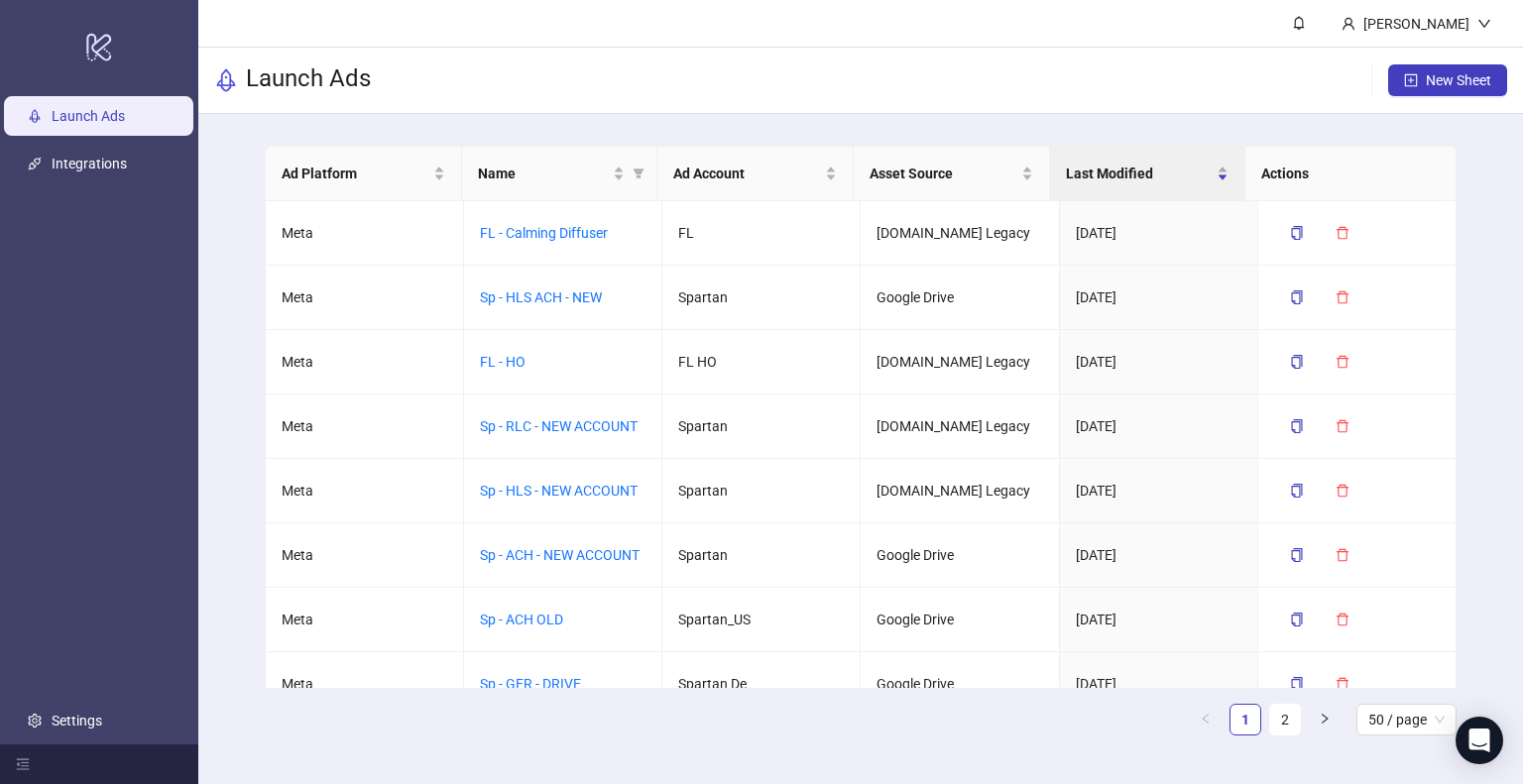 scroll, scrollTop: 0, scrollLeft: 0, axis: both 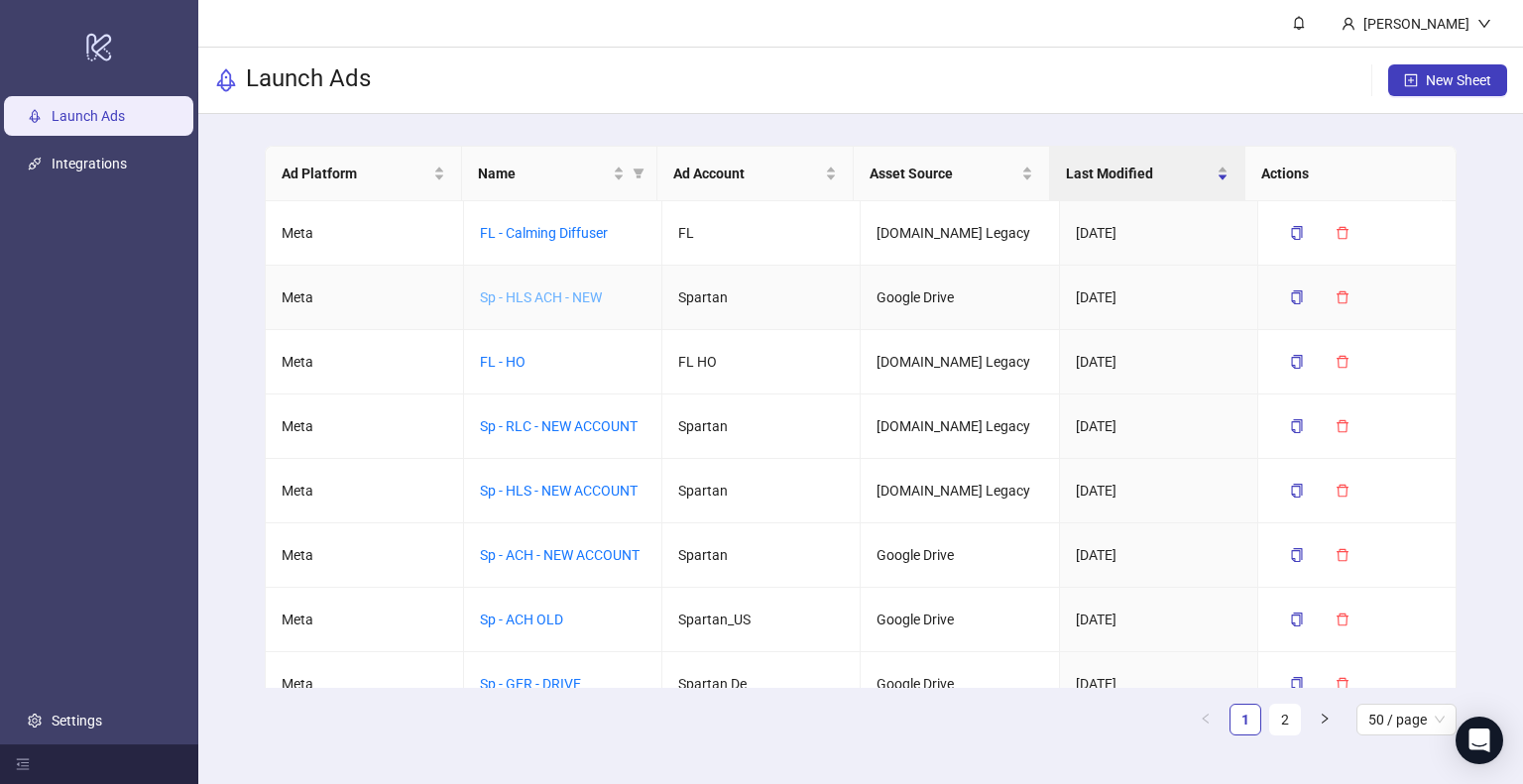 click on "Sp - HLS ACH - NEW" at bounding box center [540, 297] 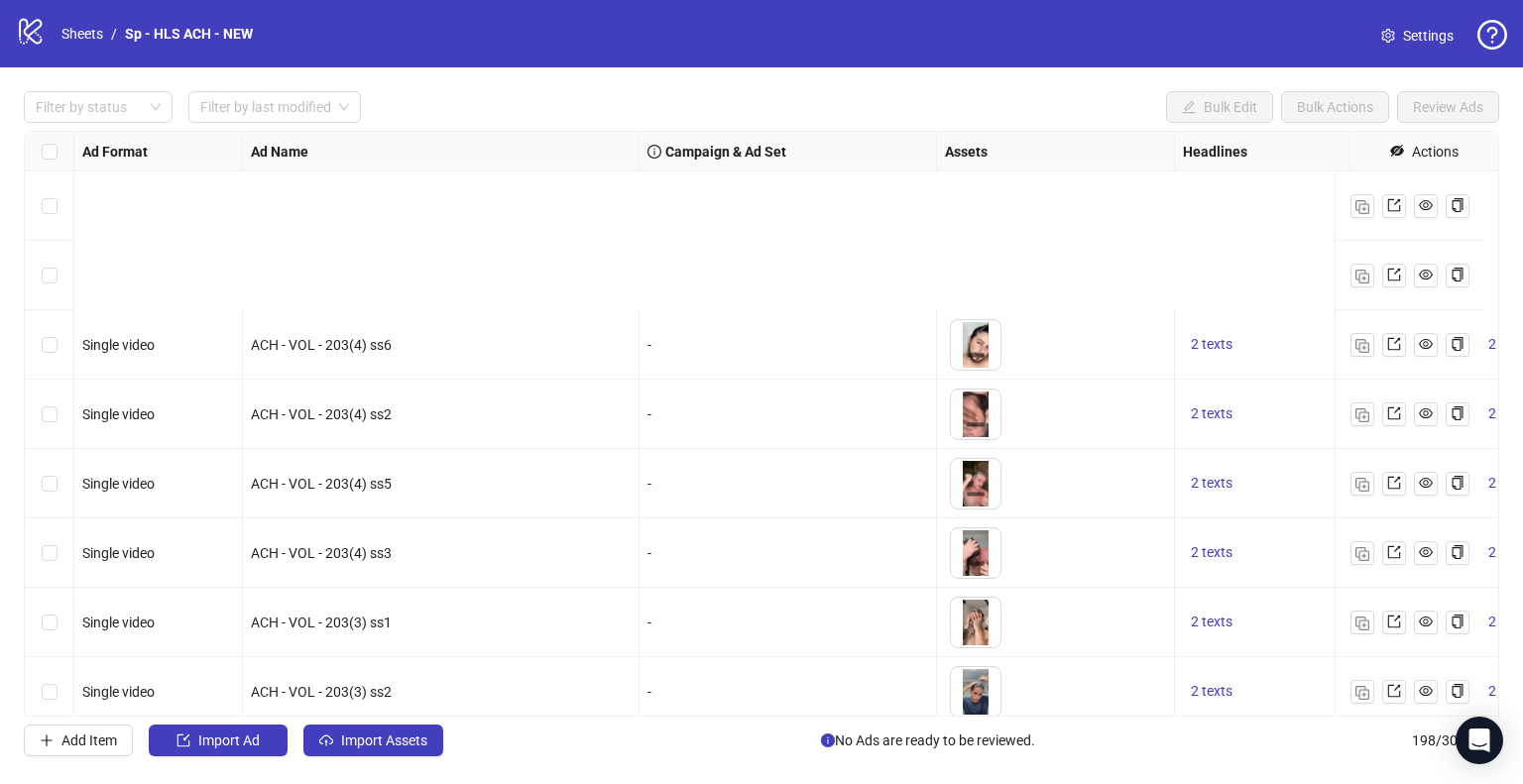 scroll, scrollTop: 253, scrollLeft: 0, axis: vertical 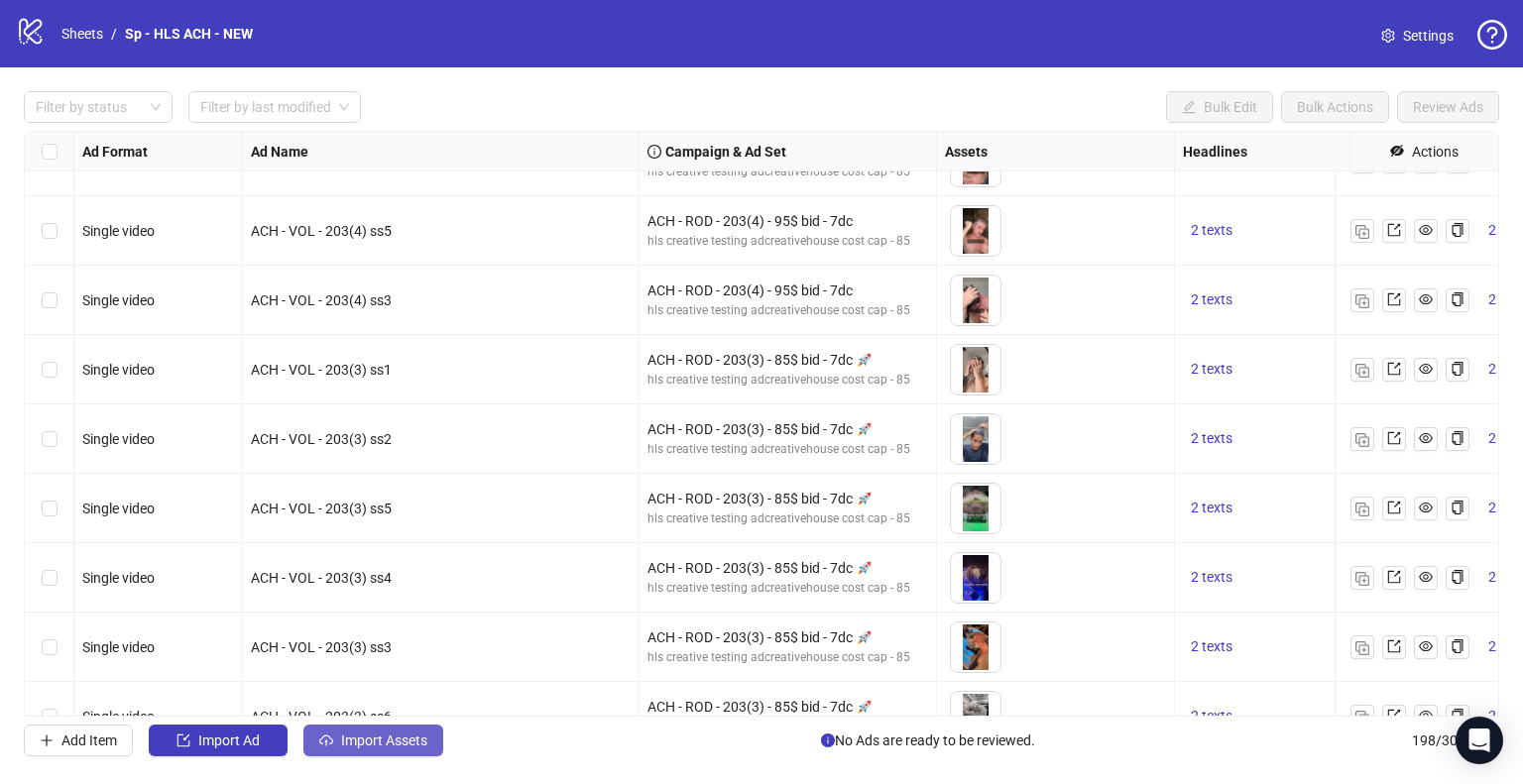 click on "Import Assets" at bounding box center [373, 740] 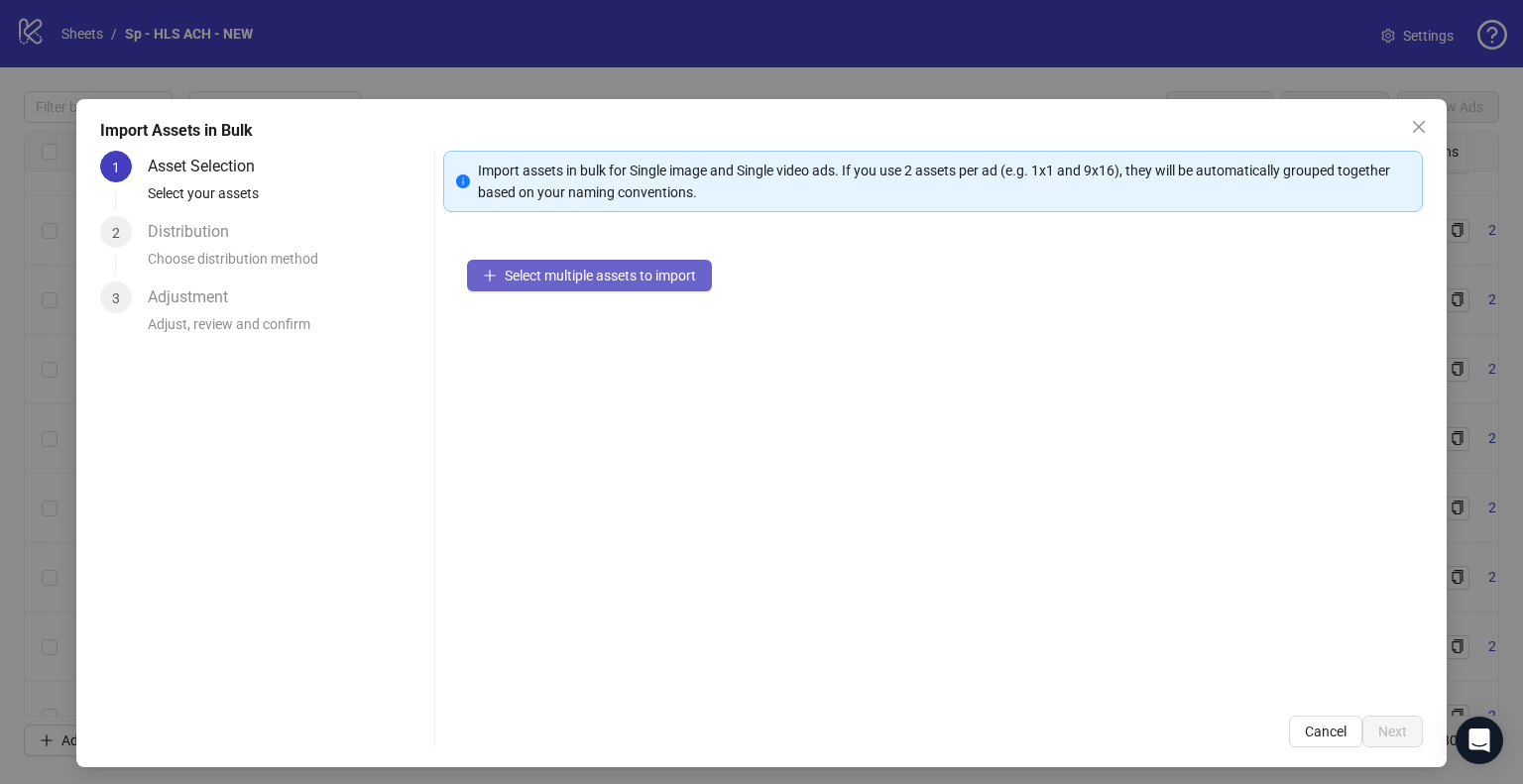 click on "Select multiple assets to import" at bounding box center (600, 276) 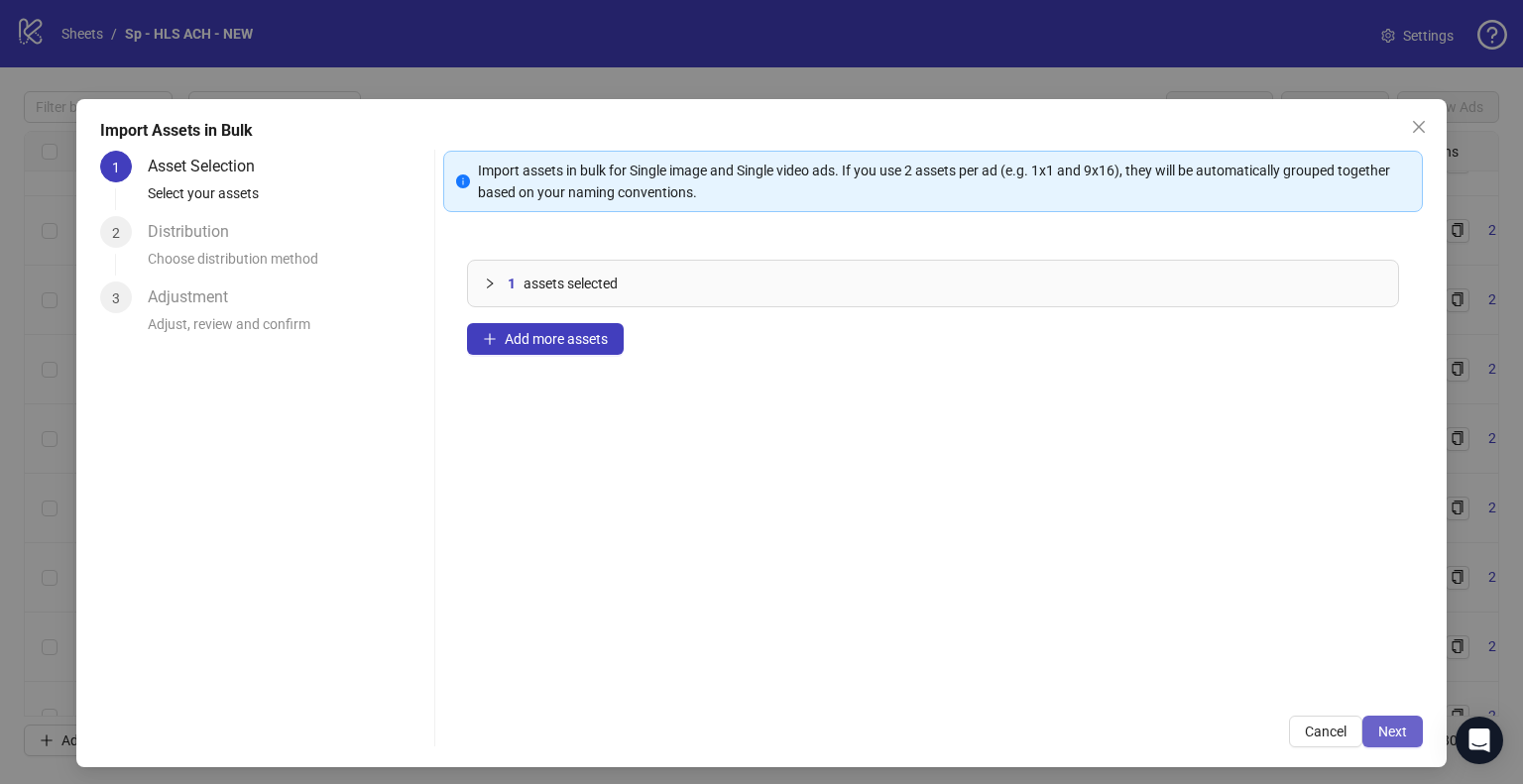 click on "Next" at bounding box center (1392, 731) 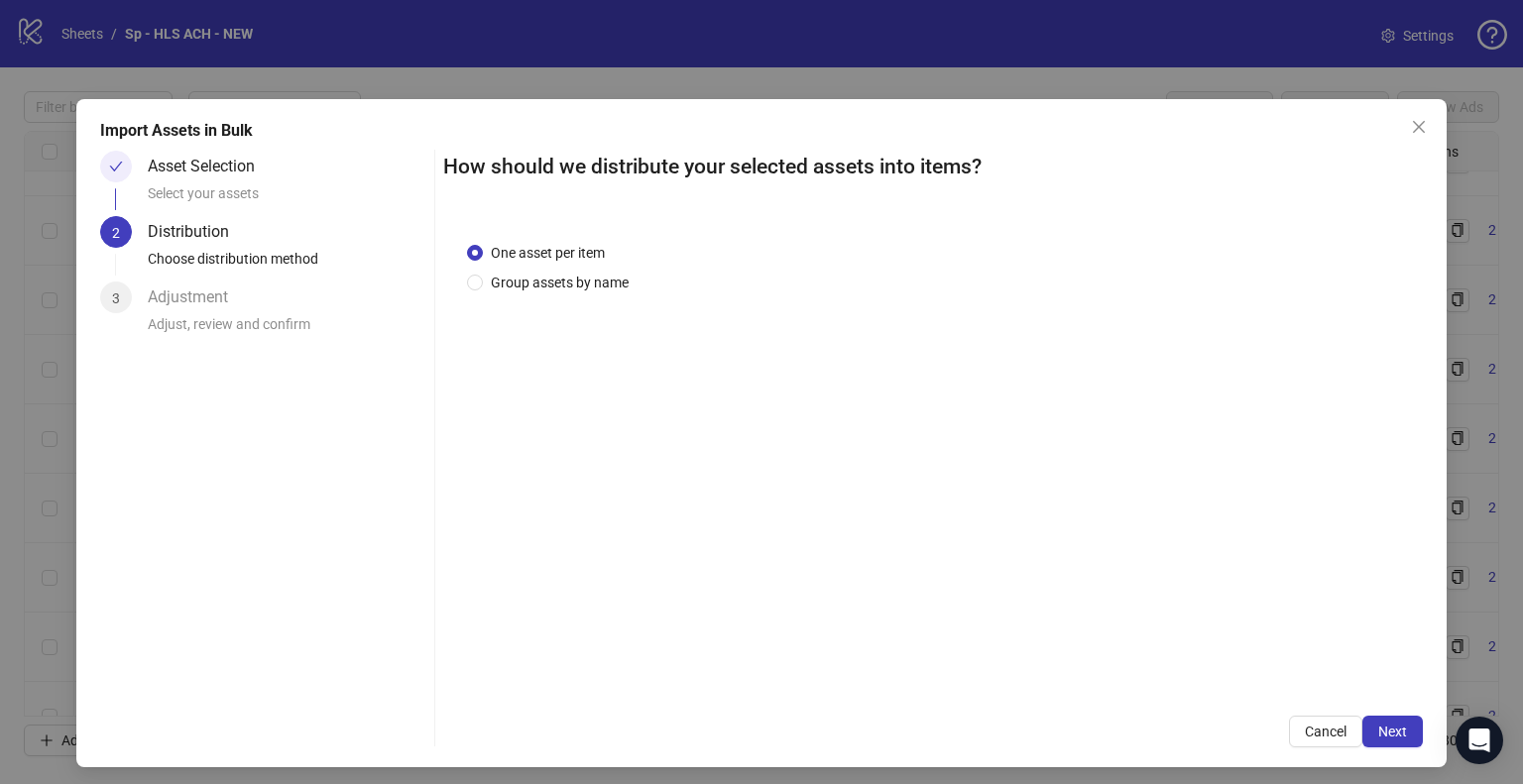 click on "Next" at bounding box center [1392, 731] 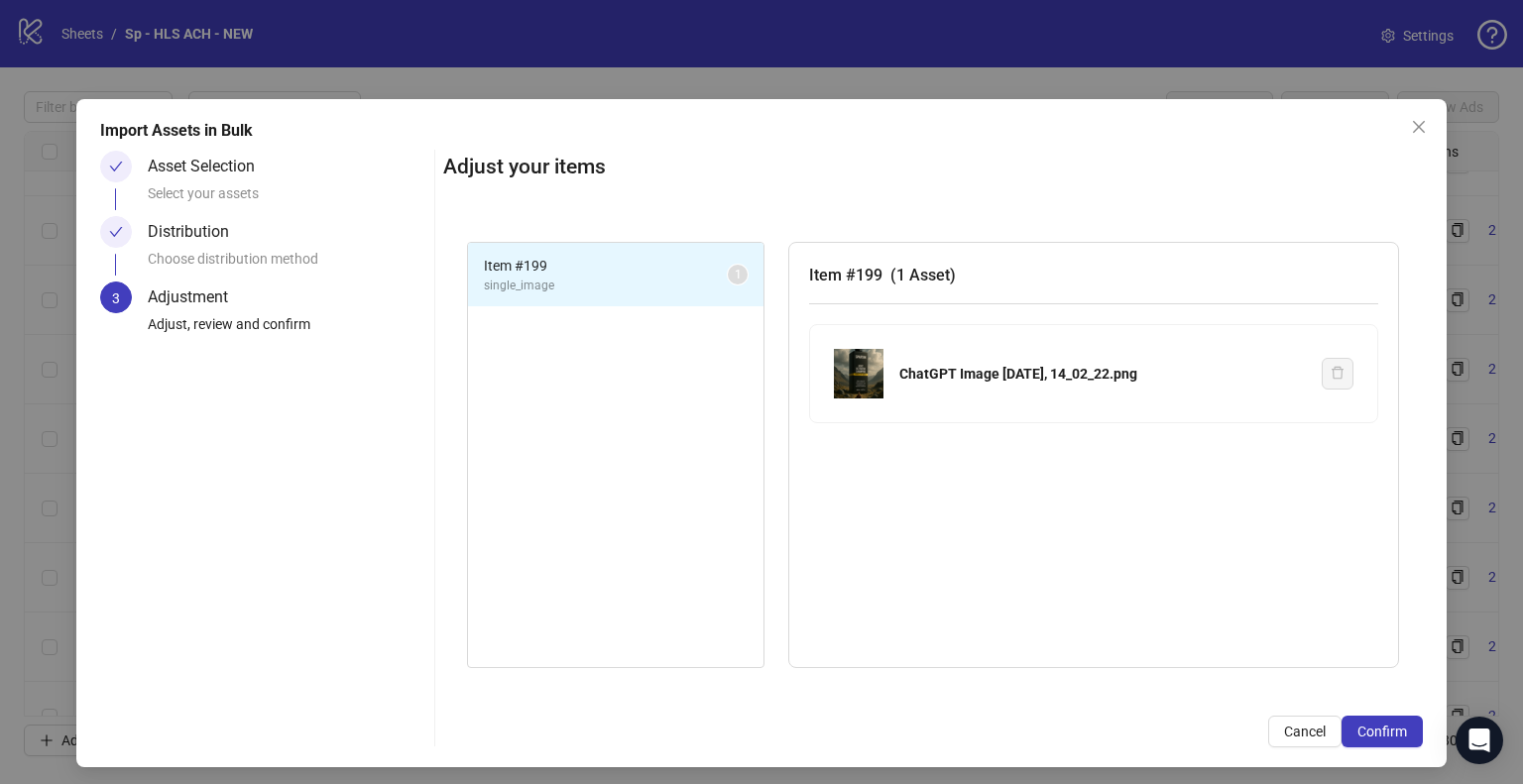 click on "Confirm" at bounding box center [1382, 731] 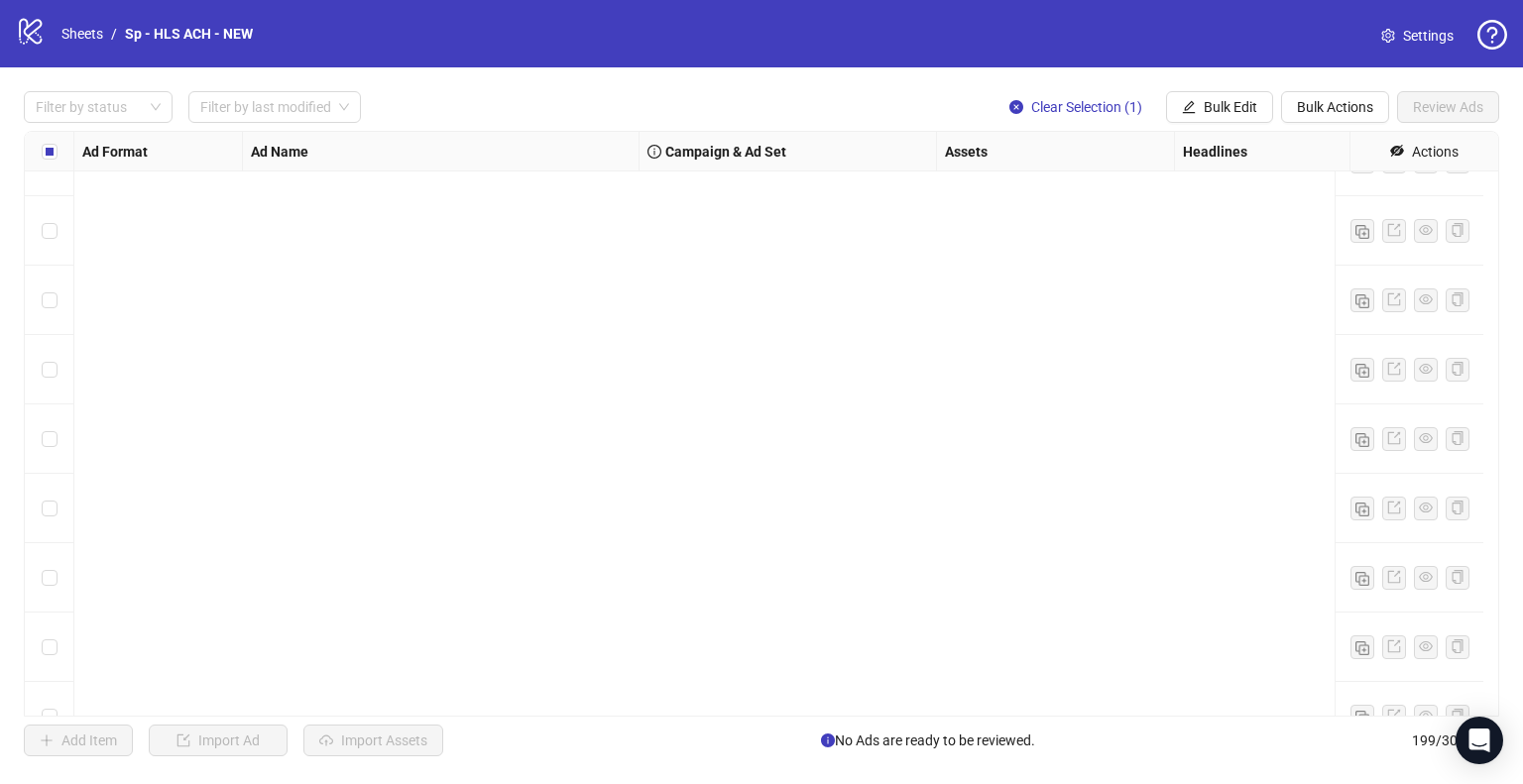 scroll, scrollTop: 13277, scrollLeft: 0, axis: vertical 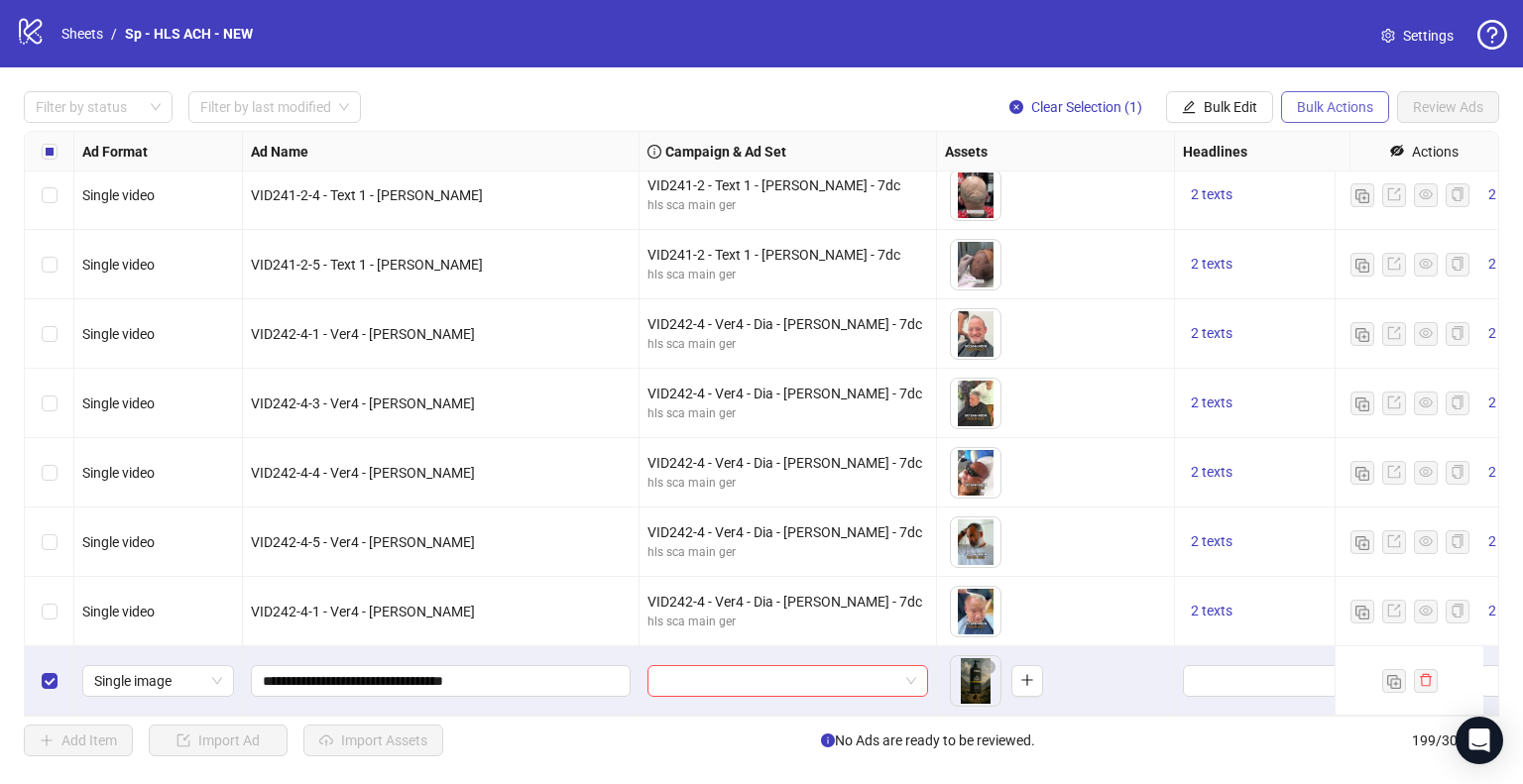 click on "Bulk Actions" at bounding box center (1335, 107) 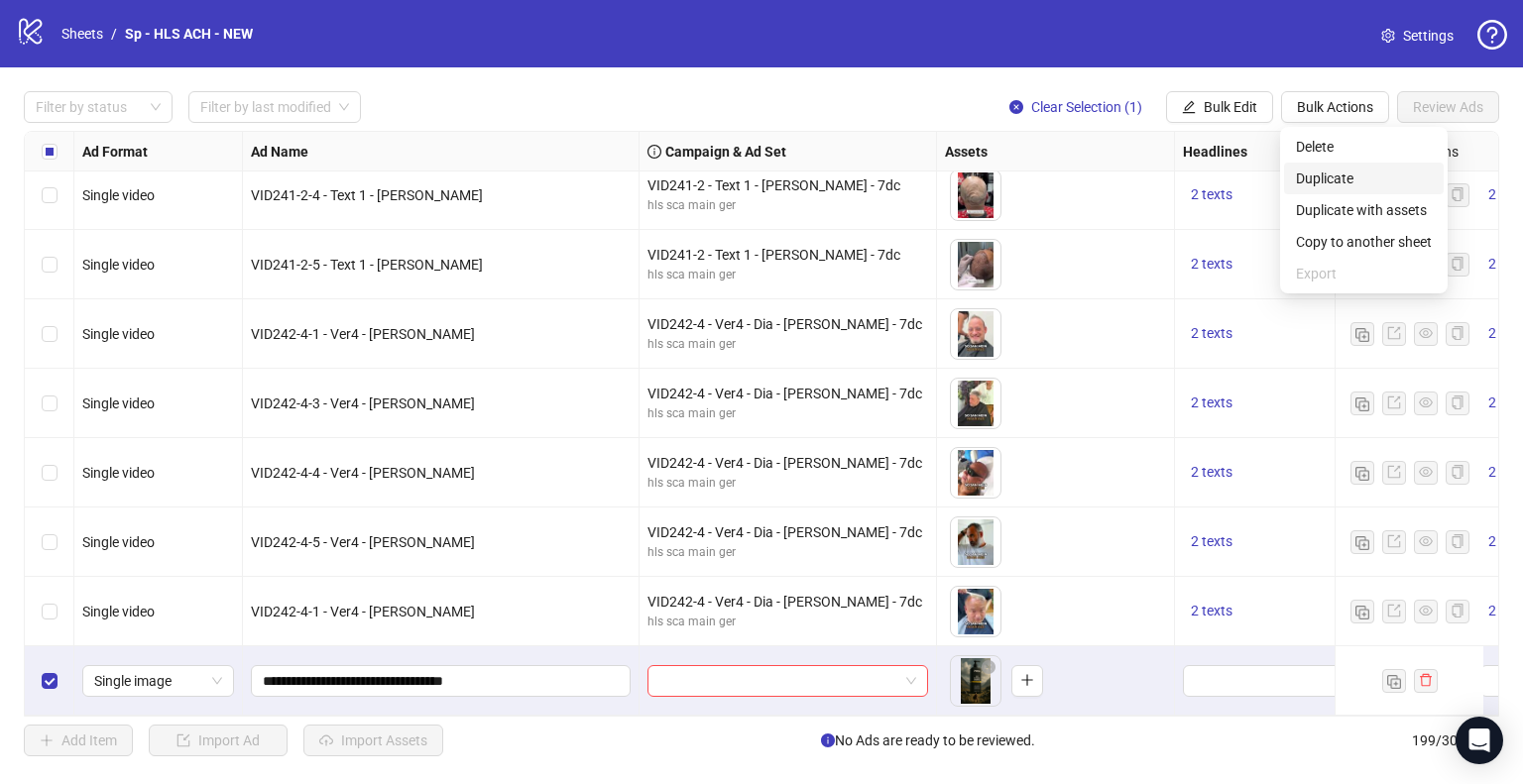 click on "Duplicate" at bounding box center [1363, 178] 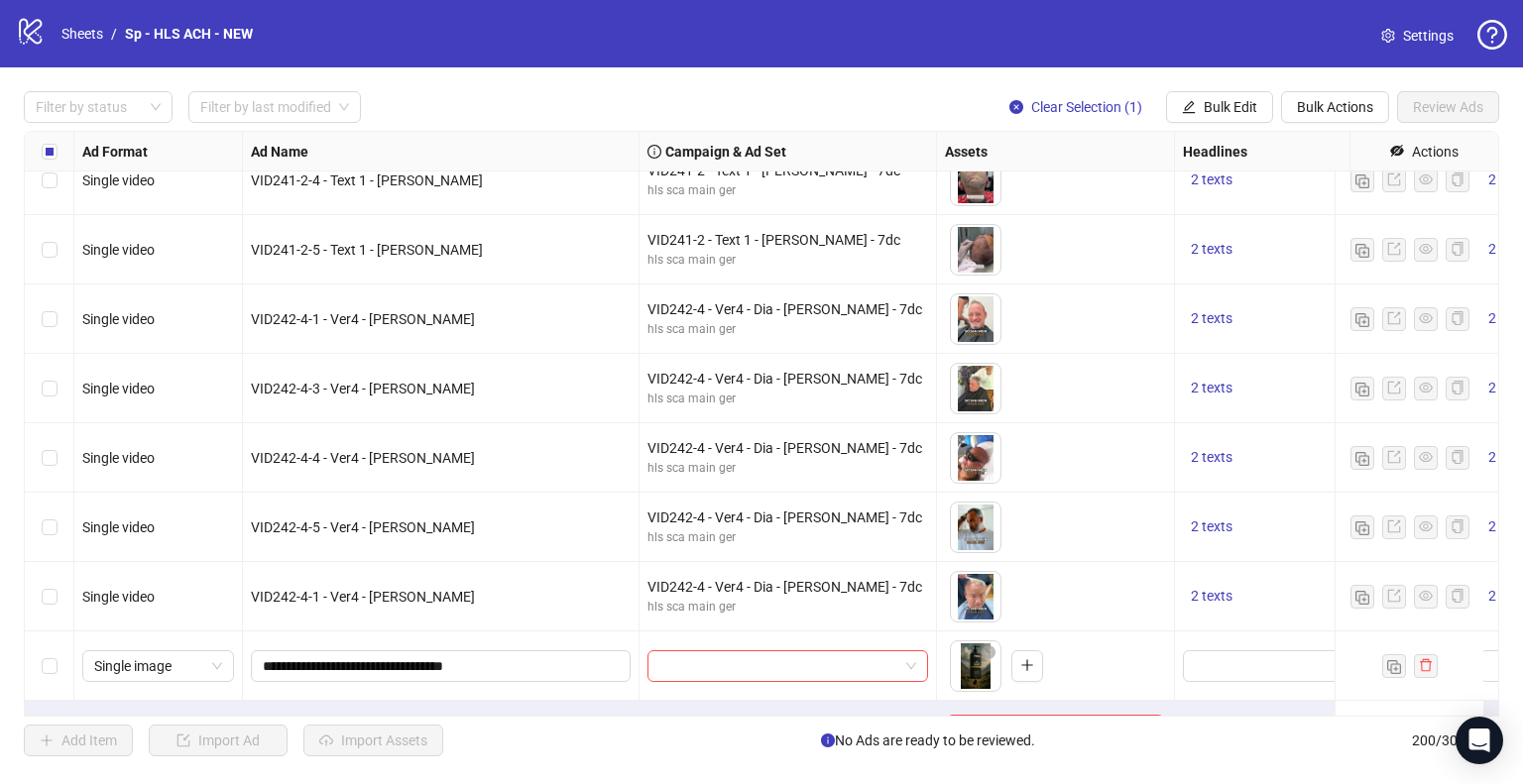 scroll, scrollTop: 13346, scrollLeft: 0, axis: vertical 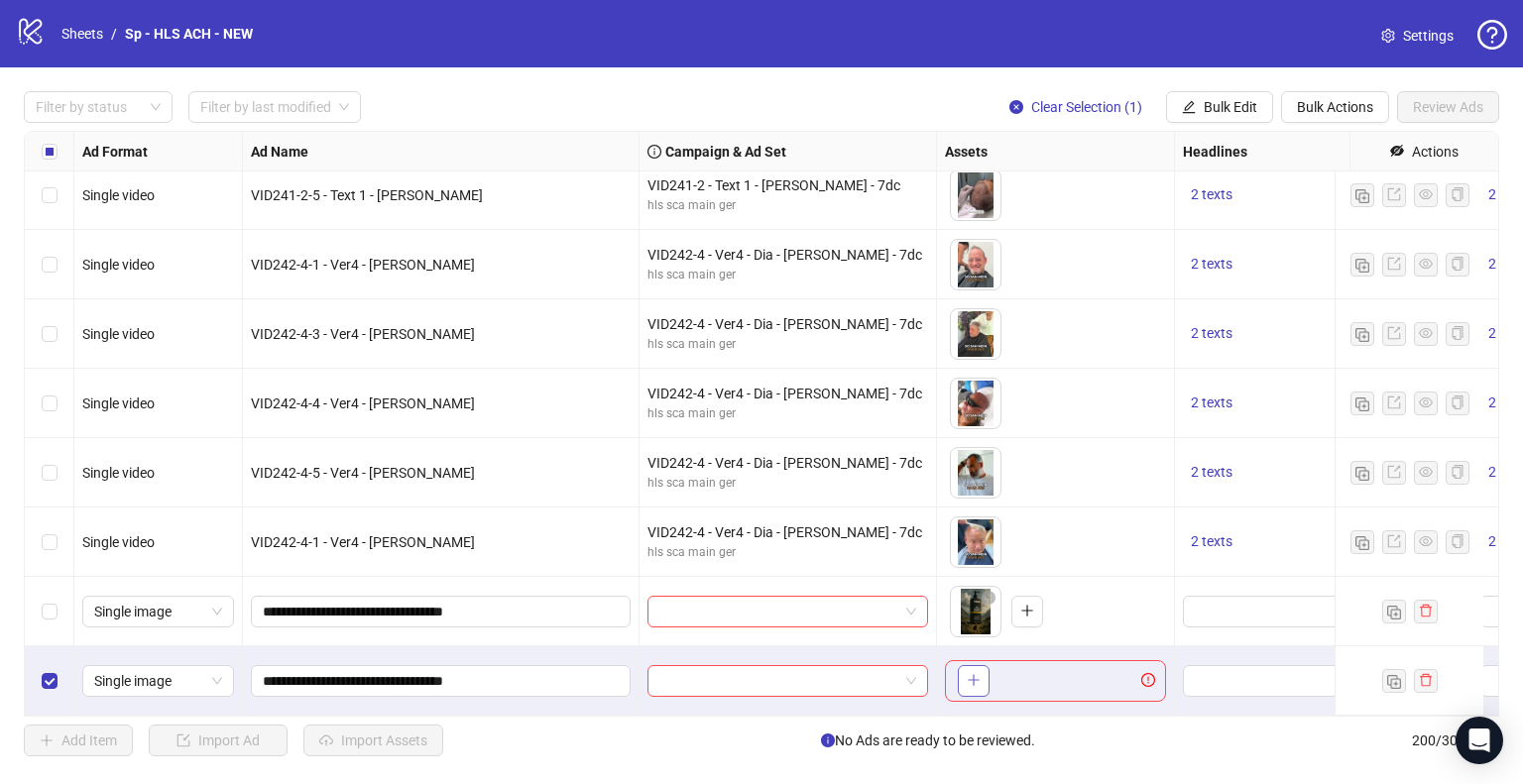 click at bounding box center [974, 681] 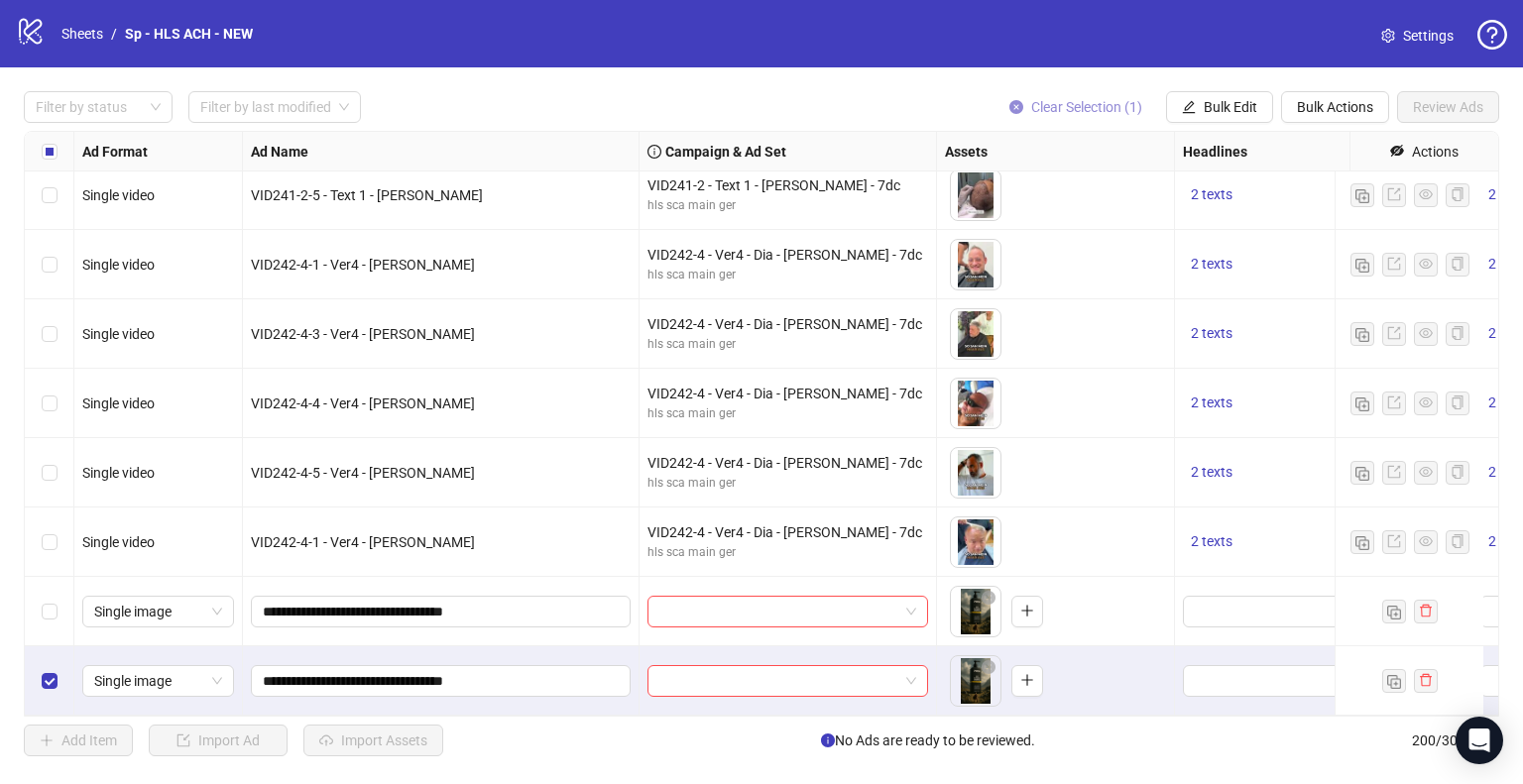 click on "Clear Selection (1)" at bounding box center (1087, 107) 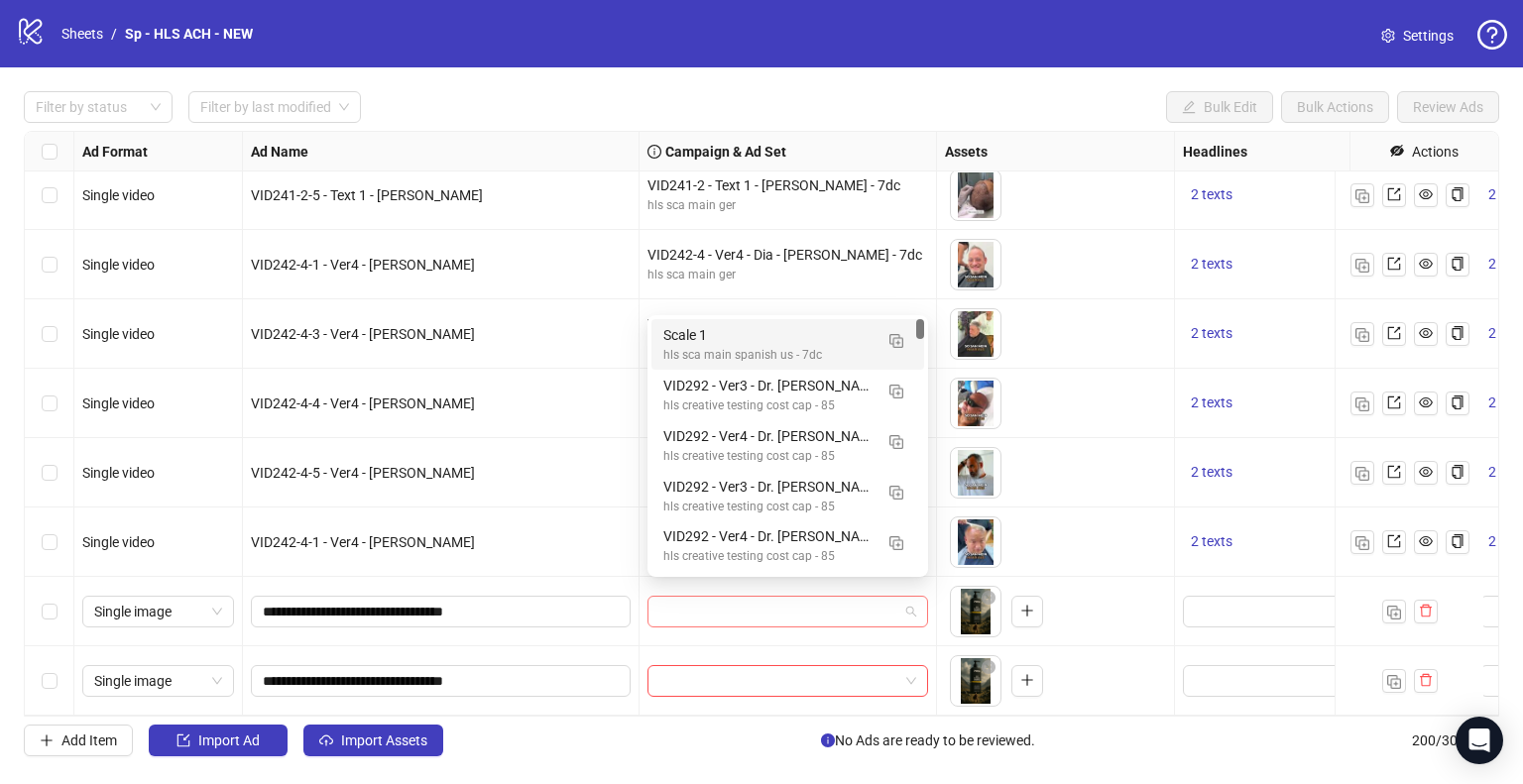 click at bounding box center (787, 612) 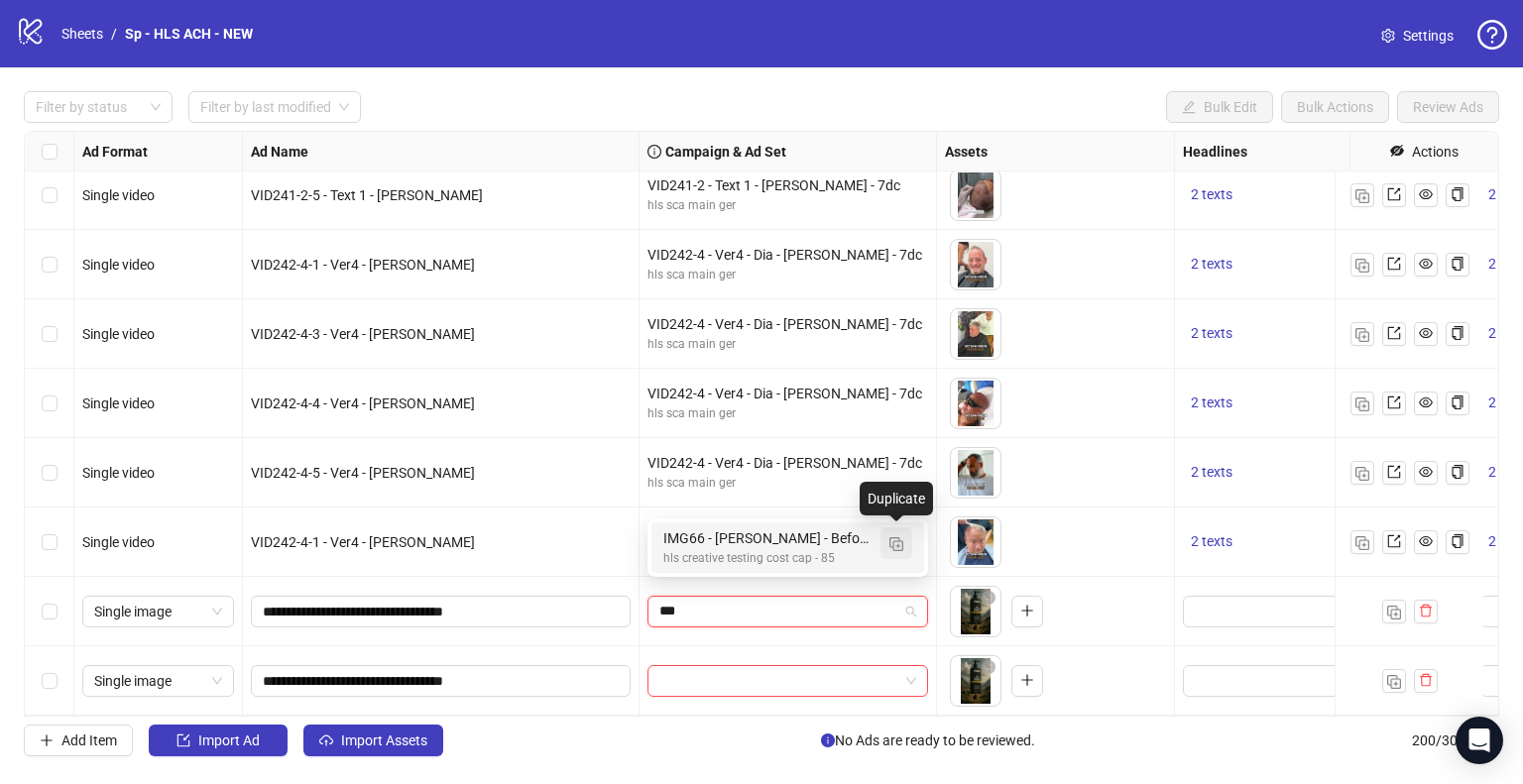 click at bounding box center [896, 544] 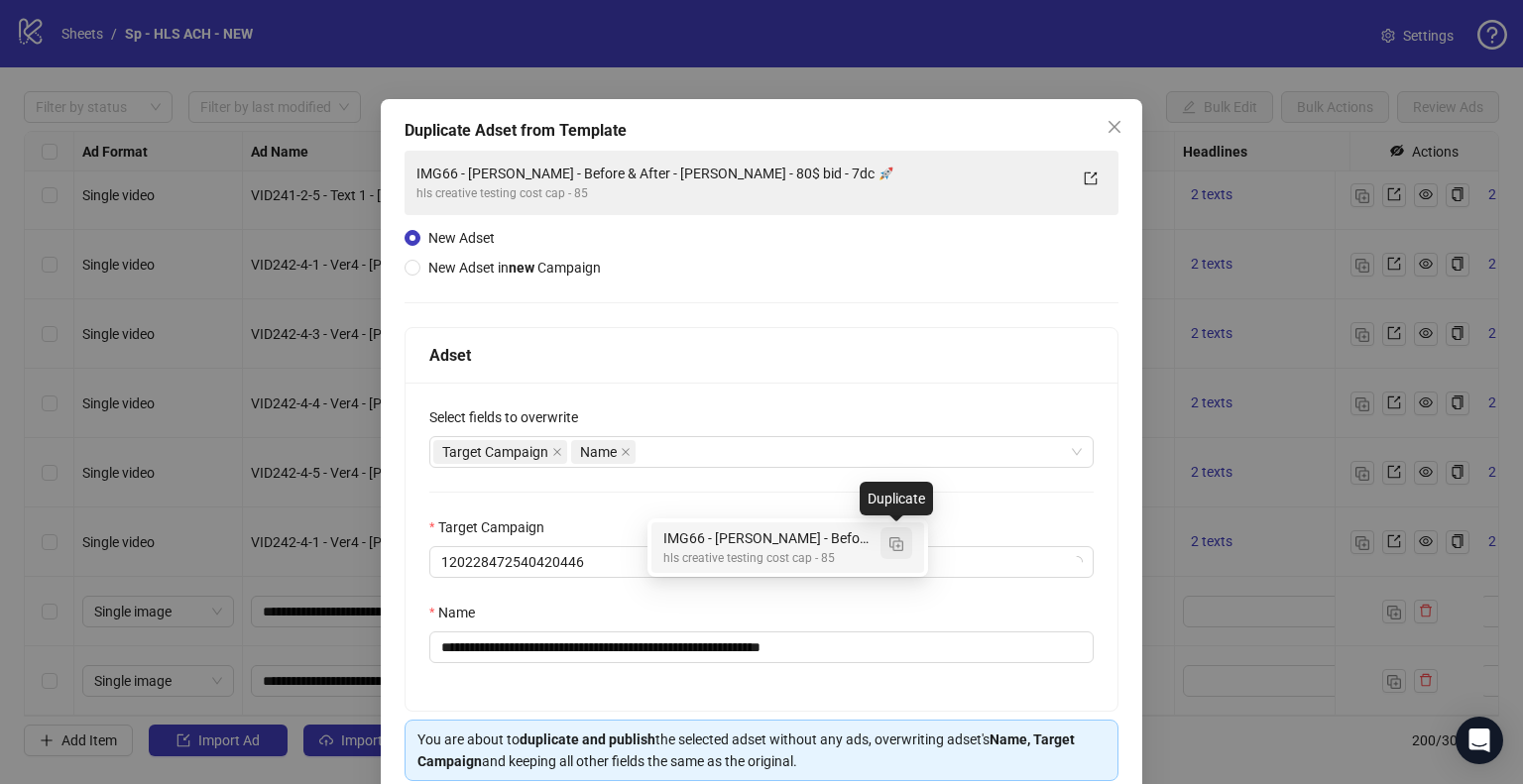 type on "***" 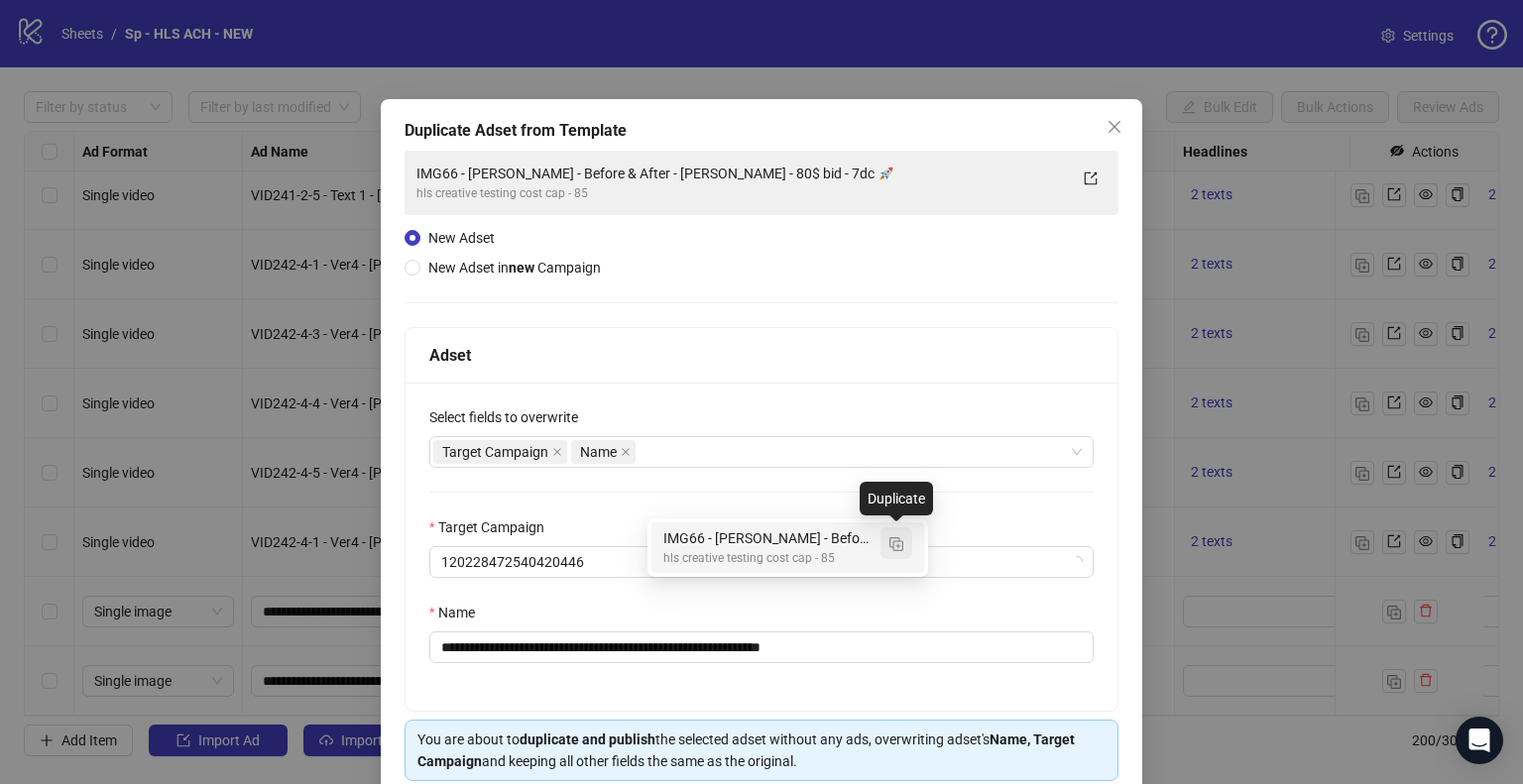 type 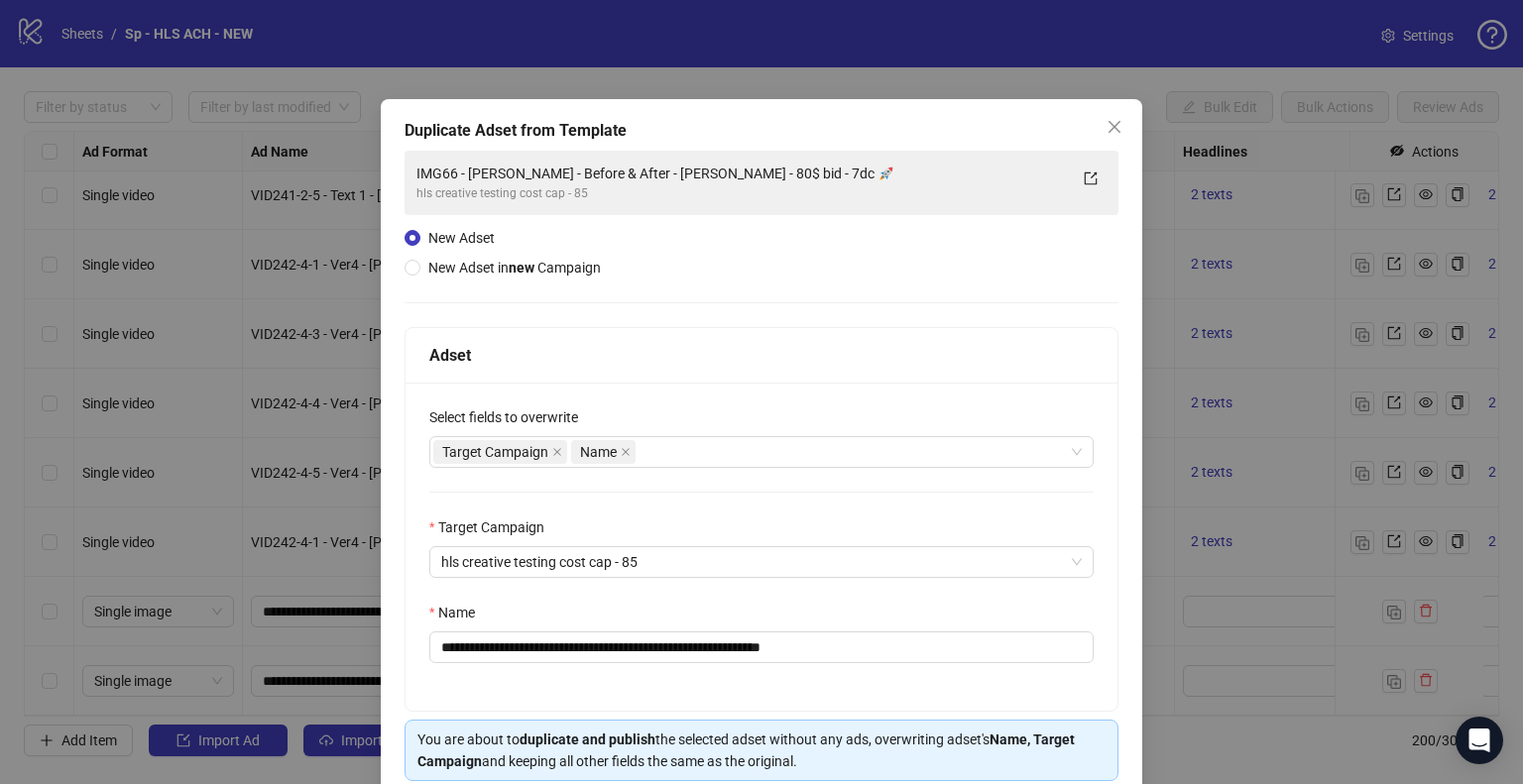 scroll, scrollTop: 83, scrollLeft: 0, axis: vertical 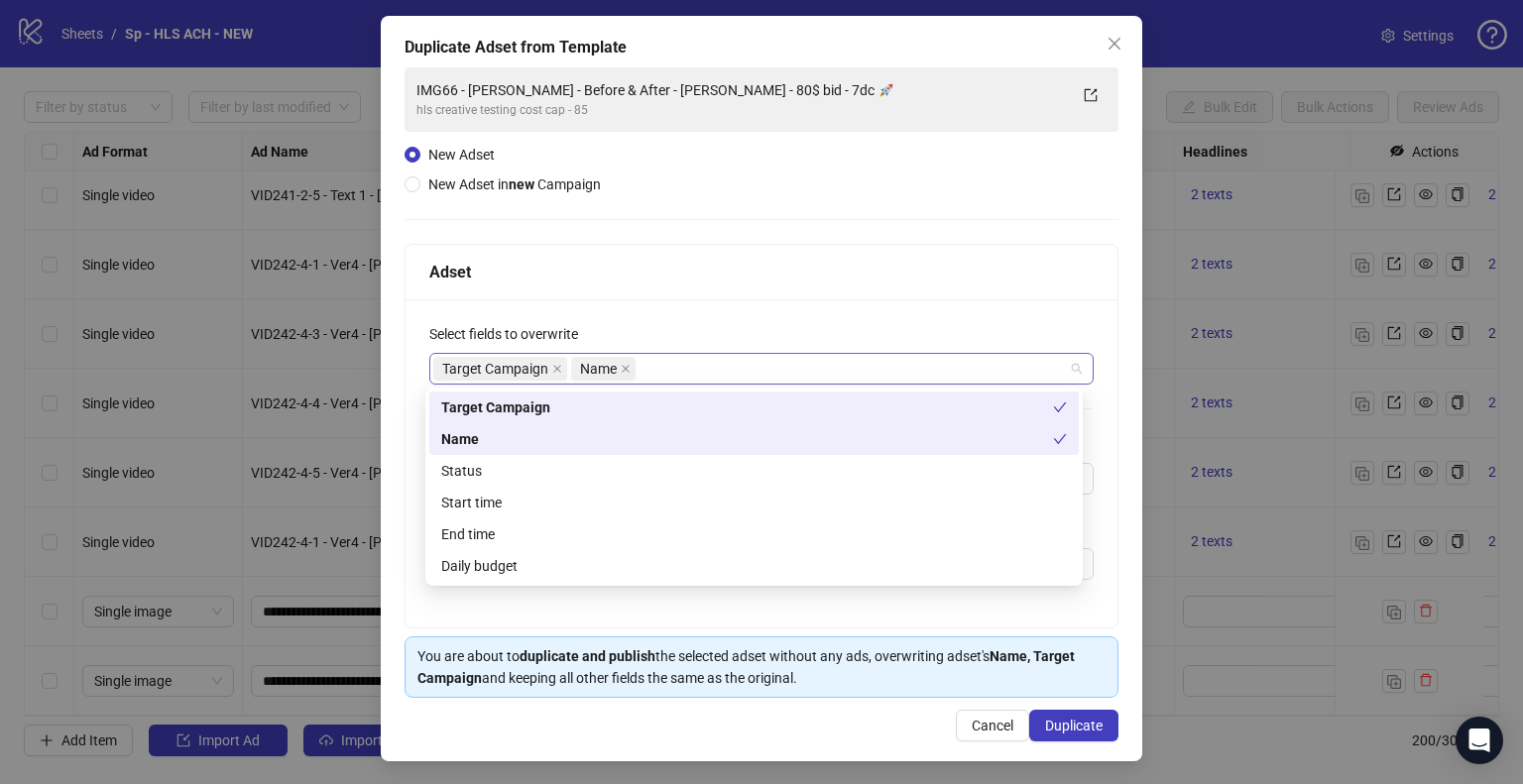 click on "Target Campaign Name" at bounding box center (751, 369) 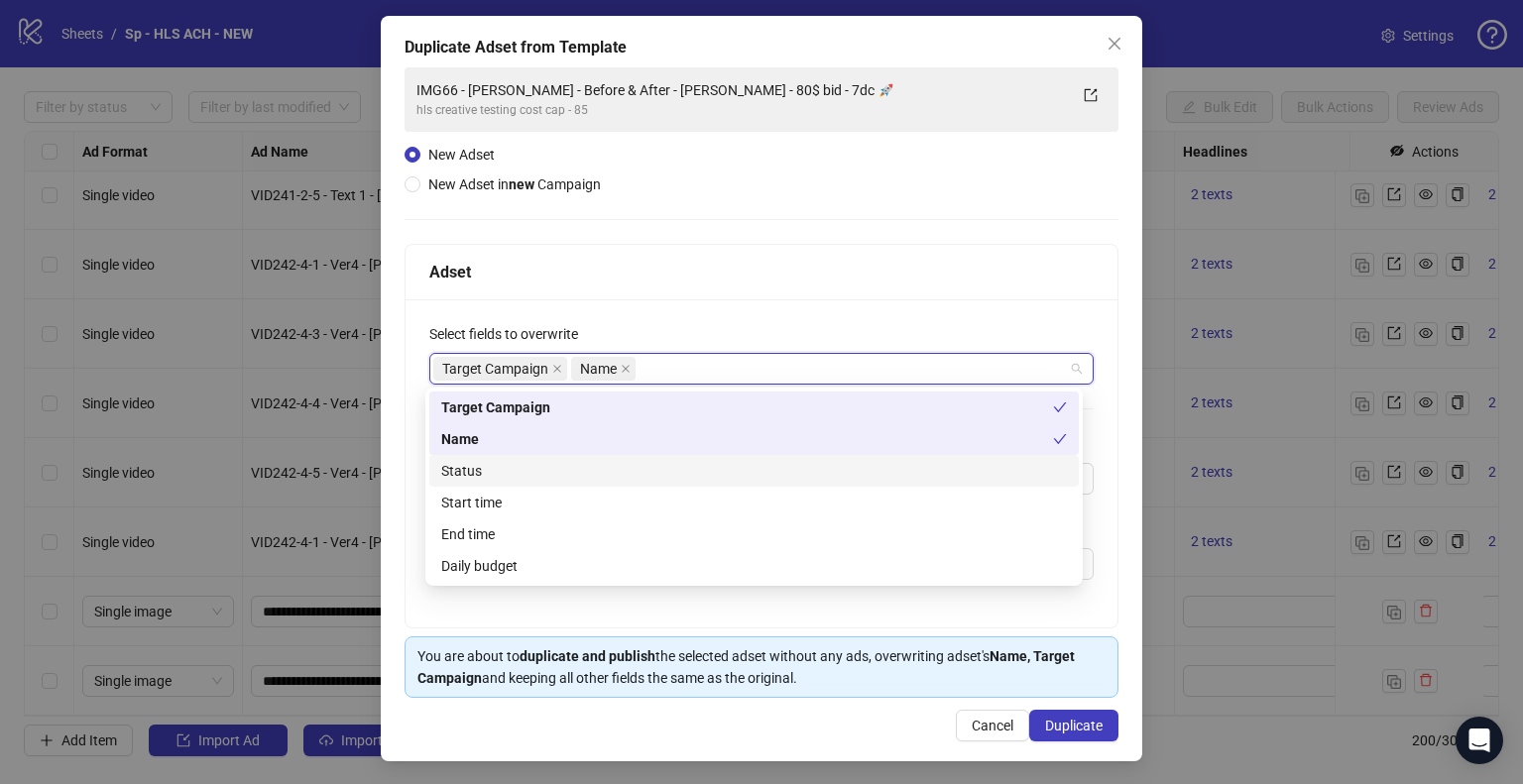click on "Status" at bounding box center [754, 471] 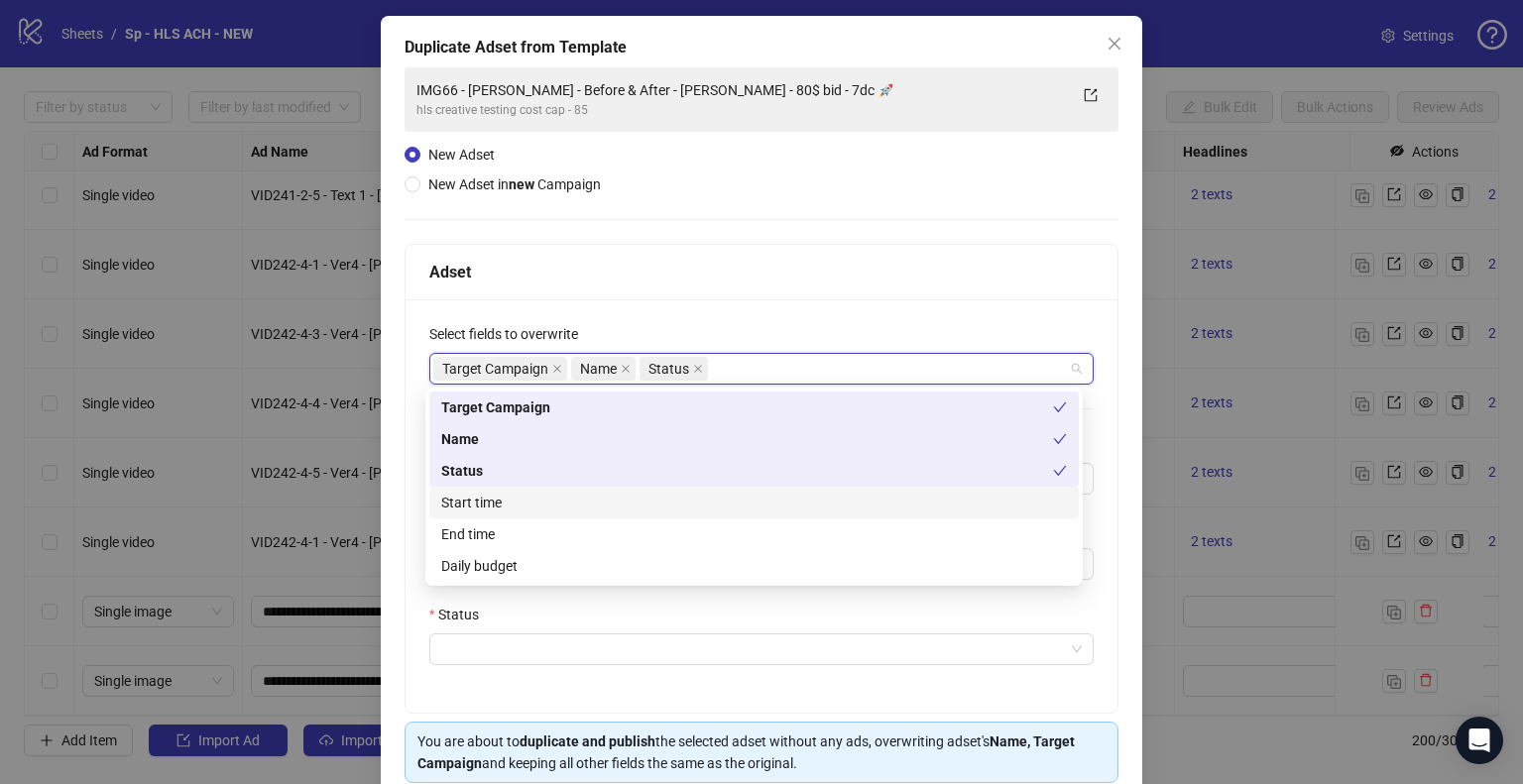 click on "Start time" at bounding box center (754, 503) 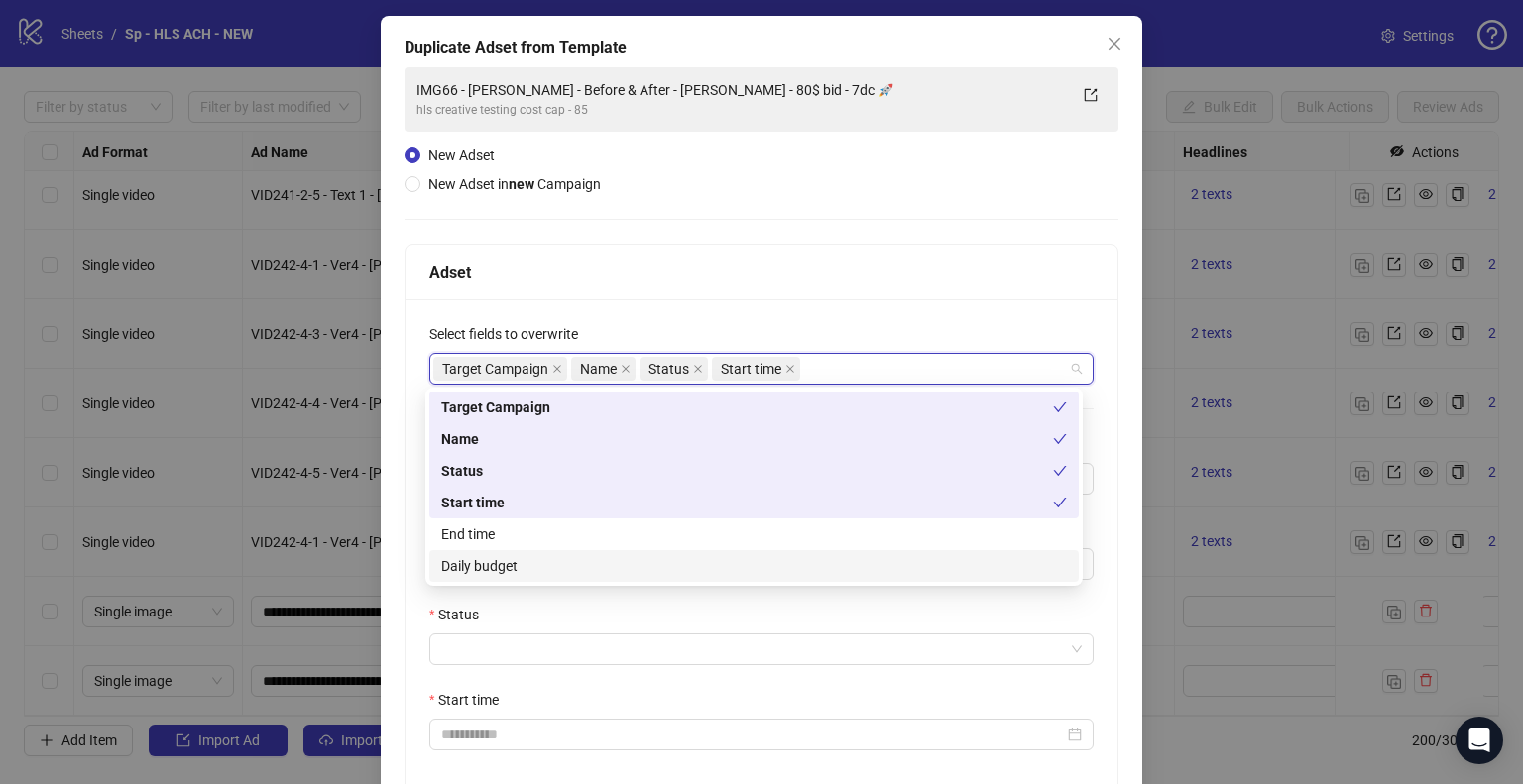 click on "Daily budget" at bounding box center [754, 566] 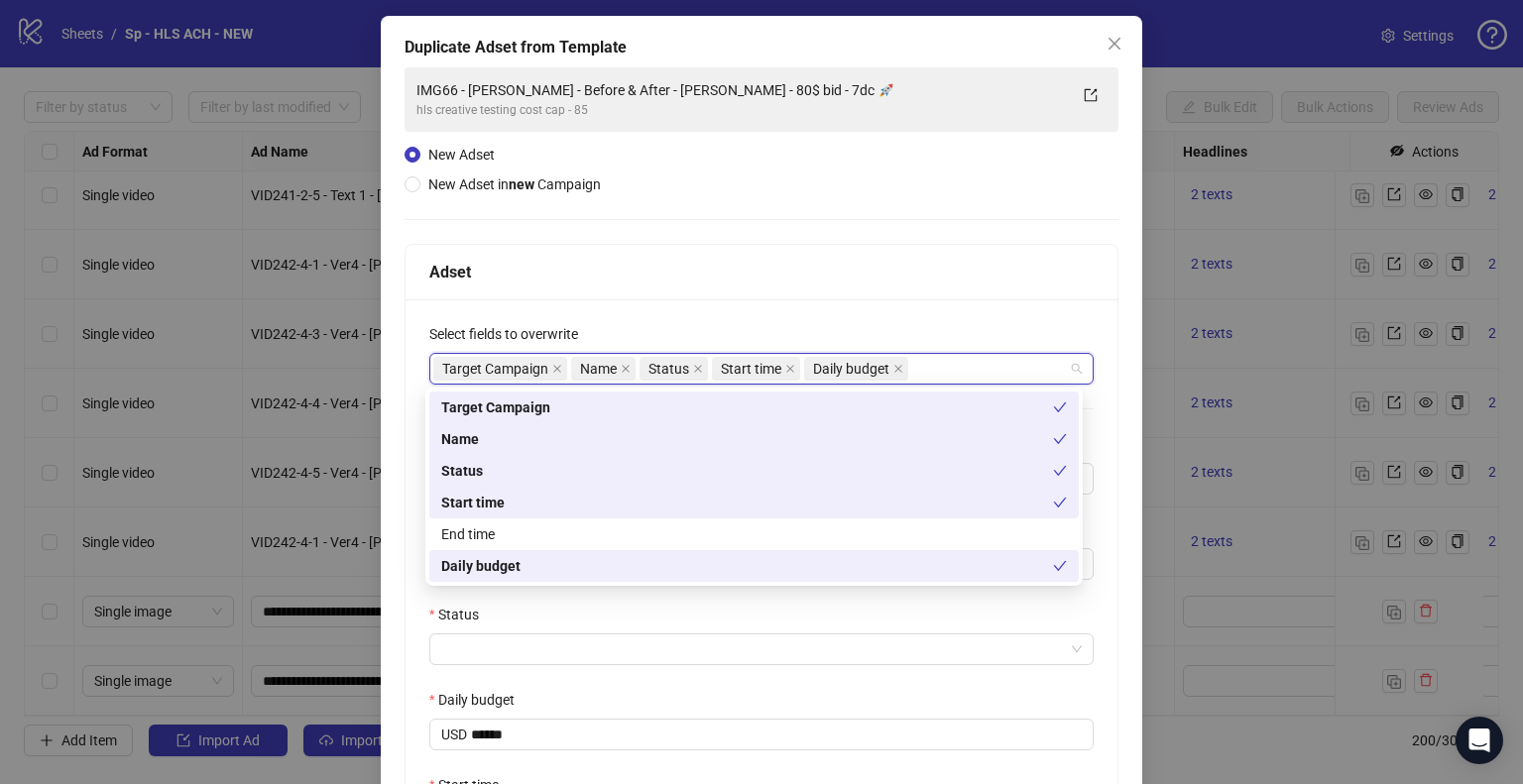 click on "**********" at bounding box center [762, 591] 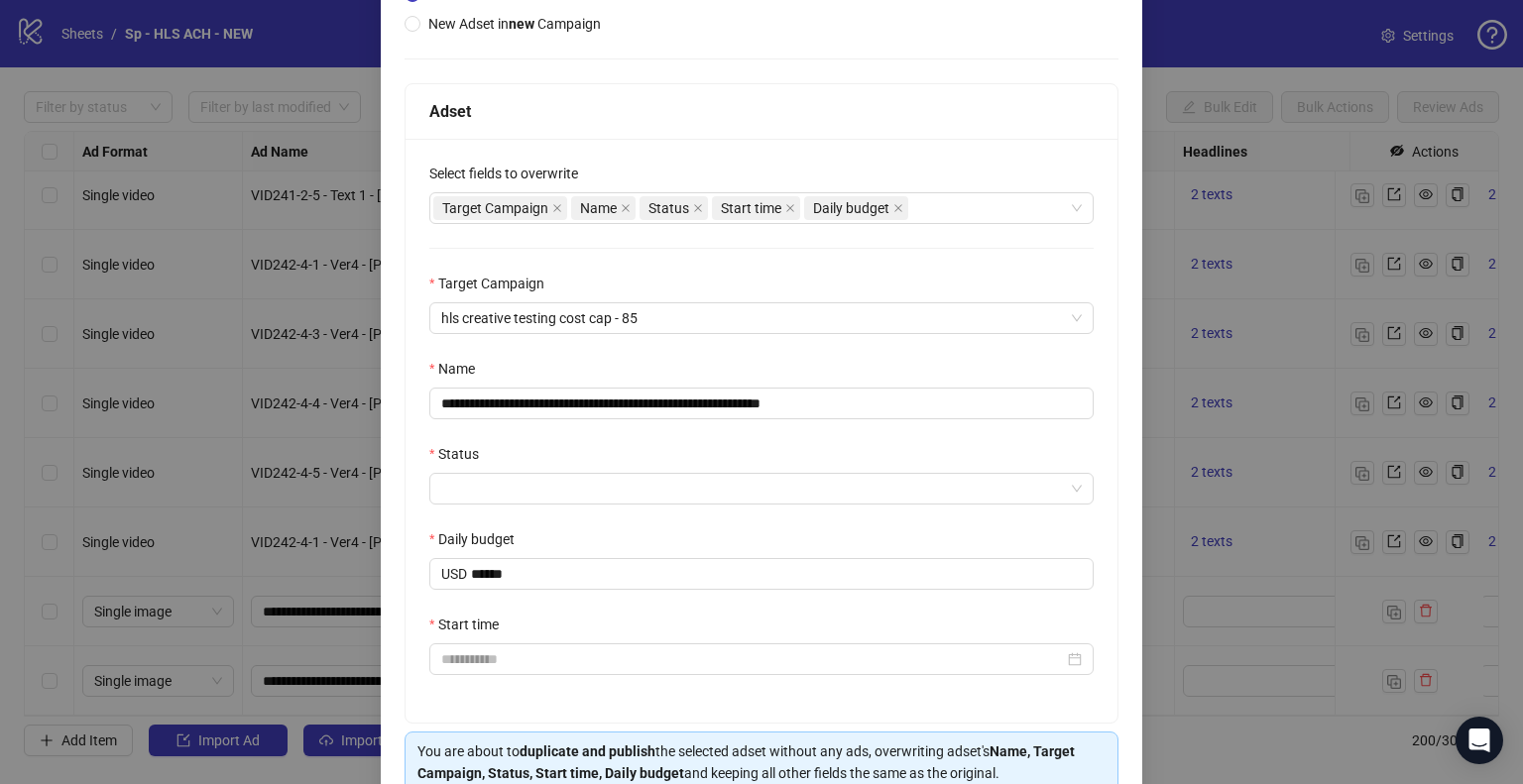 scroll, scrollTop: 332, scrollLeft: 0, axis: vertical 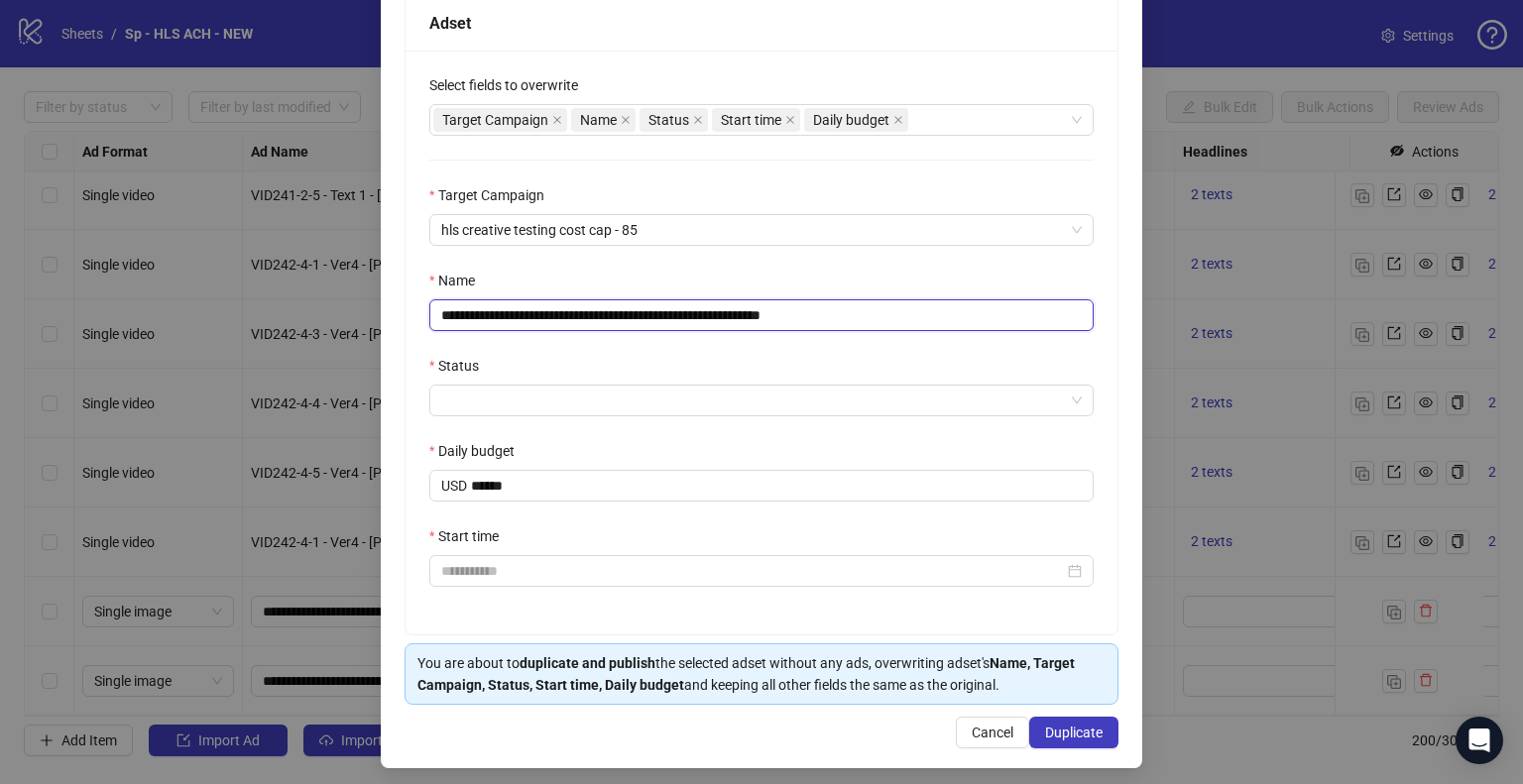 click on "**********" at bounding box center [762, 315] 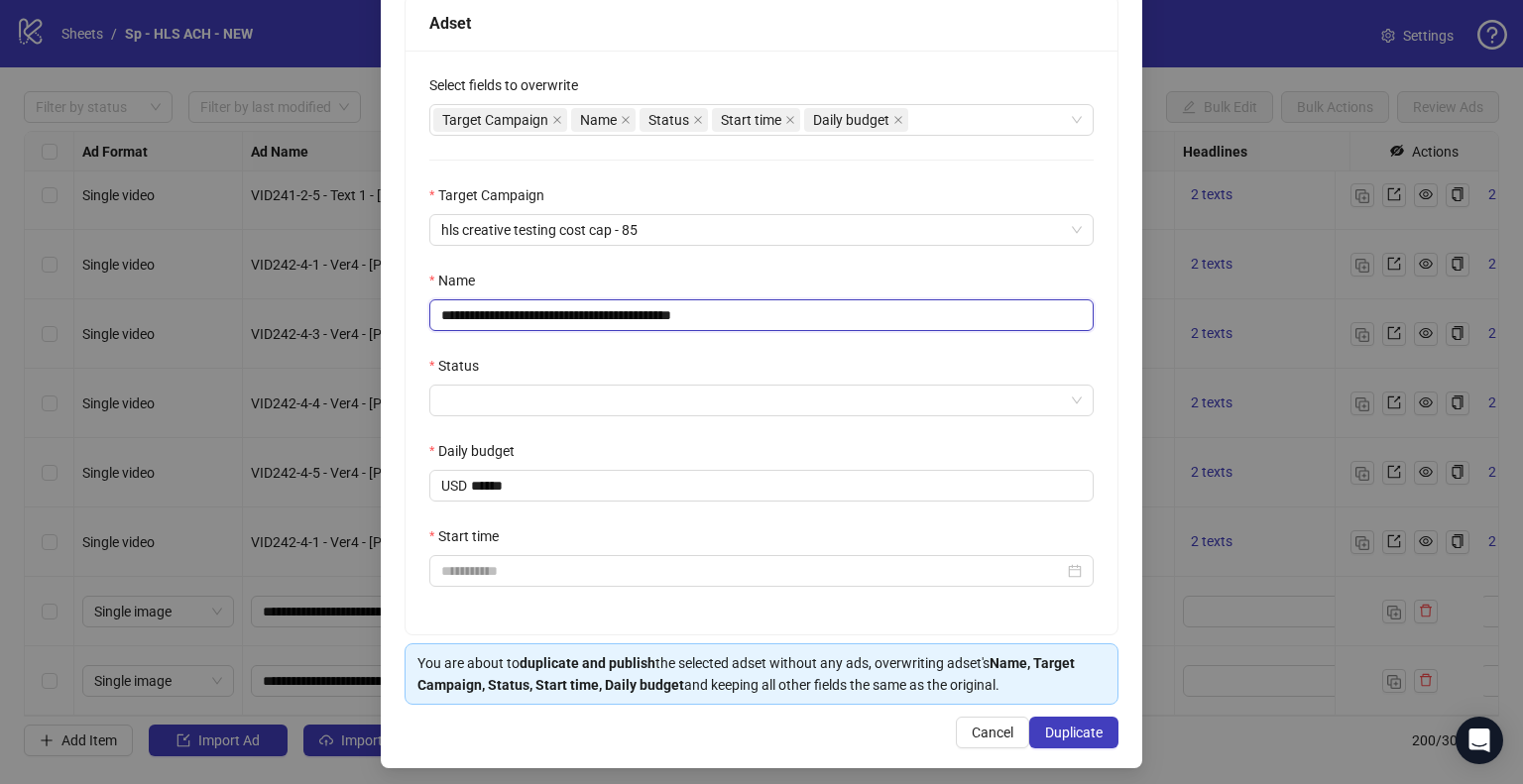 click on "**********" at bounding box center (762, 315) 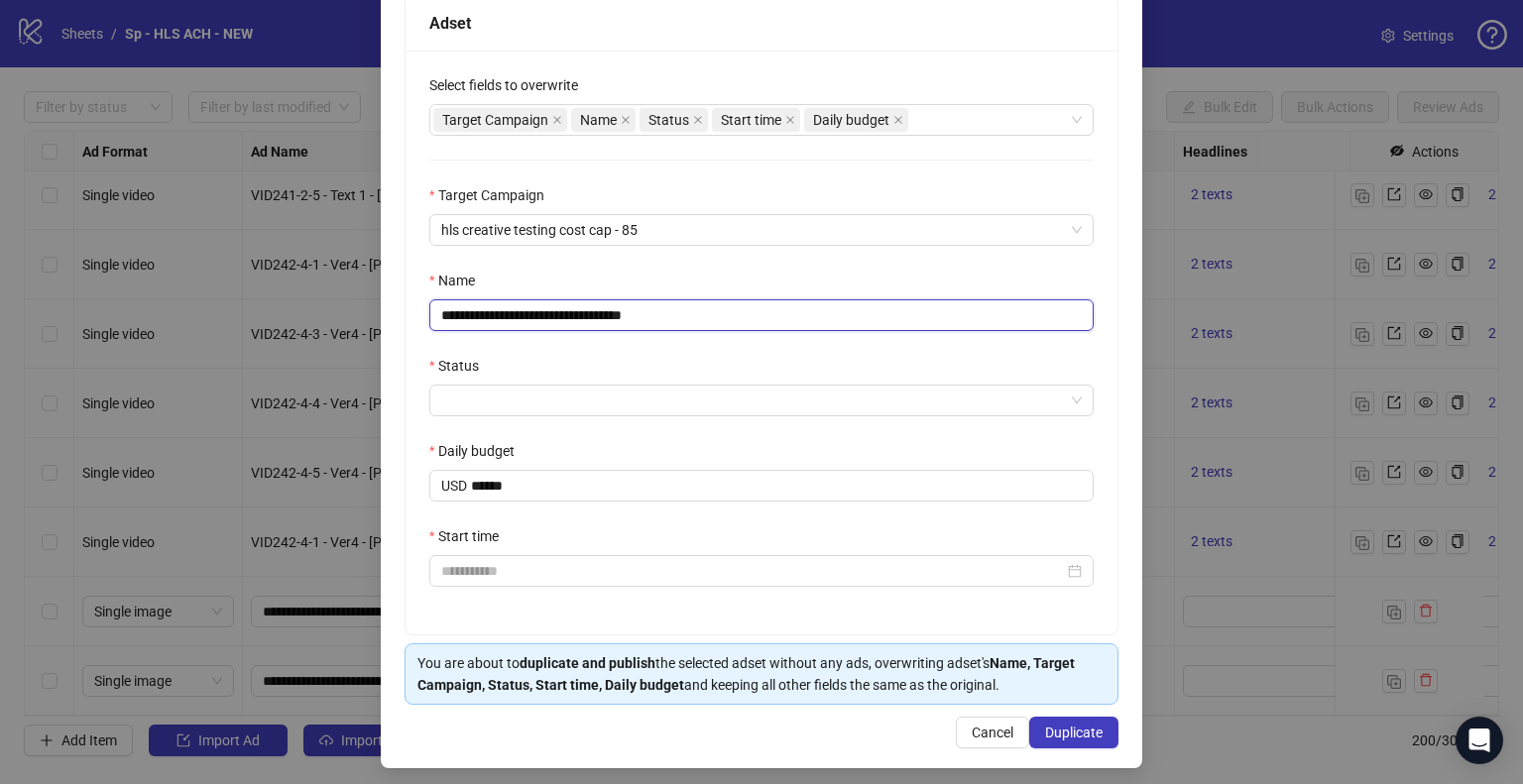 type on "**********" 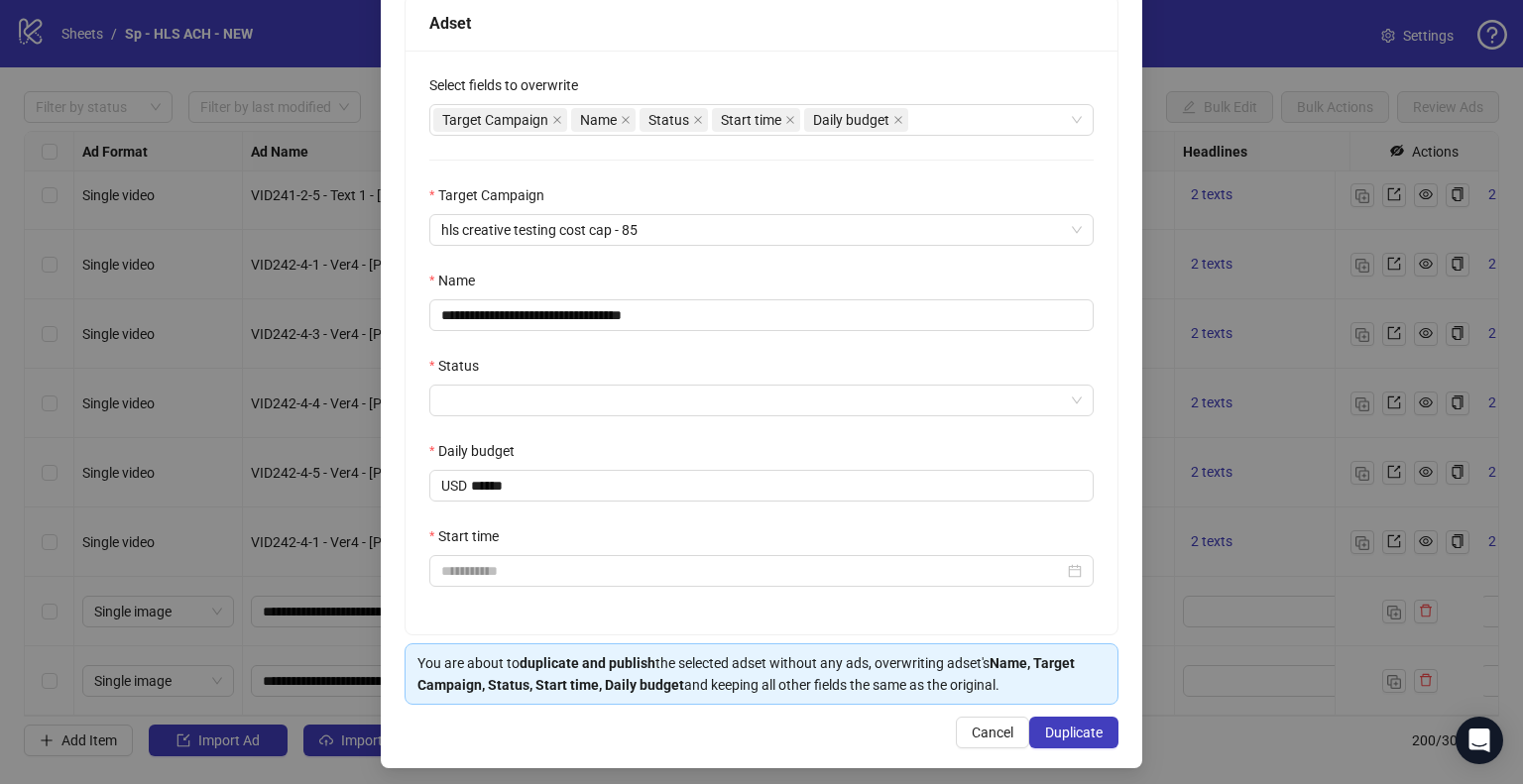 click on "**********" at bounding box center (762, 342) 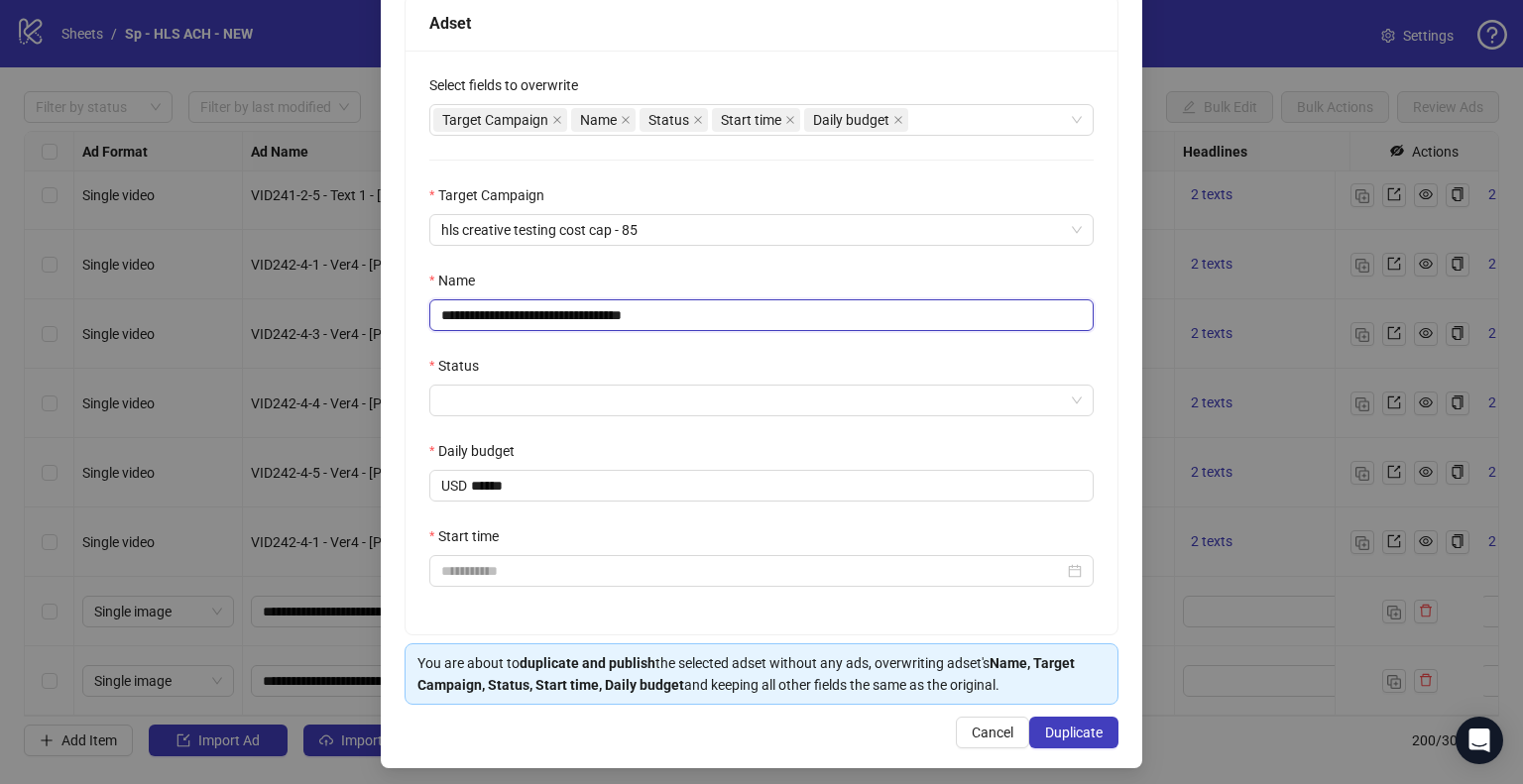 drag, startPoint x: 565, startPoint y: 315, endPoint x: 433, endPoint y: 322, distance: 132.18548 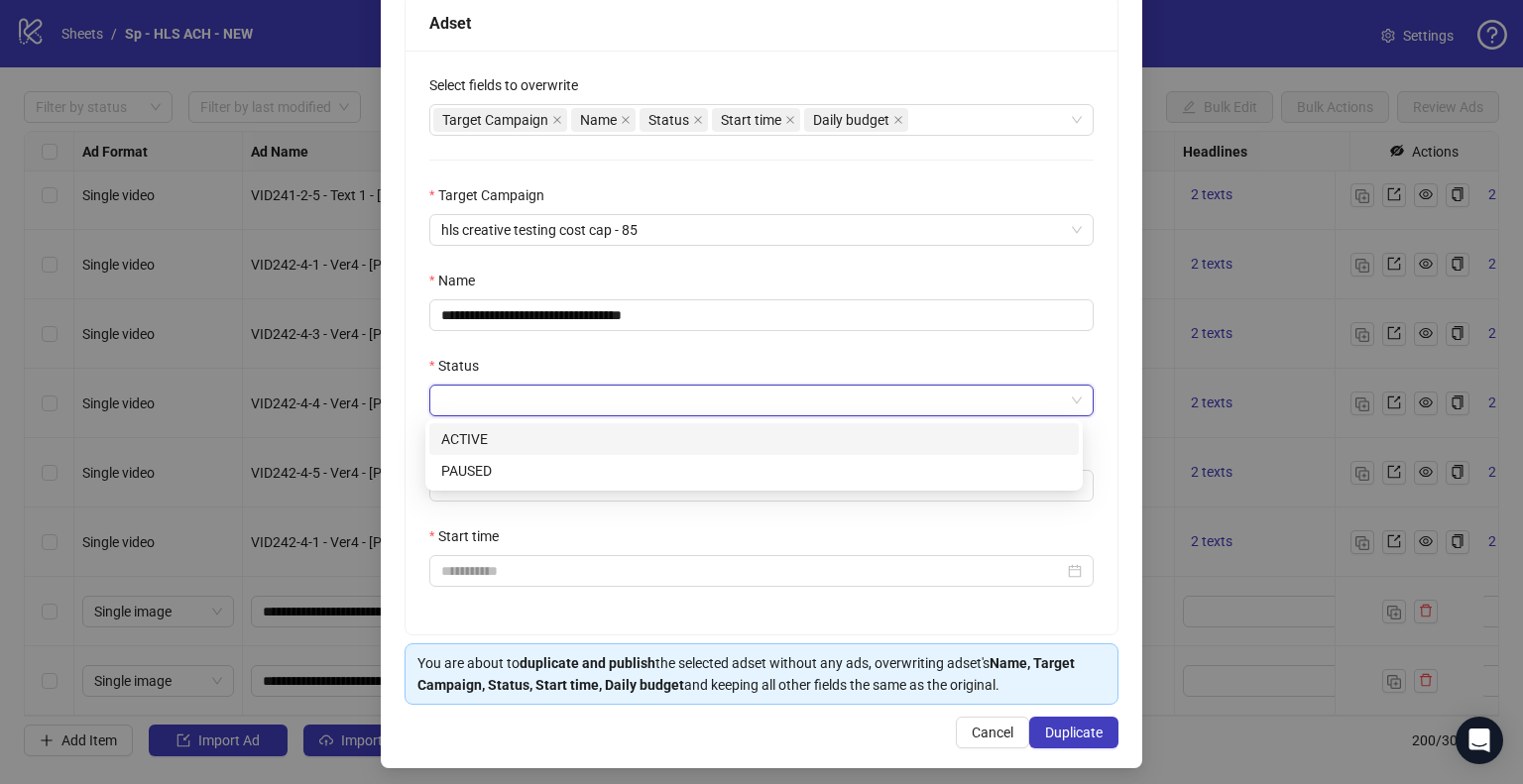 click on "Status" at bounding box center [753, 400] 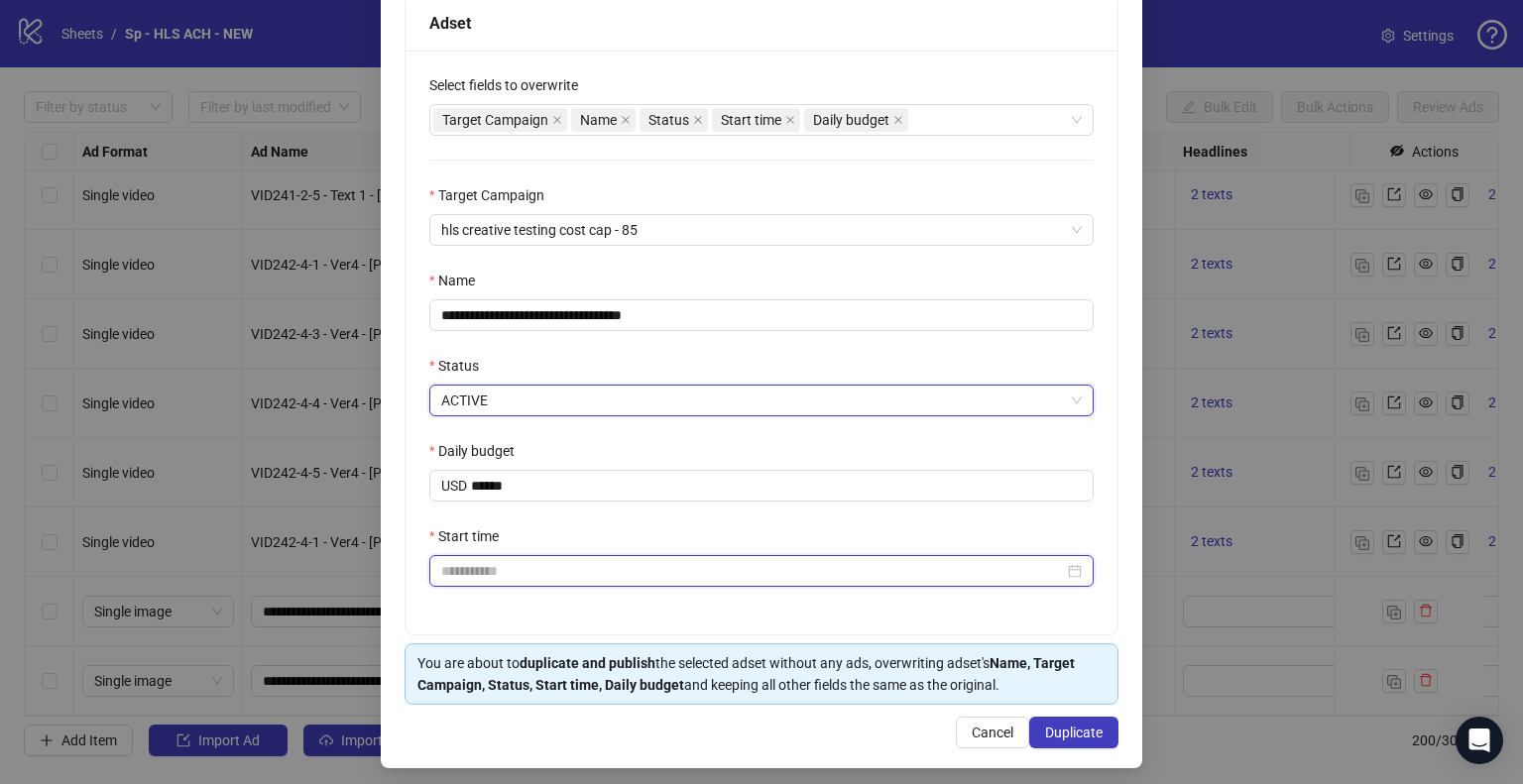 click on "Start time" at bounding box center [753, 571] 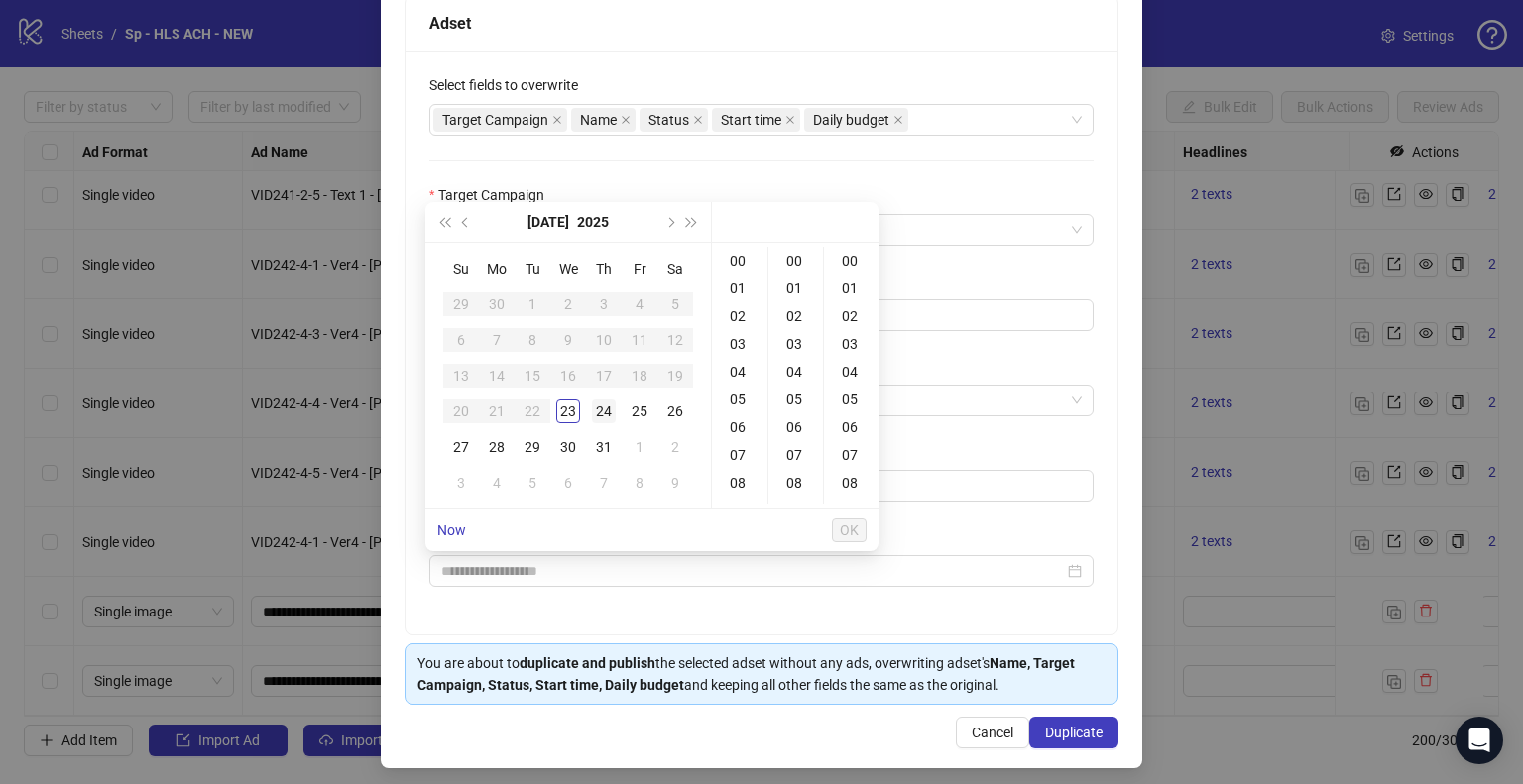 click on "24" at bounding box center (604, 411) 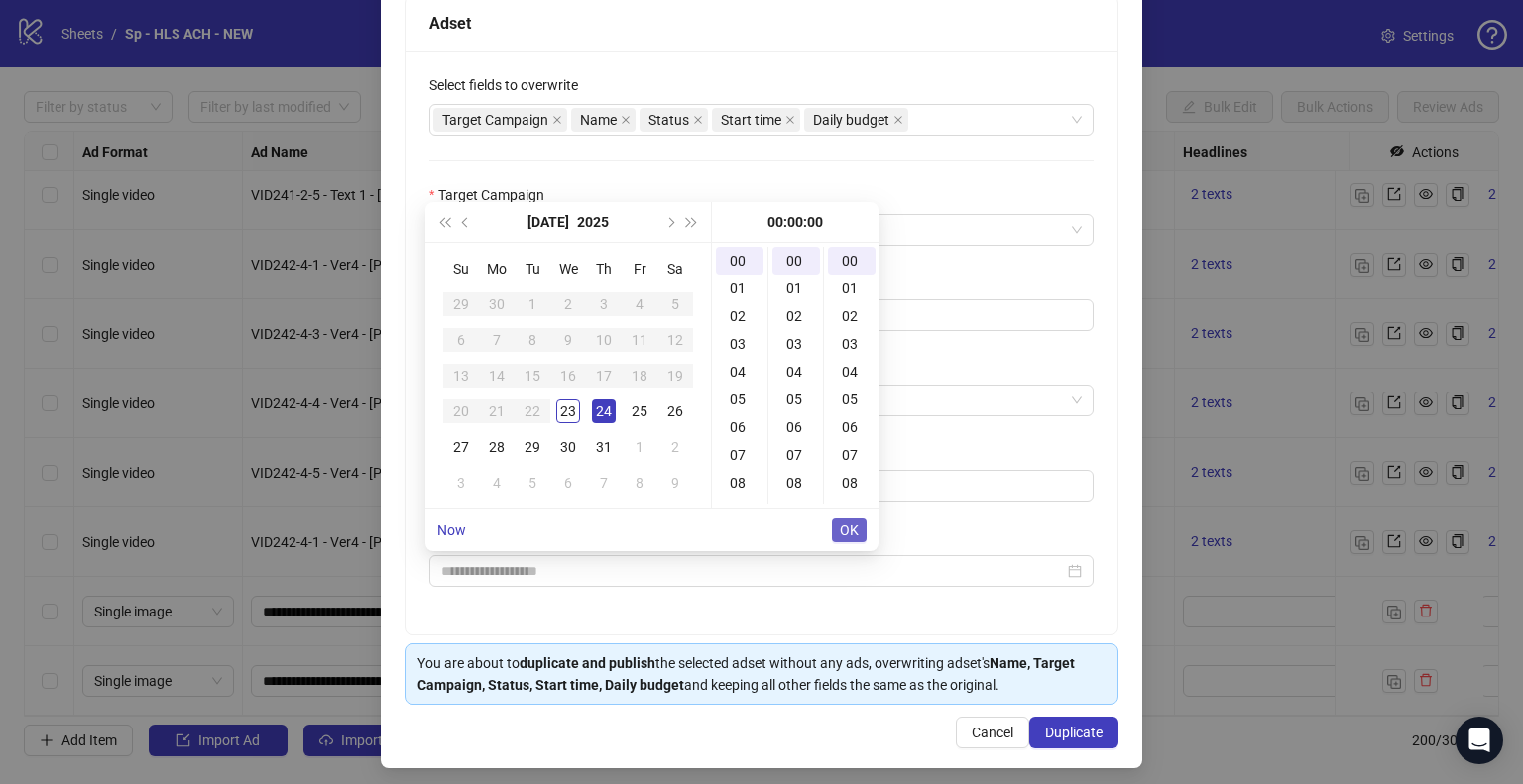 type on "**********" 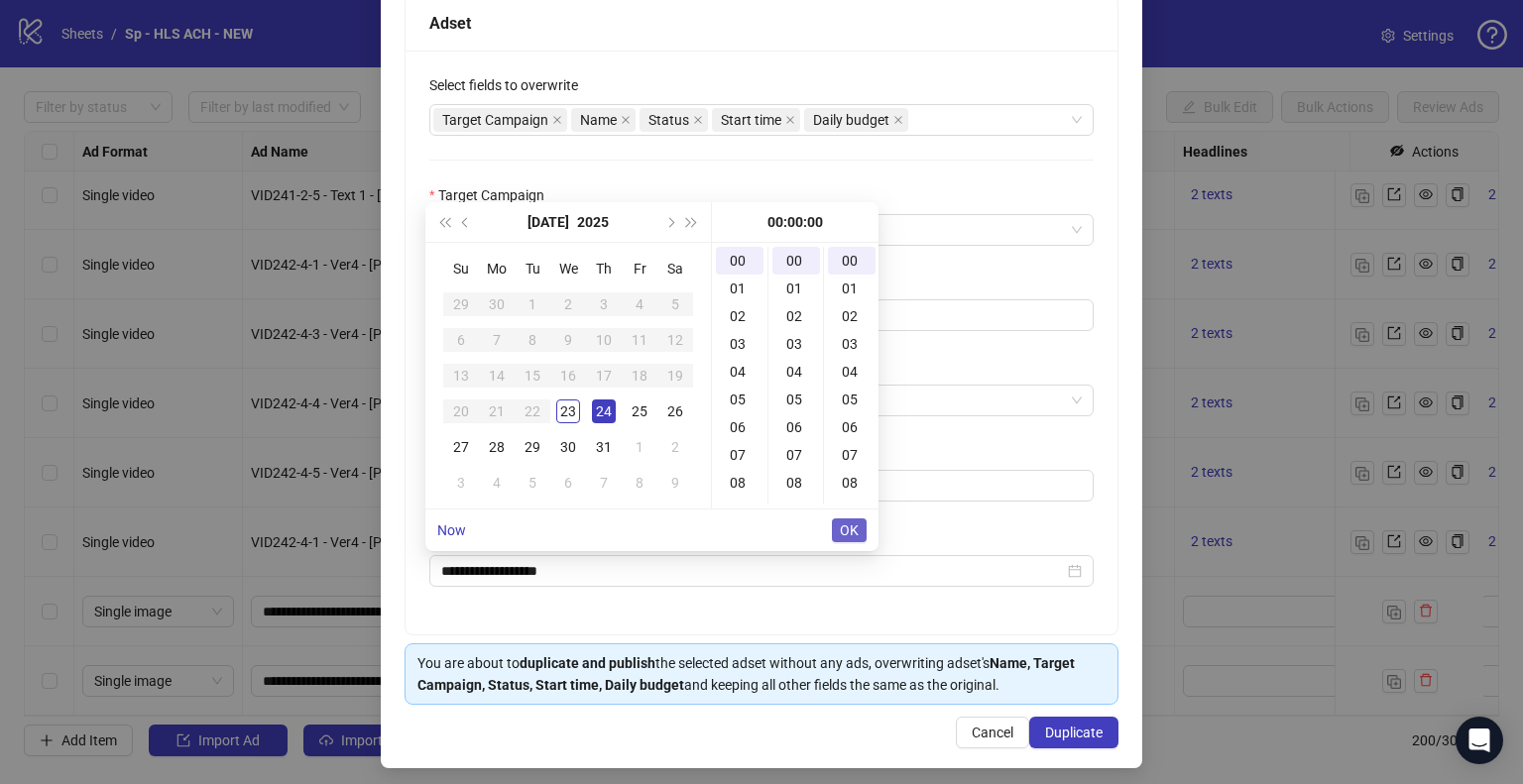 click on "OK" at bounding box center (849, 530) 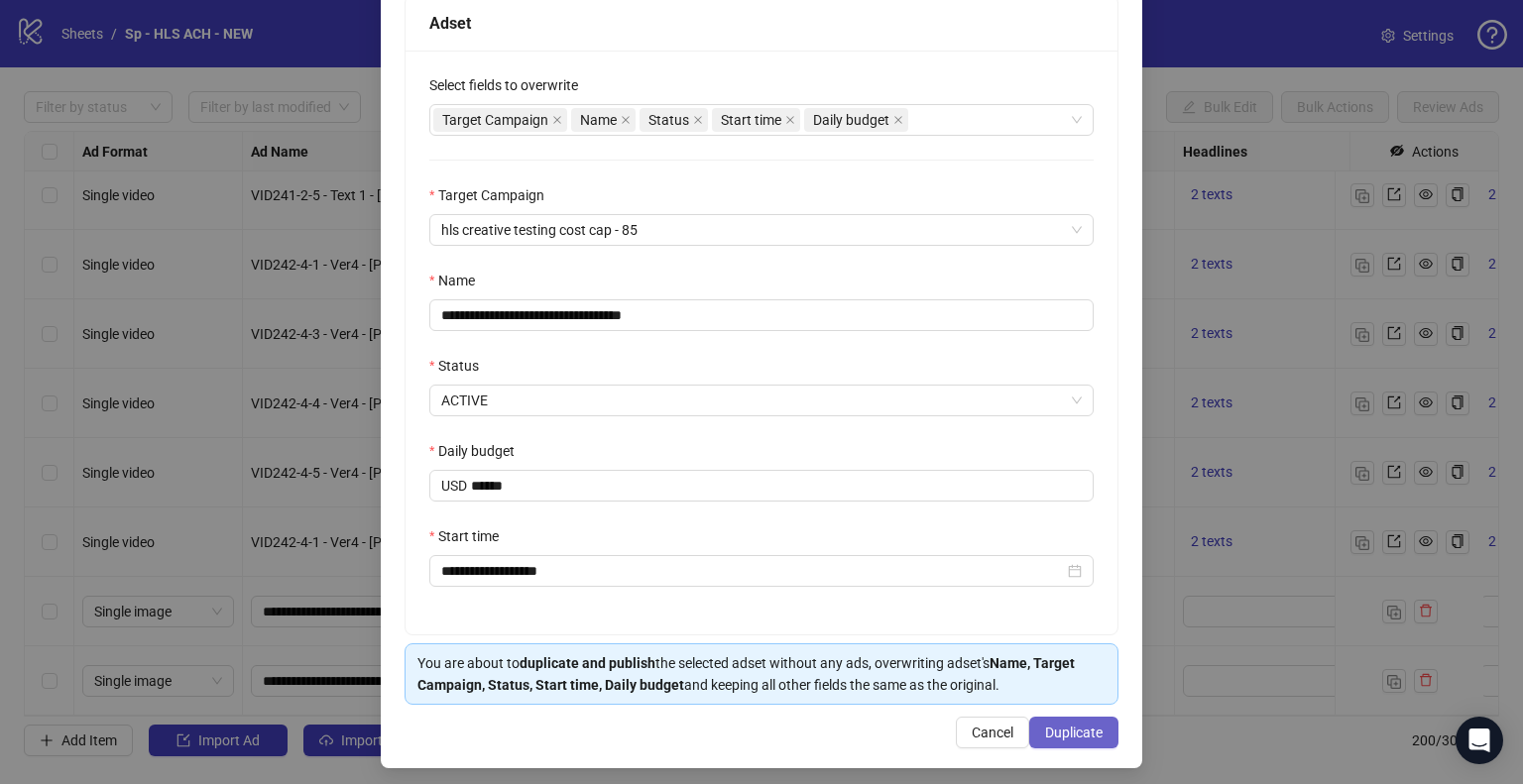 click on "Duplicate" at bounding box center [1074, 732] 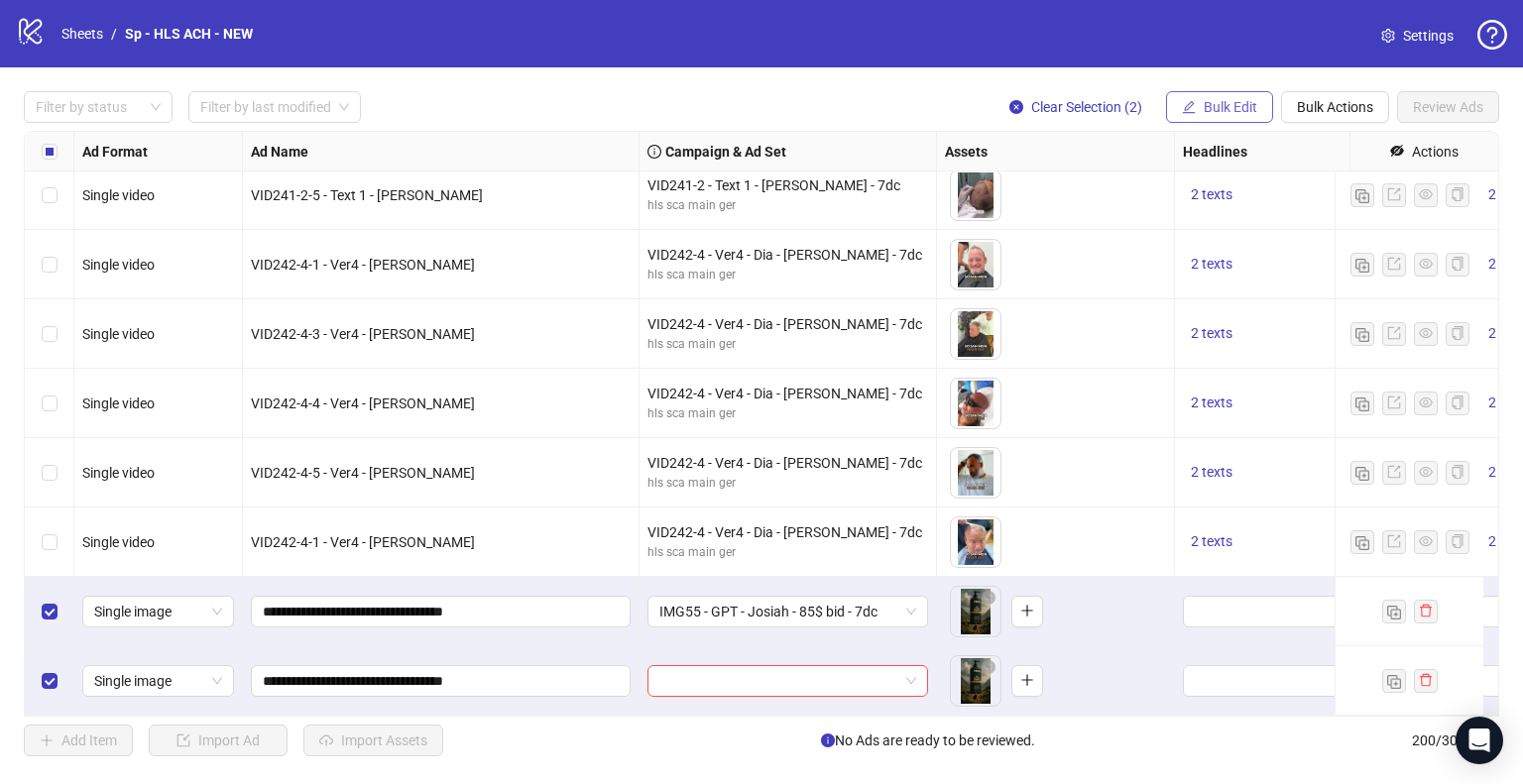 click 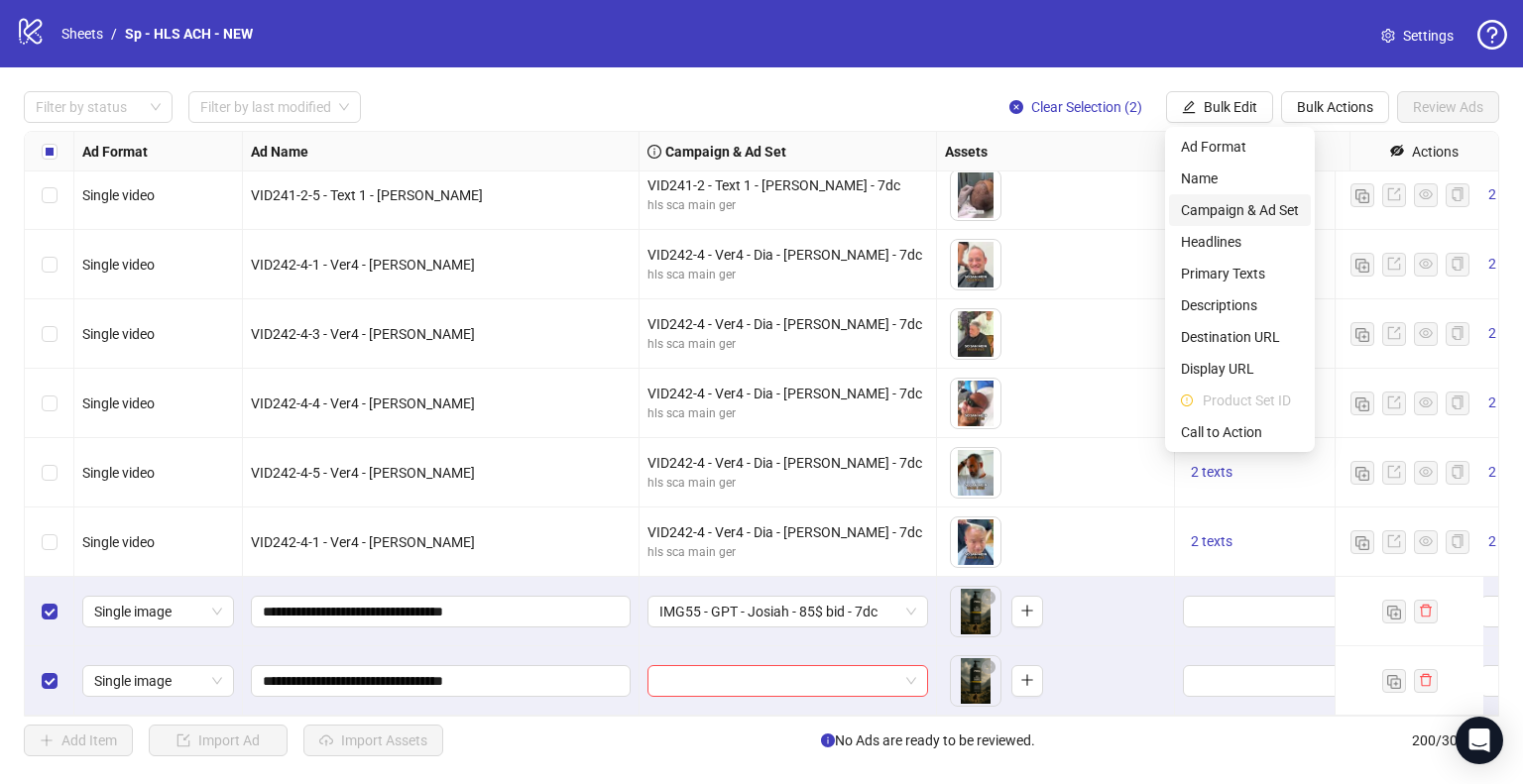 click on "Campaign & Ad Set" at bounding box center [1239, 210] 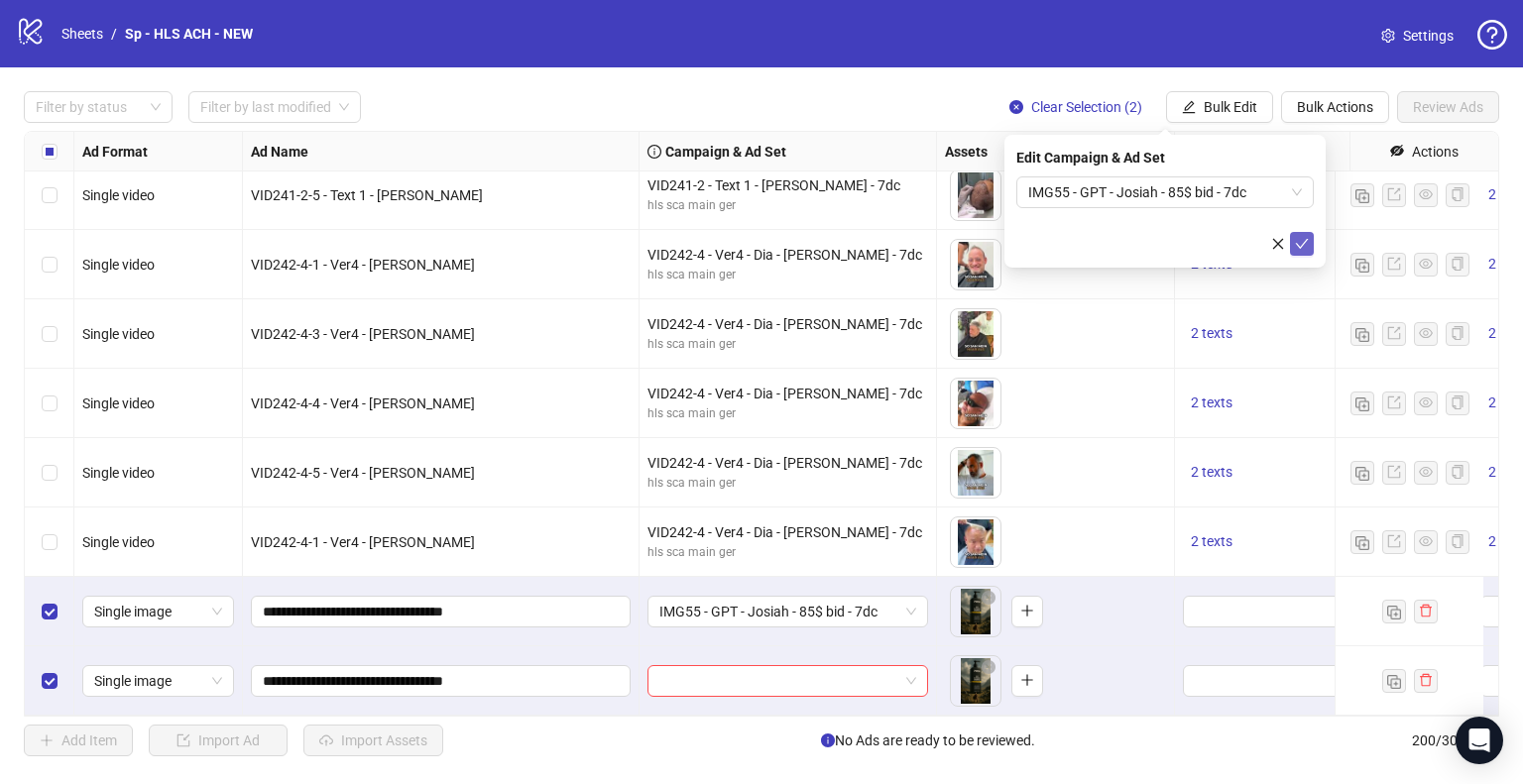 click 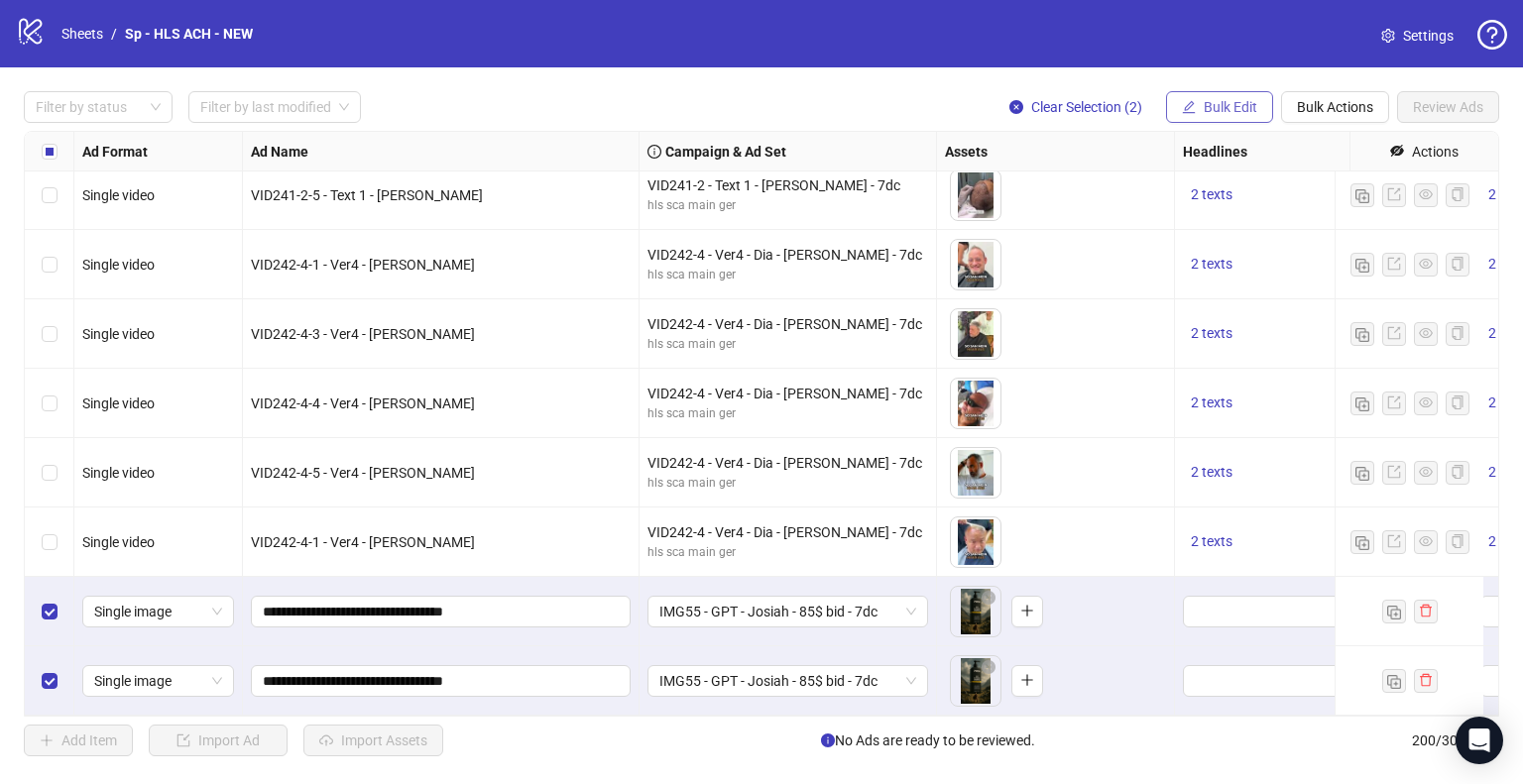 click on "Bulk Edit" at bounding box center (1230, 107) 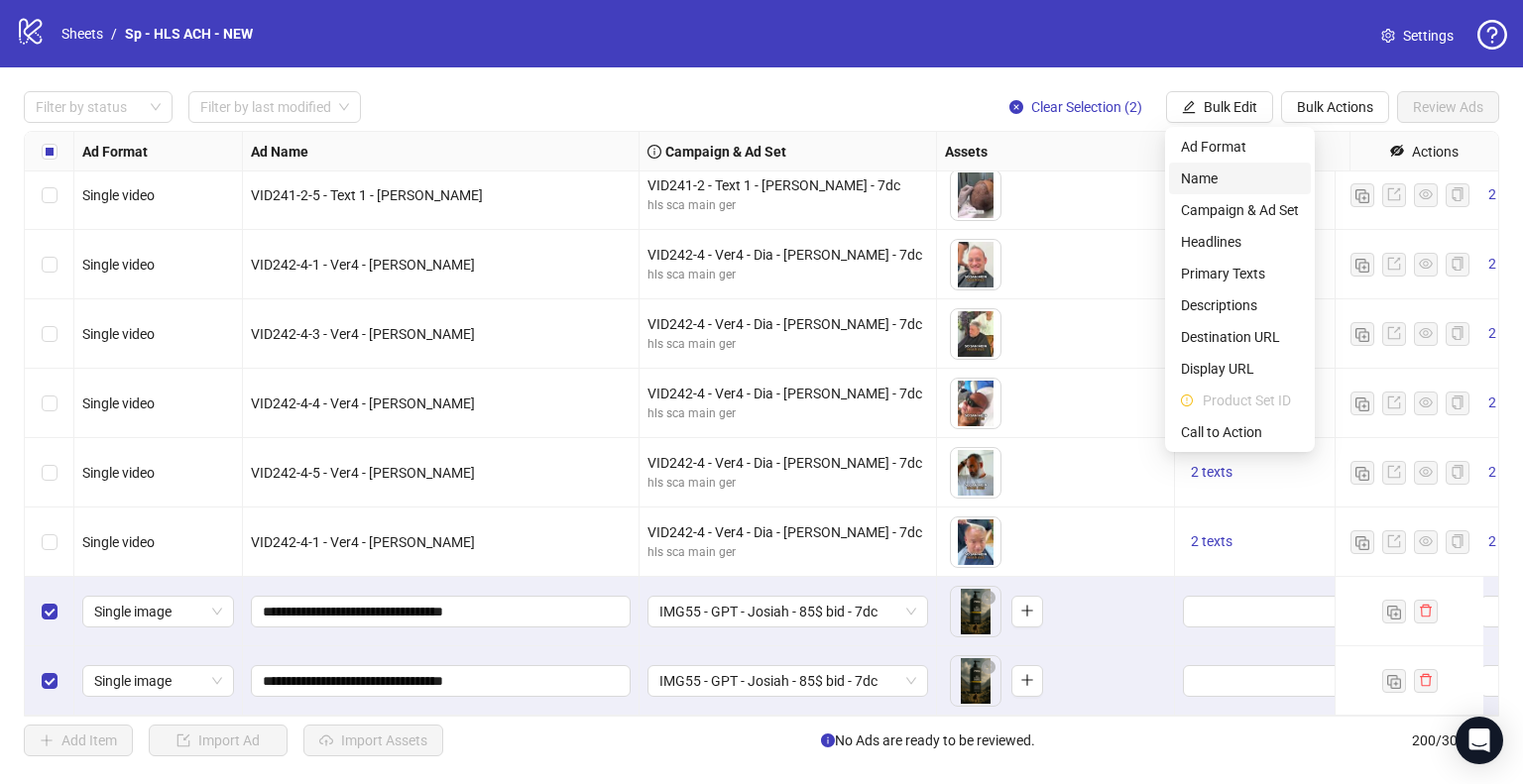 click on "Name" at bounding box center (1239, 178) 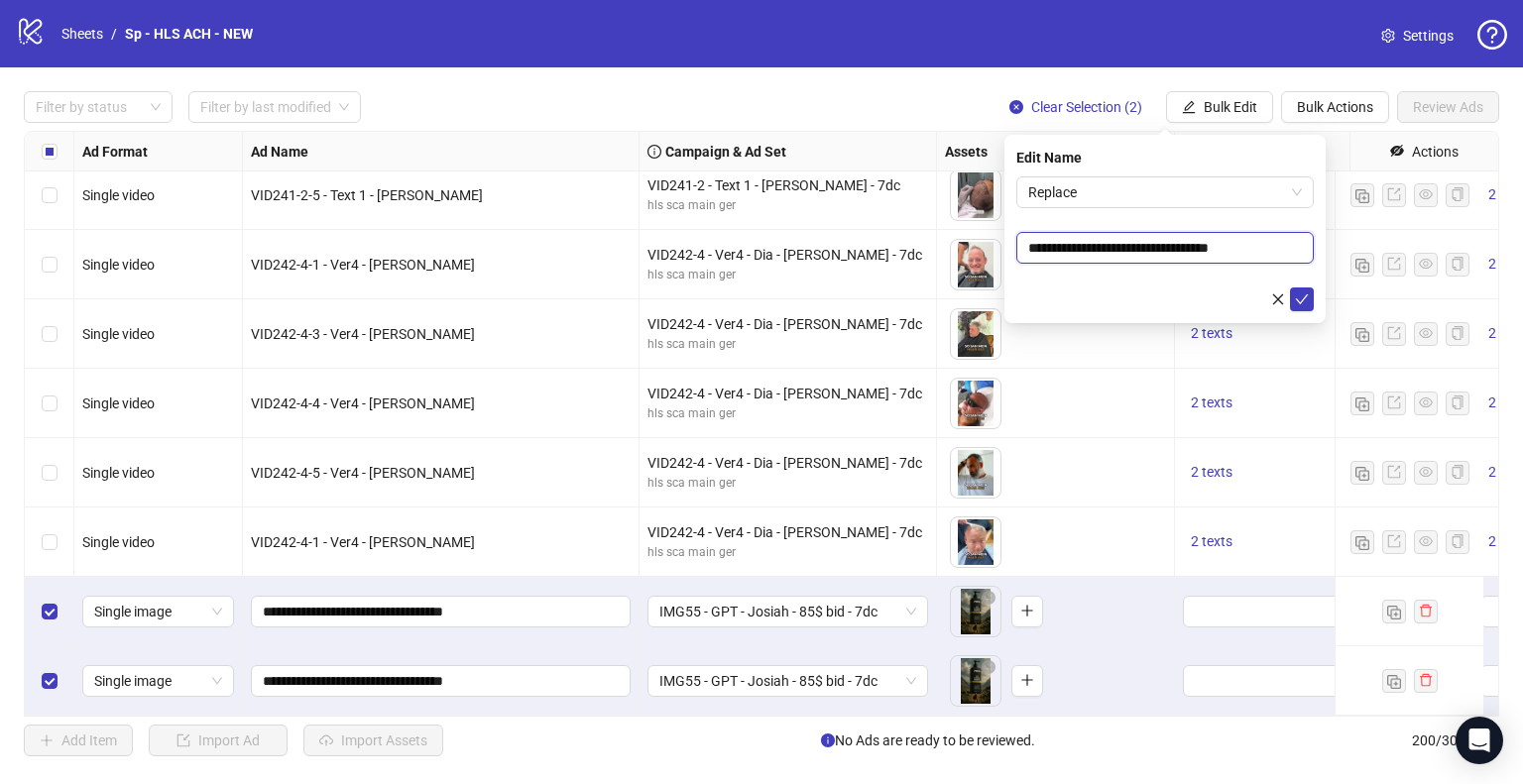 click on "**********" at bounding box center (1165, 248) 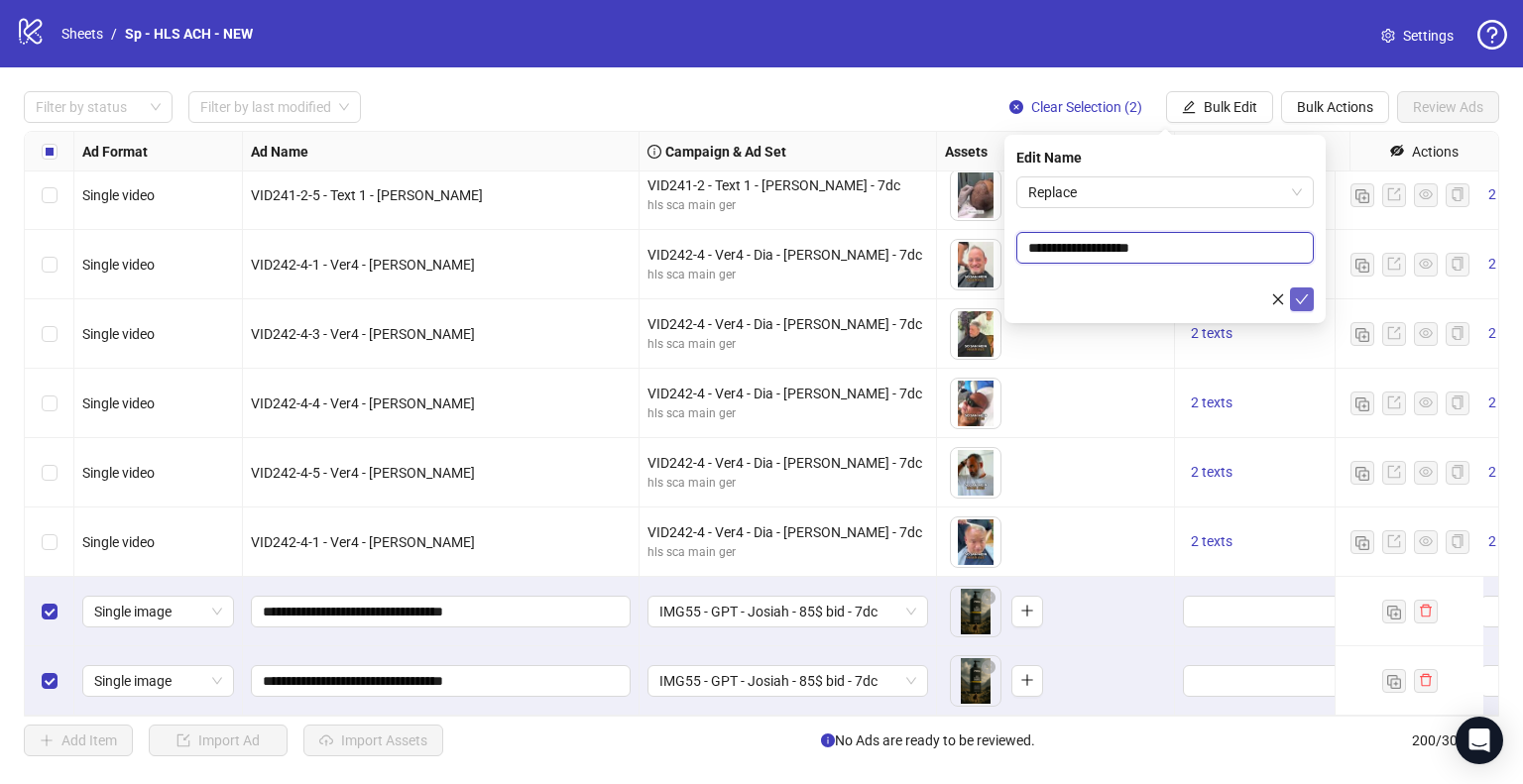 type on "**********" 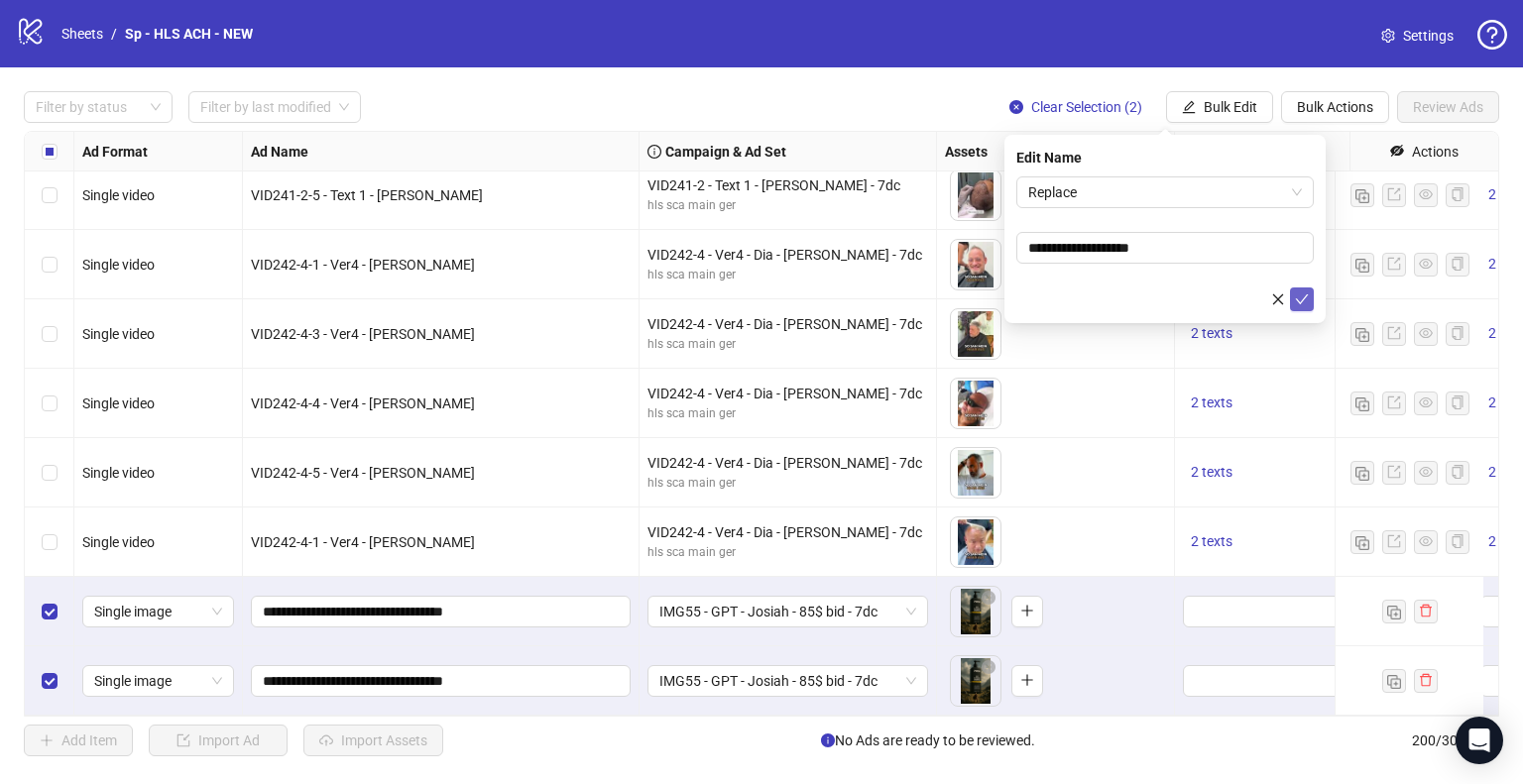 click 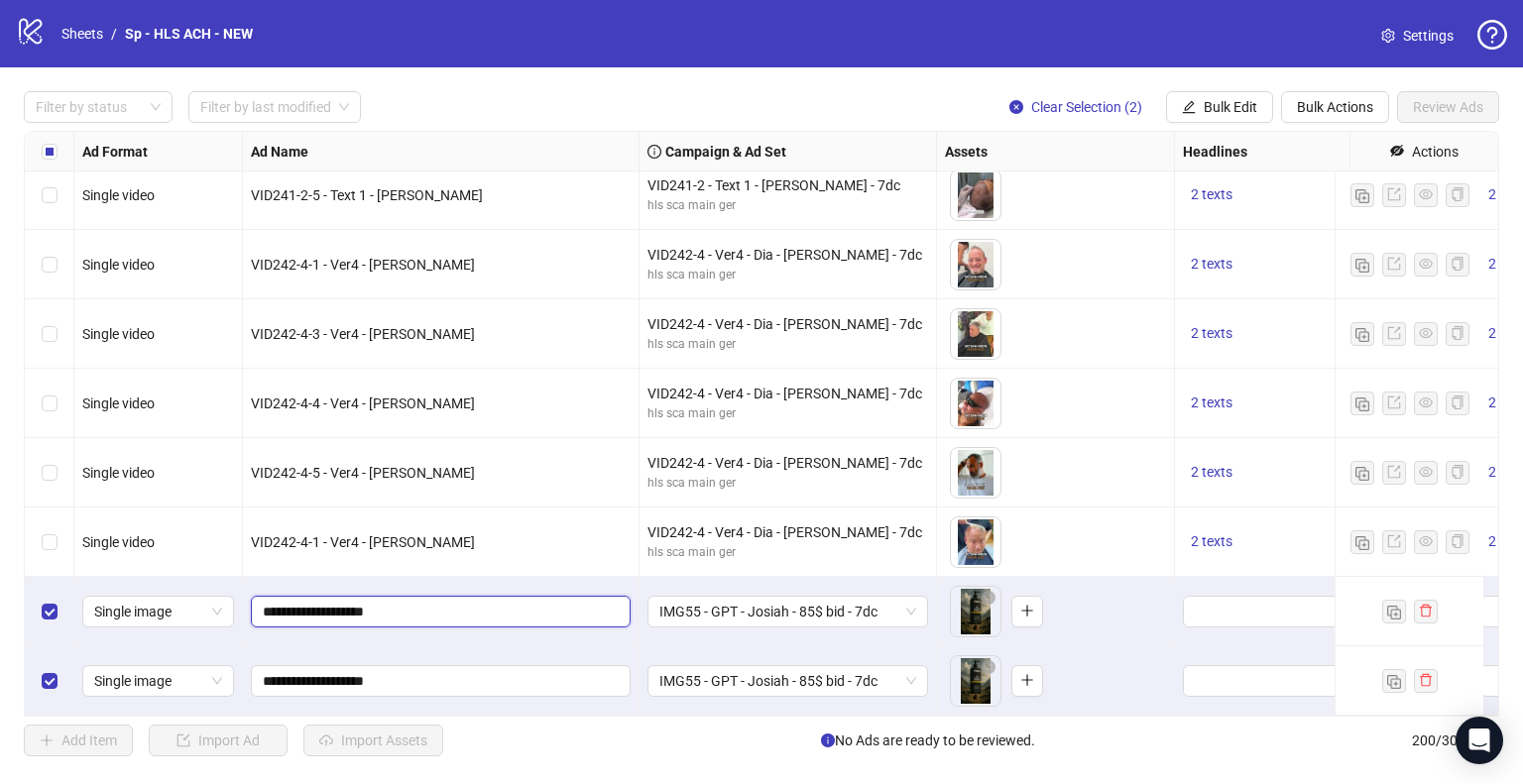 click on "**********" at bounding box center [438, 612] 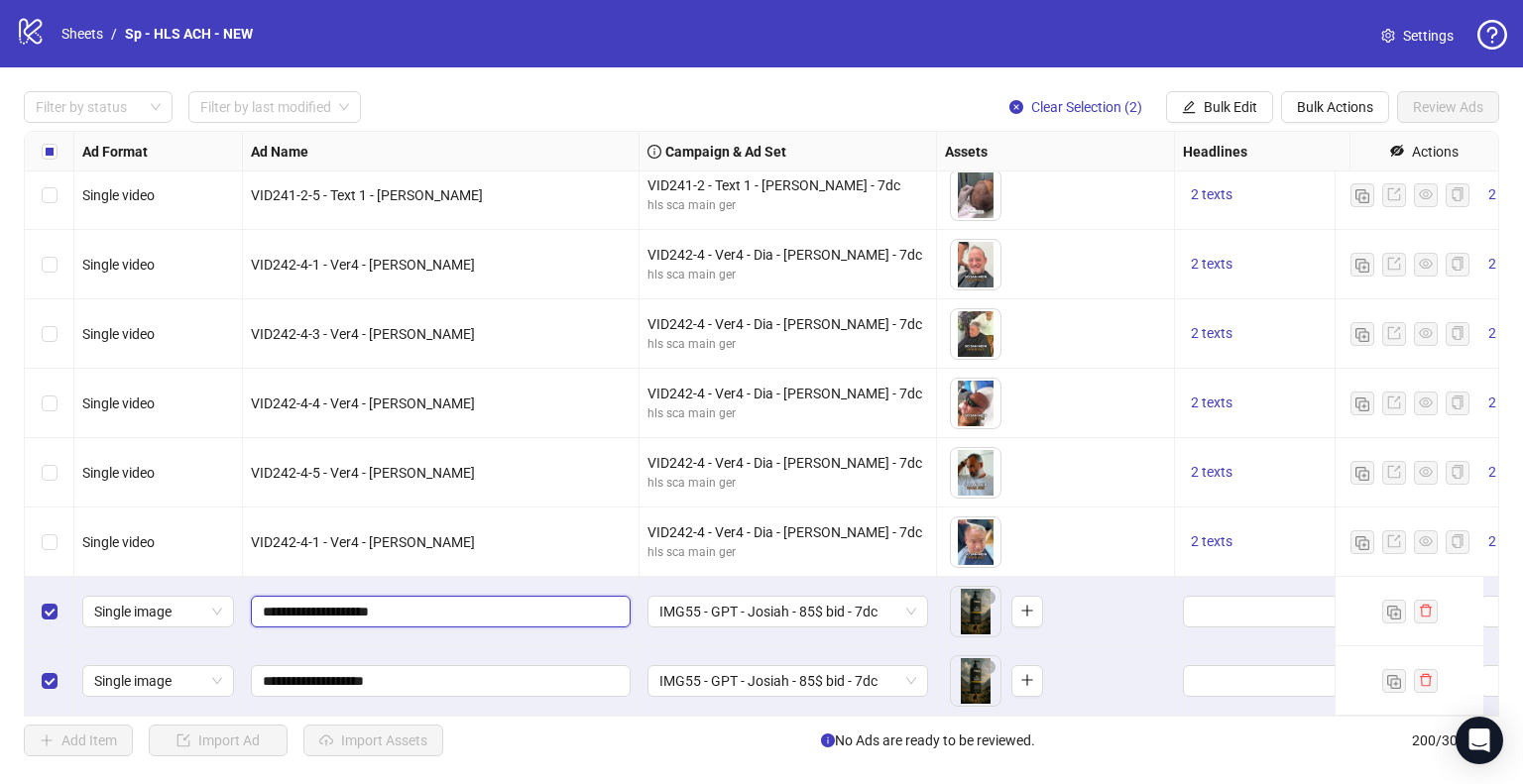type on "**********" 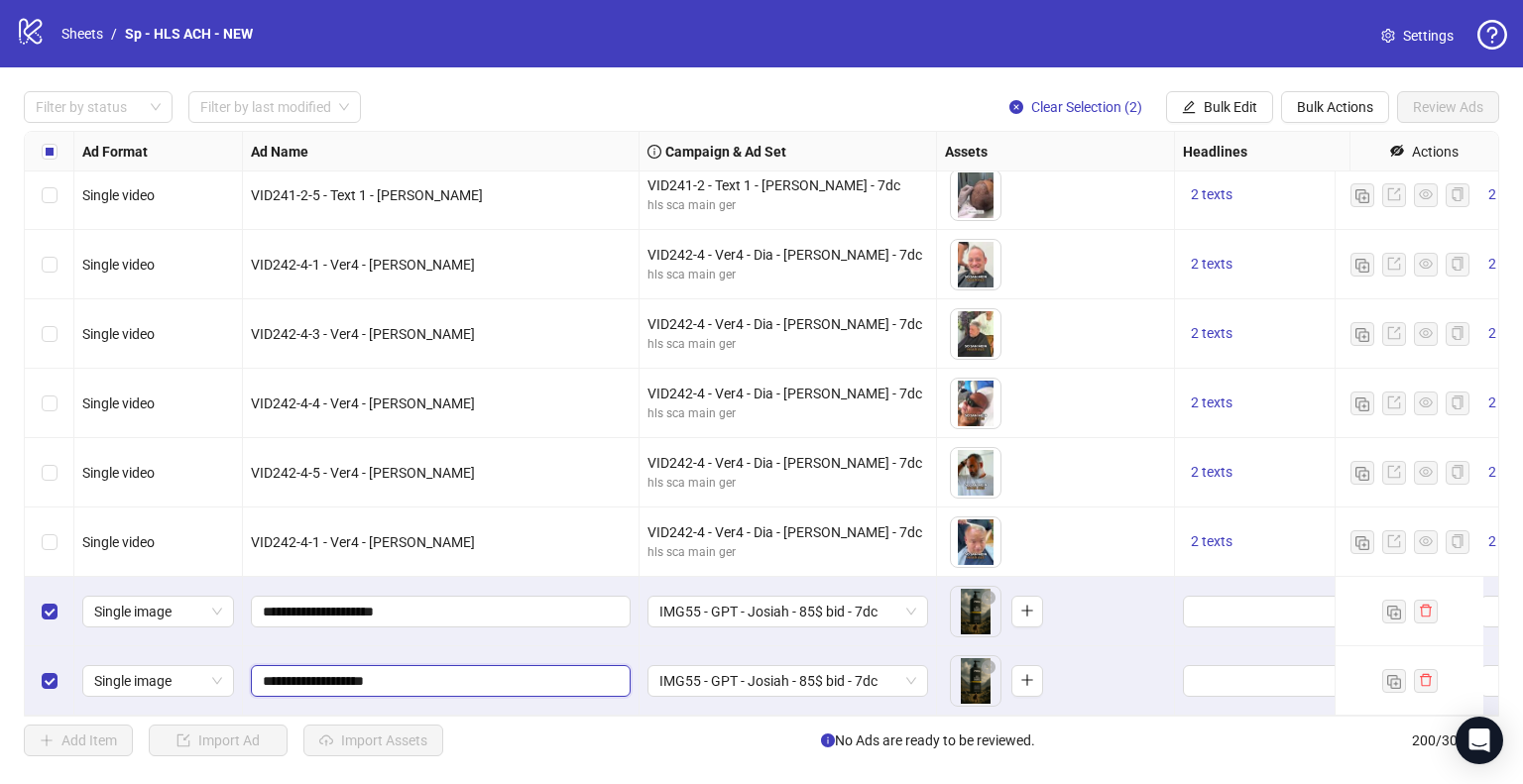 click on "**********" at bounding box center [438, 681] 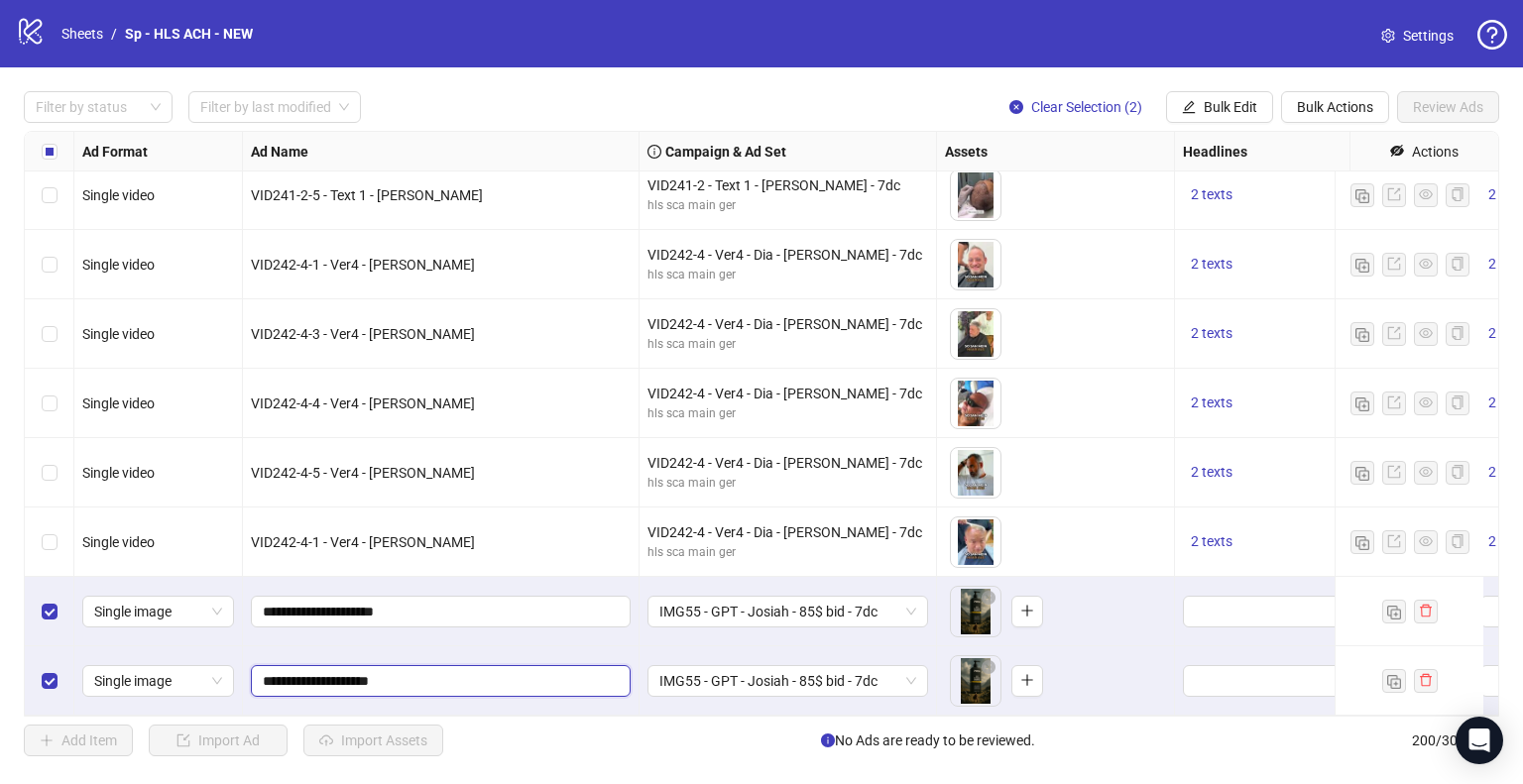 type on "**********" 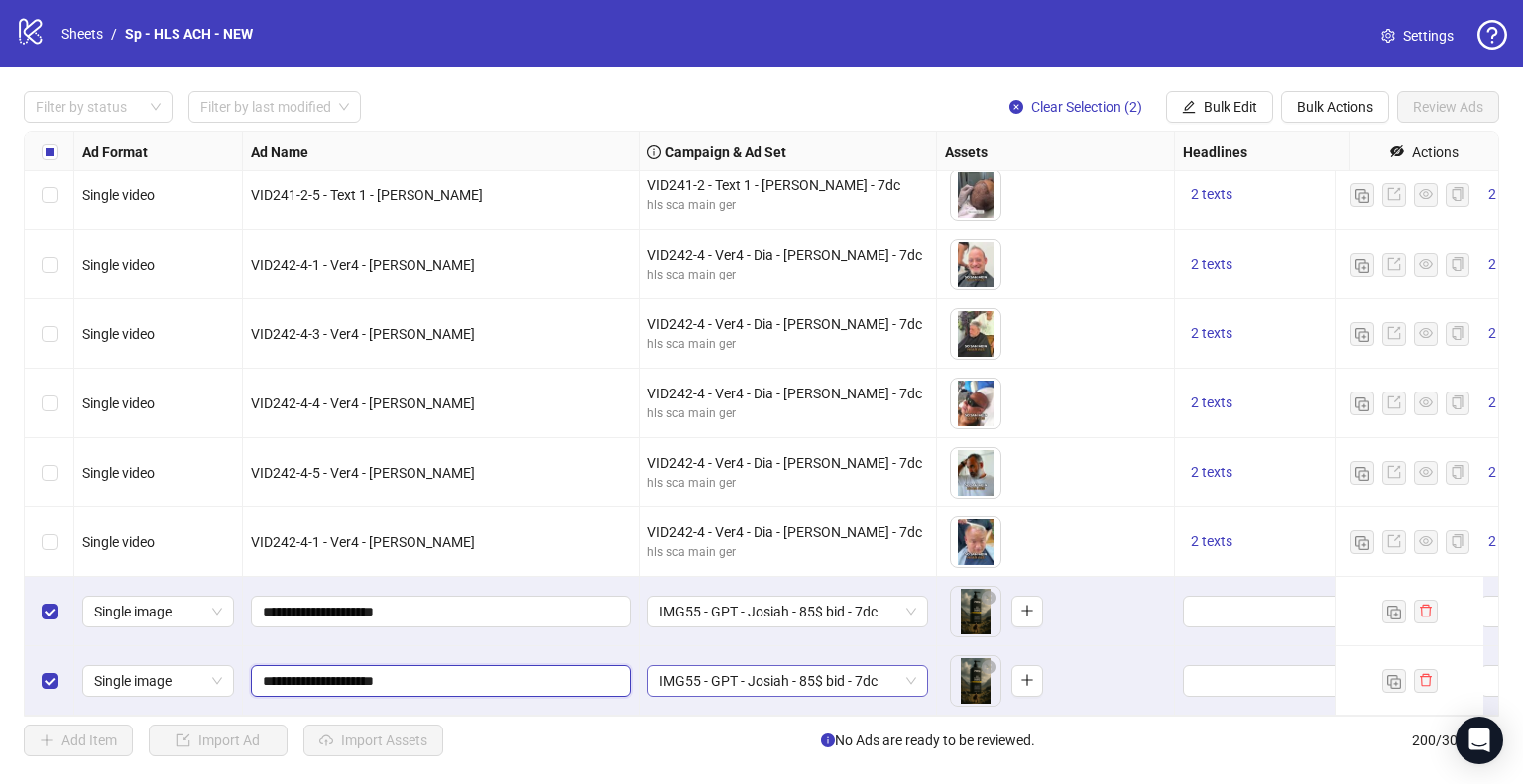 click on "IMG55 - GPT - Josiah - 85$ bid - 7dc" at bounding box center [787, 681] 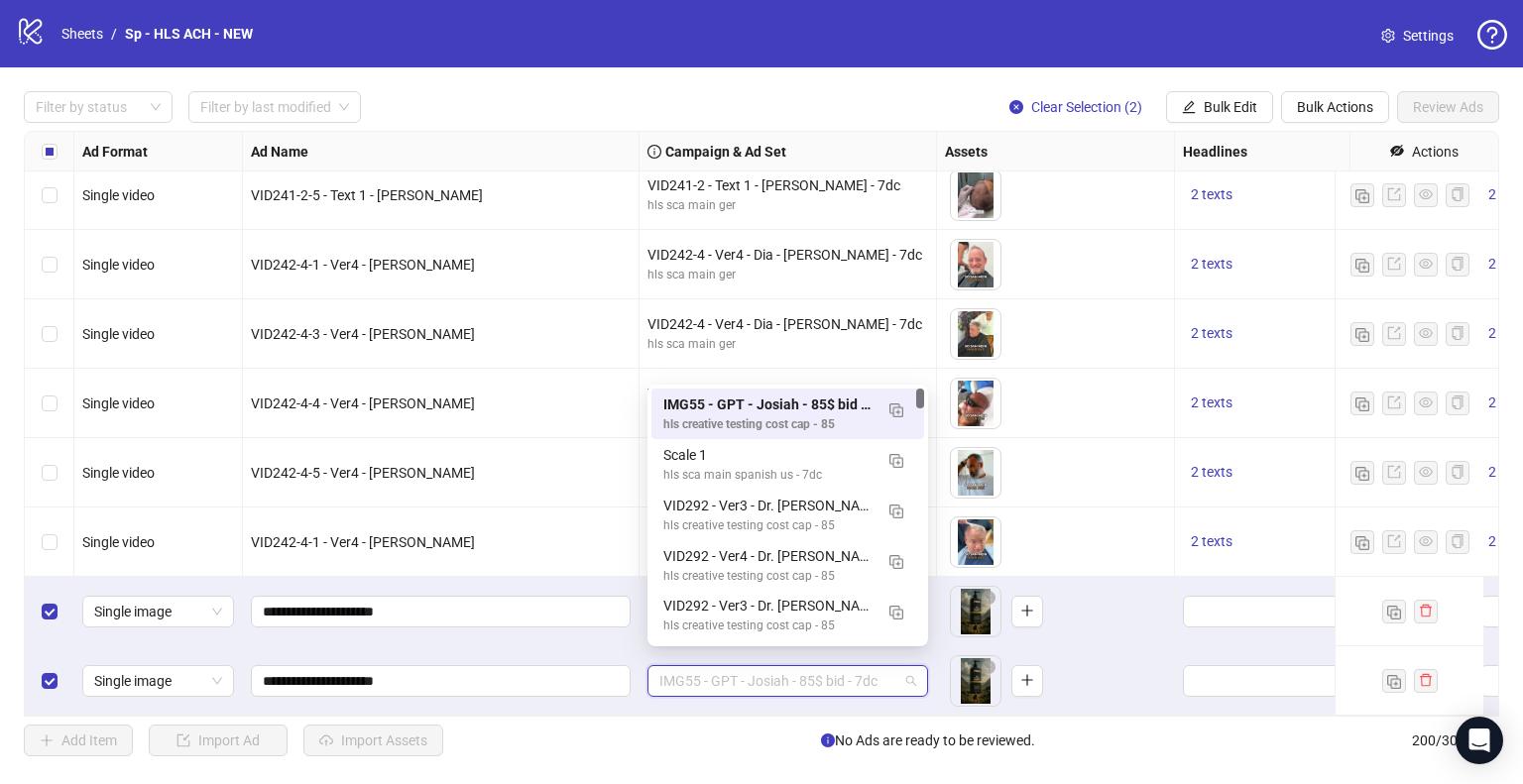 click on "IMG55 - GPT - Josiah - 85$ bid - 7dc" at bounding box center [787, 681] 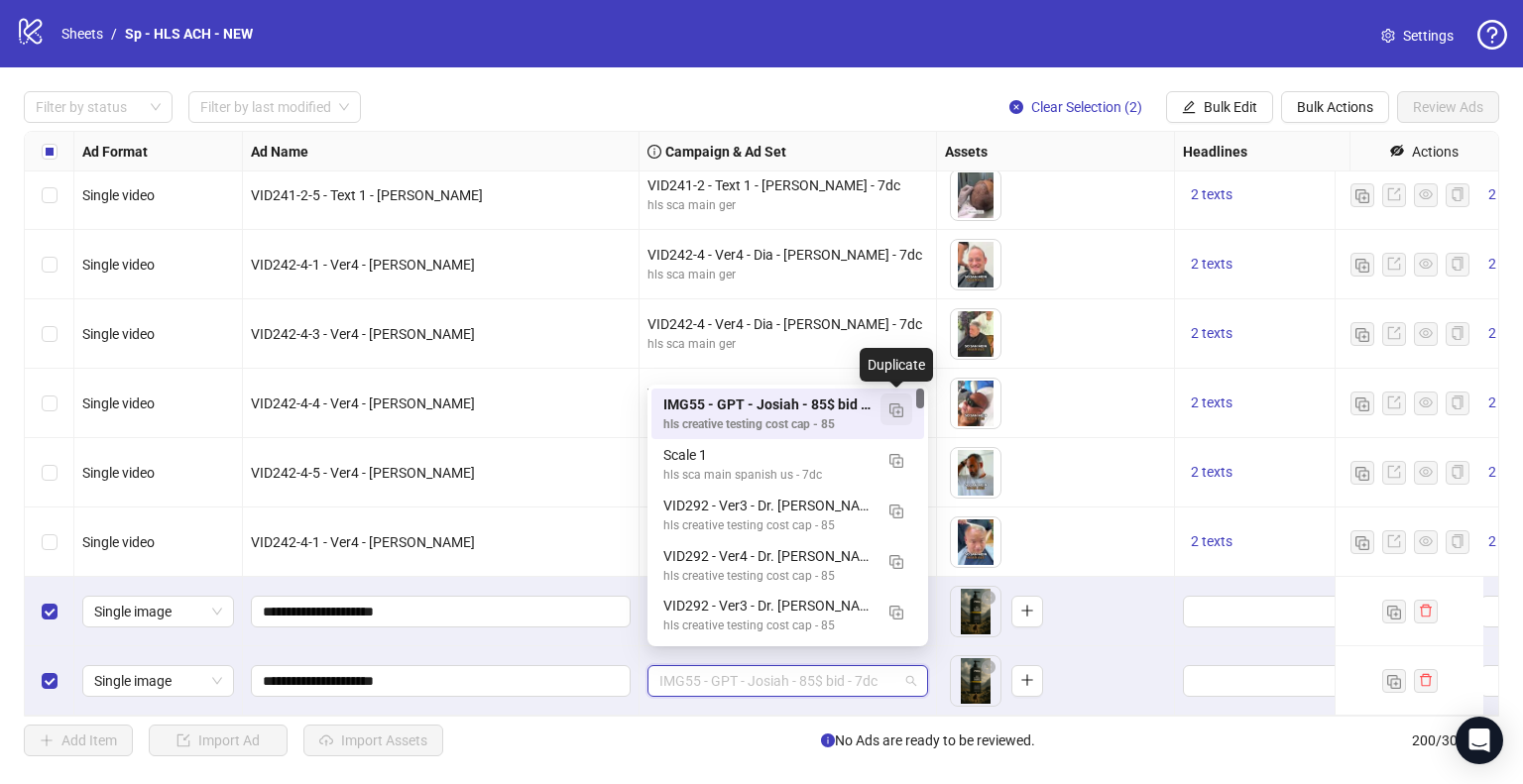 click at bounding box center [896, 410] 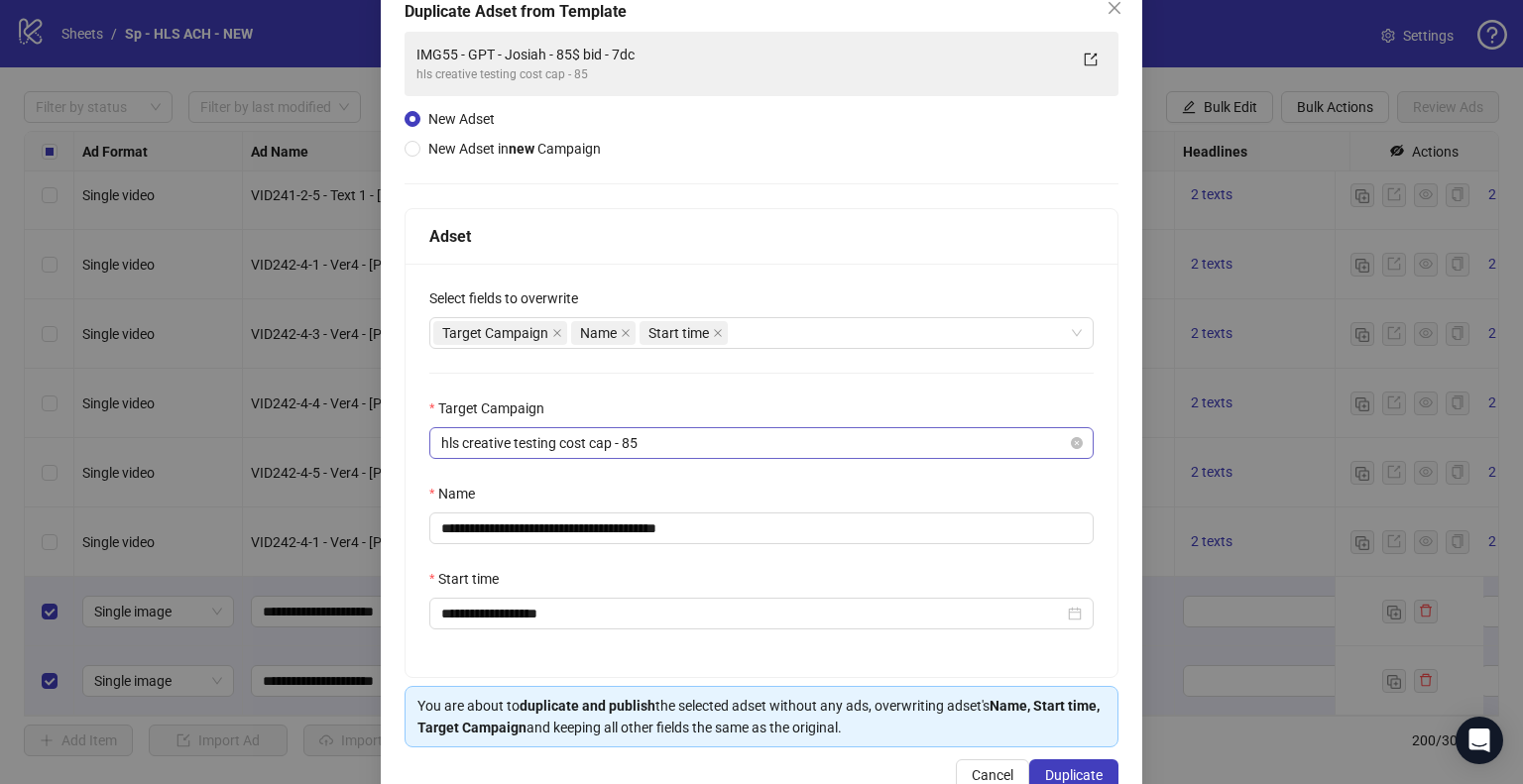 scroll, scrollTop: 121, scrollLeft: 0, axis: vertical 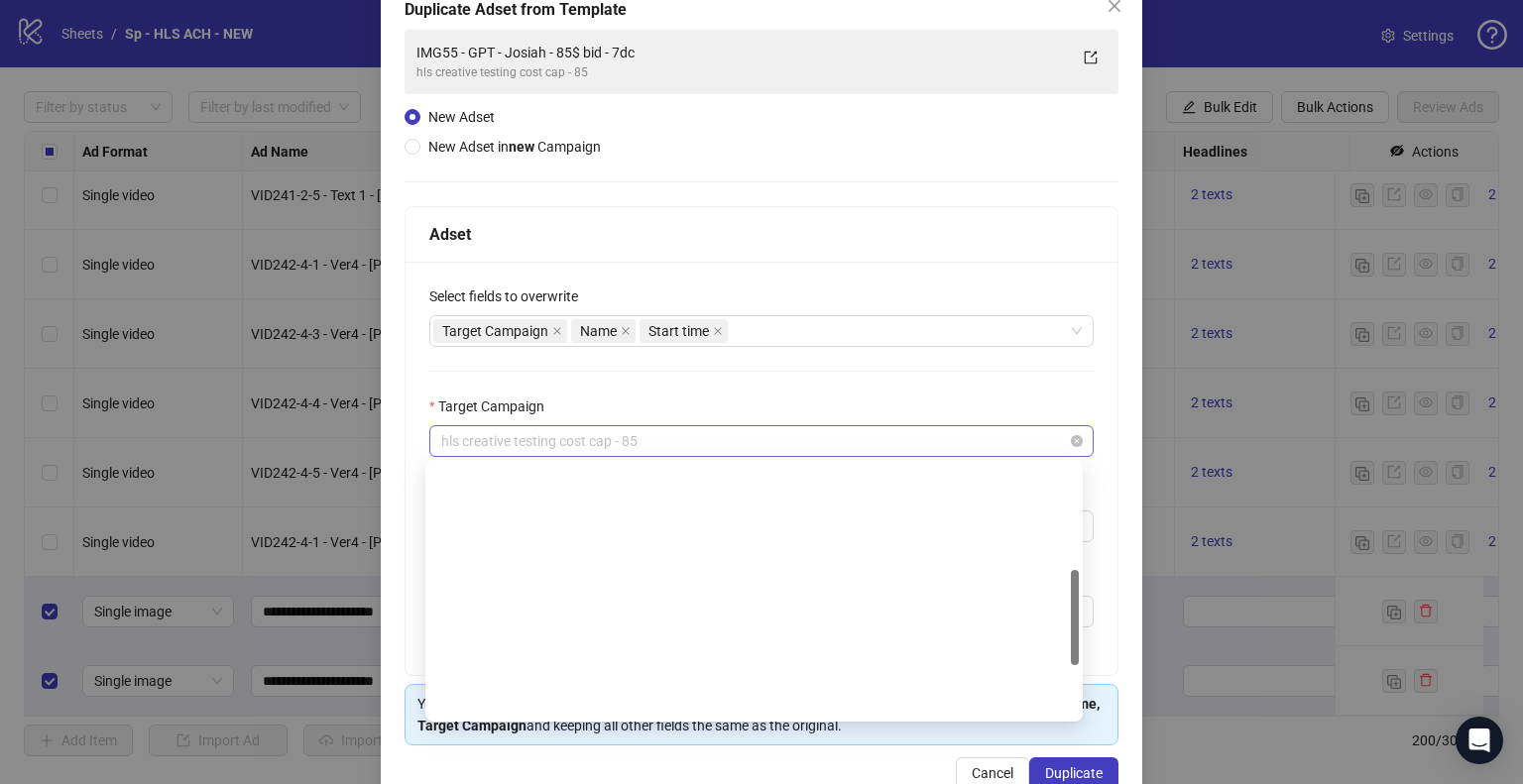 click on "hls creative testing cost cap - 85" at bounding box center (762, 441) 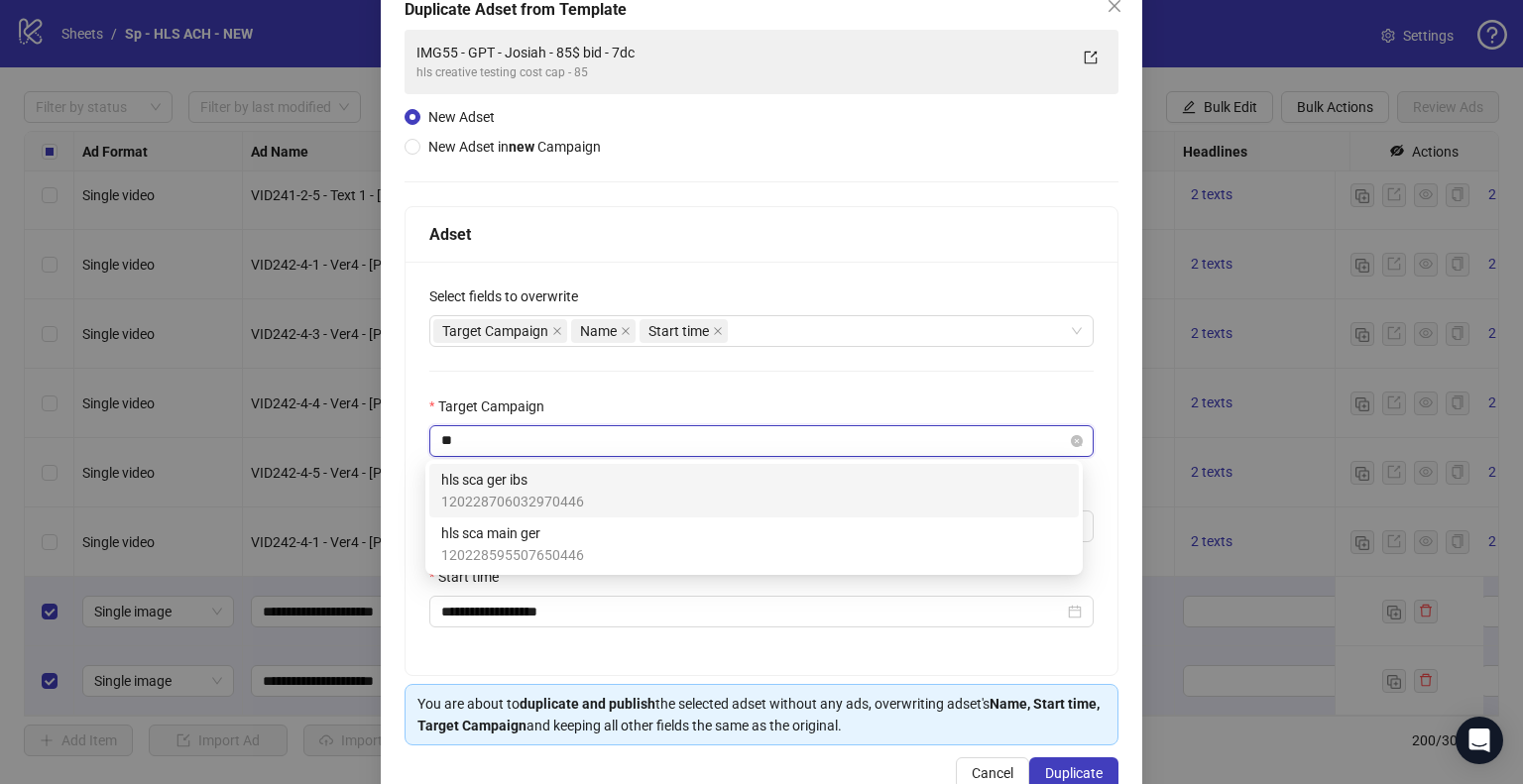 scroll, scrollTop: 0, scrollLeft: 0, axis: both 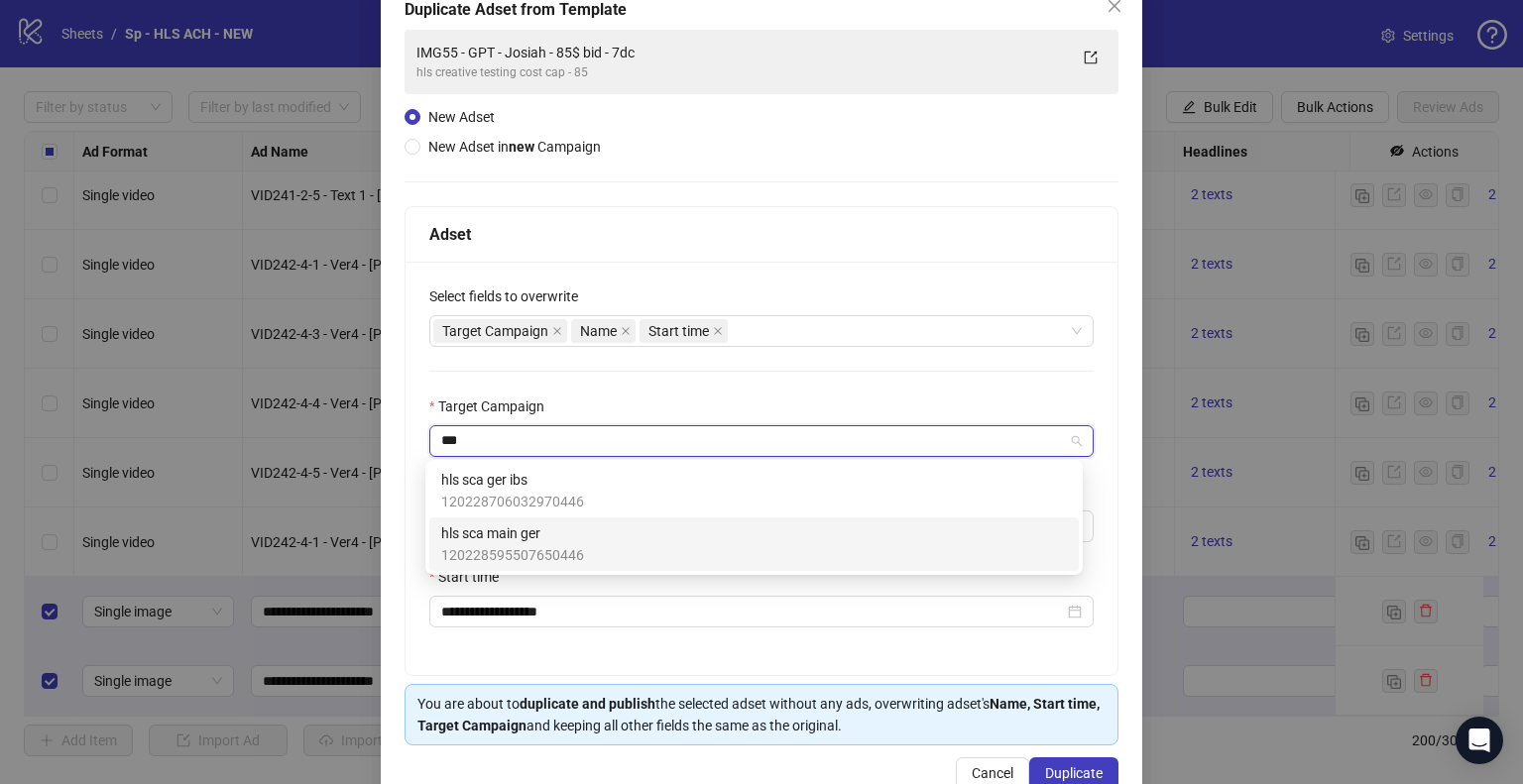 click on "hls sca main ger 120228595507650446" at bounding box center (754, 544) 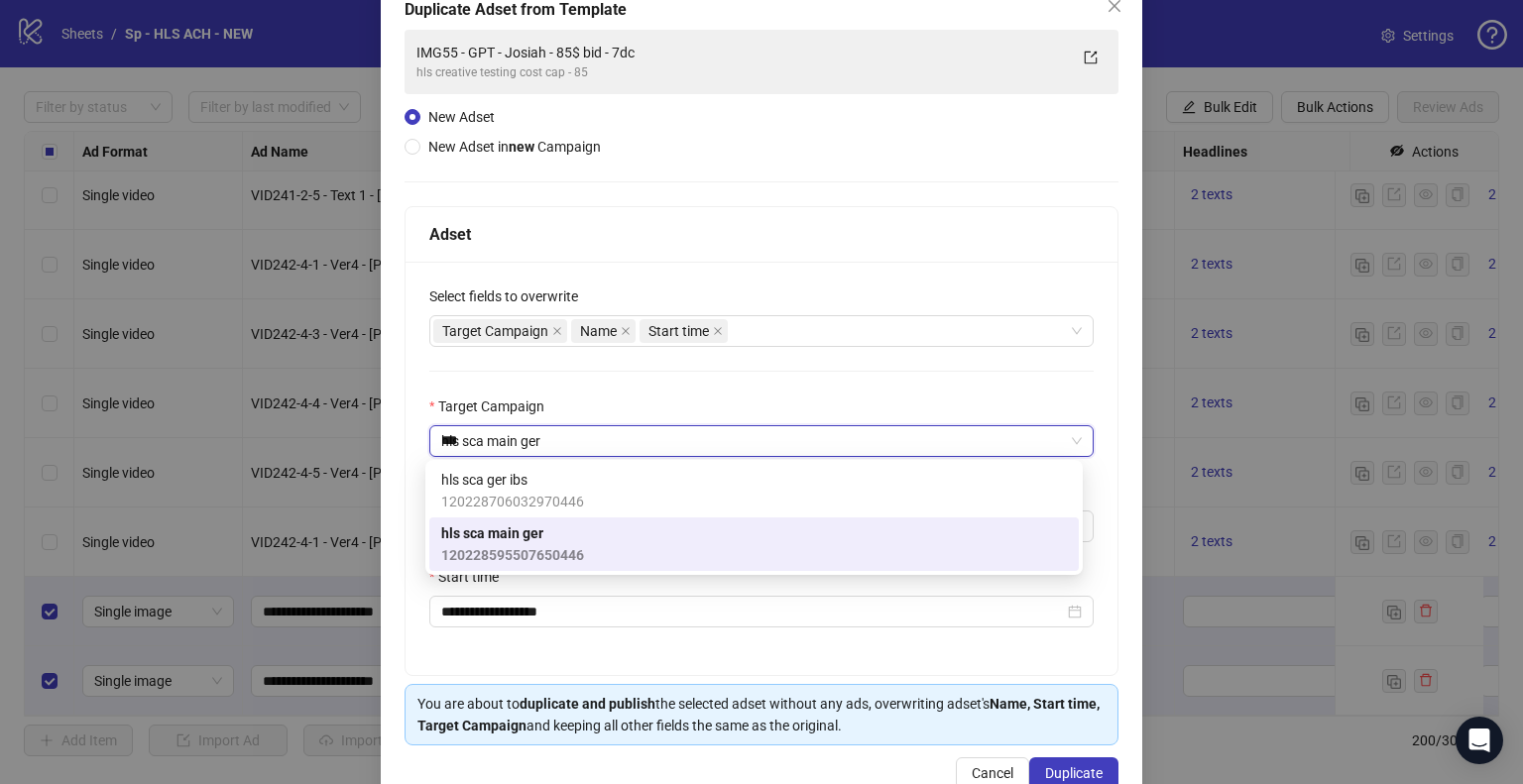 type 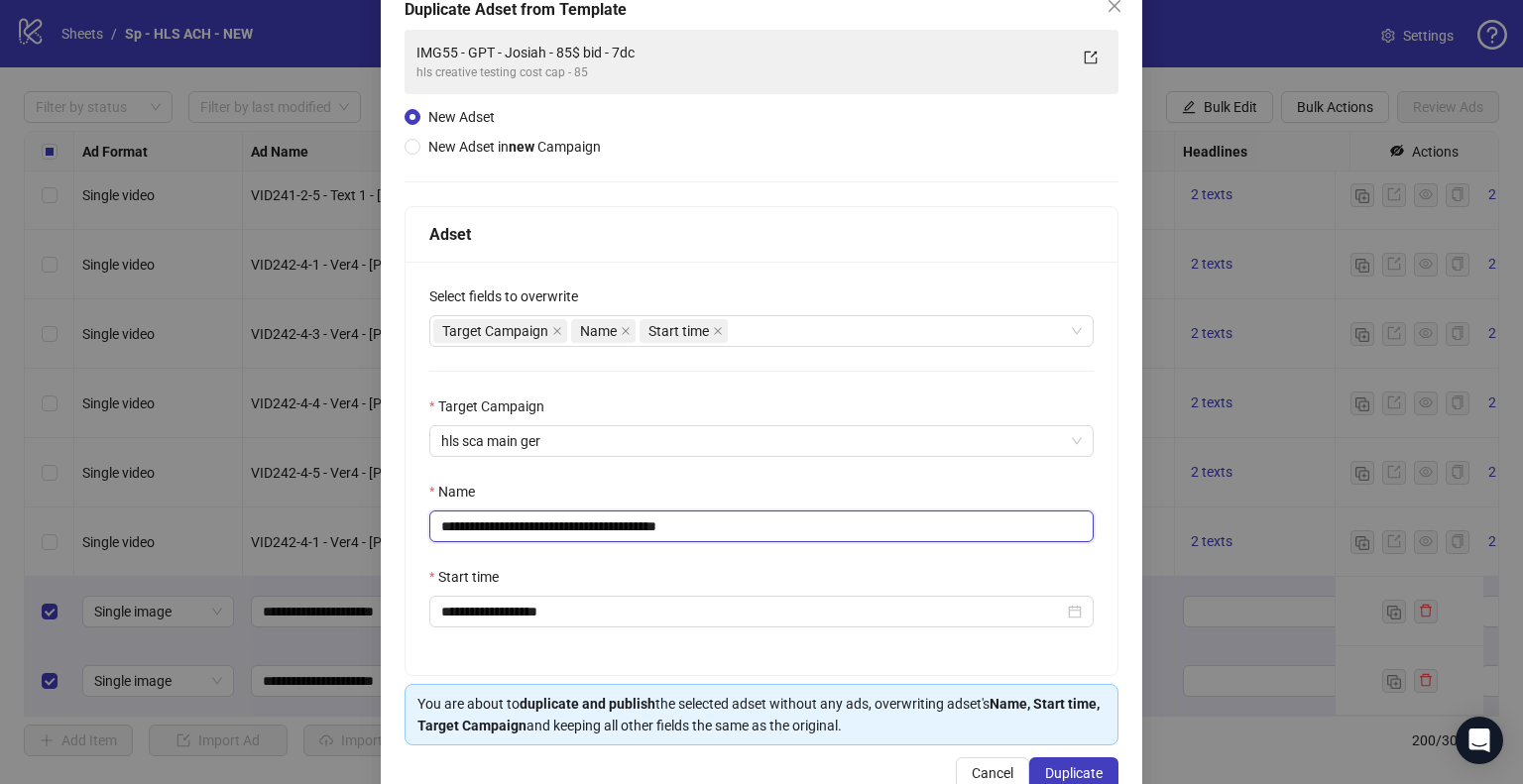 drag, startPoint x: 581, startPoint y: 530, endPoint x: 637, endPoint y: 528, distance: 56.0357 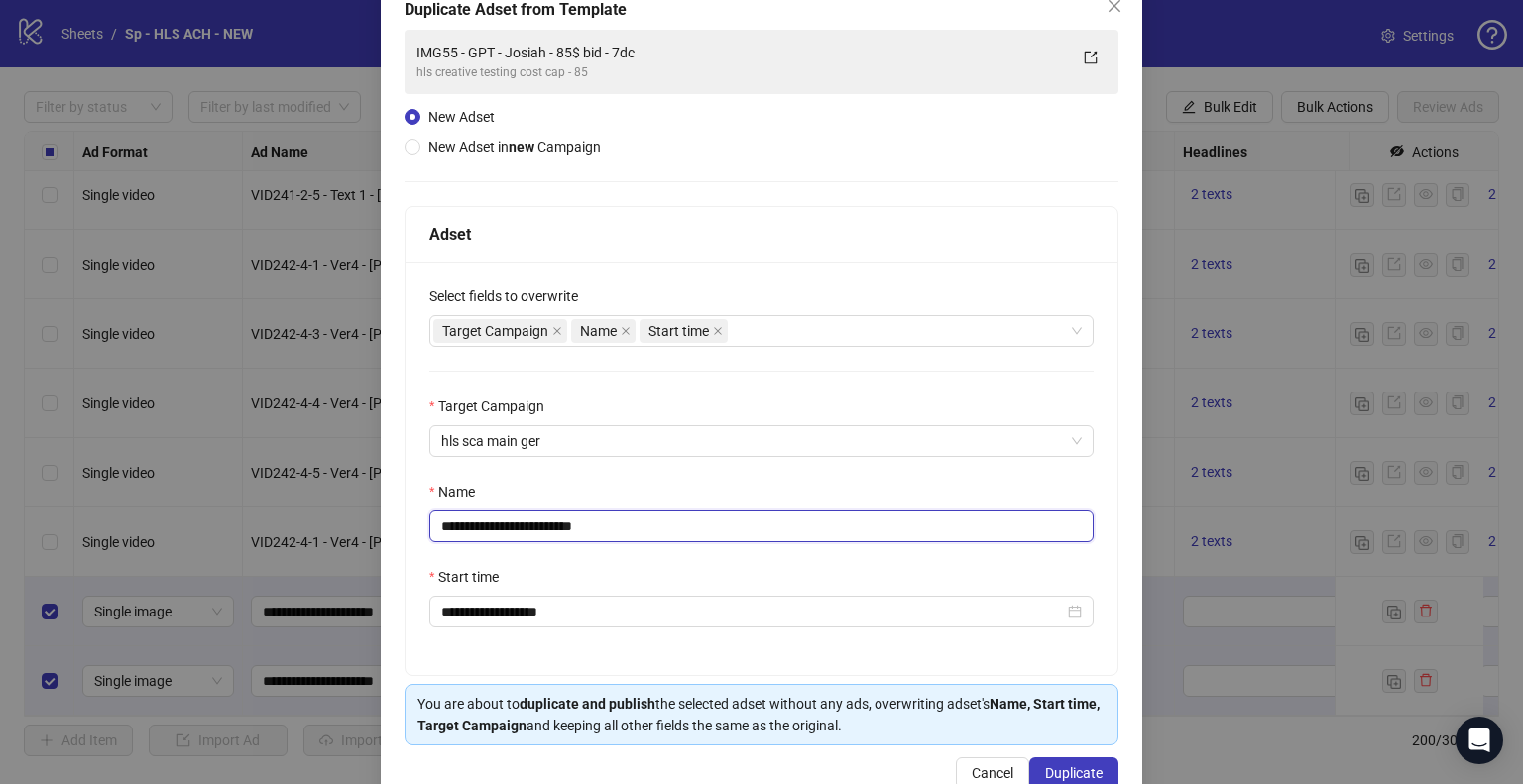 type on "**********" 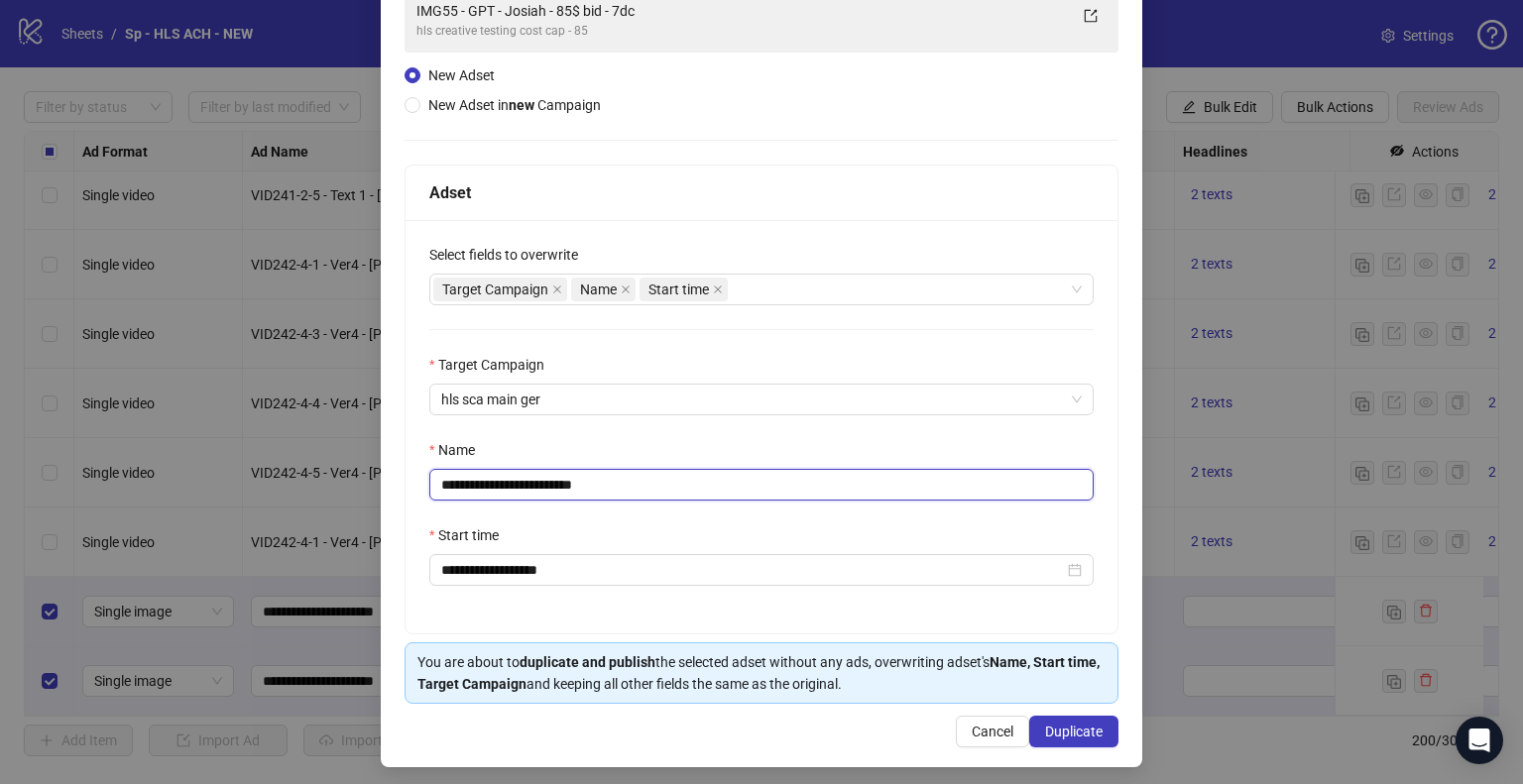 scroll, scrollTop: 168, scrollLeft: 0, axis: vertical 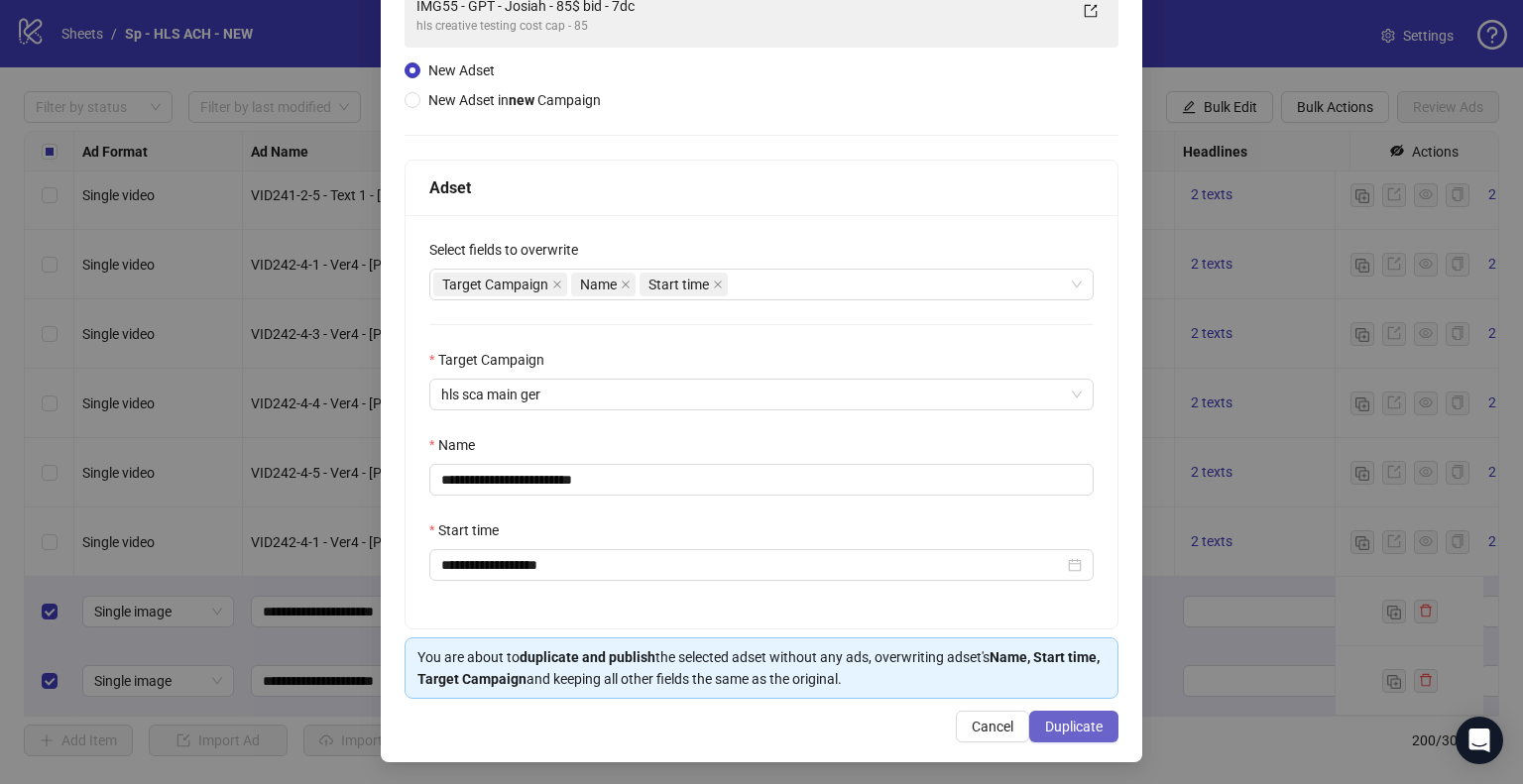 click on "Duplicate" at bounding box center [1074, 727] 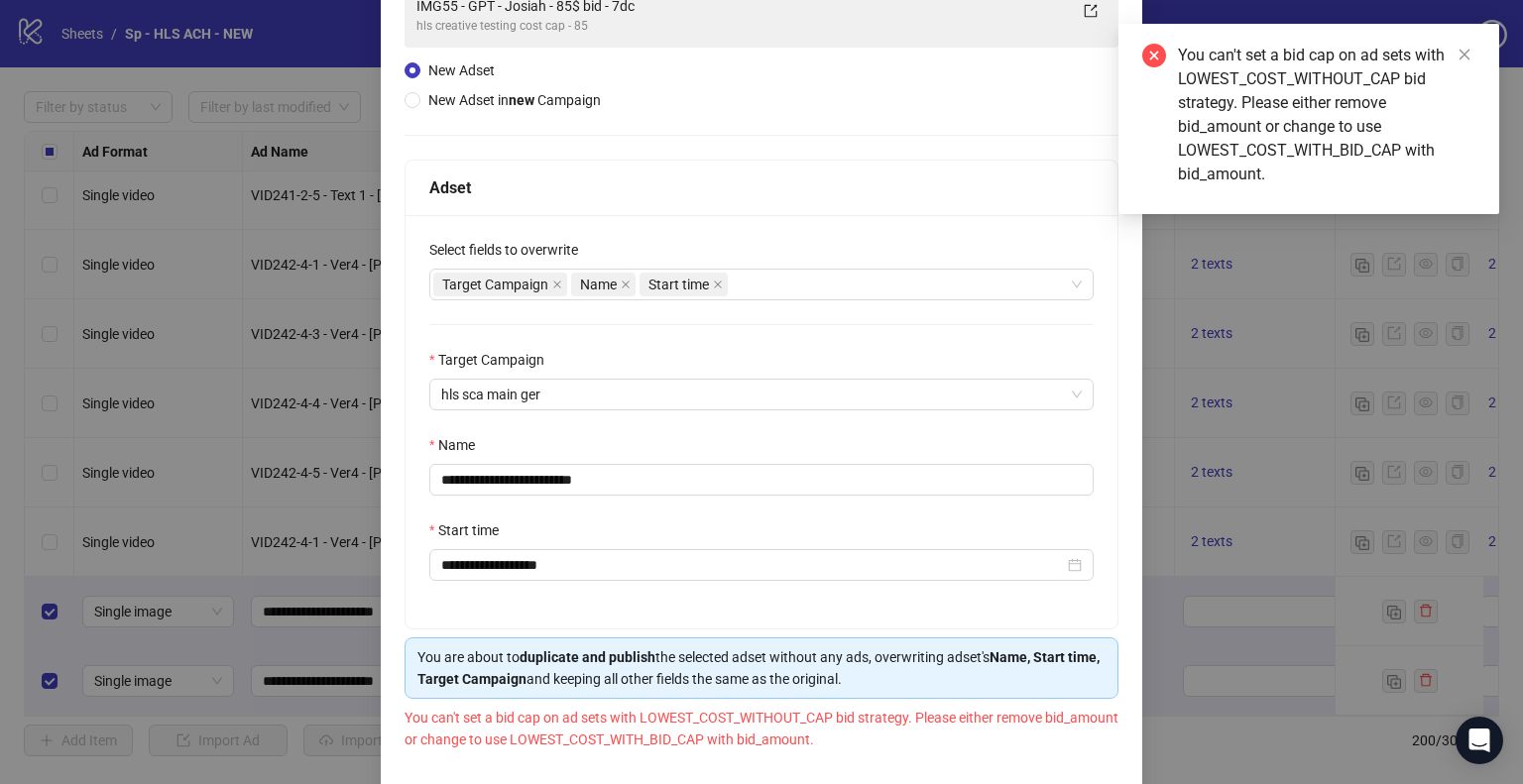 scroll, scrollTop: 0, scrollLeft: 0, axis: both 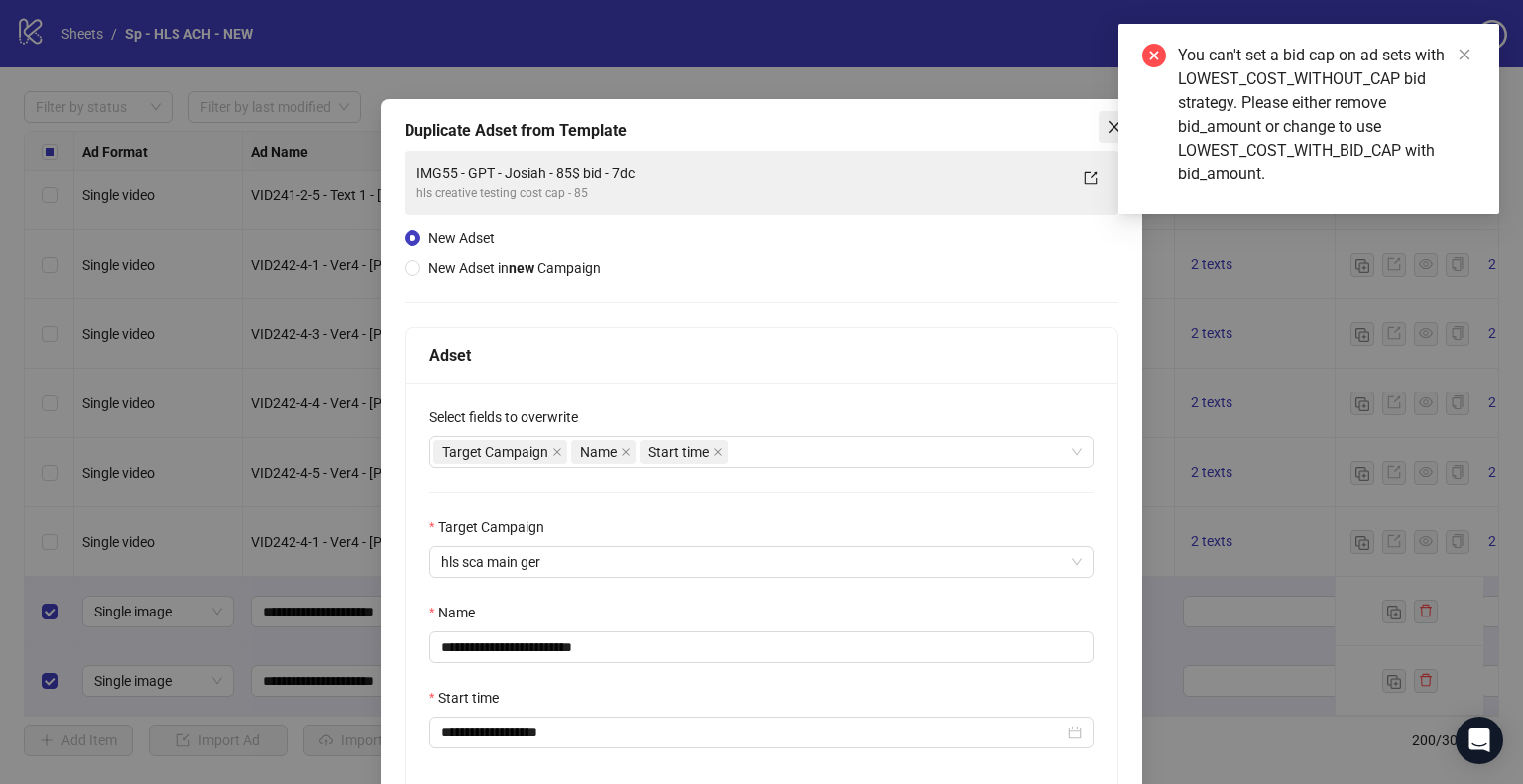 click 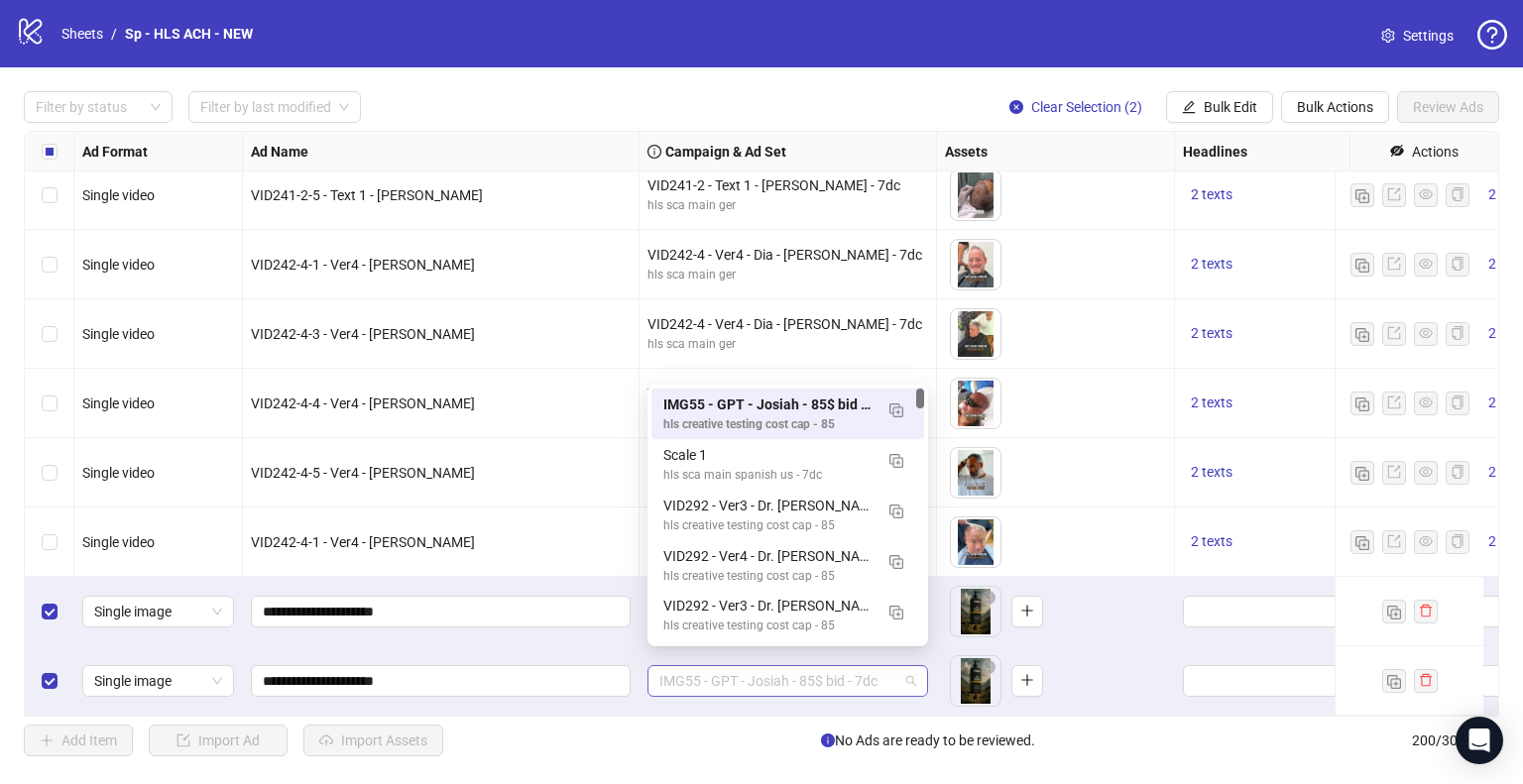 click on "IMG55 - GPT - Josiah - 85$ bid - 7dc" at bounding box center [787, 681] 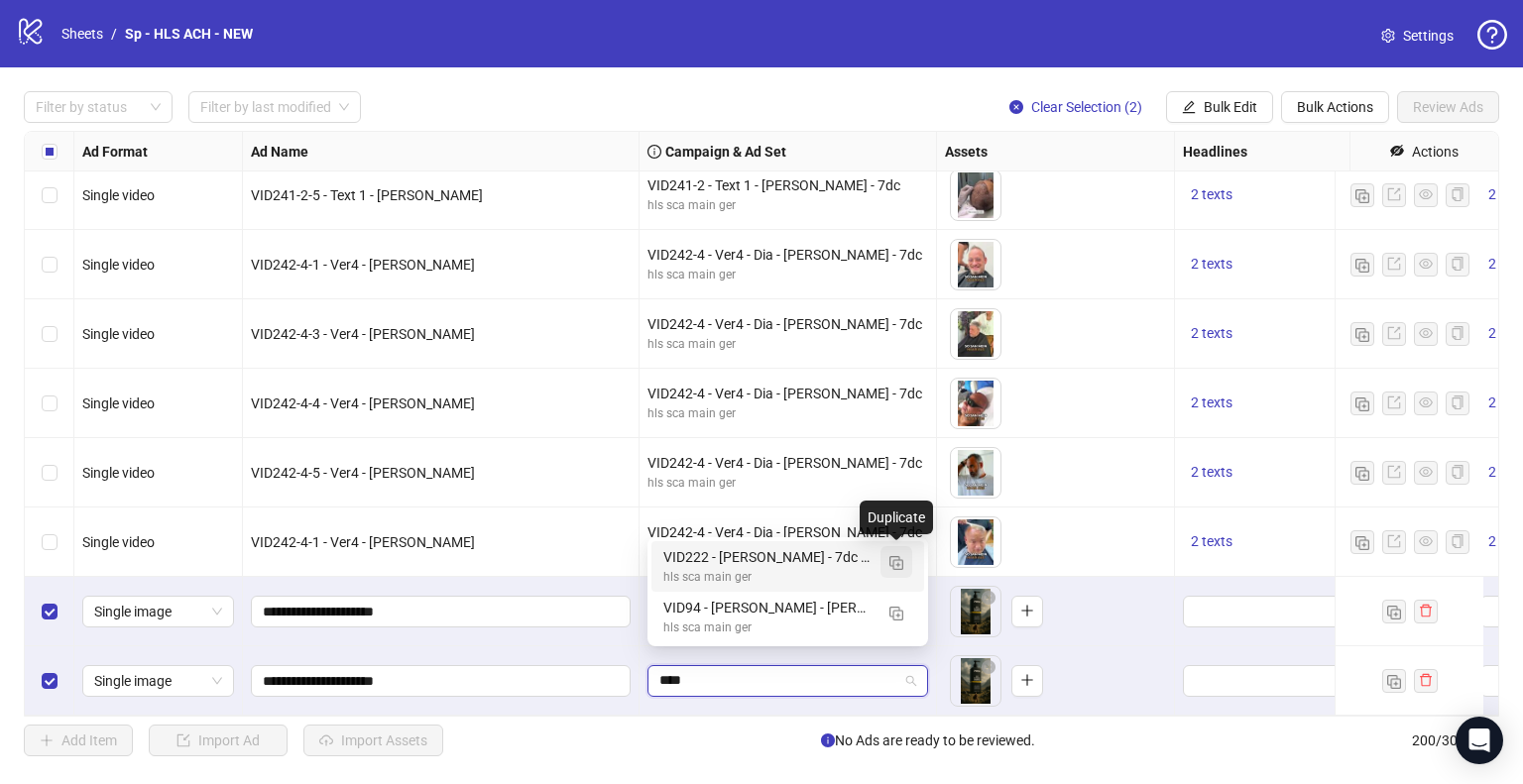 click at bounding box center [896, 563] 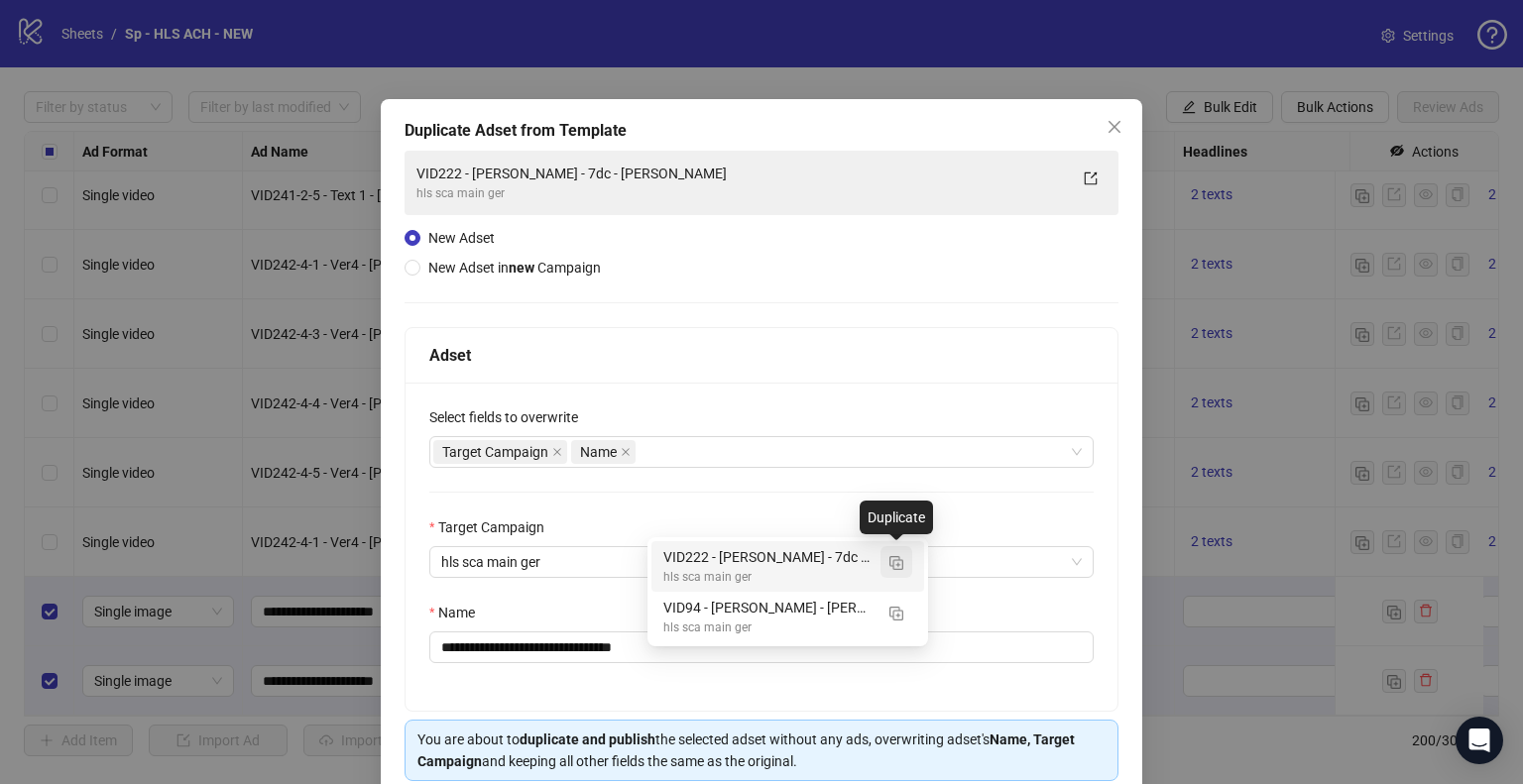 type on "****" 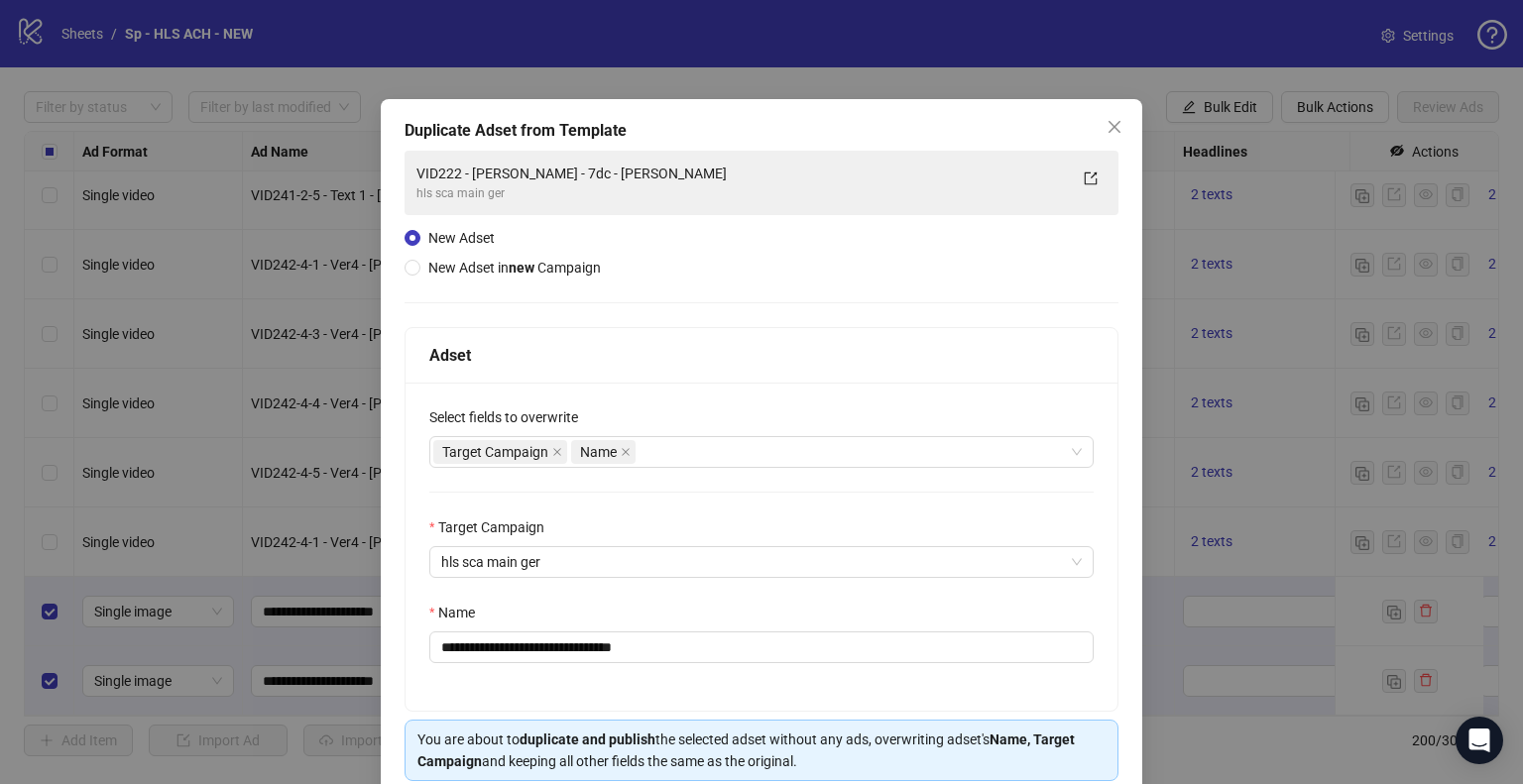 scroll, scrollTop: 83, scrollLeft: 0, axis: vertical 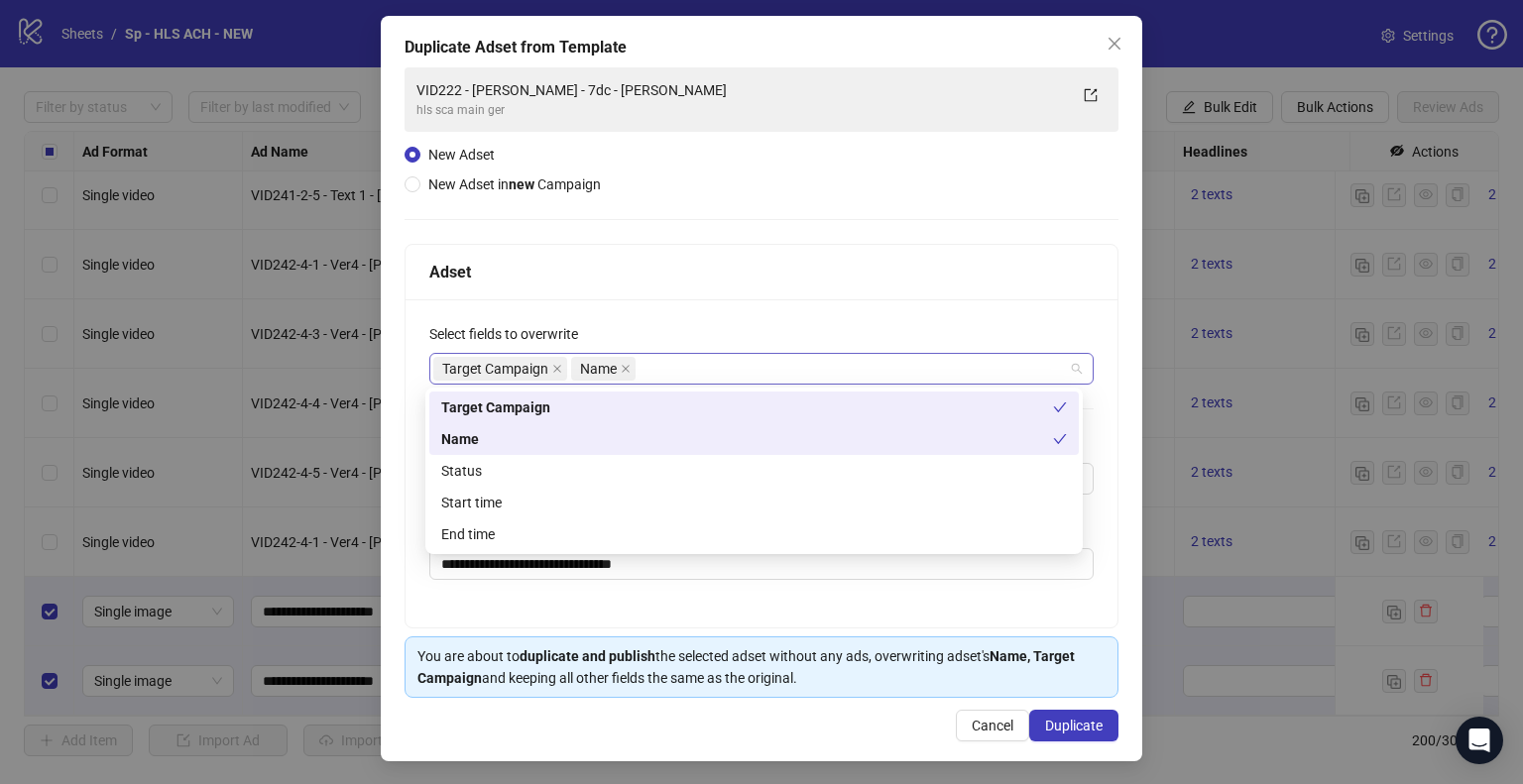click on "Target Campaign Name" at bounding box center (751, 369) 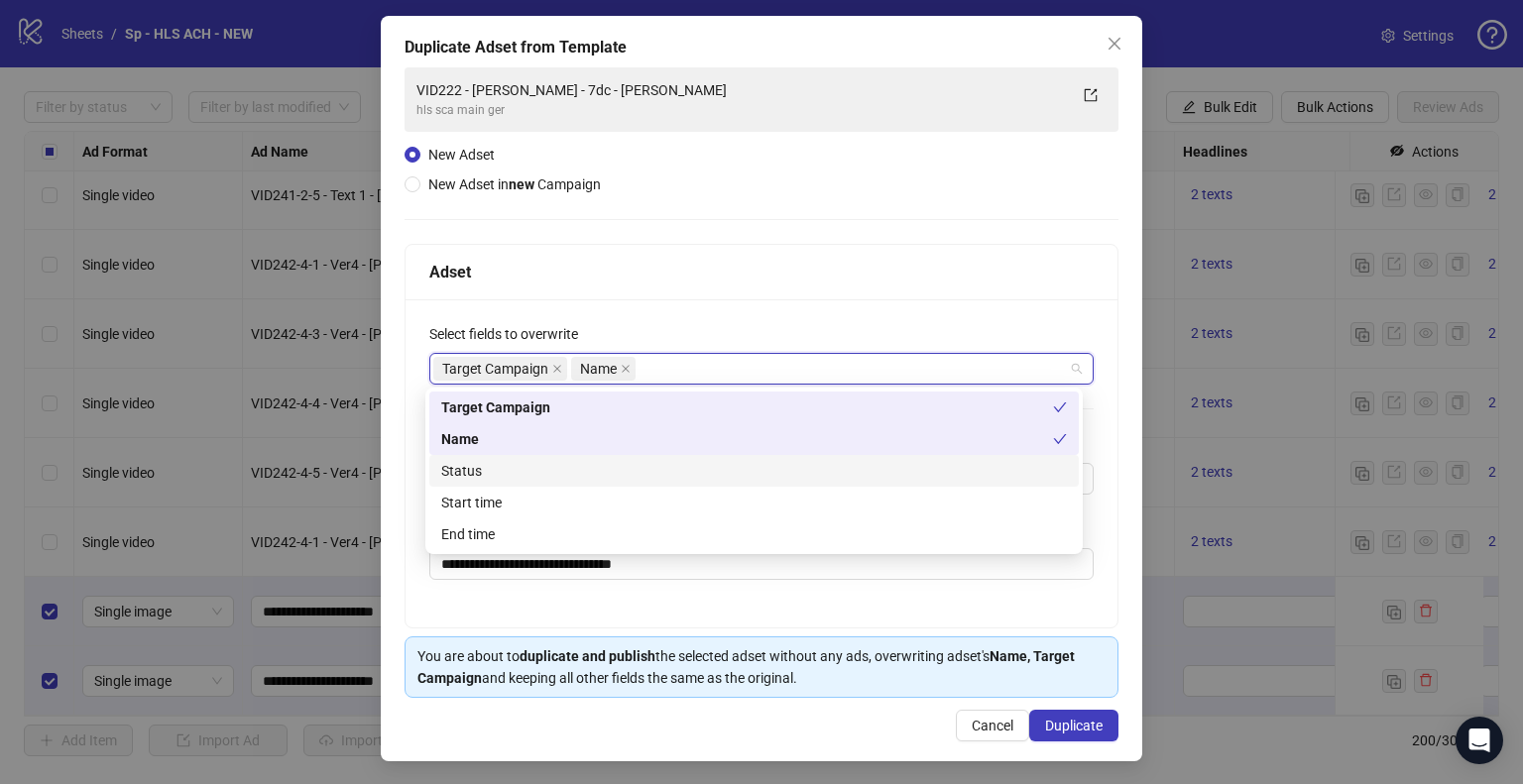 click on "Status" at bounding box center [754, 471] 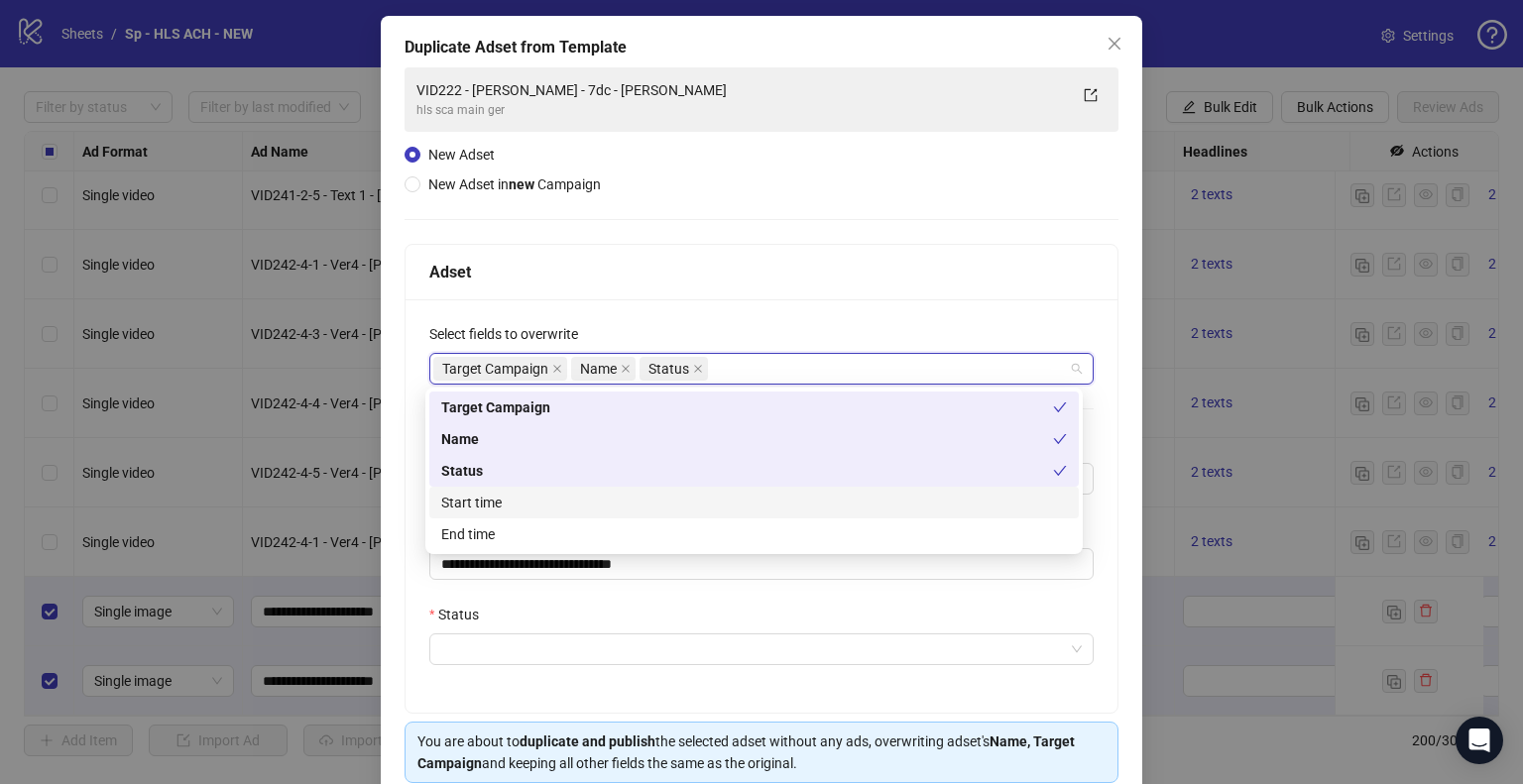 click on "Start time" at bounding box center (754, 503) 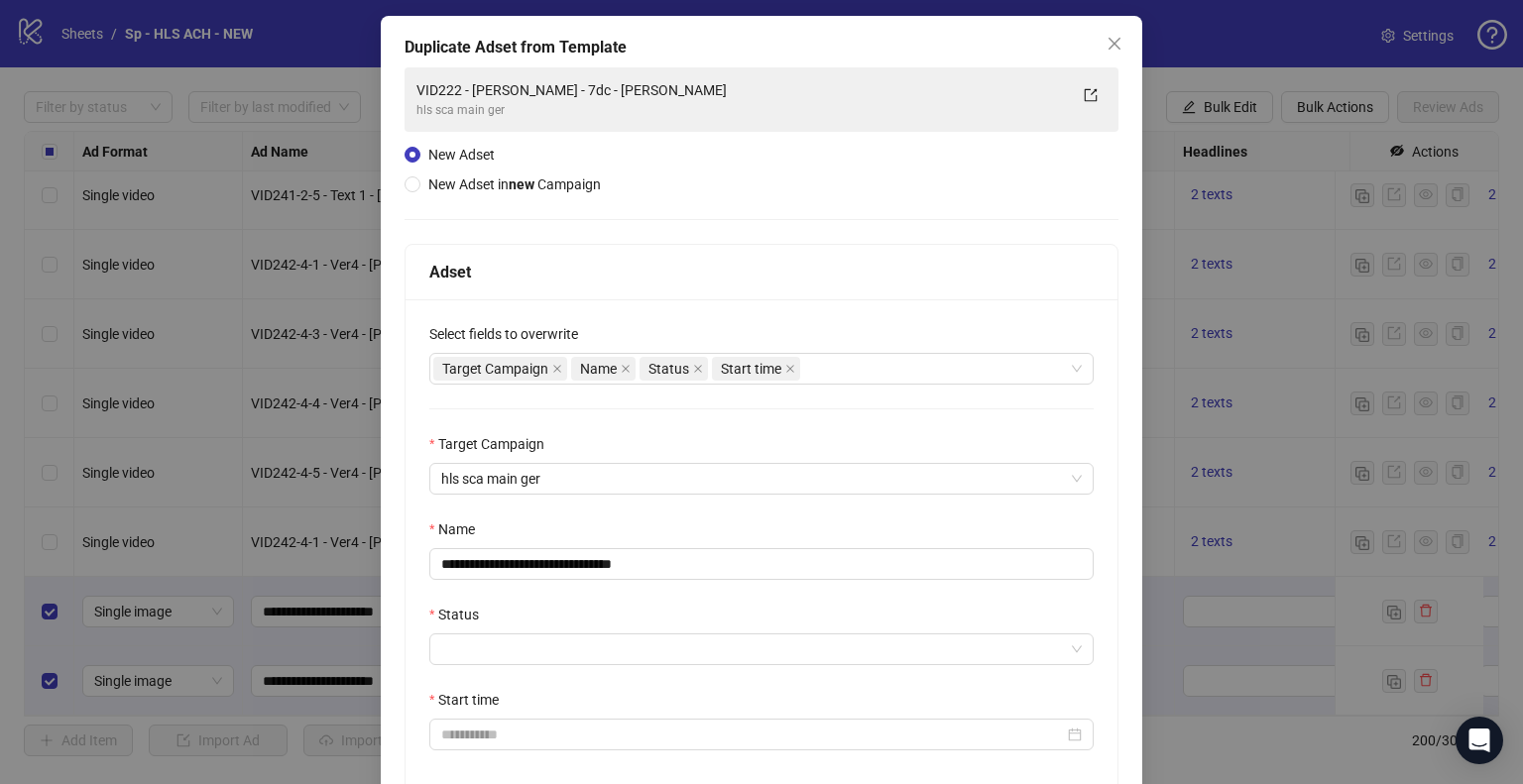 click on "**********" at bounding box center (762, 474) 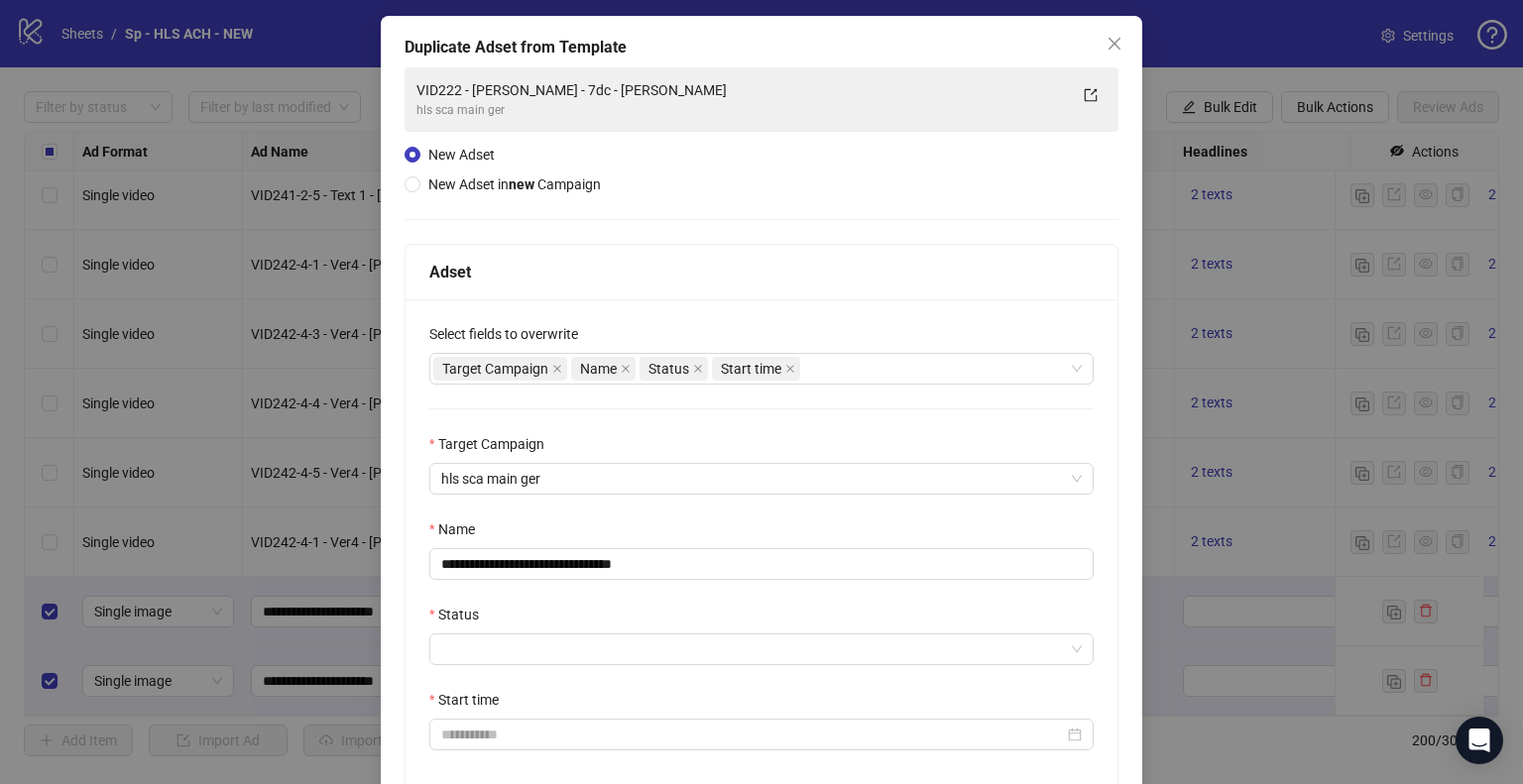 scroll, scrollTop: 254, scrollLeft: 0, axis: vertical 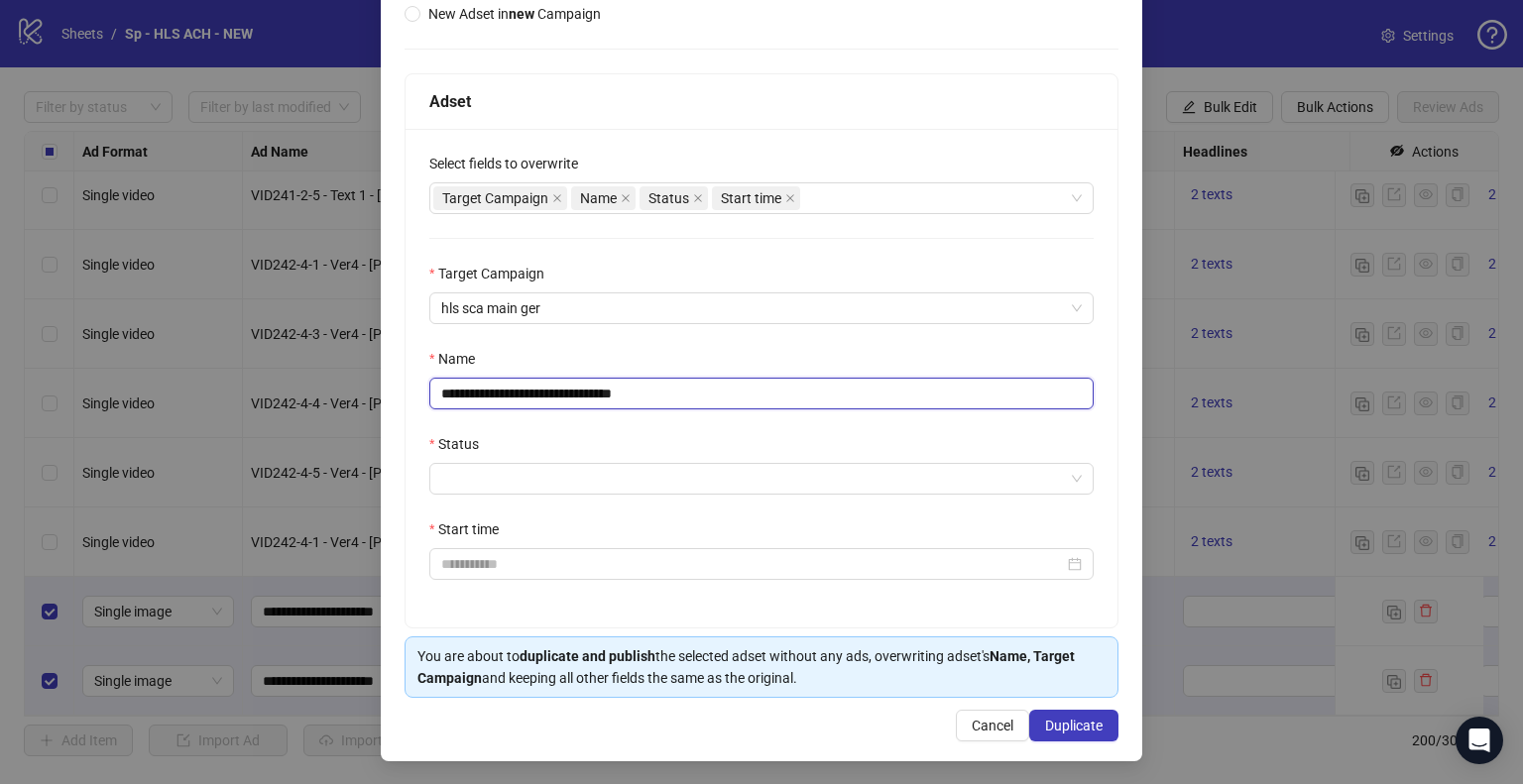 click on "**********" at bounding box center (762, 393) 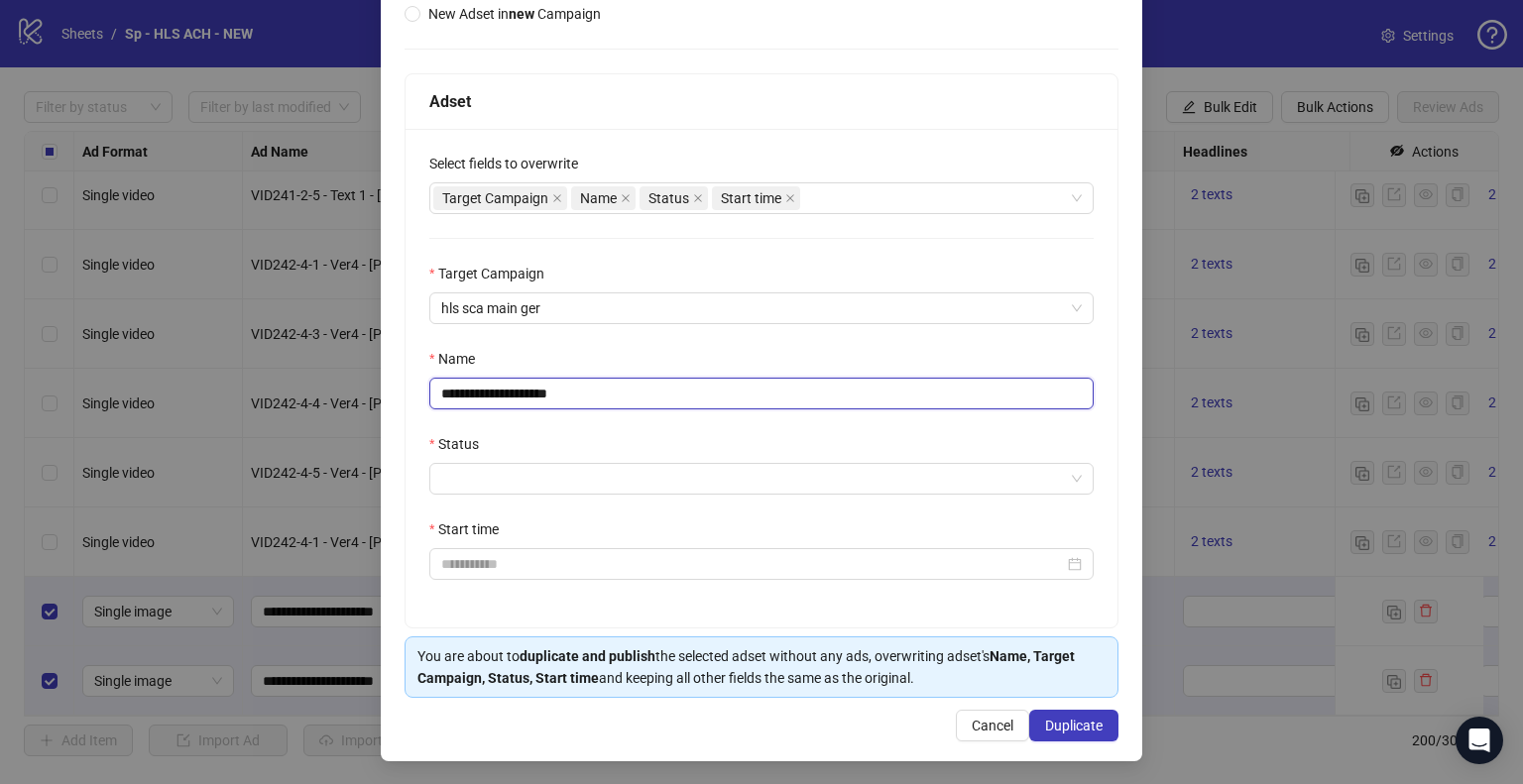 type on "**********" 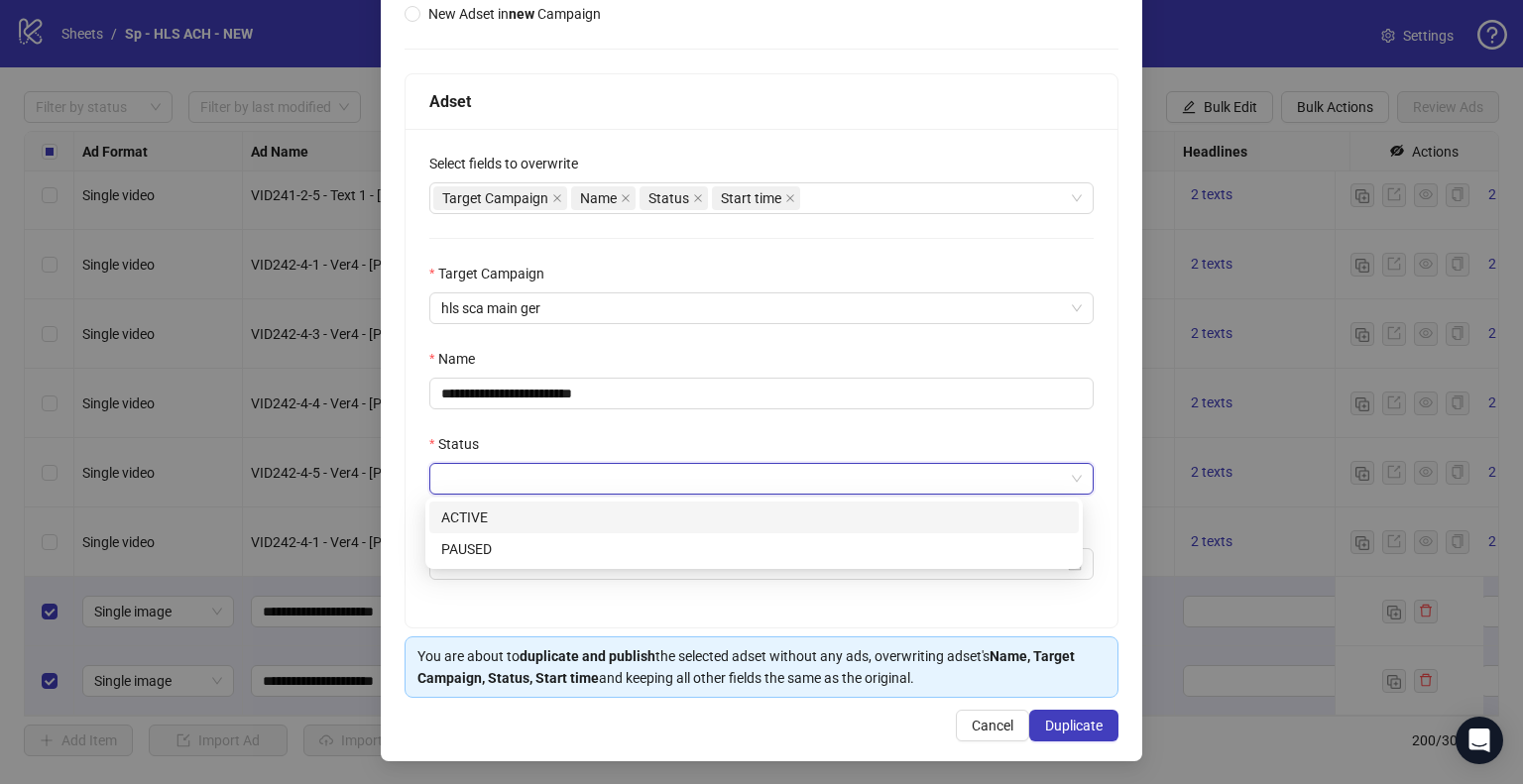 click on "Status" at bounding box center (753, 479) 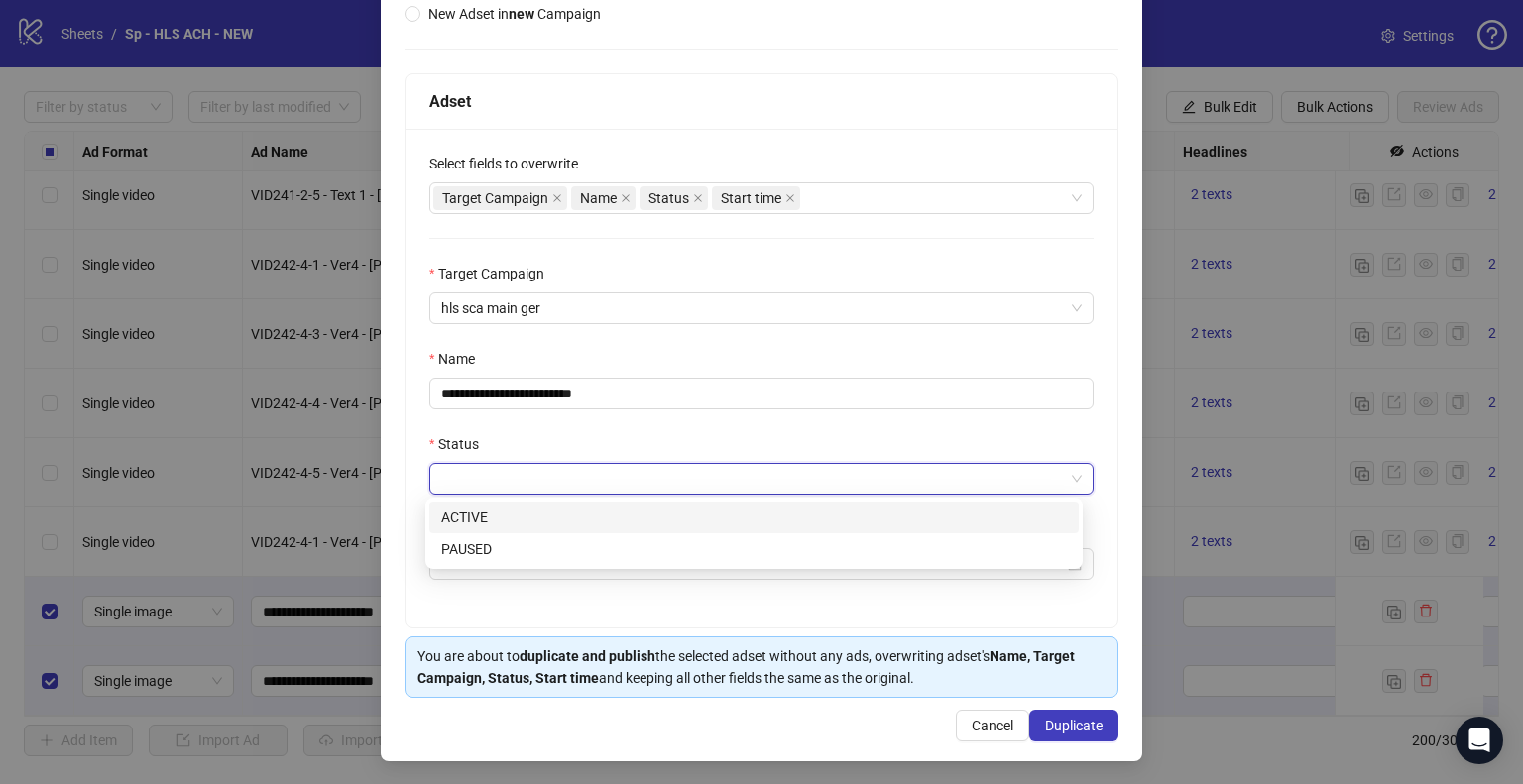 click on "ACTIVE" at bounding box center (754, 517) 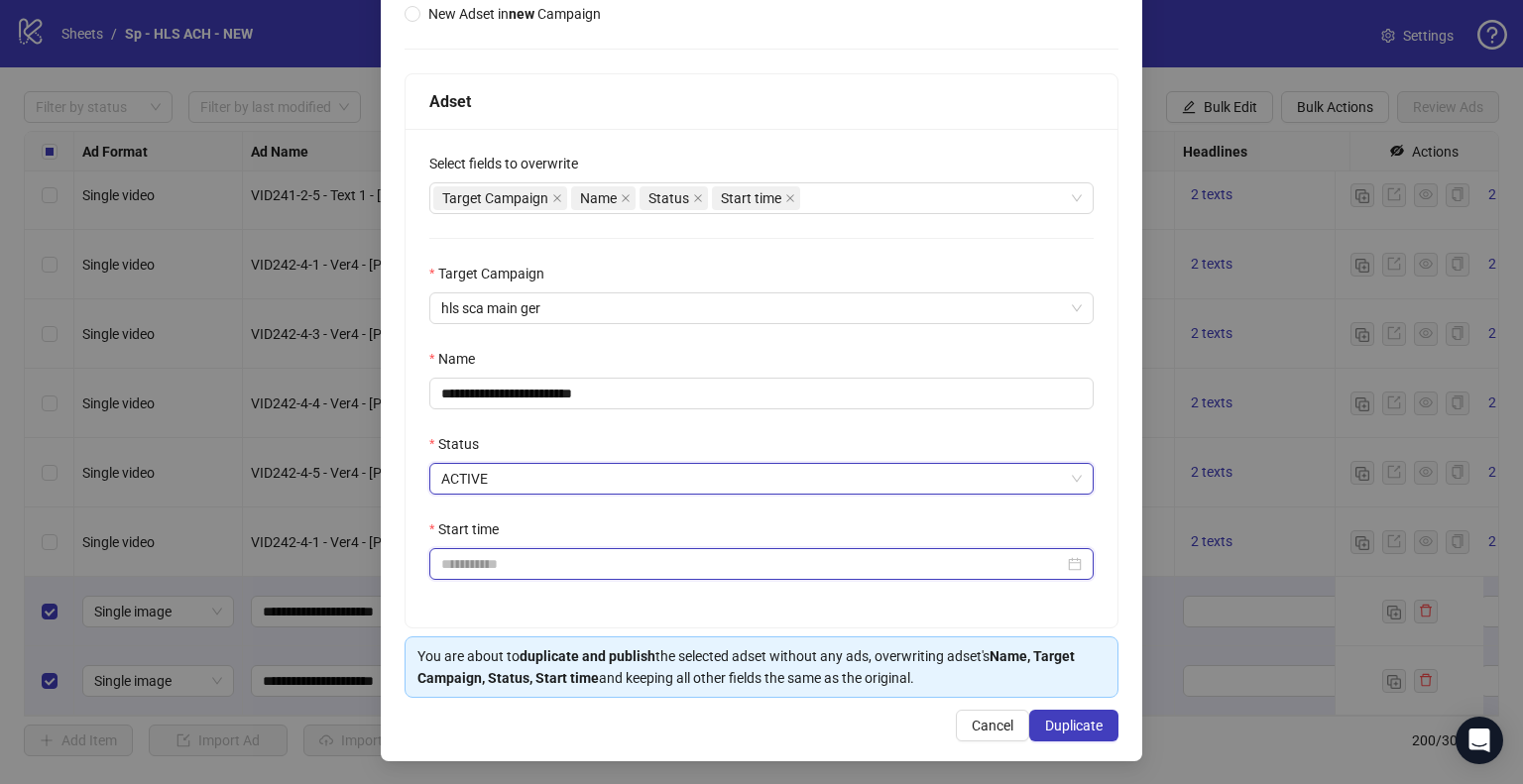 click on "Start time" at bounding box center [753, 564] 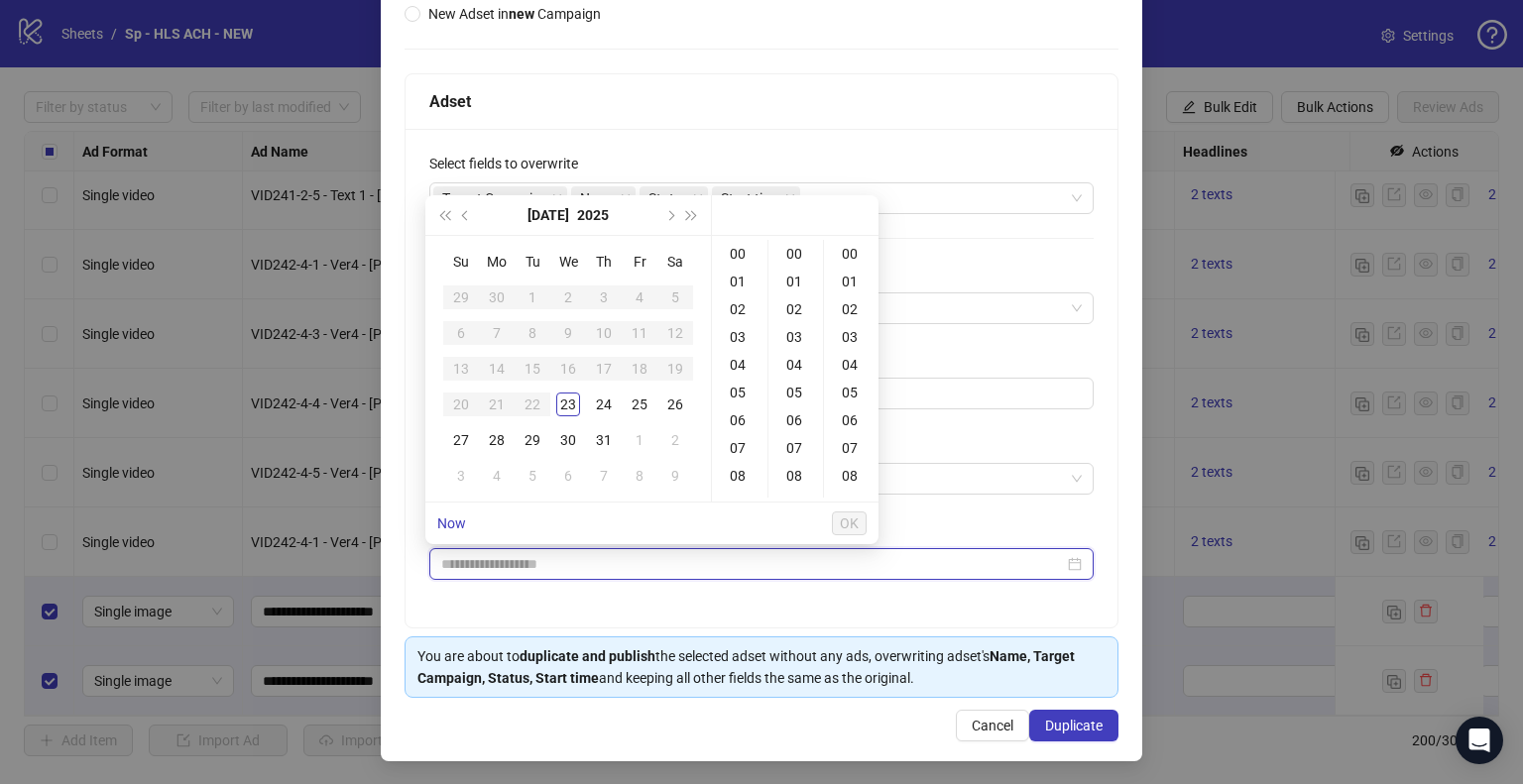 type on "**********" 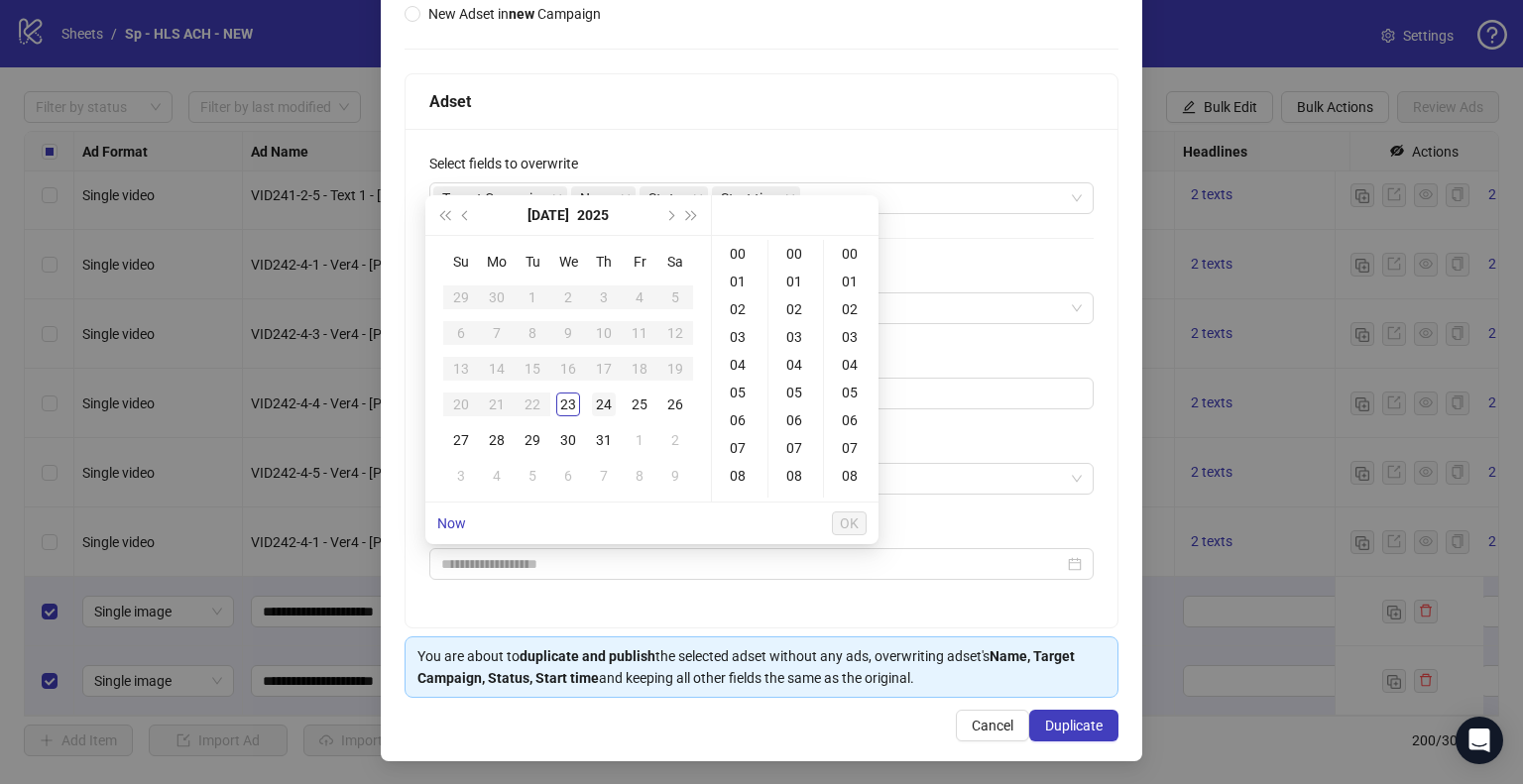 click on "24" at bounding box center (604, 404) 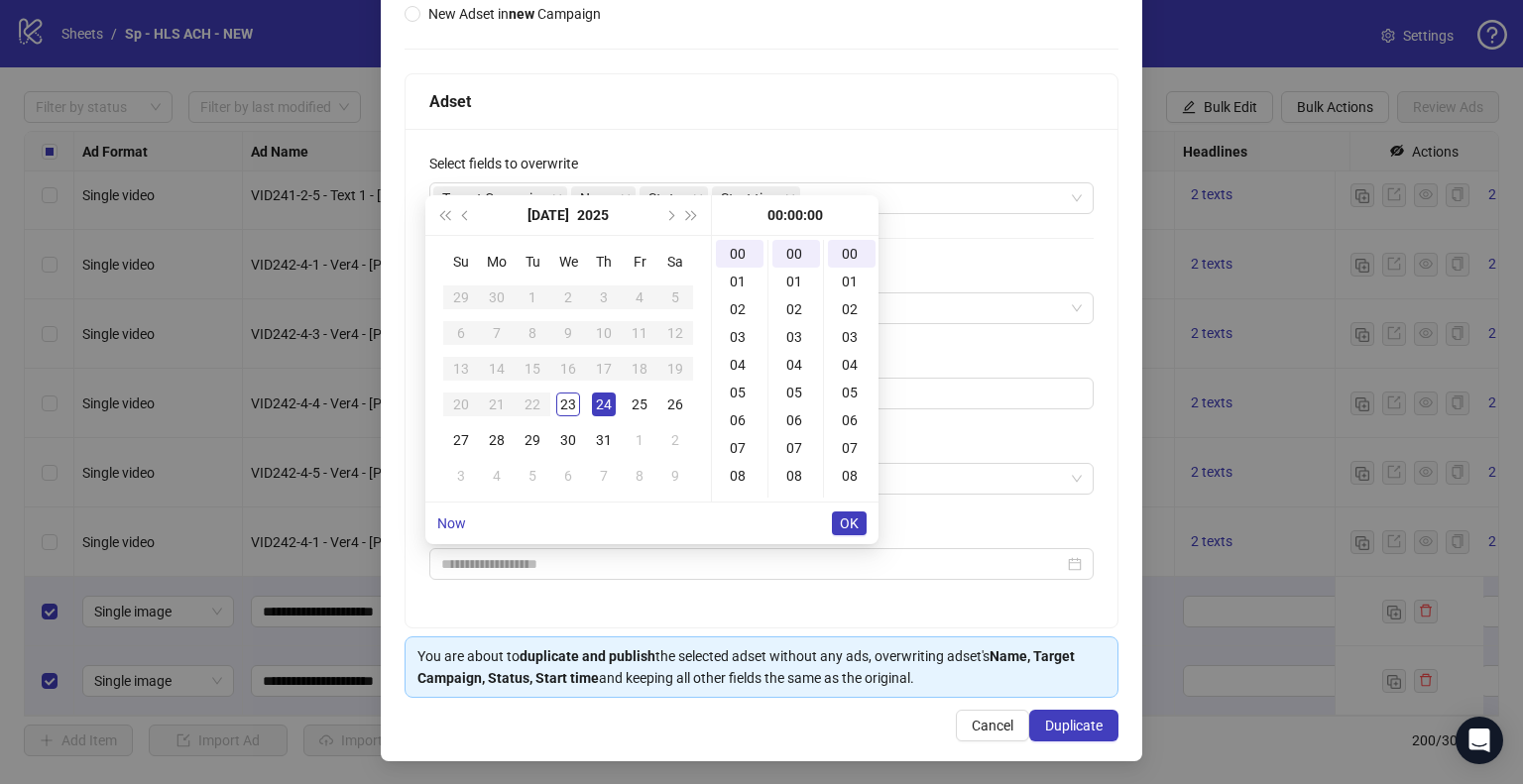 type on "**********" 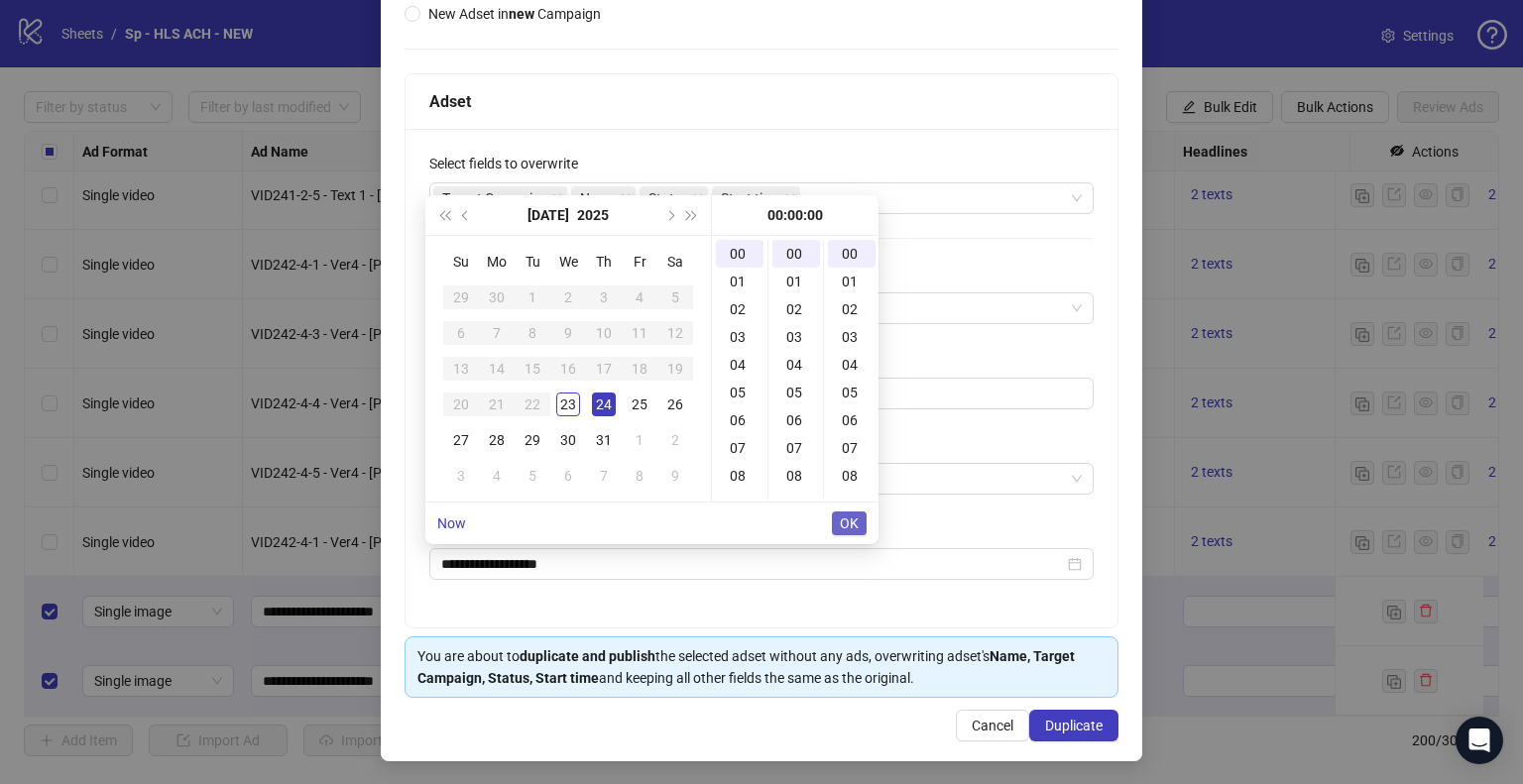 click on "OK" at bounding box center (849, 523) 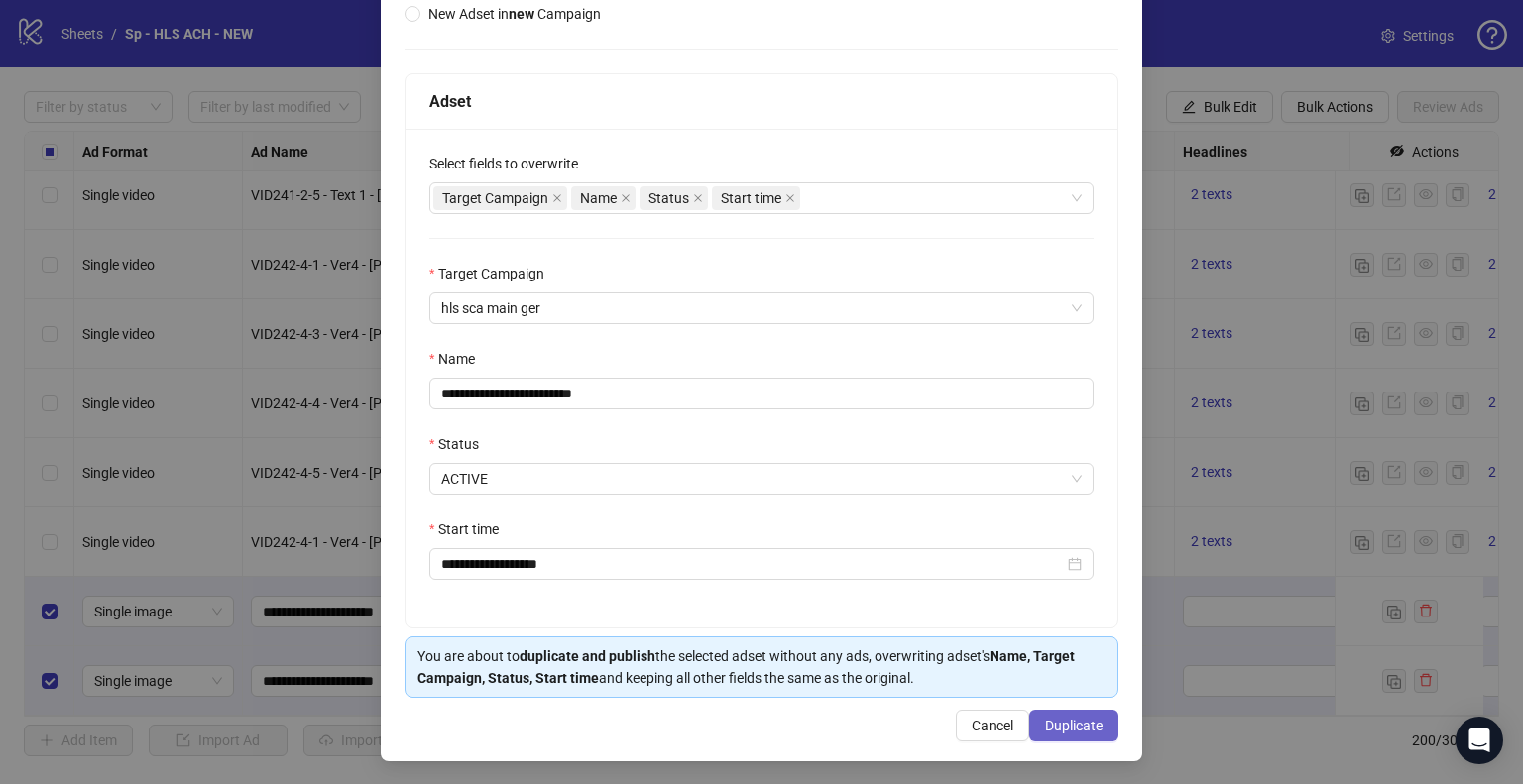 click on "Duplicate" at bounding box center (1074, 726) 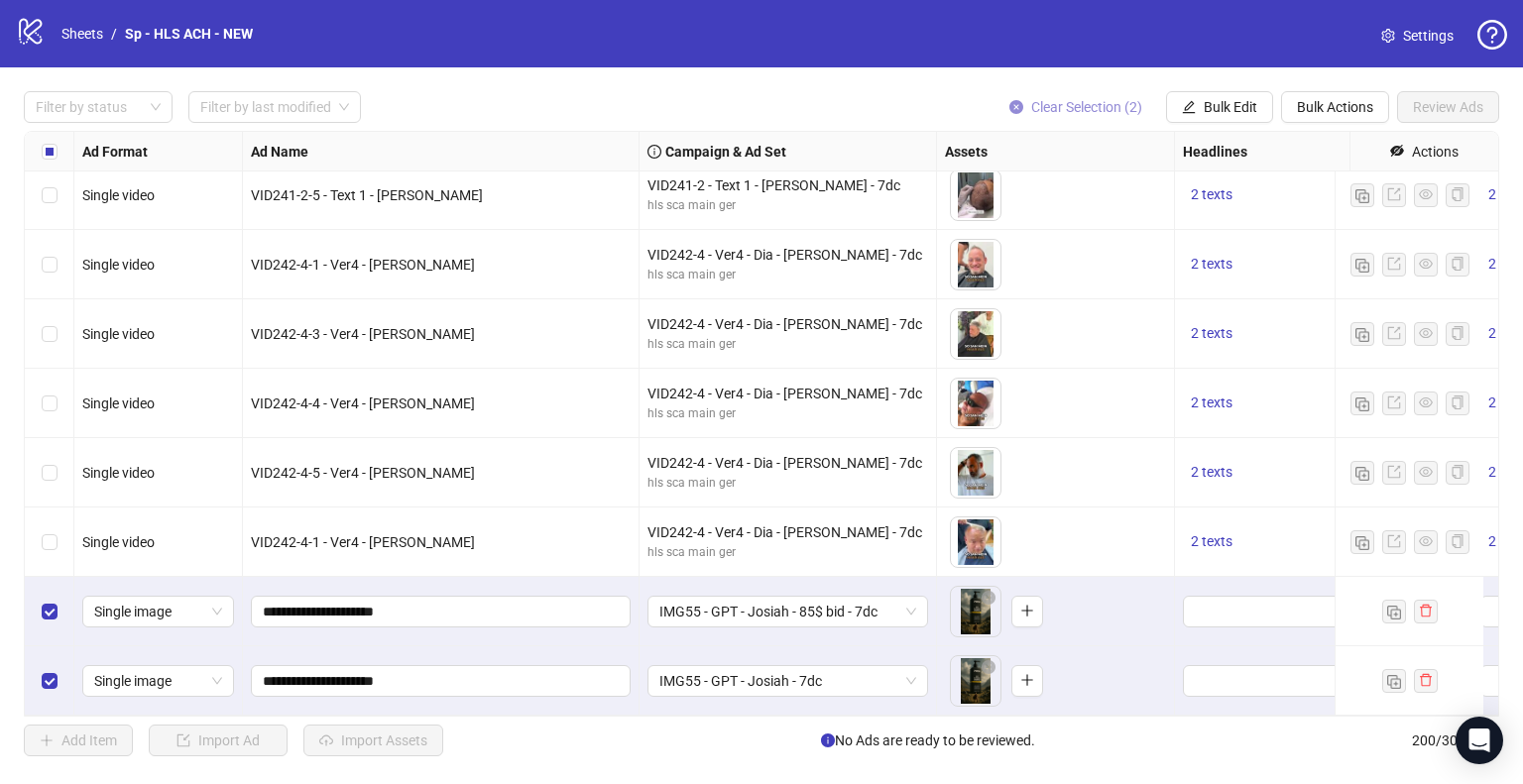 click on "Clear Selection (2)" at bounding box center (1087, 107) 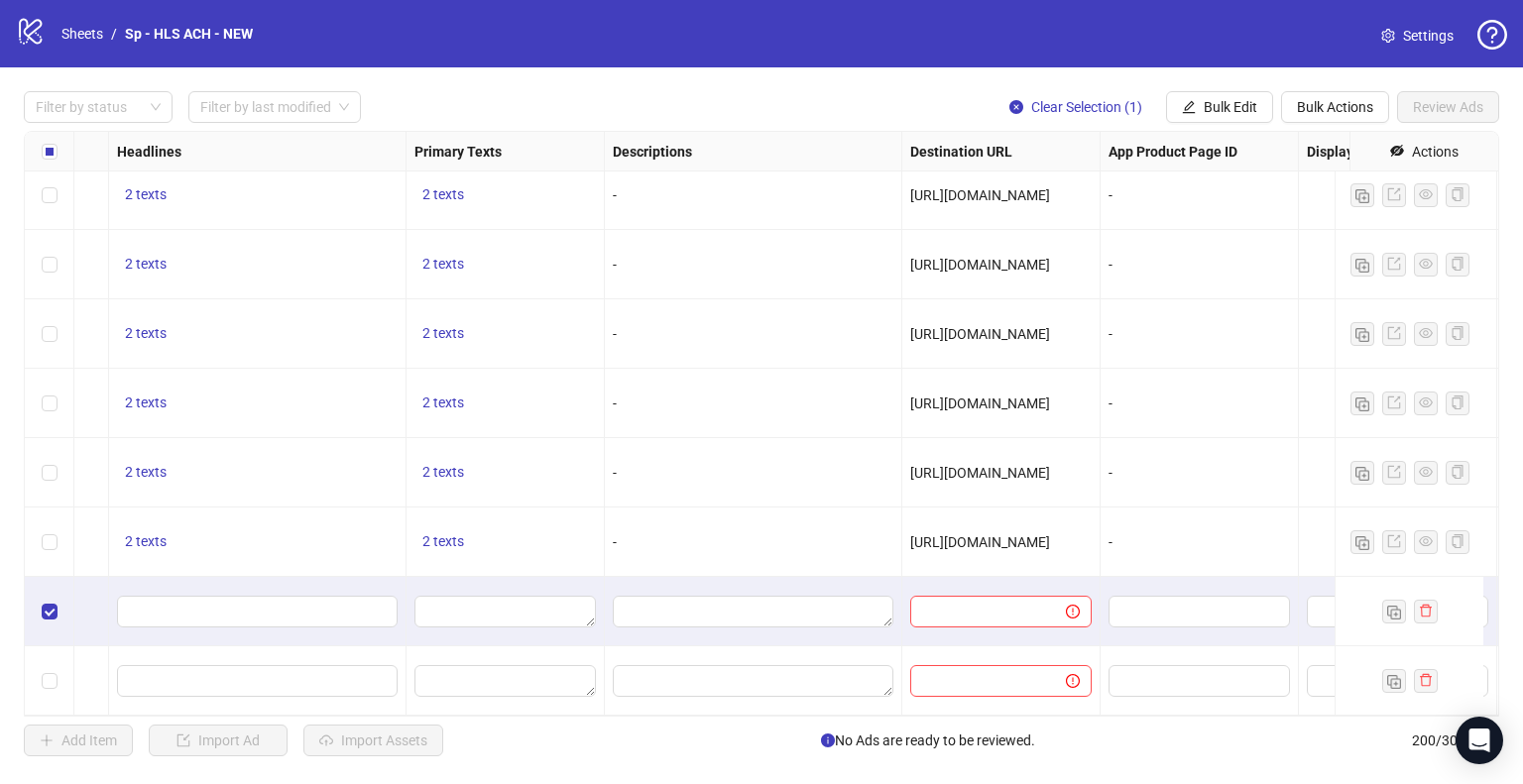 scroll, scrollTop: 13346, scrollLeft: 1045, axis: both 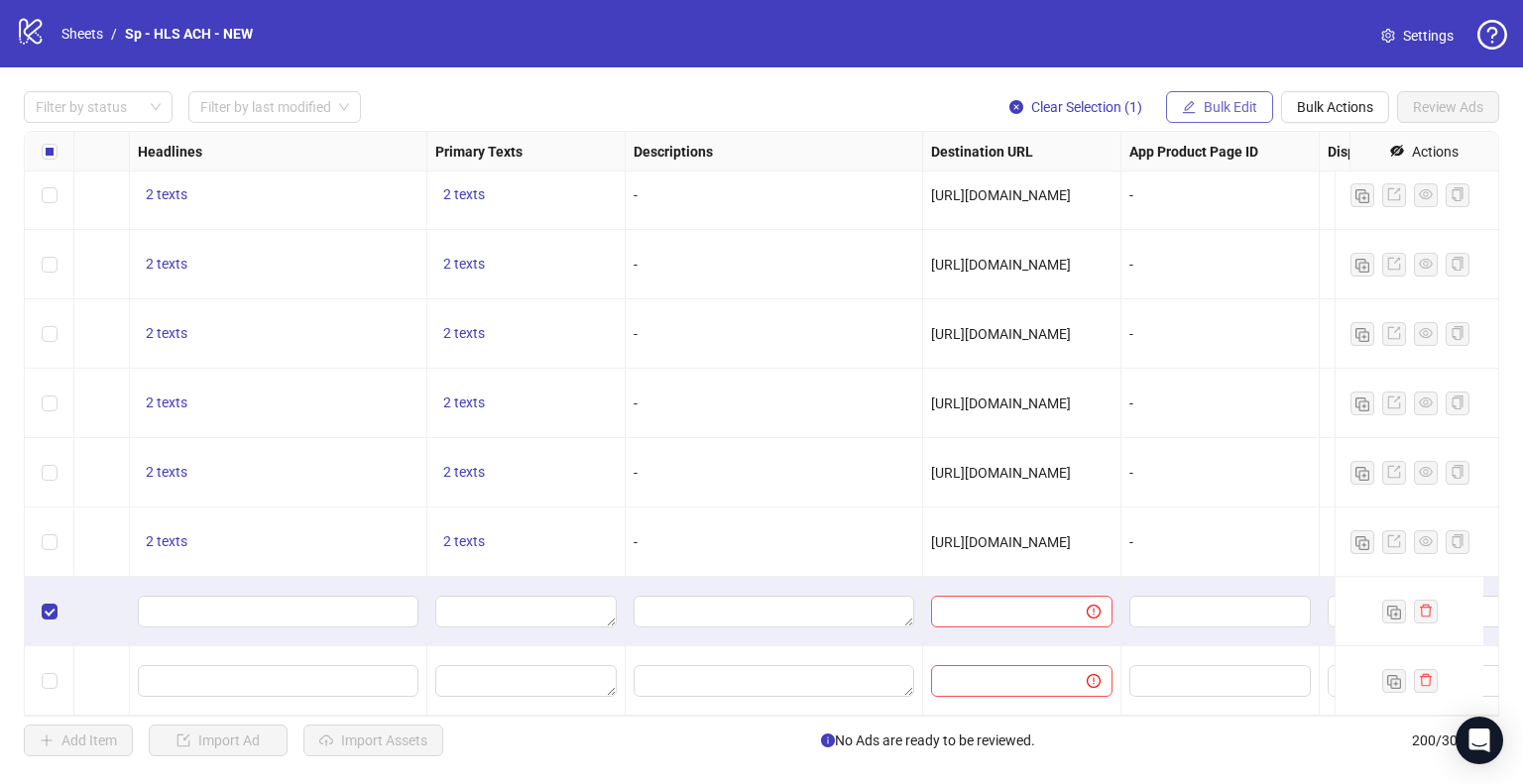 click on "Bulk Edit" at bounding box center [1230, 107] 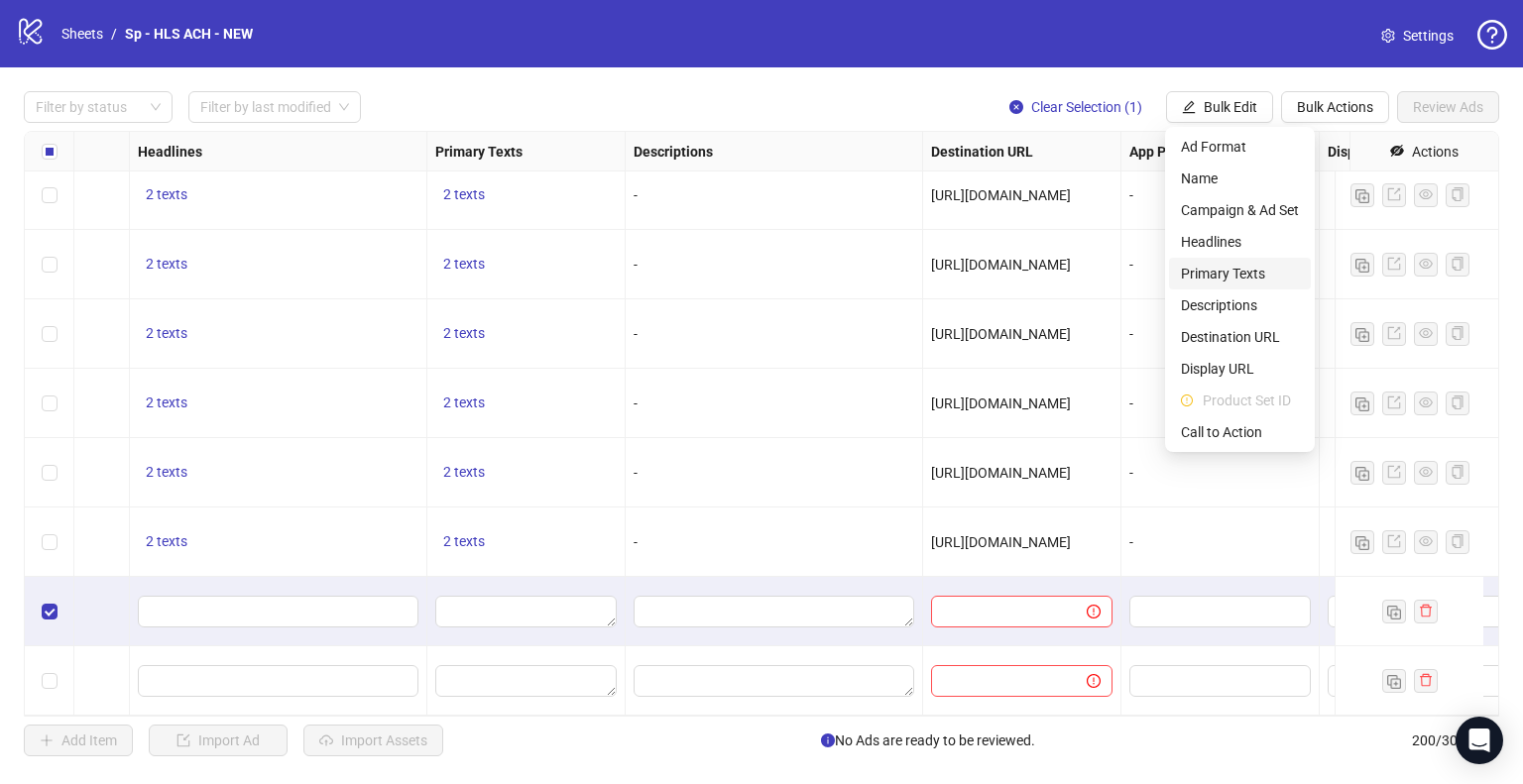 click on "Primary Texts" at bounding box center (1239, 274) 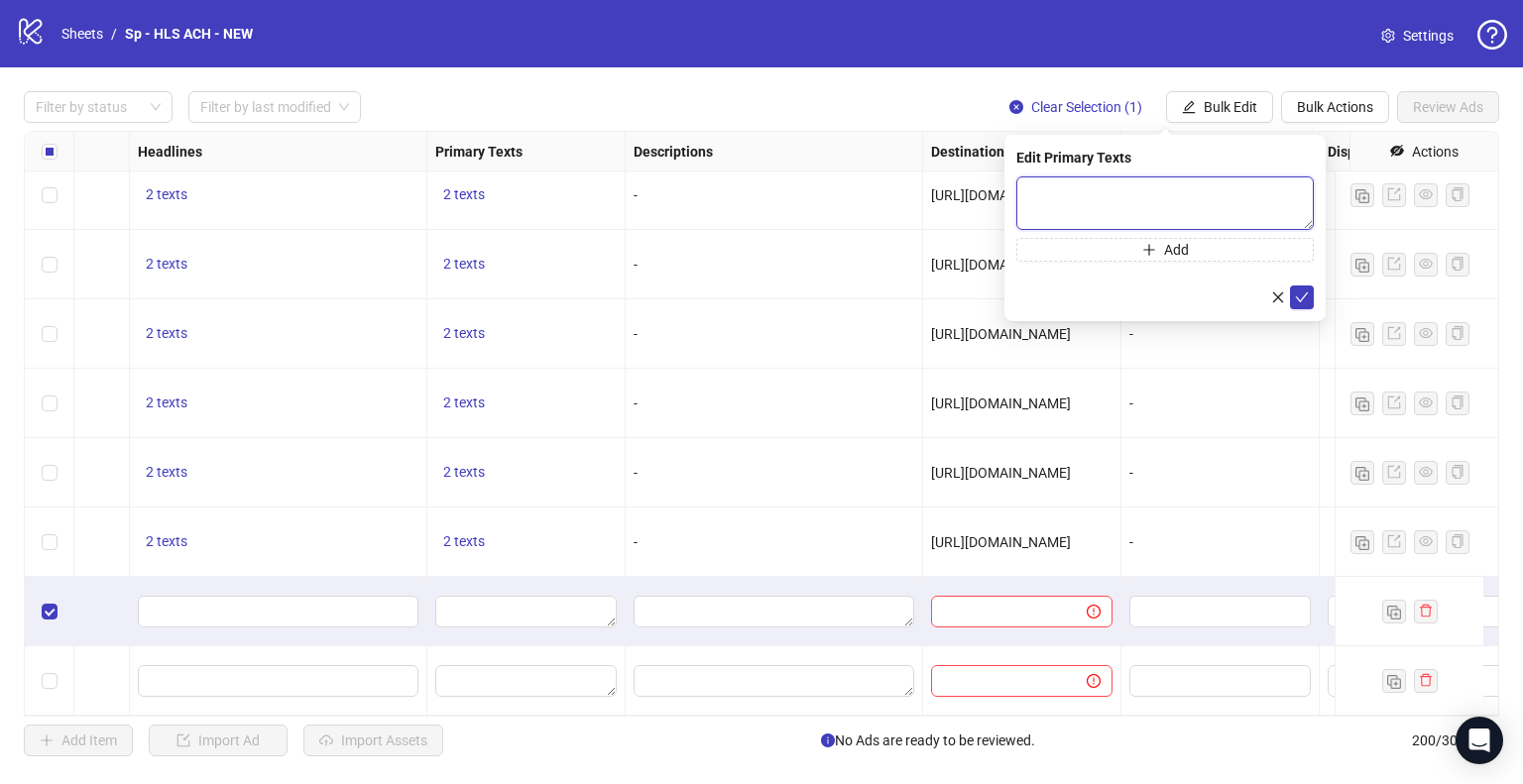 click at bounding box center [1165, 203] 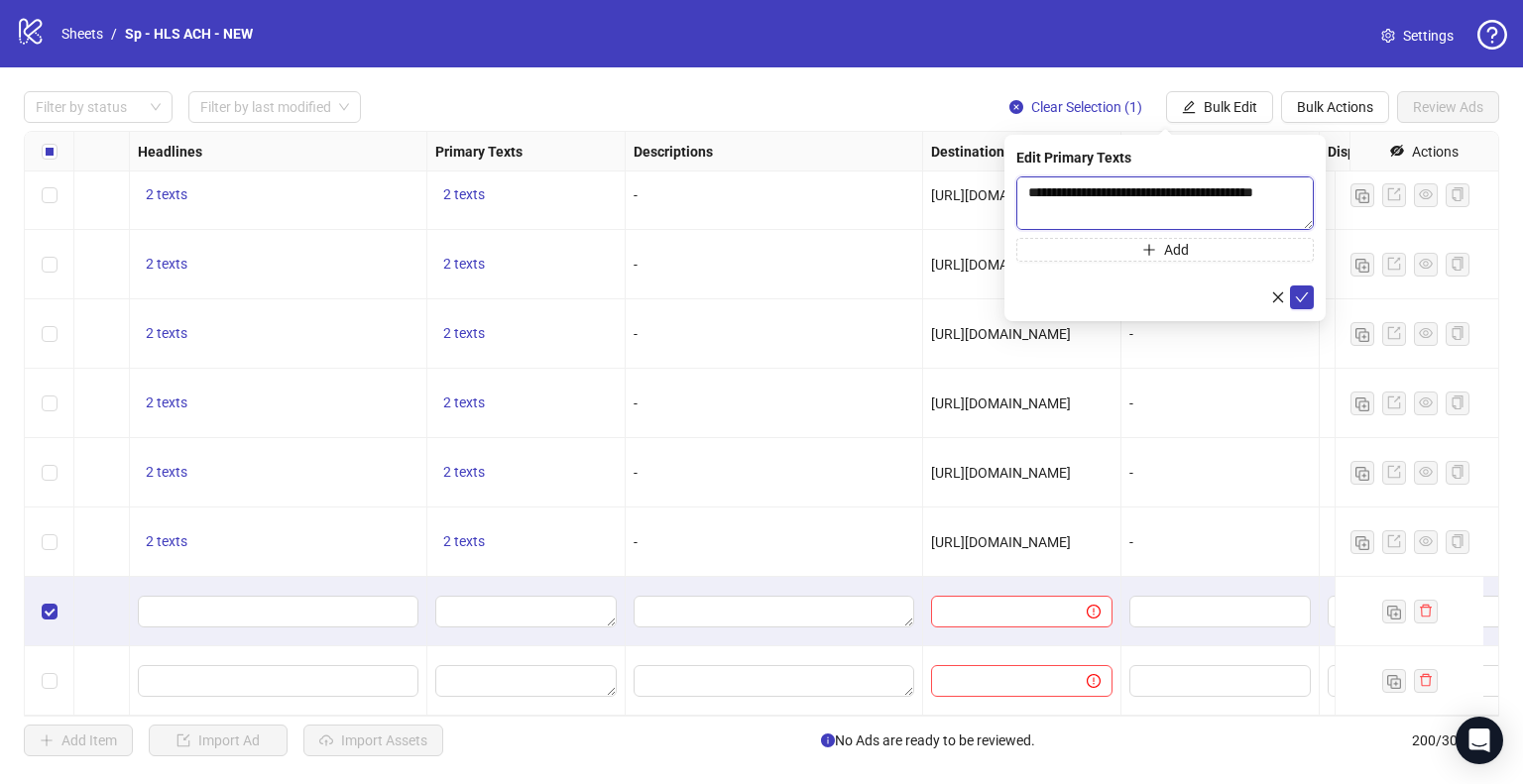 scroll, scrollTop: 365, scrollLeft: 0, axis: vertical 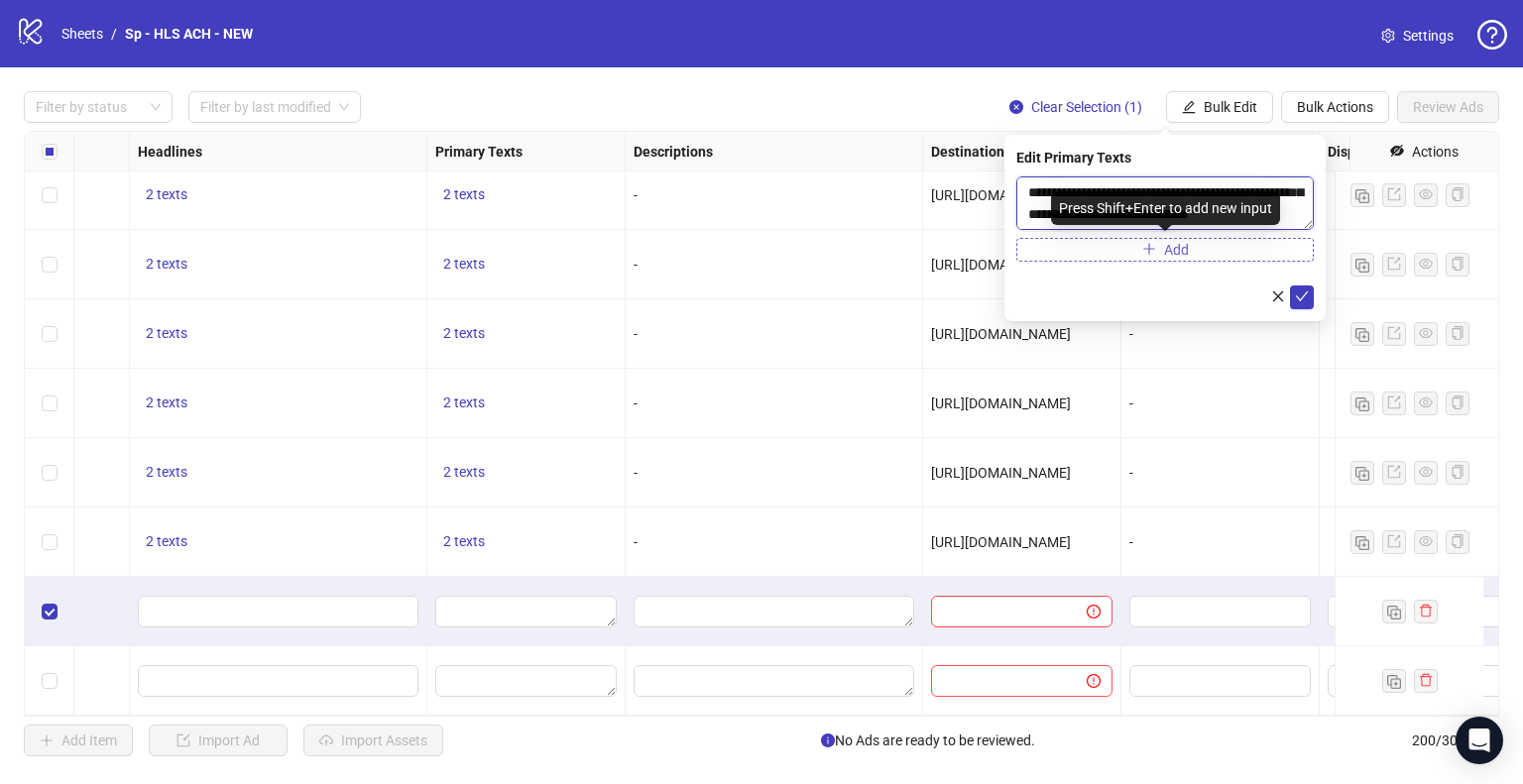 type on "**********" 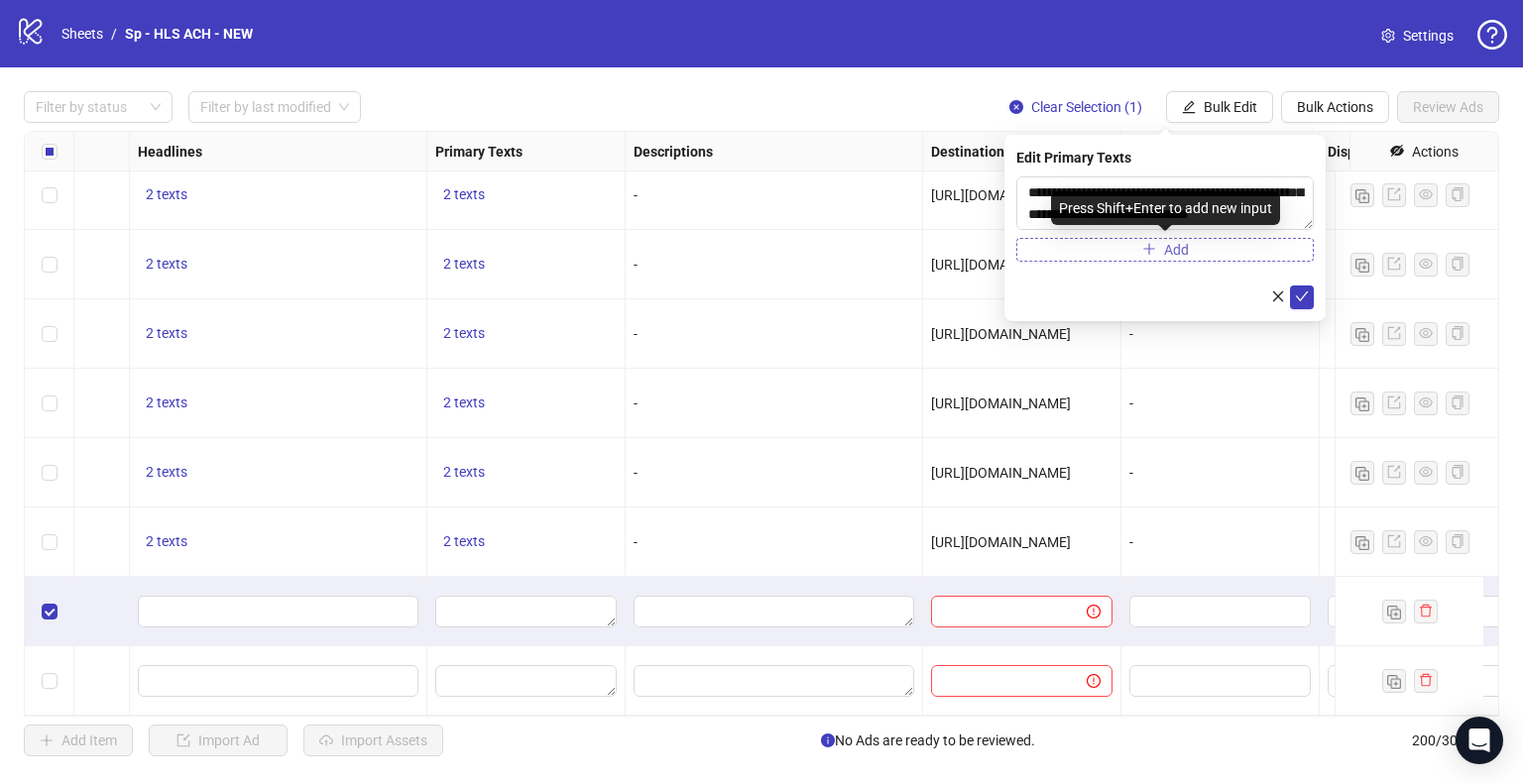 click on "Add" at bounding box center [1165, 250] 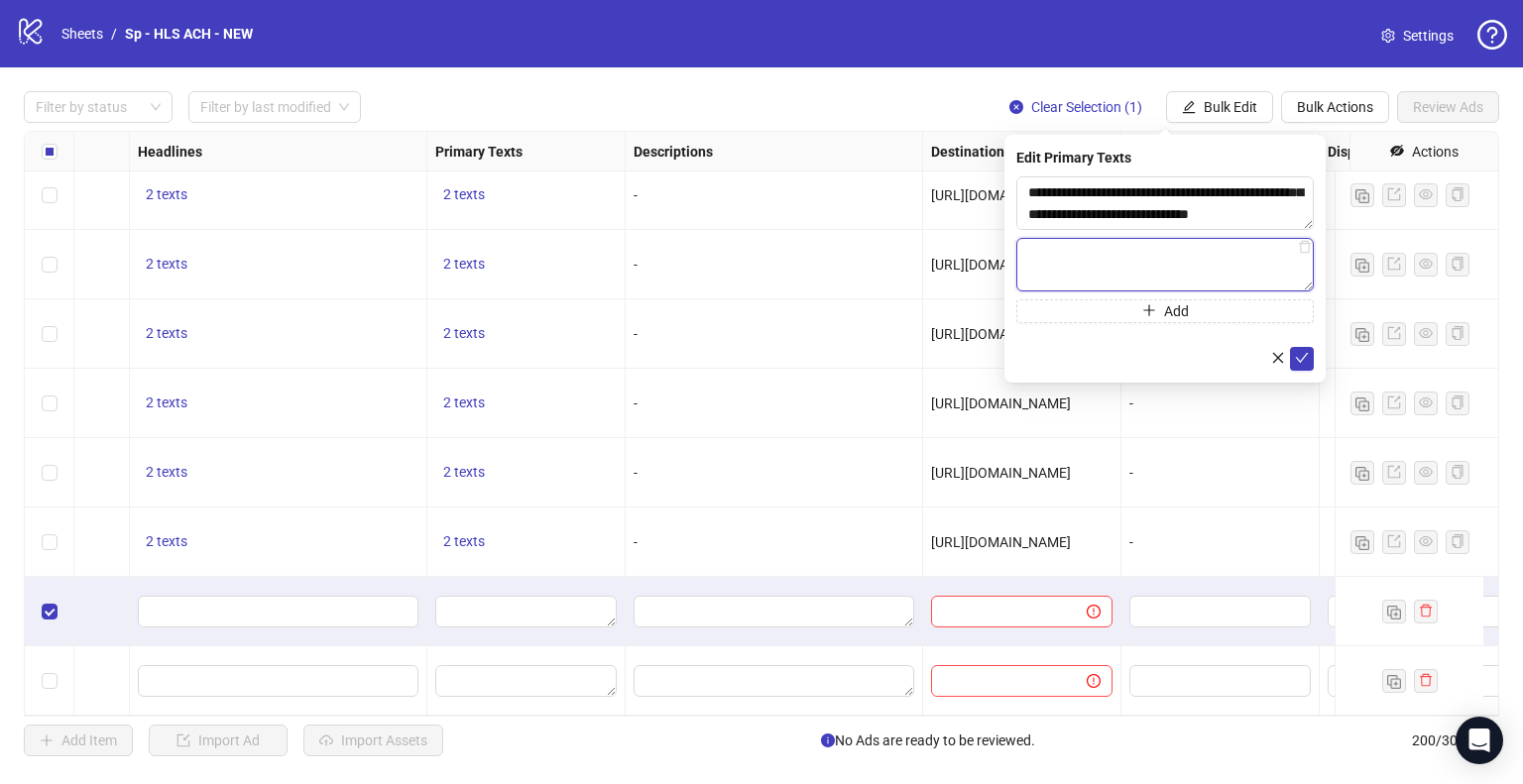 paste on "**********" 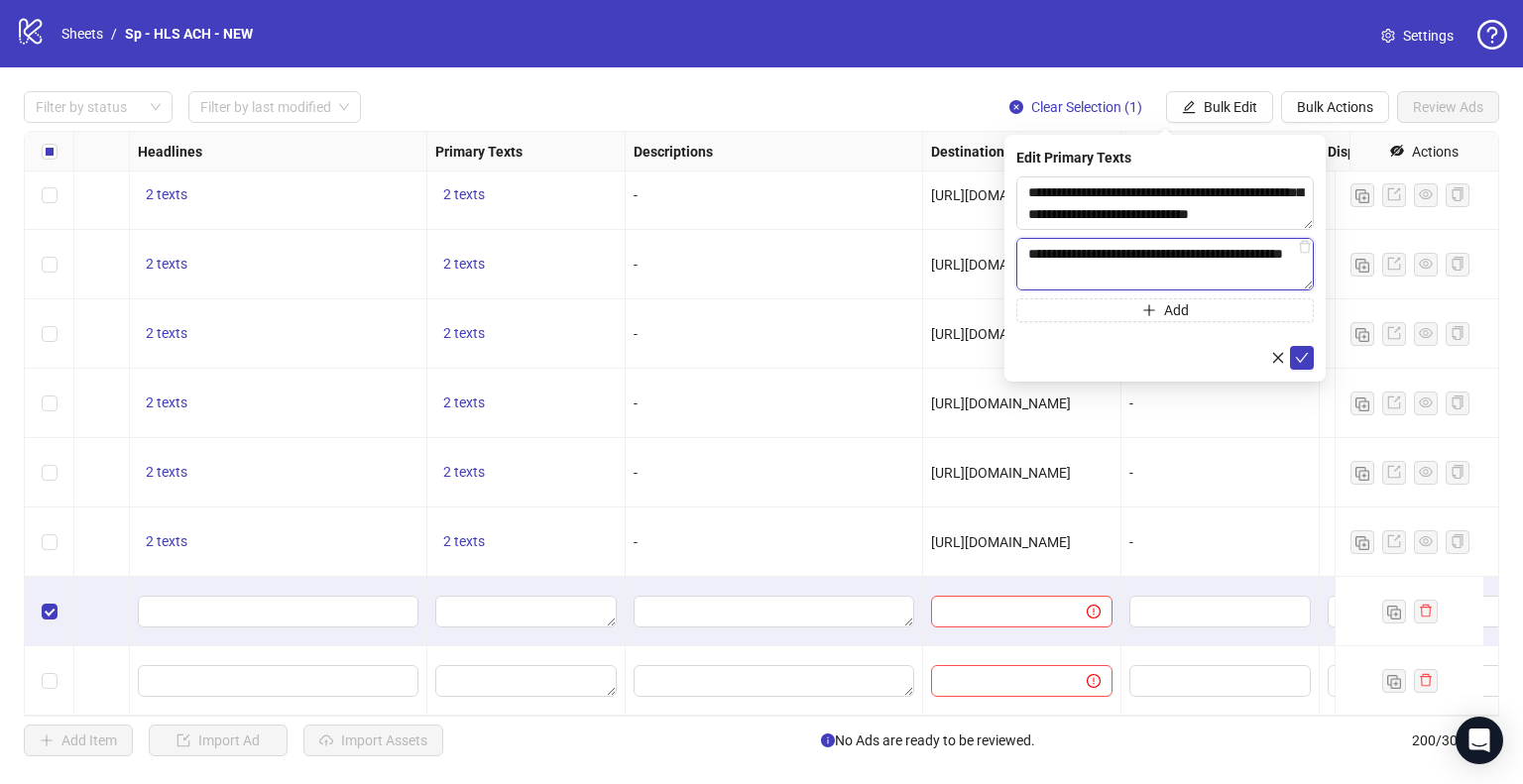 scroll, scrollTop: 386, scrollLeft: 0, axis: vertical 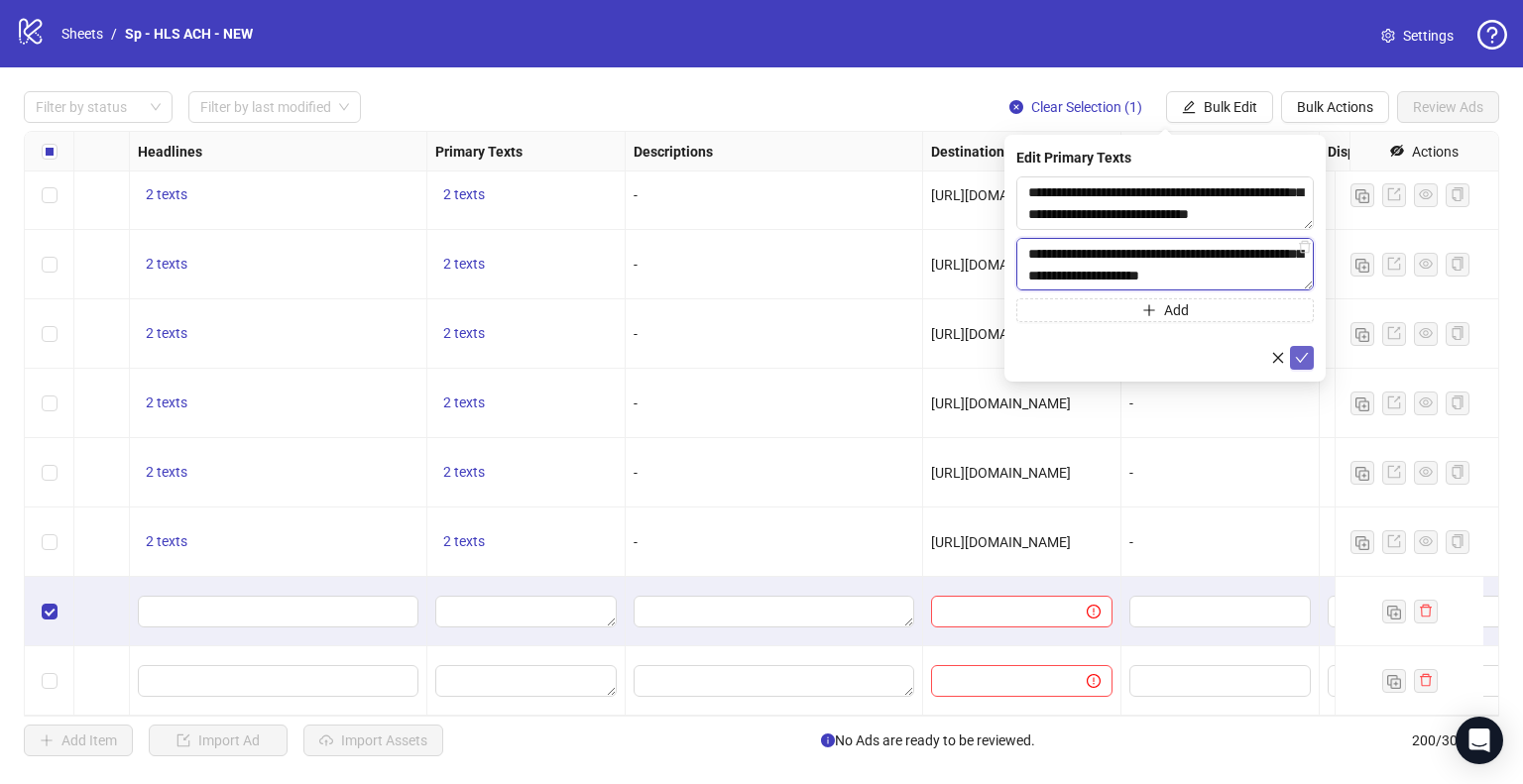 type on "**********" 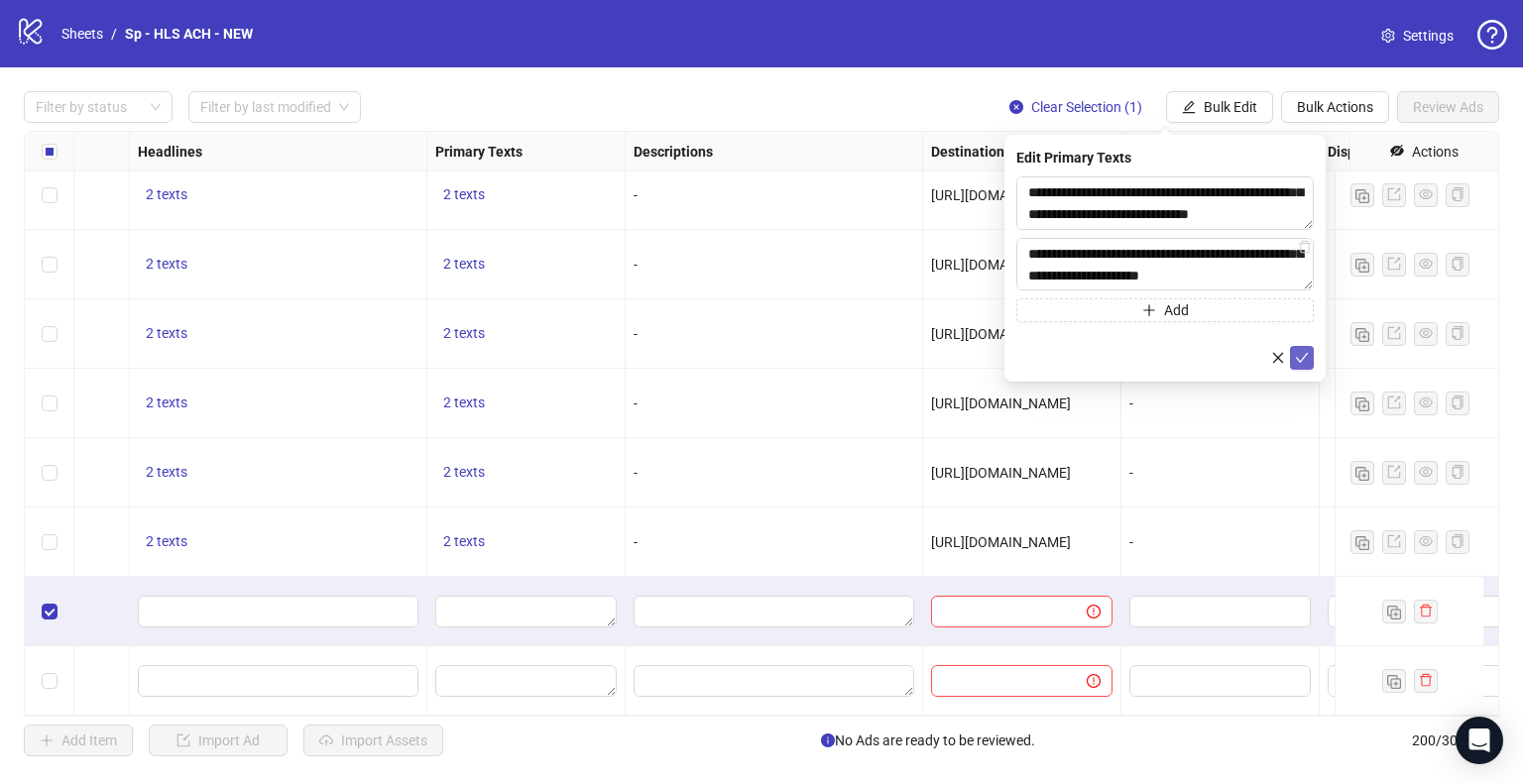 click 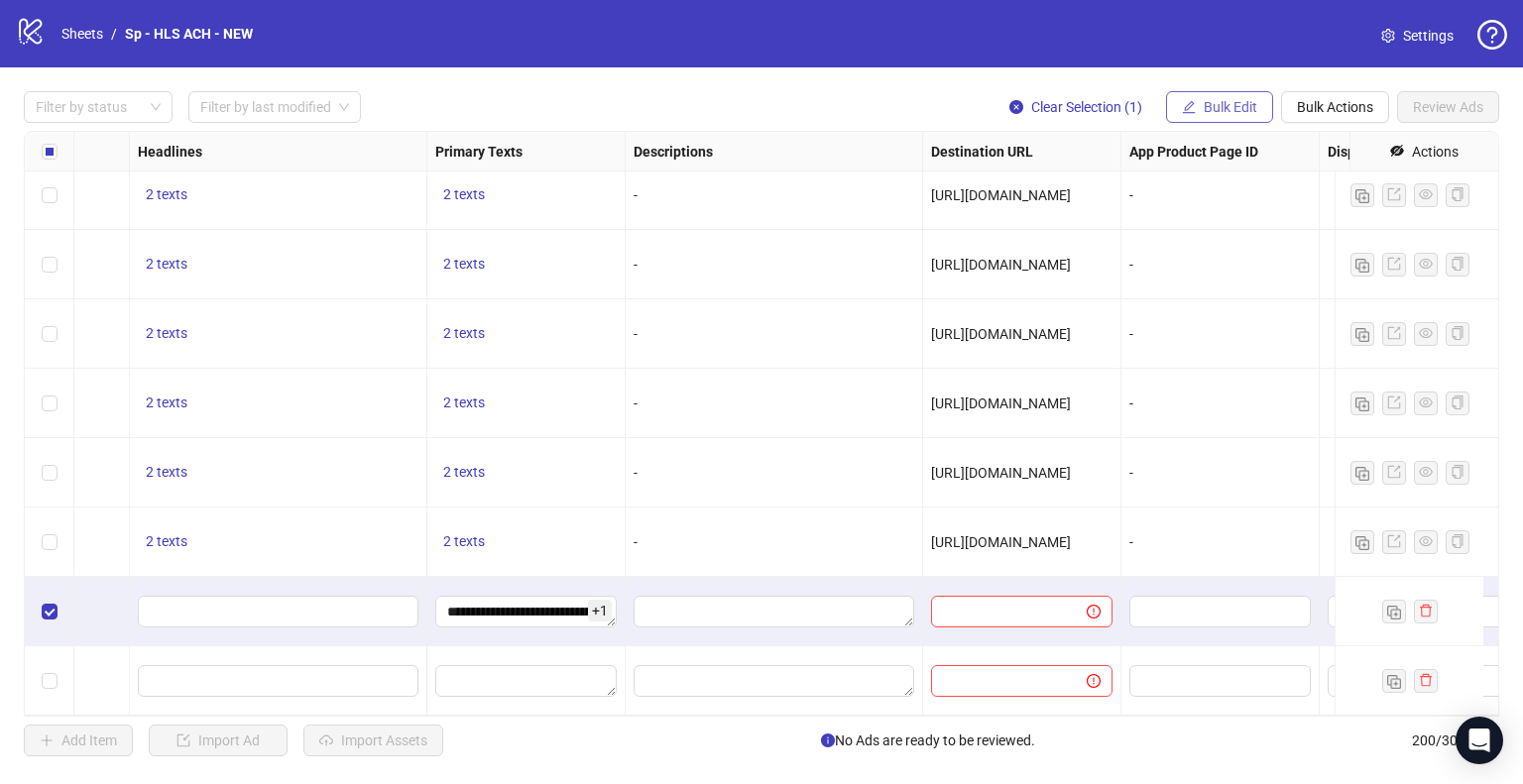 click on "Bulk Edit" at bounding box center (1230, 107) 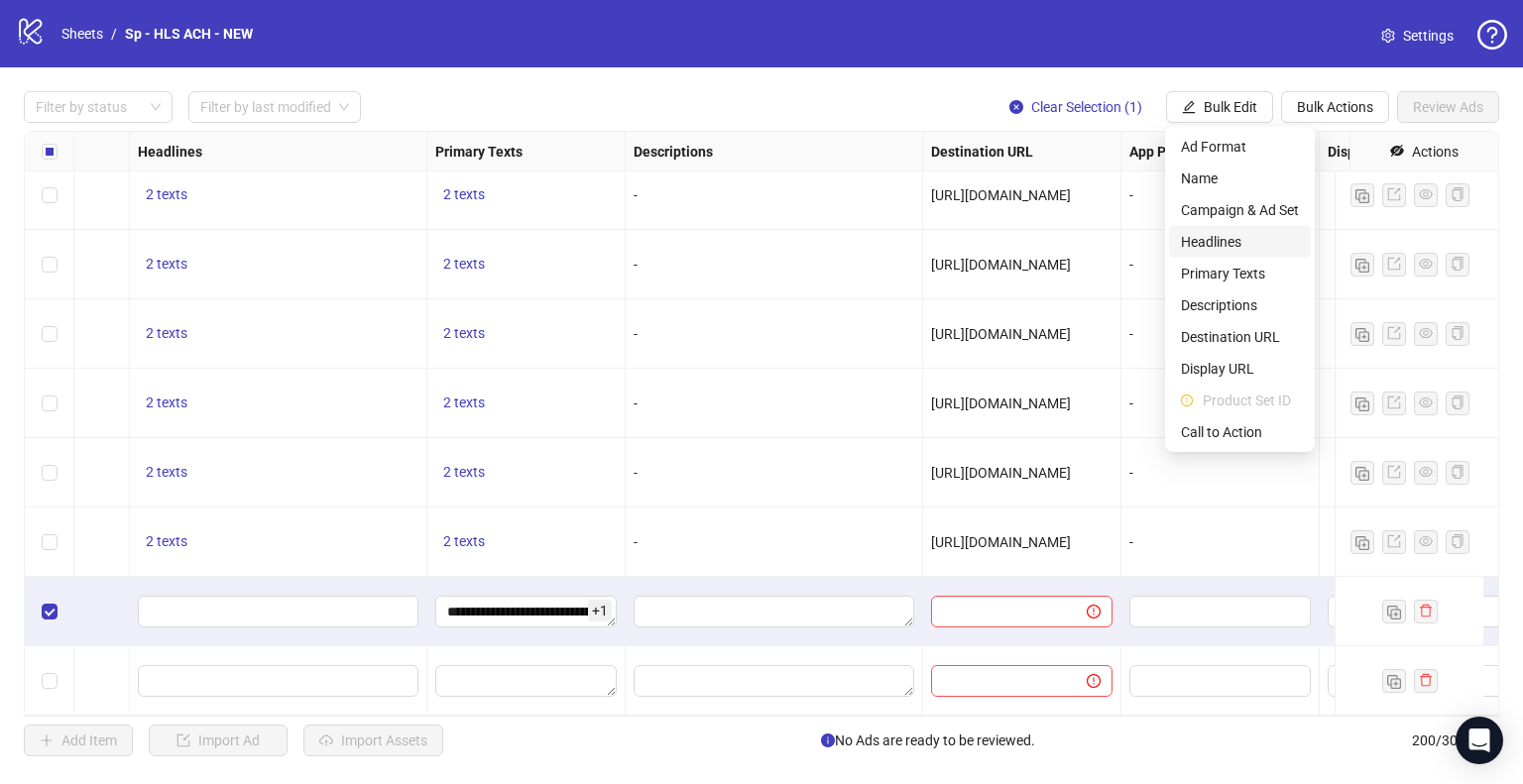 click on "Headlines" at bounding box center [1239, 242] 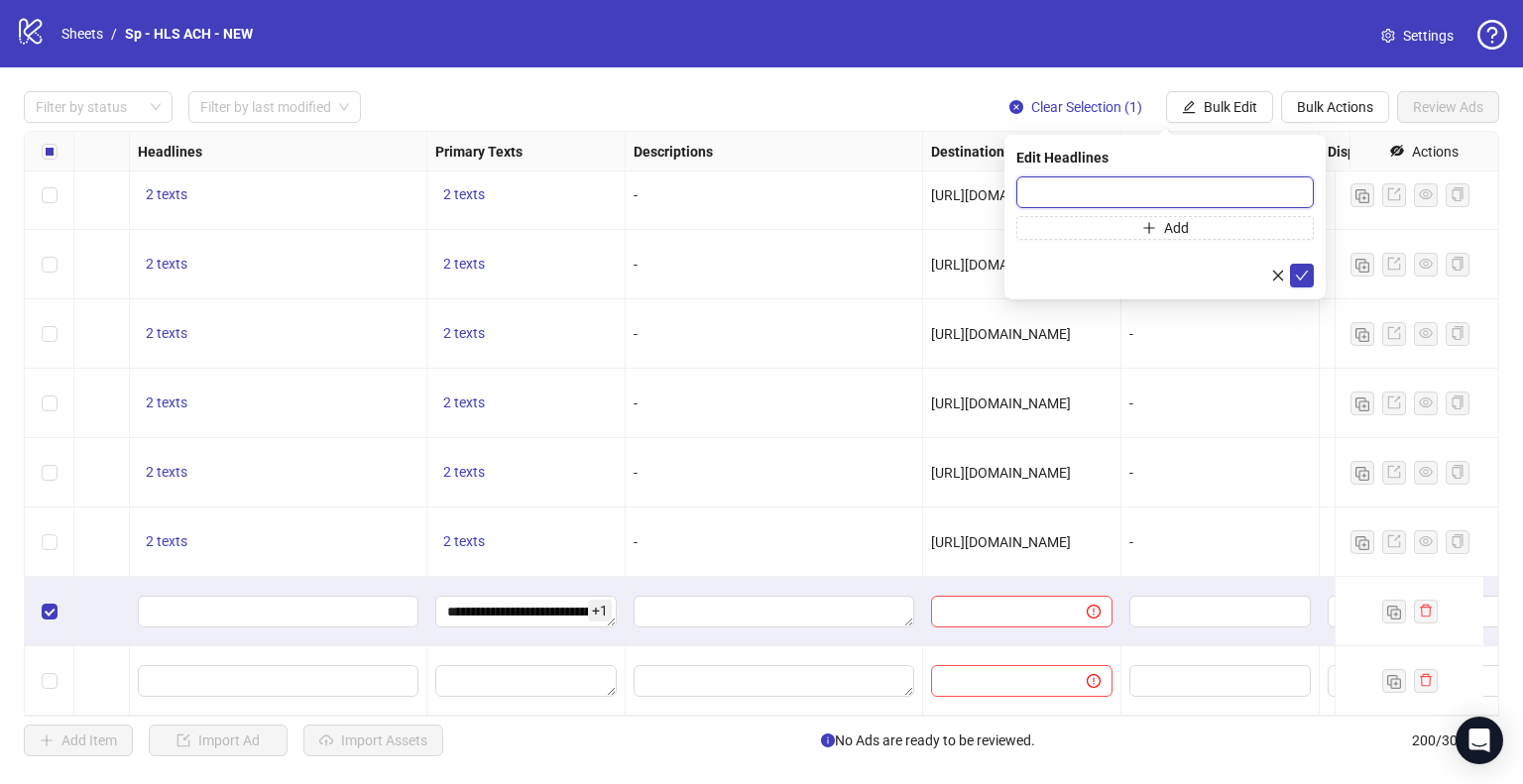 click at bounding box center [1165, 192] 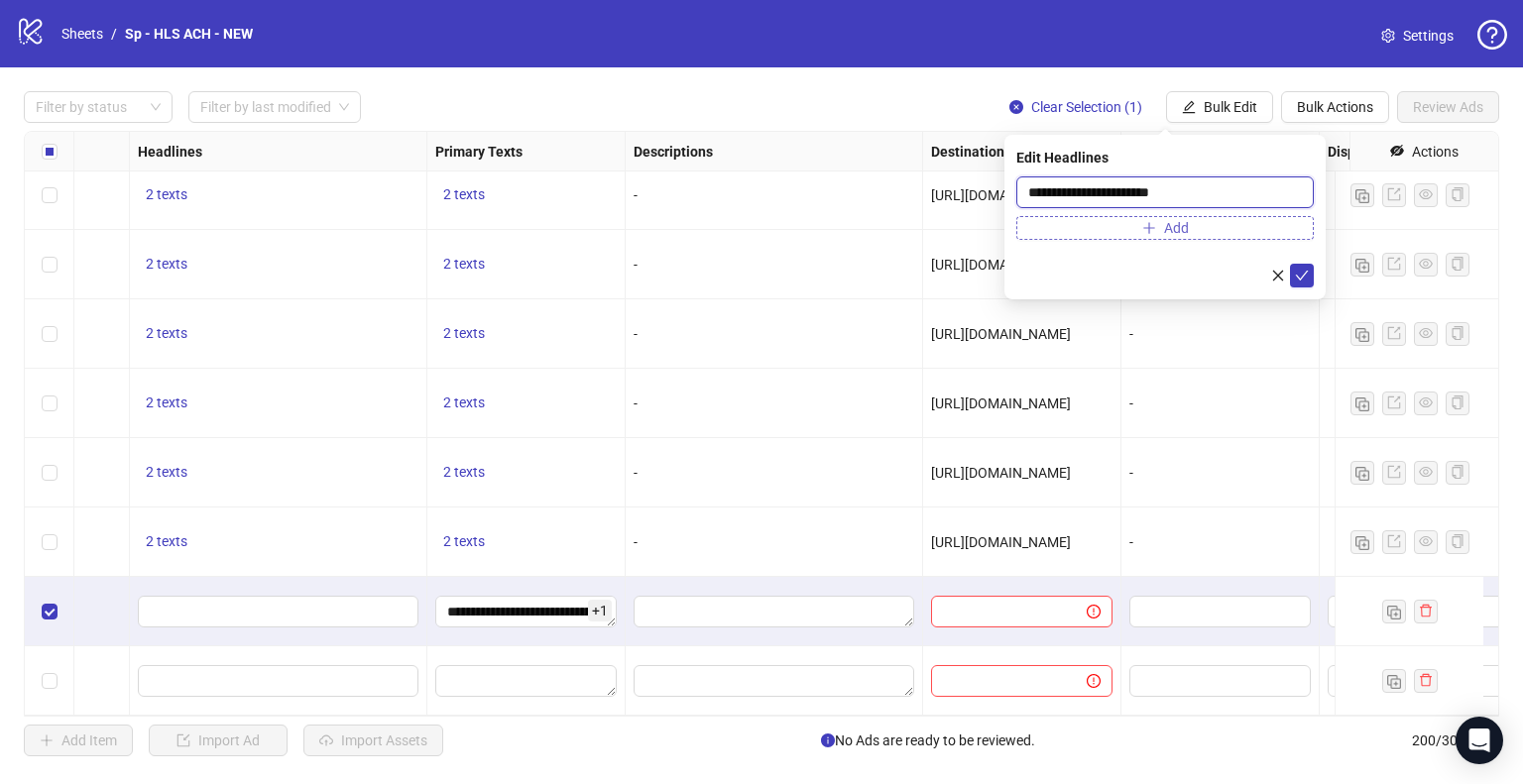 type on "**********" 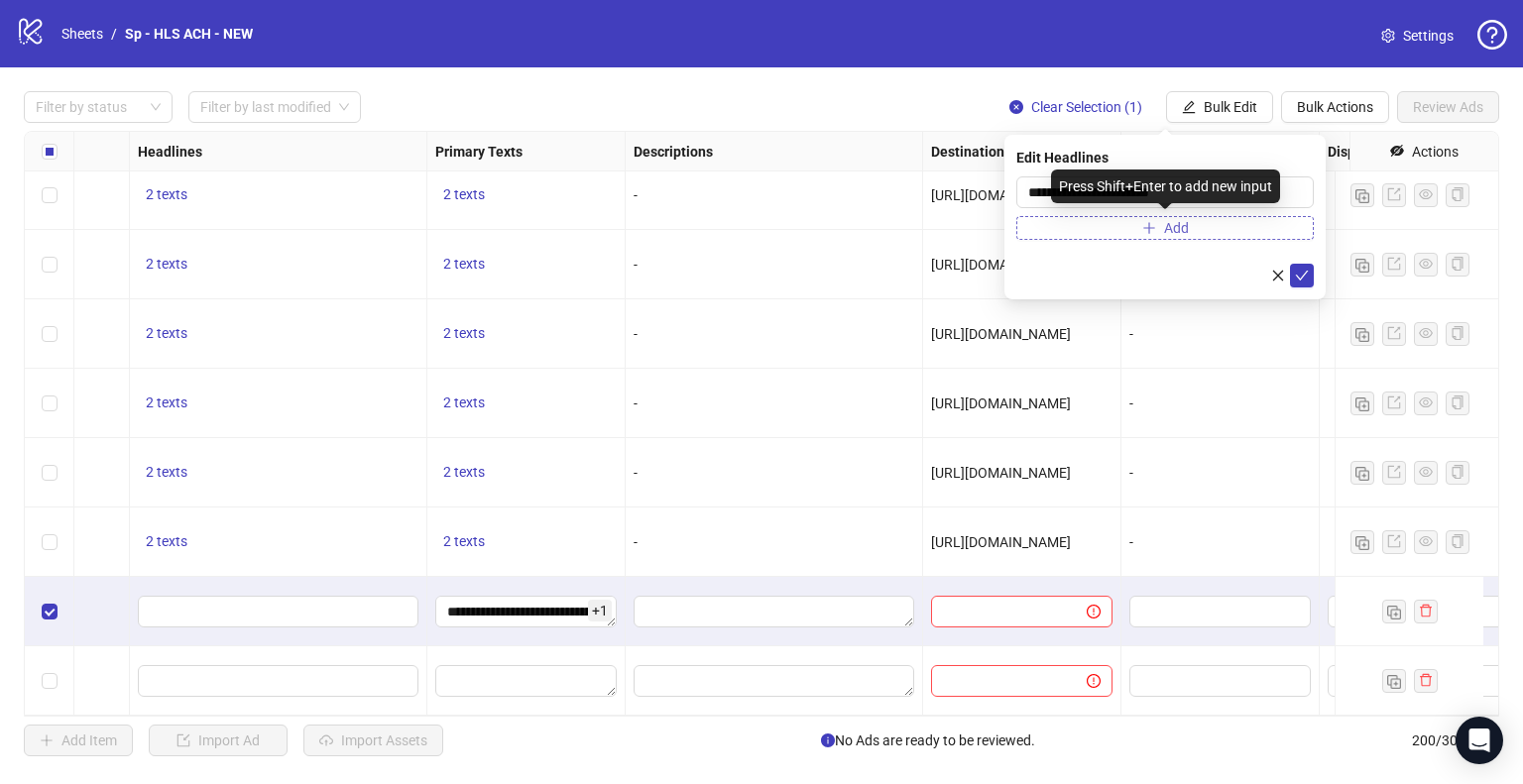 click on "Add" at bounding box center (1165, 228) 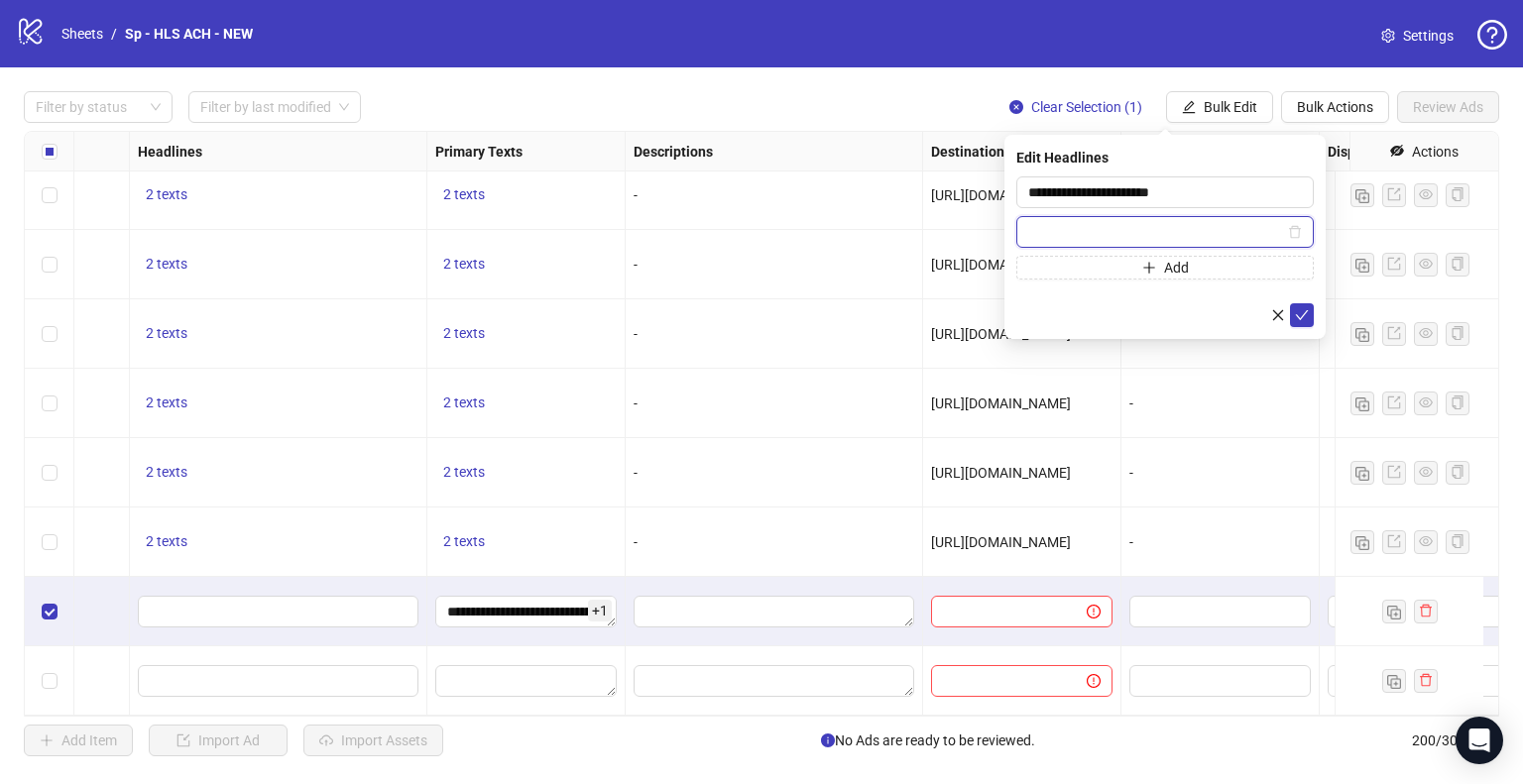 paste on "**********" 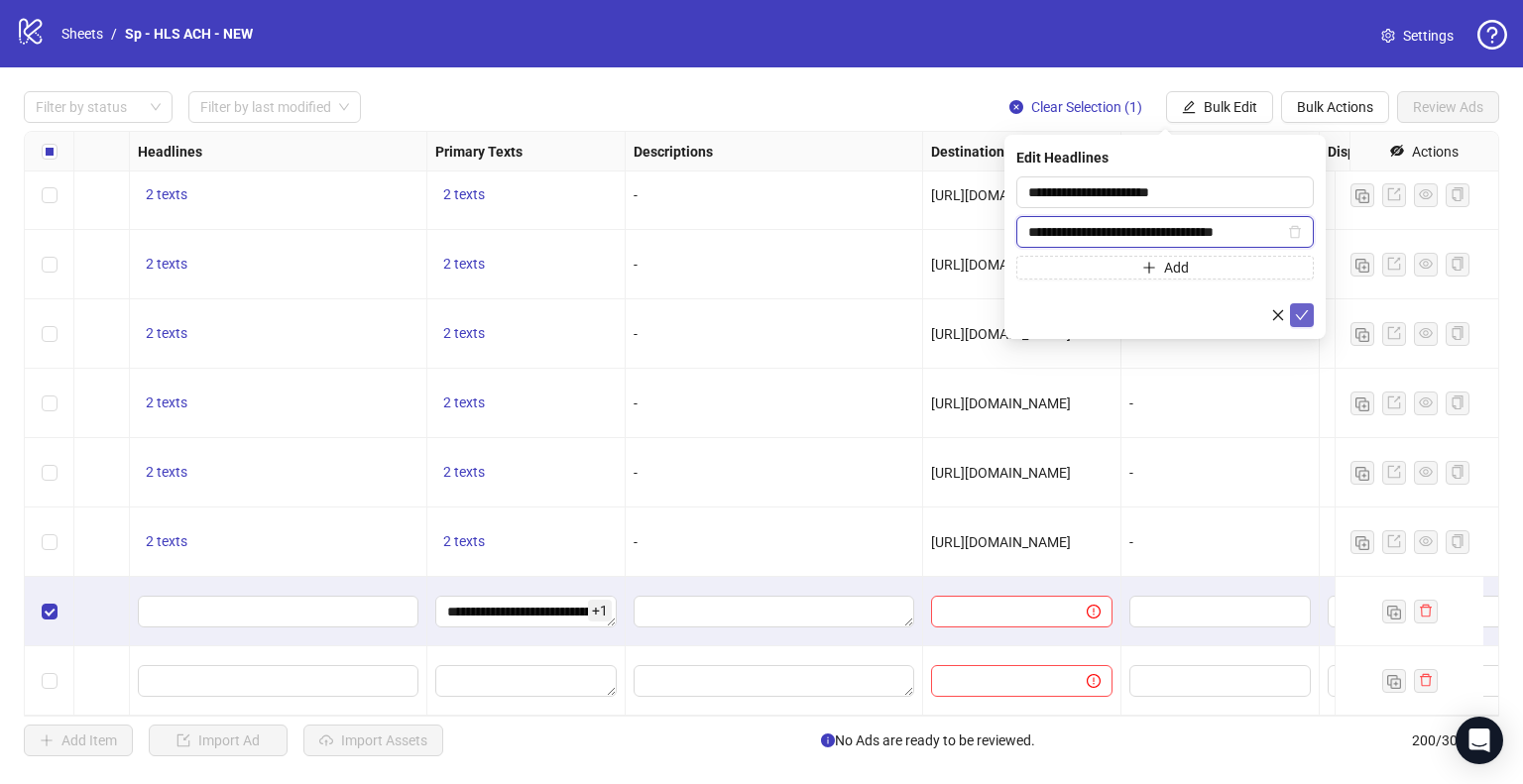 type on "**********" 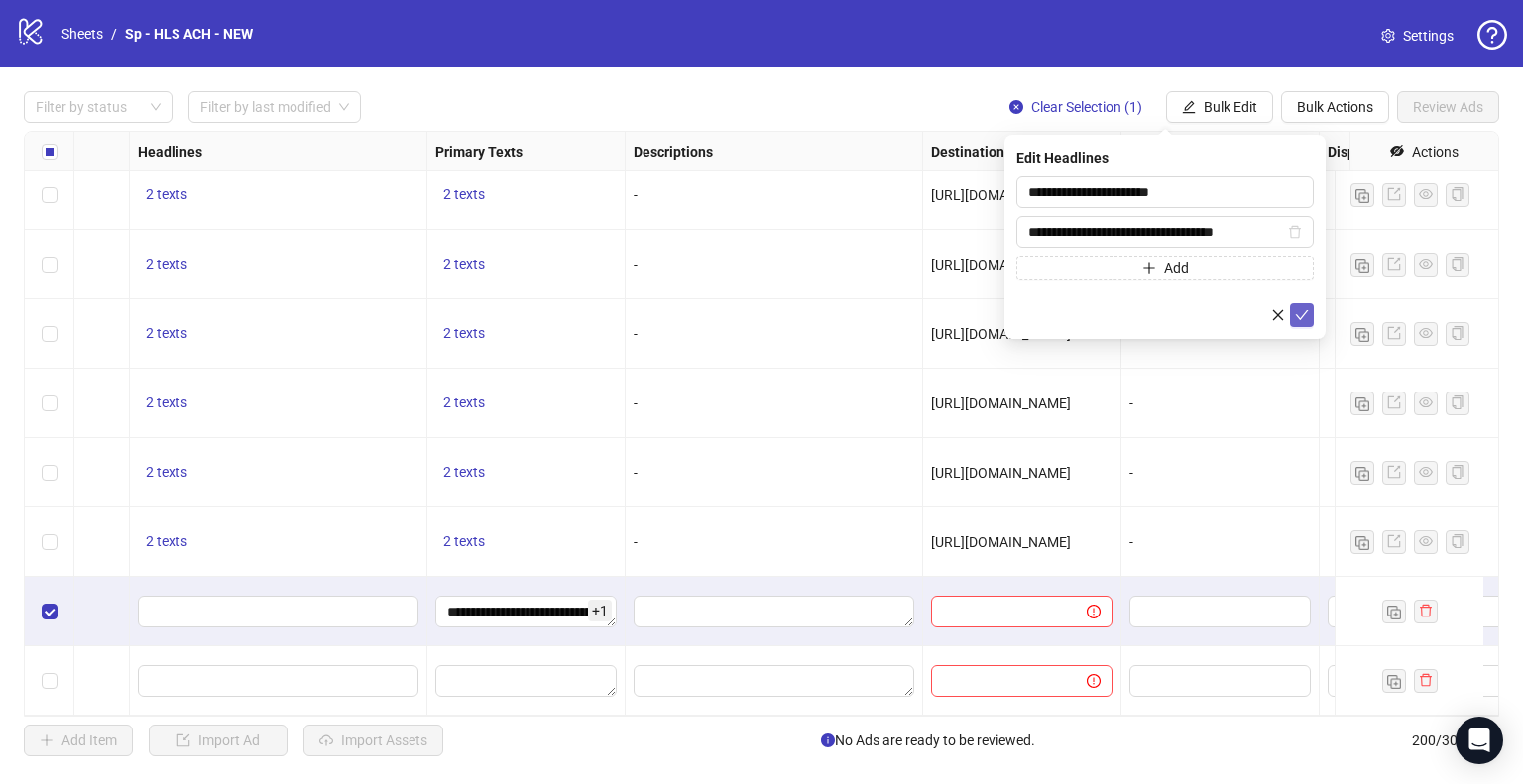 click 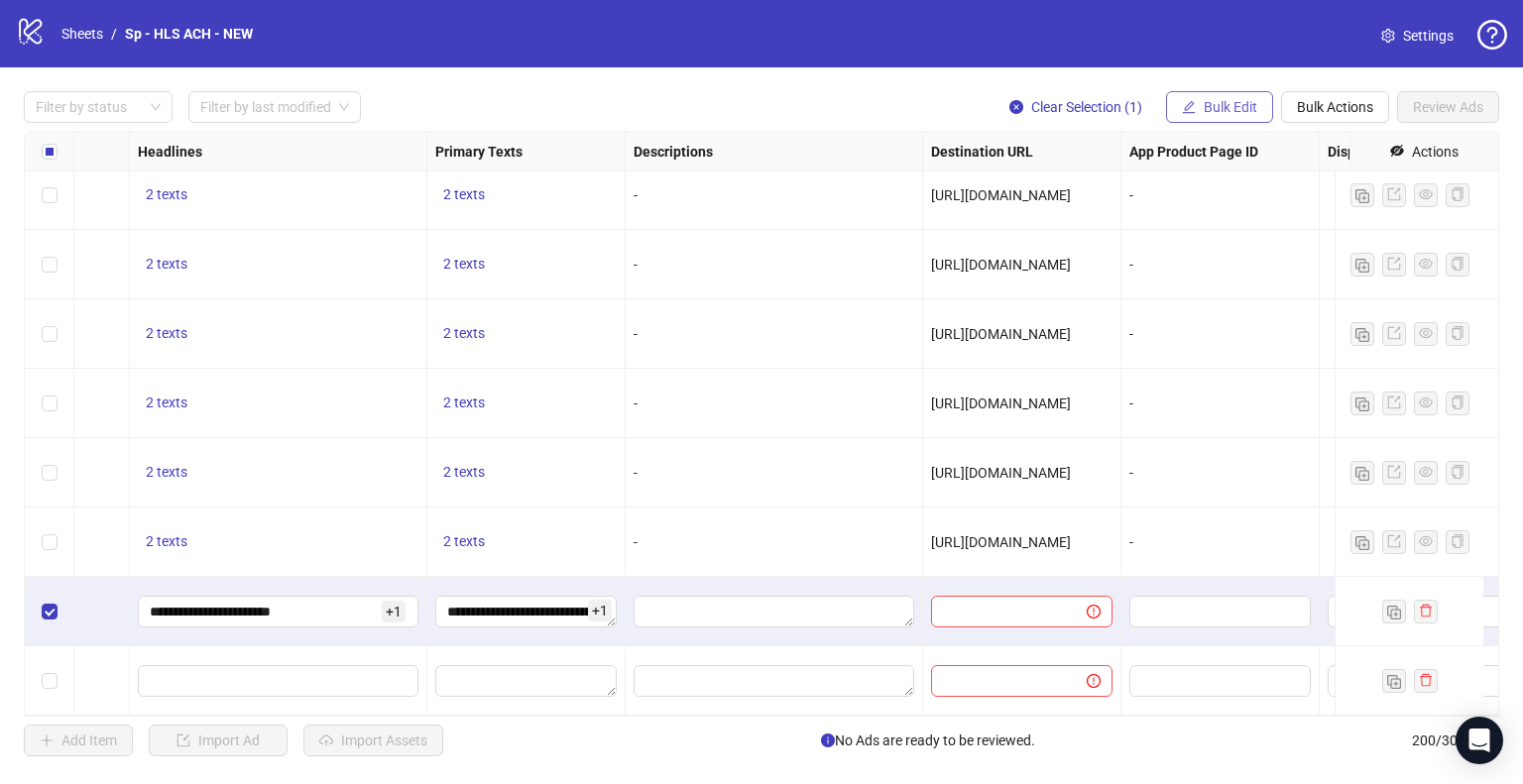 click on "Bulk Edit" at bounding box center [1230, 107] 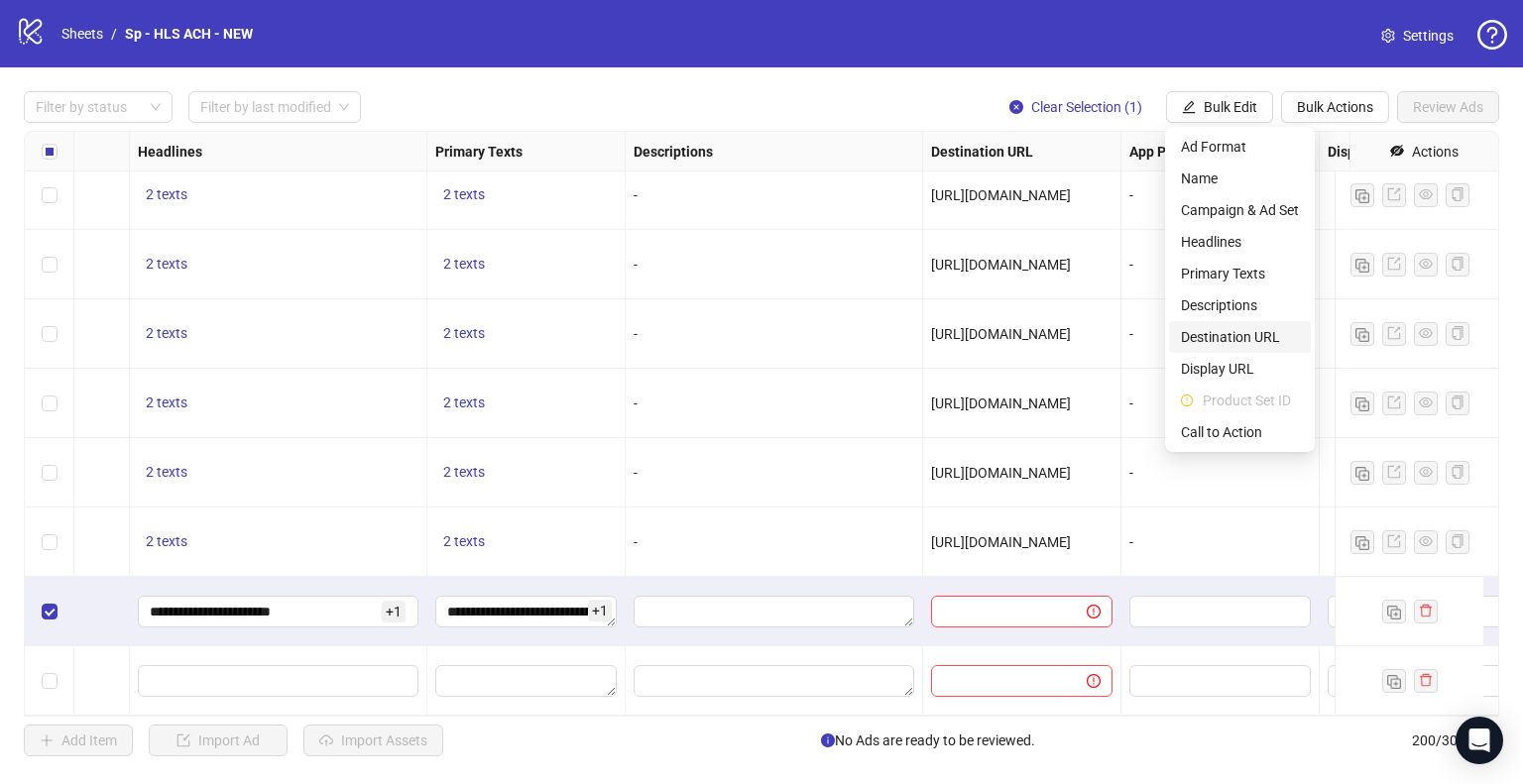 click on "Destination URL" at bounding box center (1239, 337) 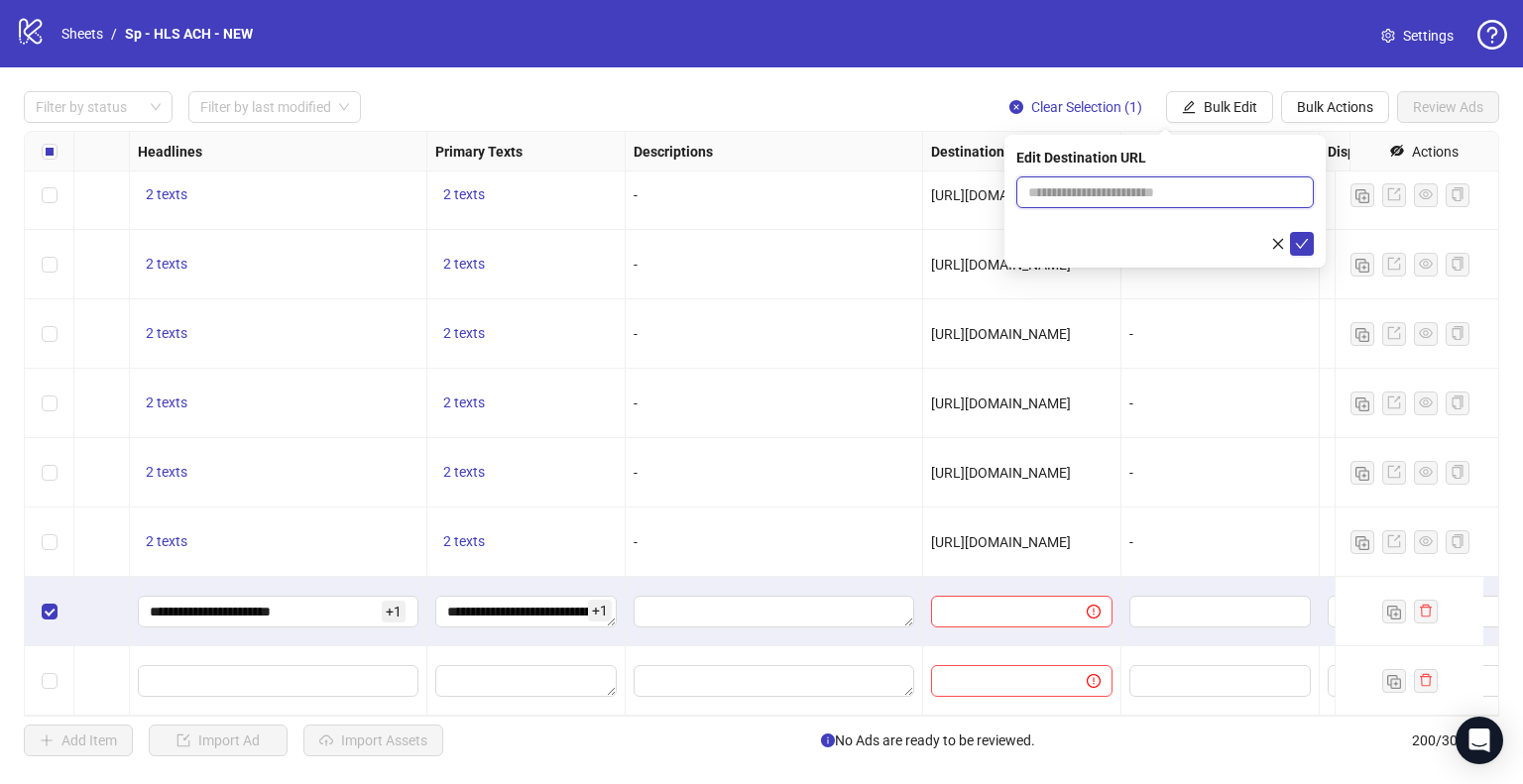 click at bounding box center [1157, 192] 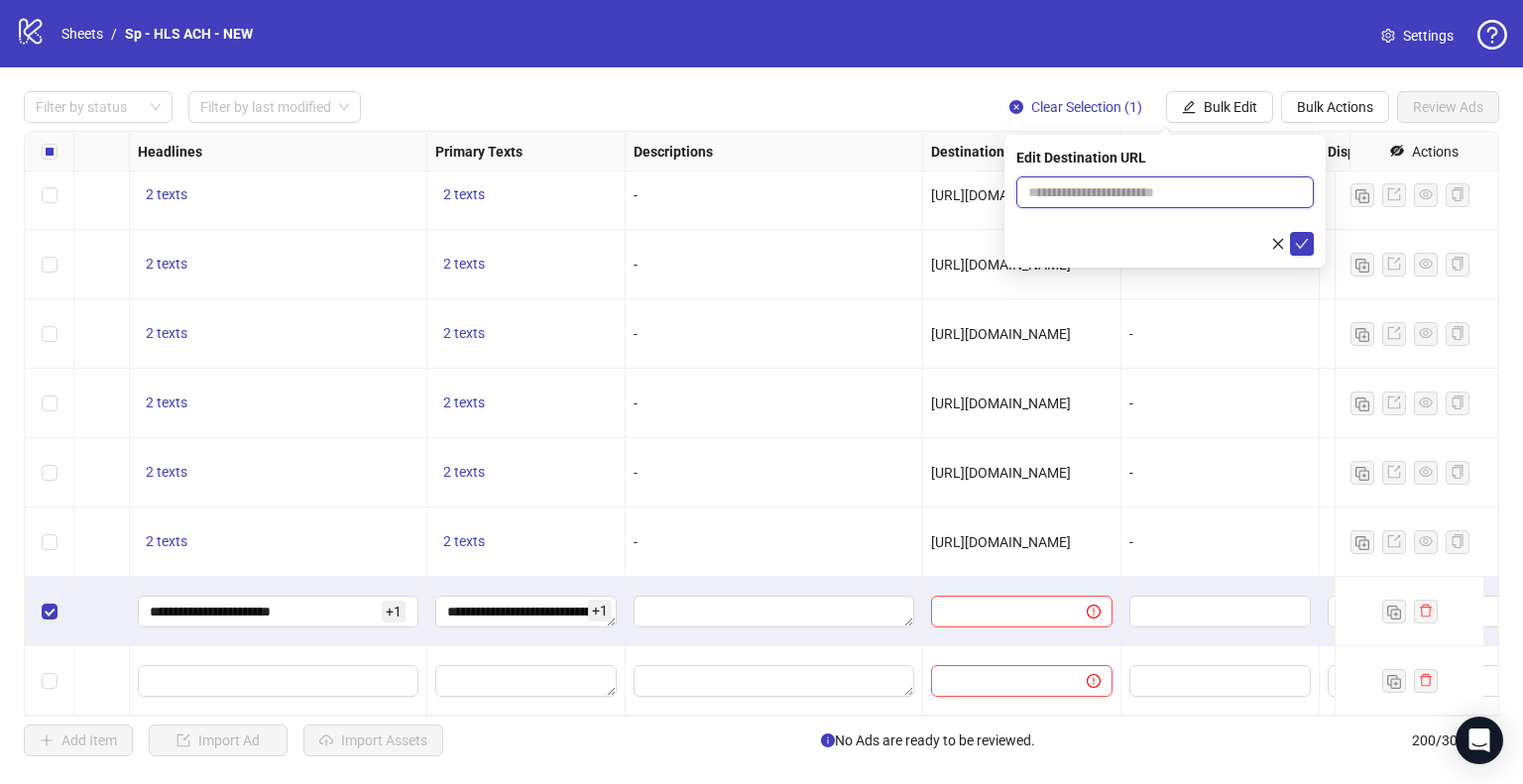 type on "**********" 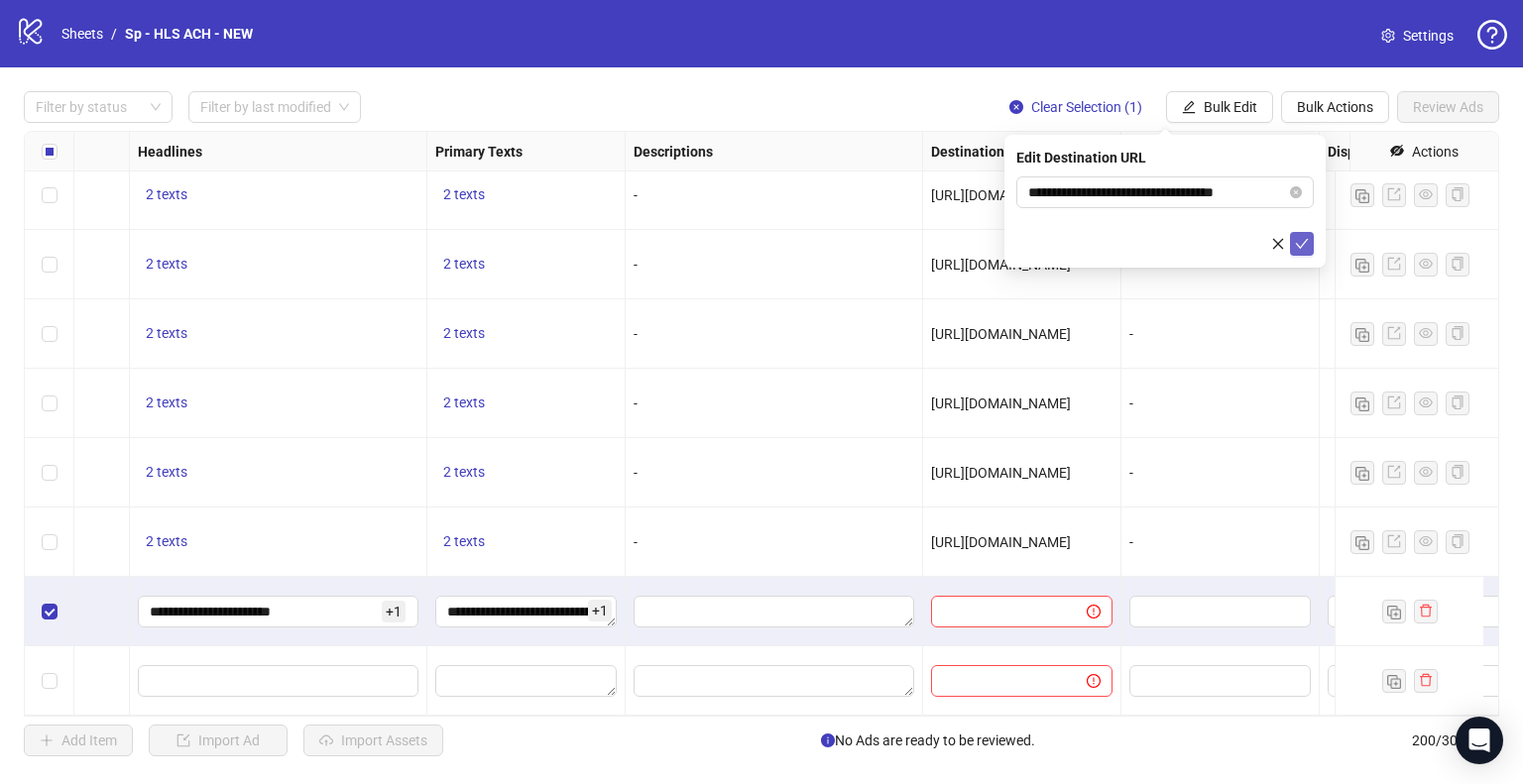 click at bounding box center (1302, 244) 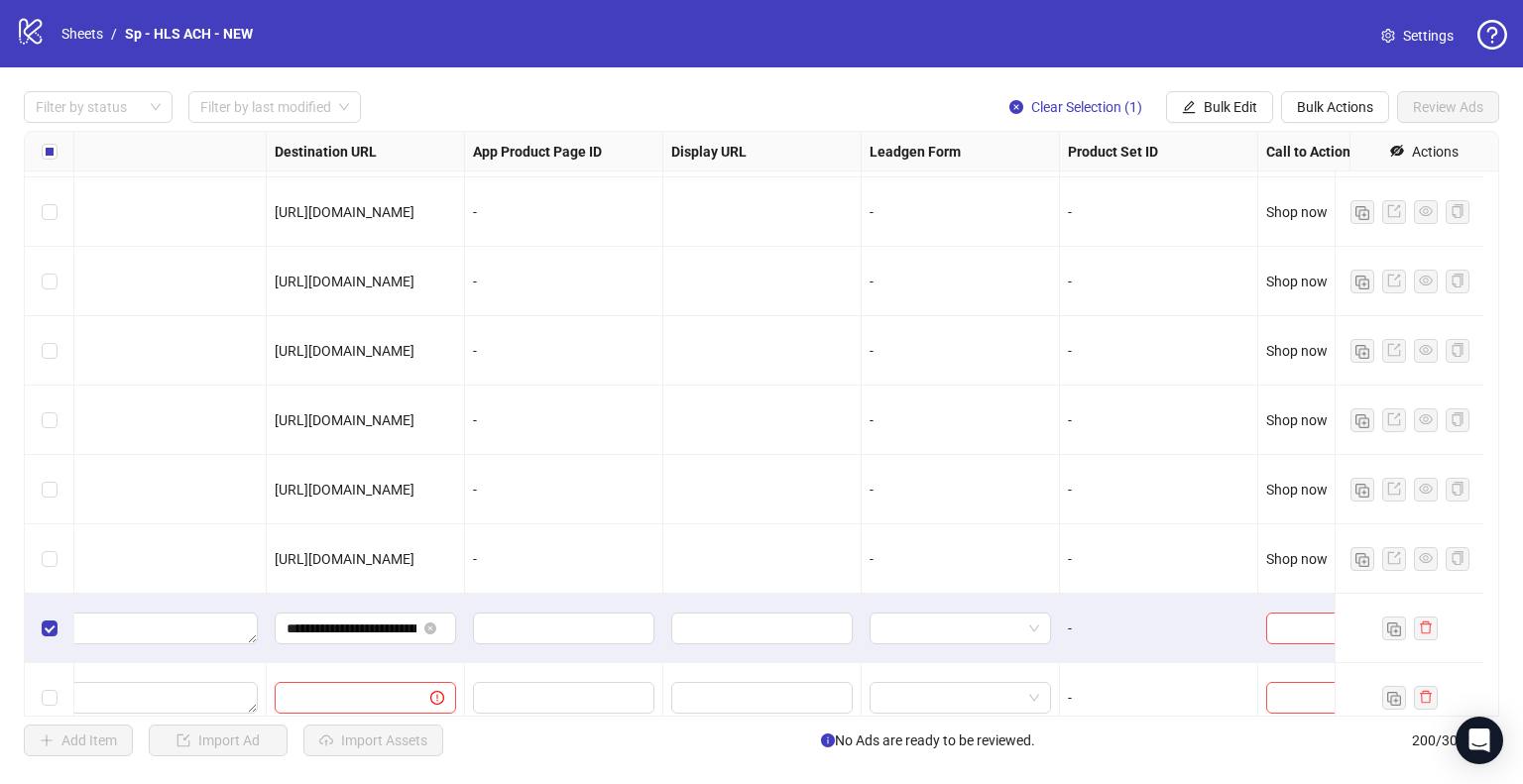 scroll, scrollTop: 13315, scrollLeft: 1784, axis: both 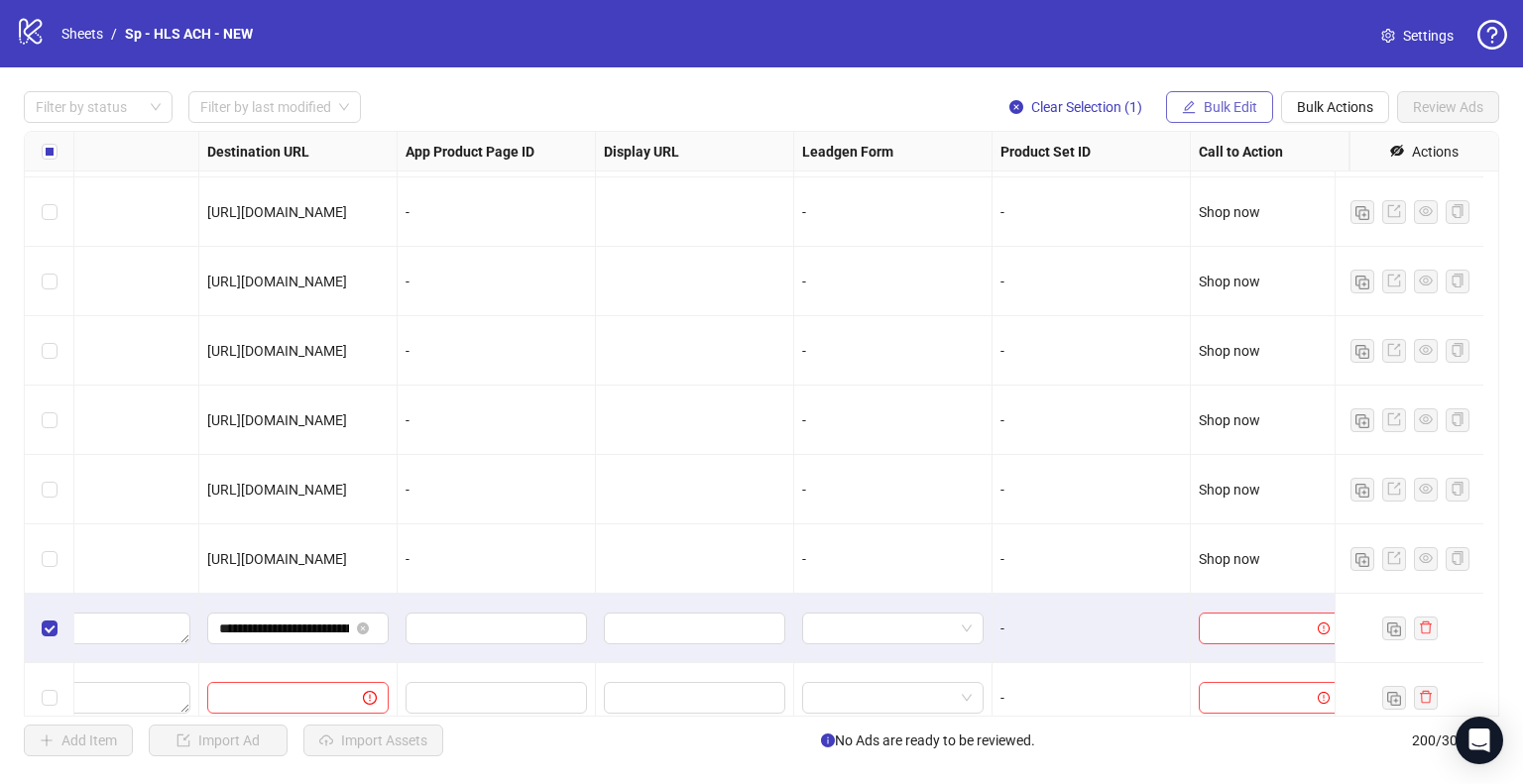click on "Bulk Edit" at bounding box center (1230, 107) 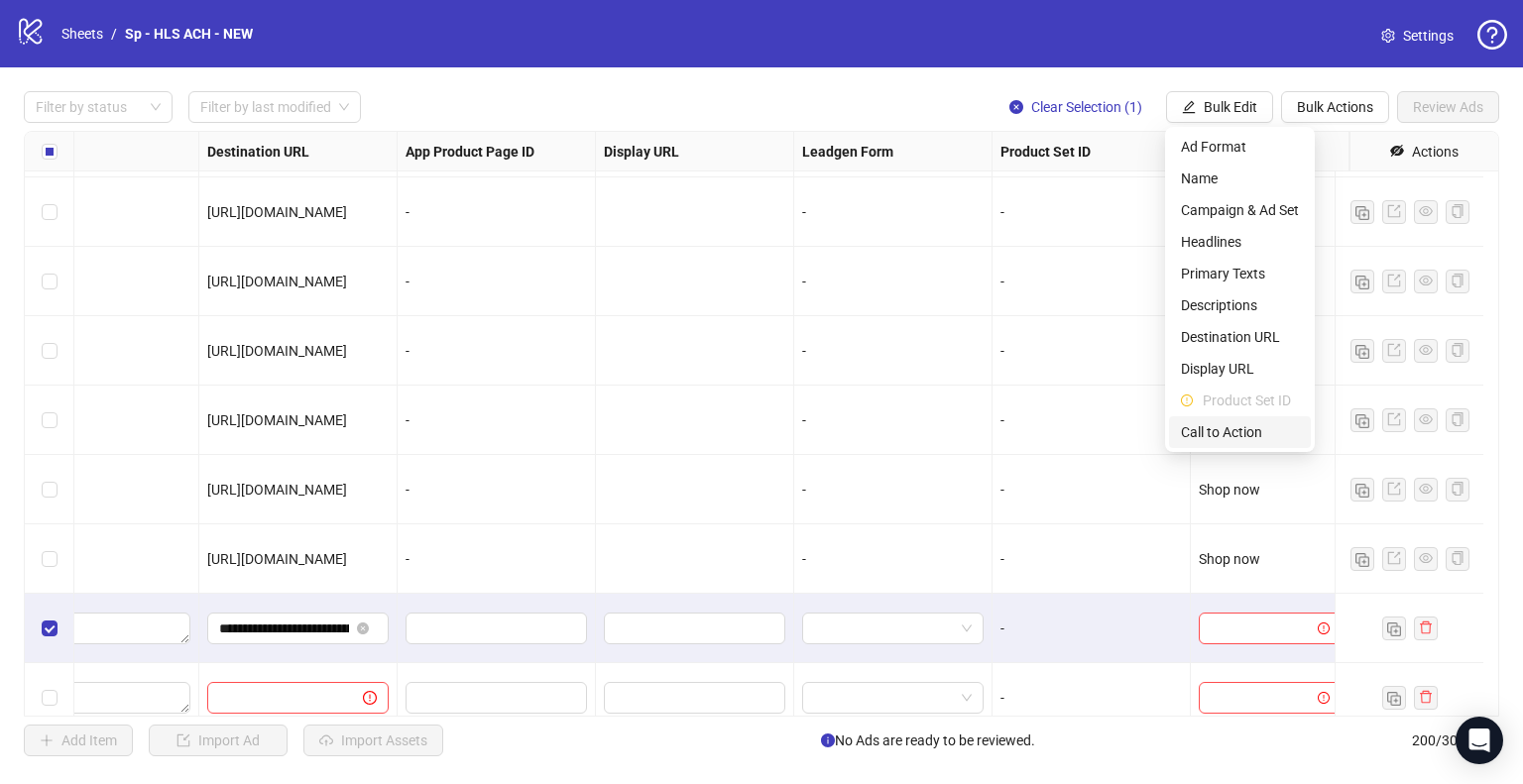 click on "Call to Action" at bounding box center [1239, 432] 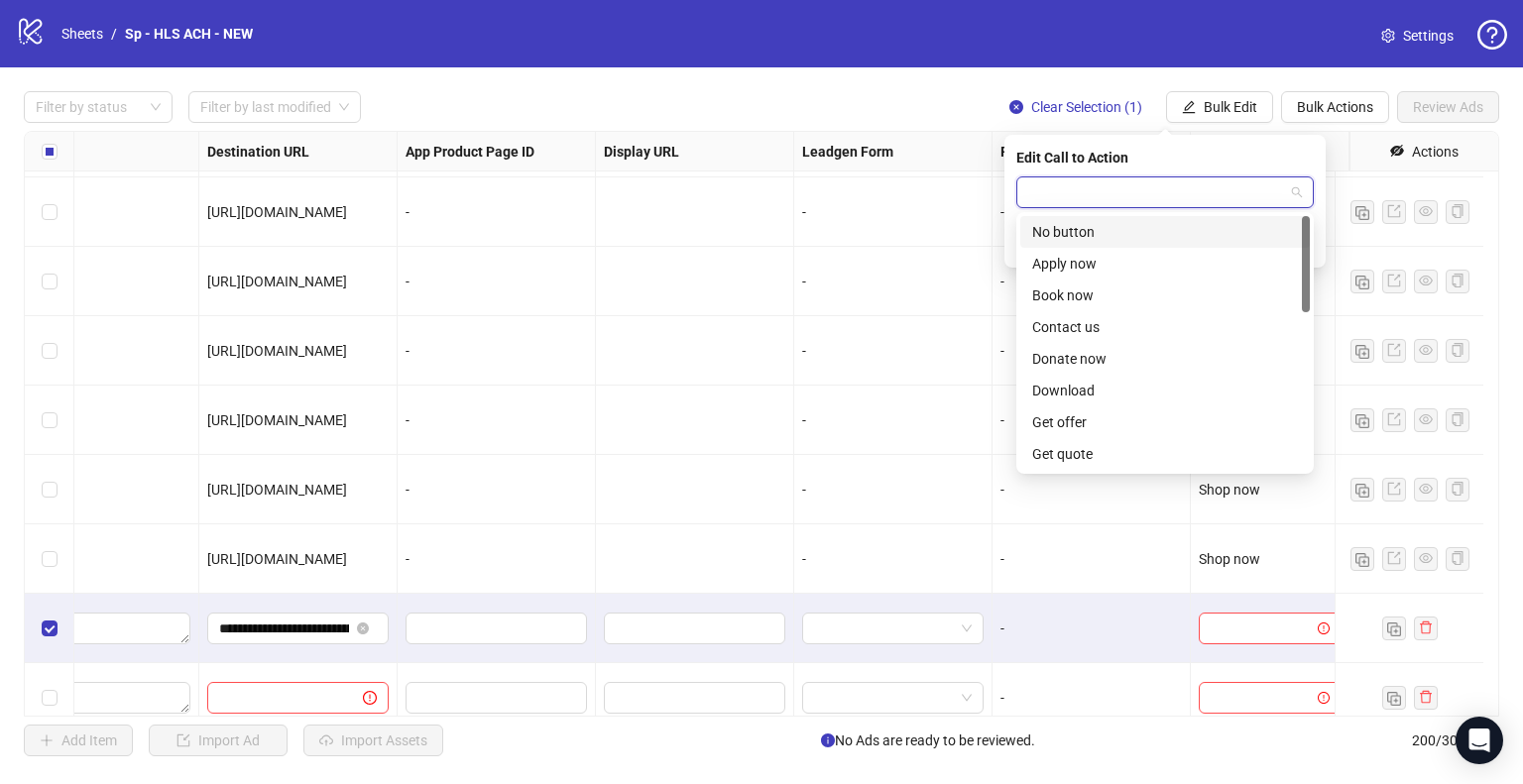 click at bounding box center (1156, 192) 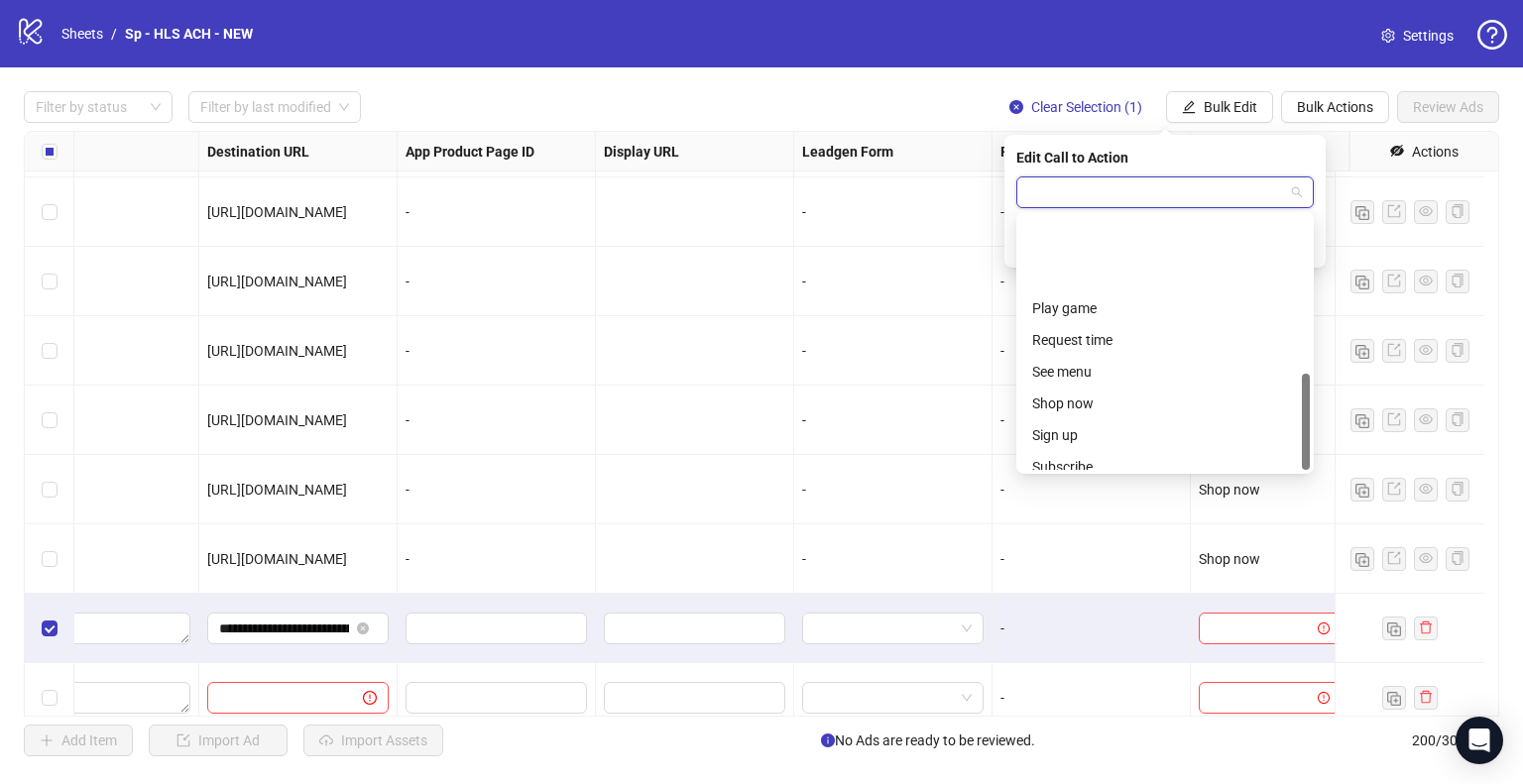 scroll, scrollTop: 412, scrollLeft: 0, axis: vertical 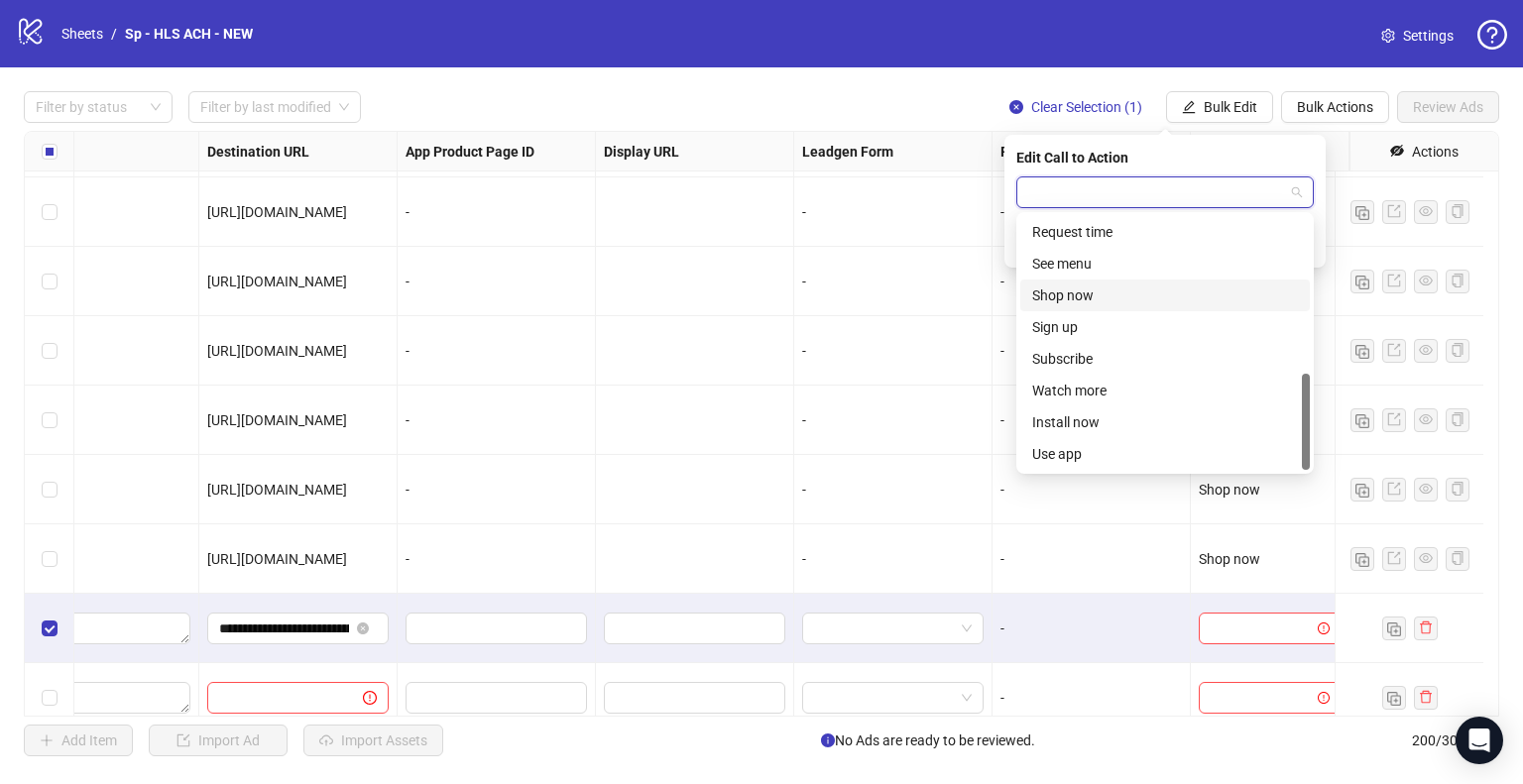 click on "Shop now" at bounding box center [1165, 295] 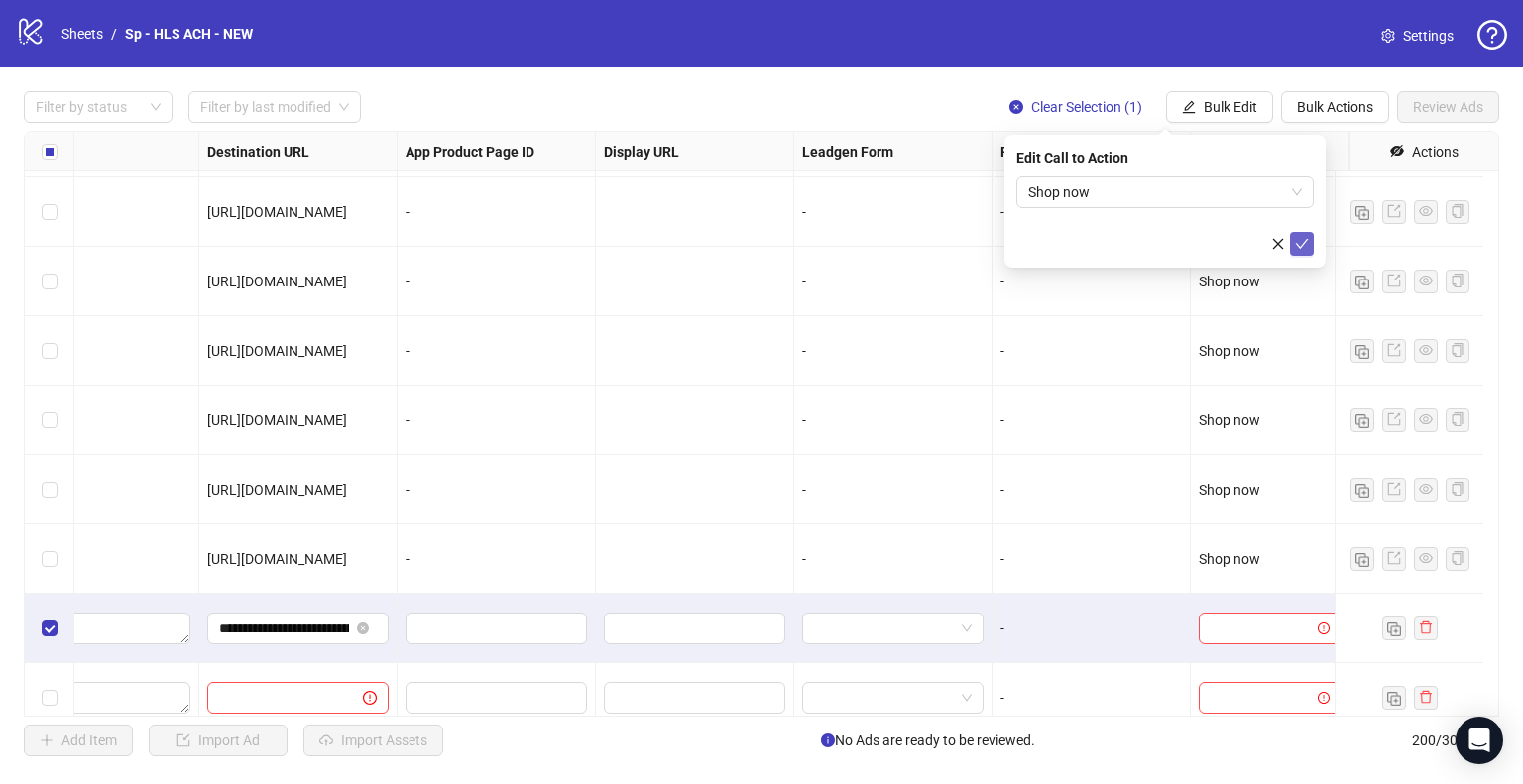 click 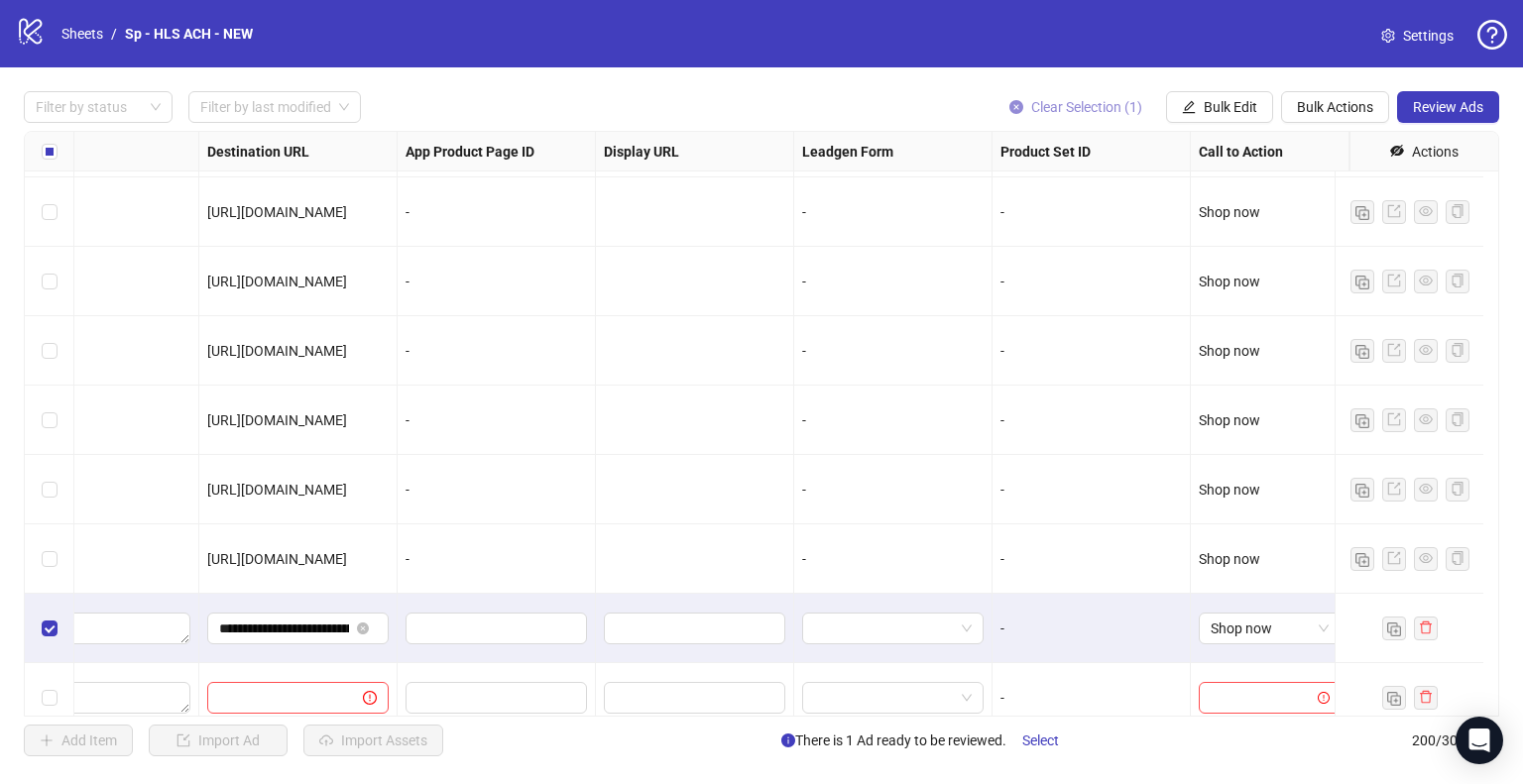 click on "Clear Selection (1)" at bounding box center [1087, 107] 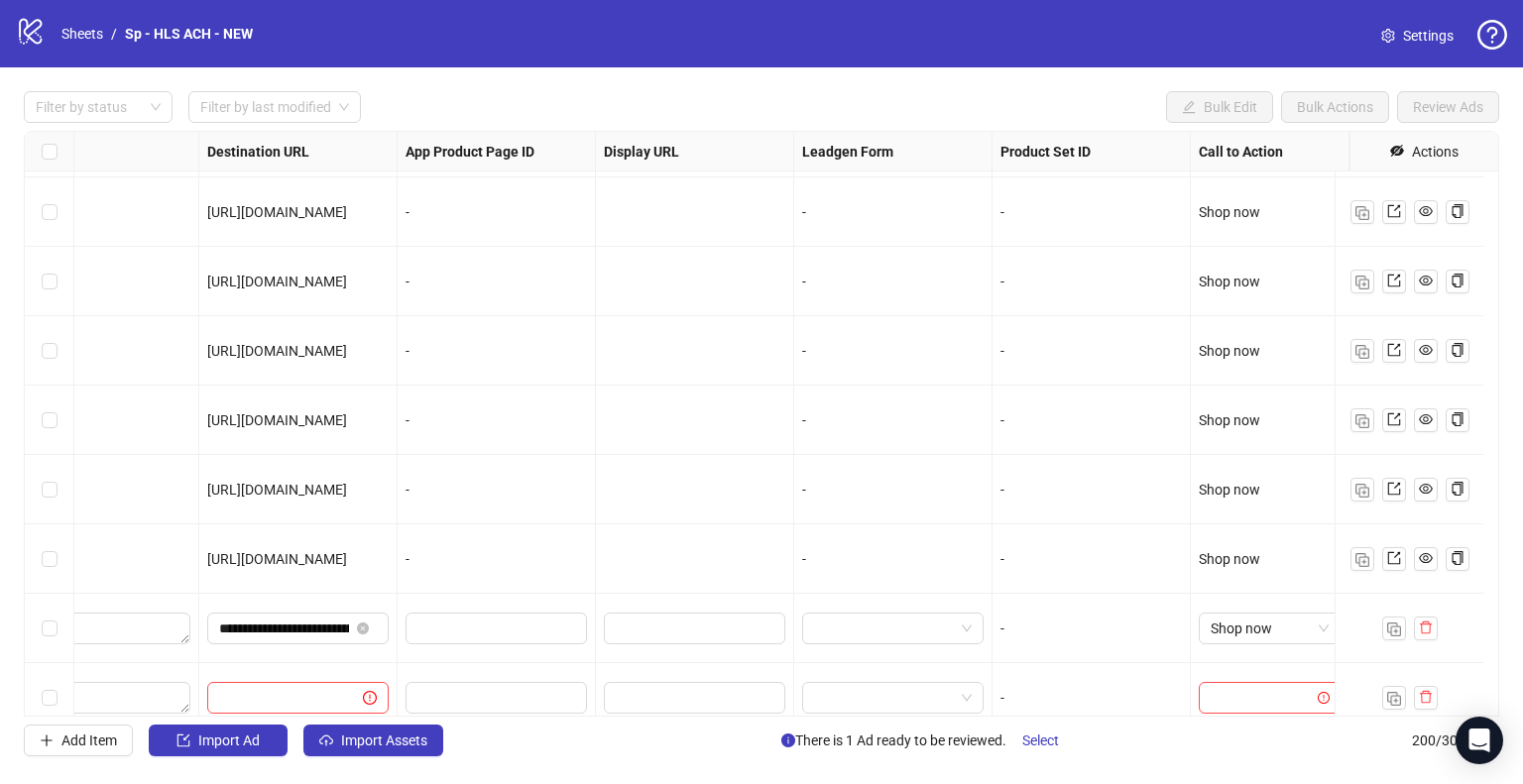 scroll, scrollTop: 13346, scrollLeft: 1784, axis: both 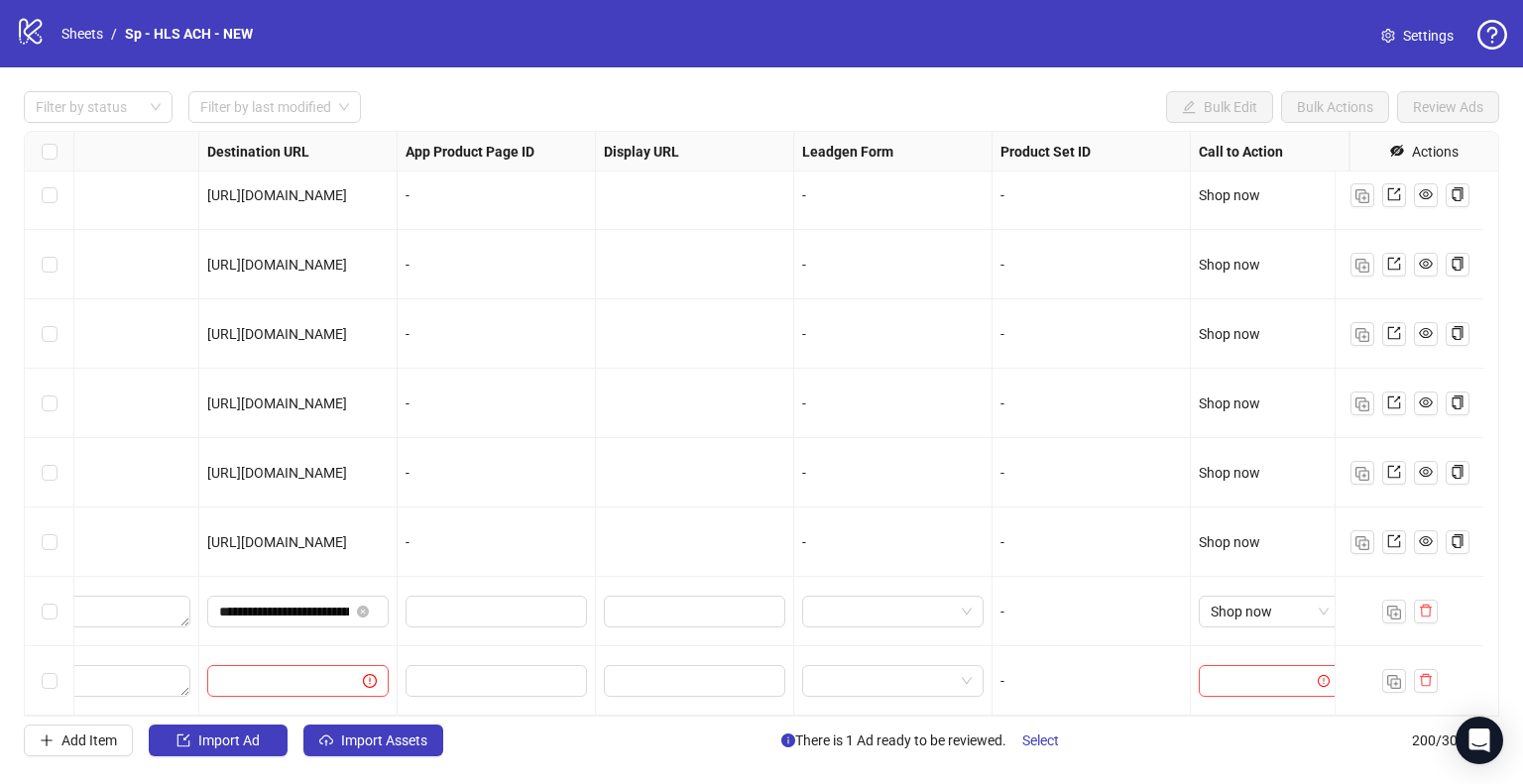 click at bounding box center [50, 681] 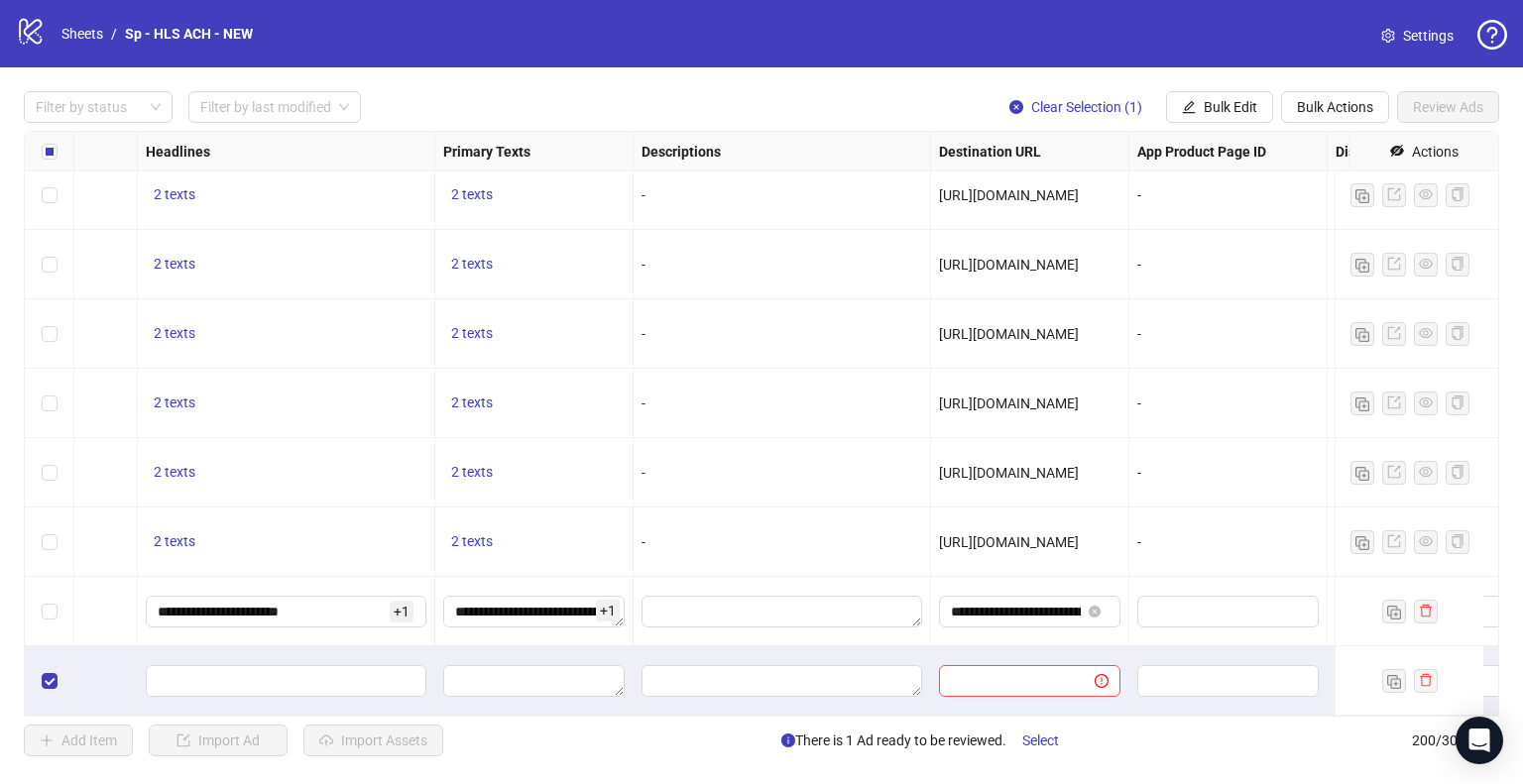 scroll, scrollTop: 13346, scrollLeft: 1004, axis: both 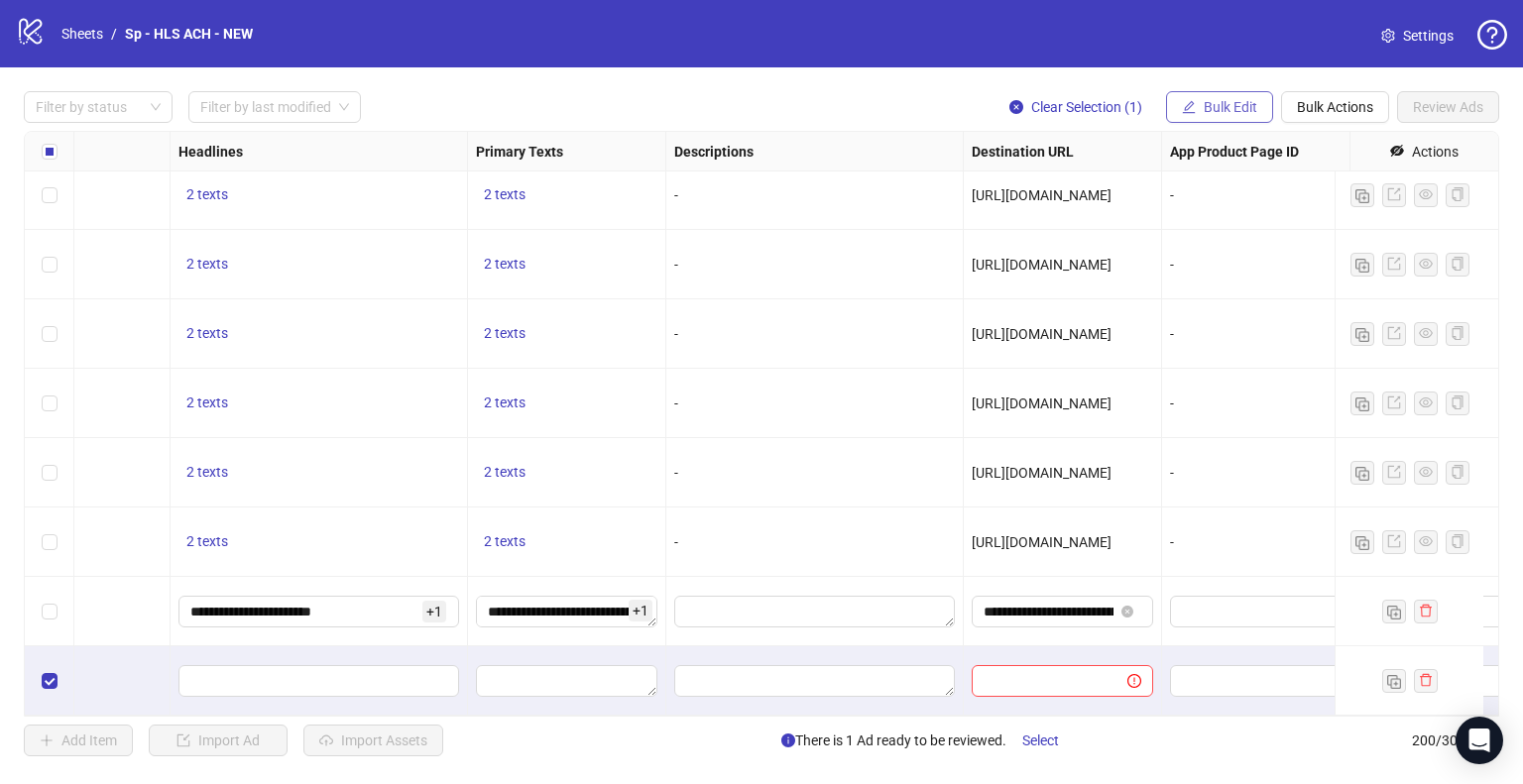 click on "Filter by status Filter by last modified Clear Selection (1) Bulk Edit Bulk Actions Review Ads Ad Format Ad Name Campaign & Ad Set Assets Headlines Primary Texts Descriptions Destination URL App Product Page ID Display URL Leadgen Form Product Set ID Call to Action Actions VID241-2 - Text 1 - [PERSON_NAME] - 7dc hls sca main ger
To pick up a draggable item, press the space bar.
While dragging, use the arrow keys to move the item.
Press space again to drop the item in its new position, or press escape to cancel.
2 texts 2 texts - [URL][DOMAIN_NAME] - - VID241-2 - Text 1 - [PERSON_NAME] - 7dc hls sca main ger
To pick up a draggable item, press the space bar.
While dragging, use the arrow keys to move the item.
Press space again to drop the item in its new position, or press escape to cancel.
2 texts 2 texts - [URL][DOMAIN_NAME] - - VID241-2 - Text 1 - [PERSON_NAME] - 7dc hls sca main ger 2 texts 2 texts - [URL][DOMAIN_NAME] - - hls sca main ger - - -" at bounding box center (762, 423) 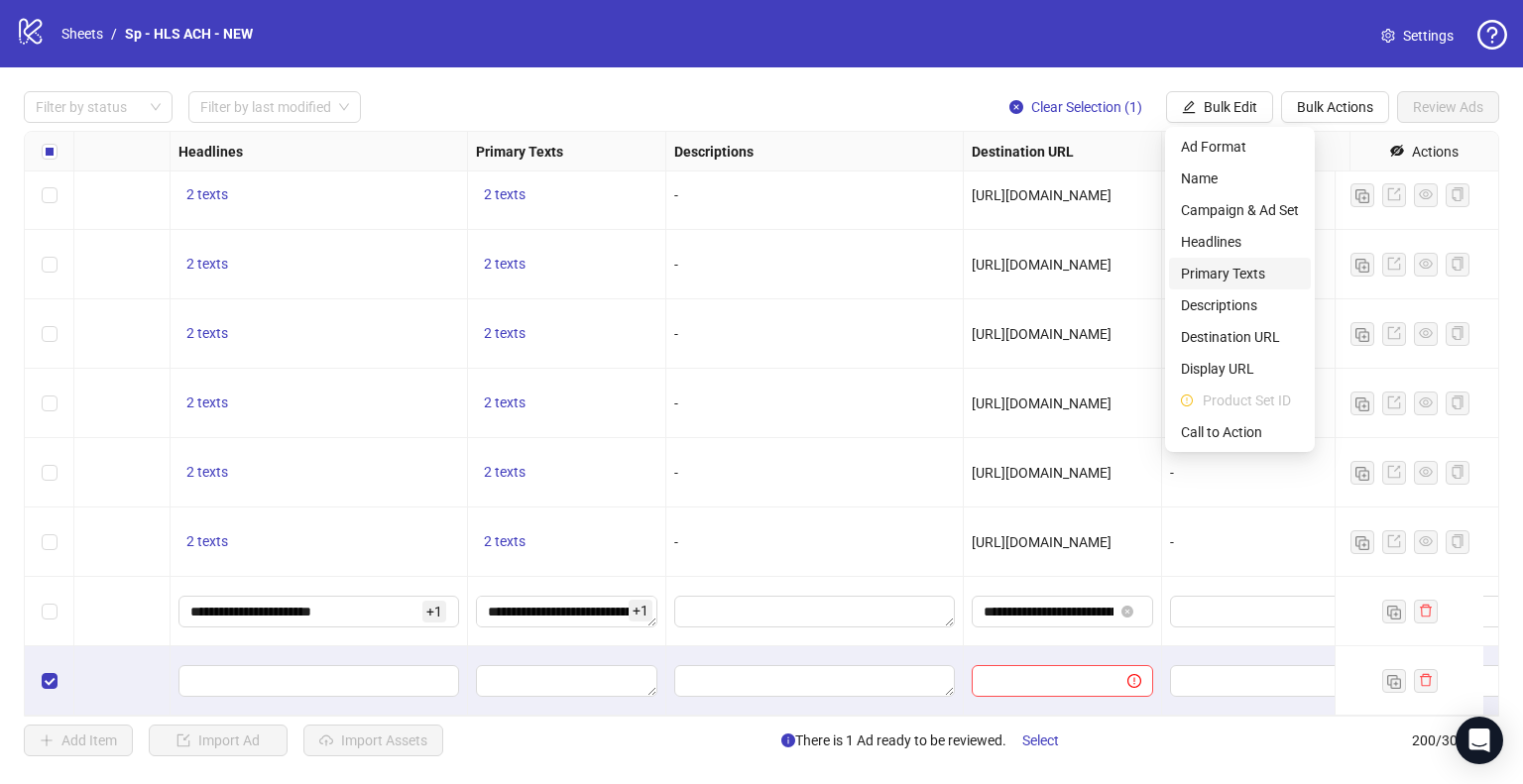 click on "Primary Texts" at bounding box center (1239, 274) 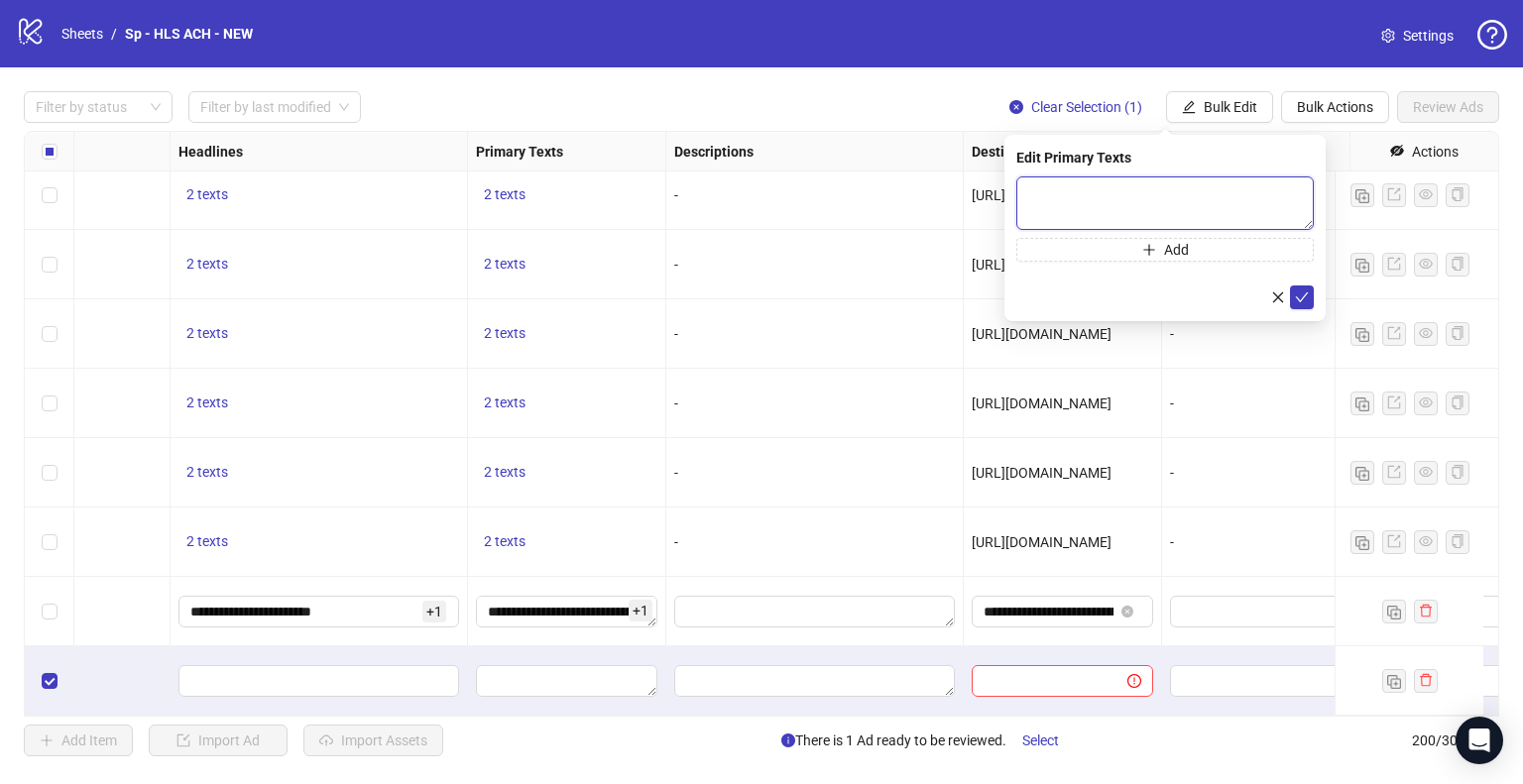 click at bounding box center [1165, 203] 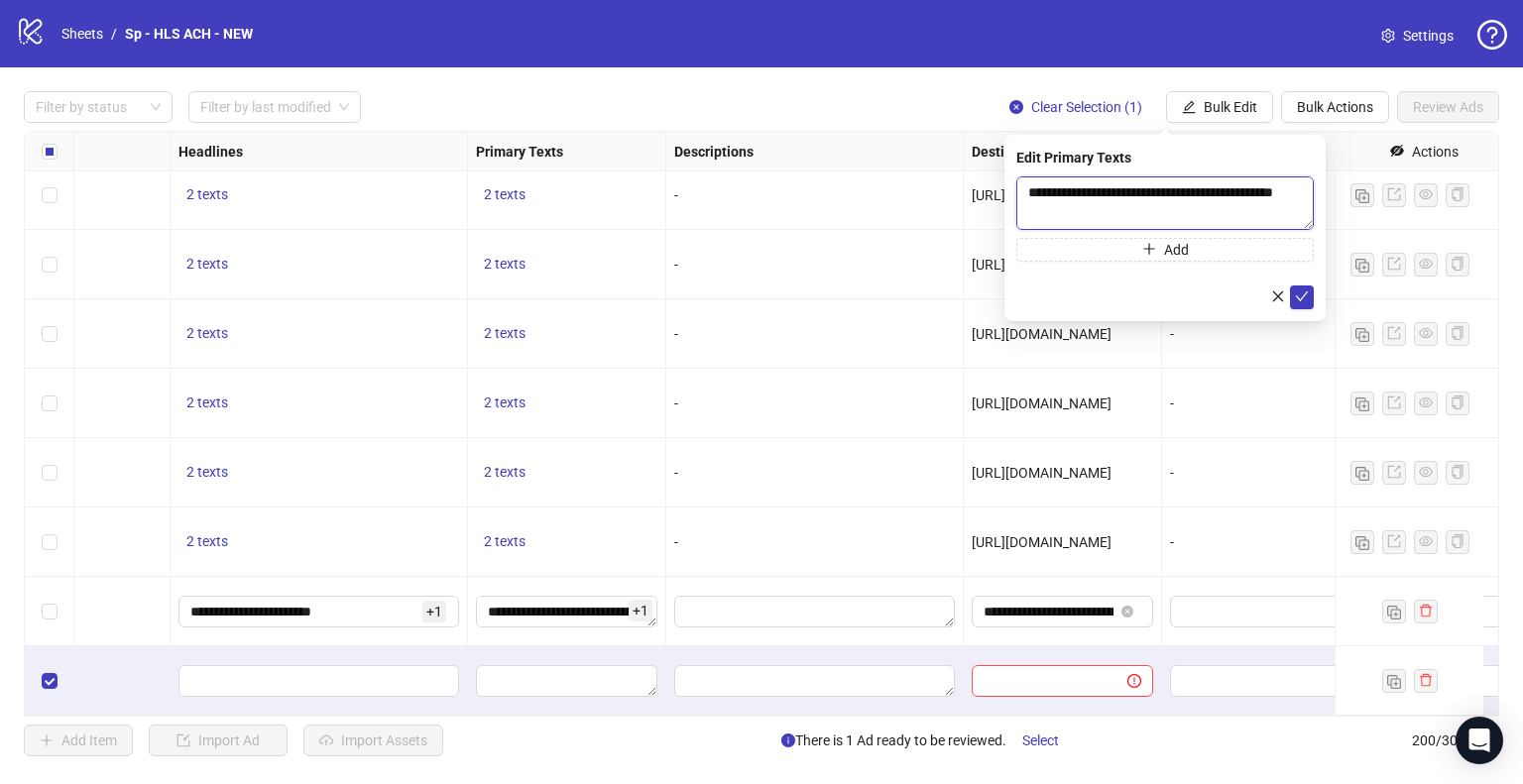 scroll, scrollTop: 321, scrollLeft: 0, axis: vertical 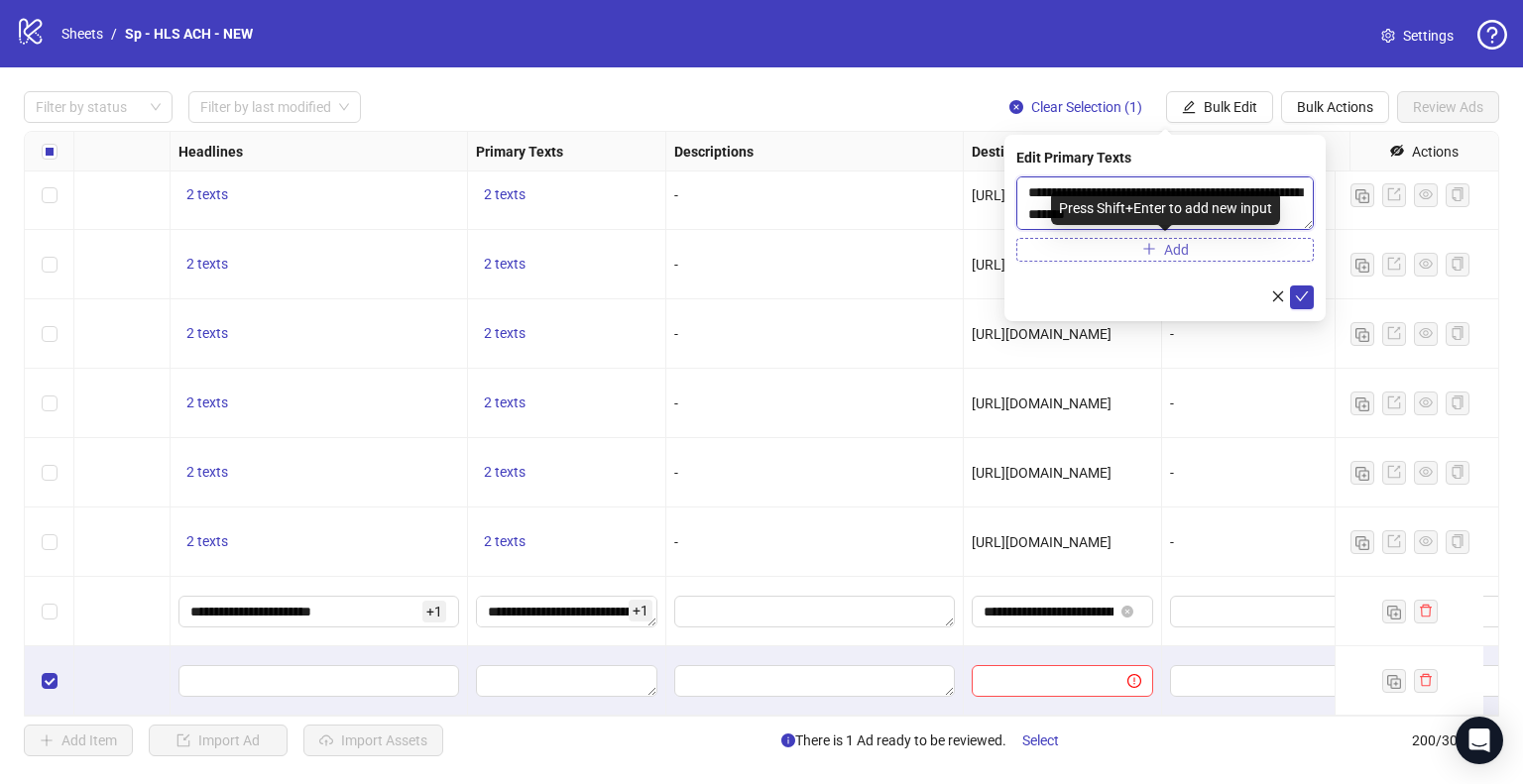 type on "**********" 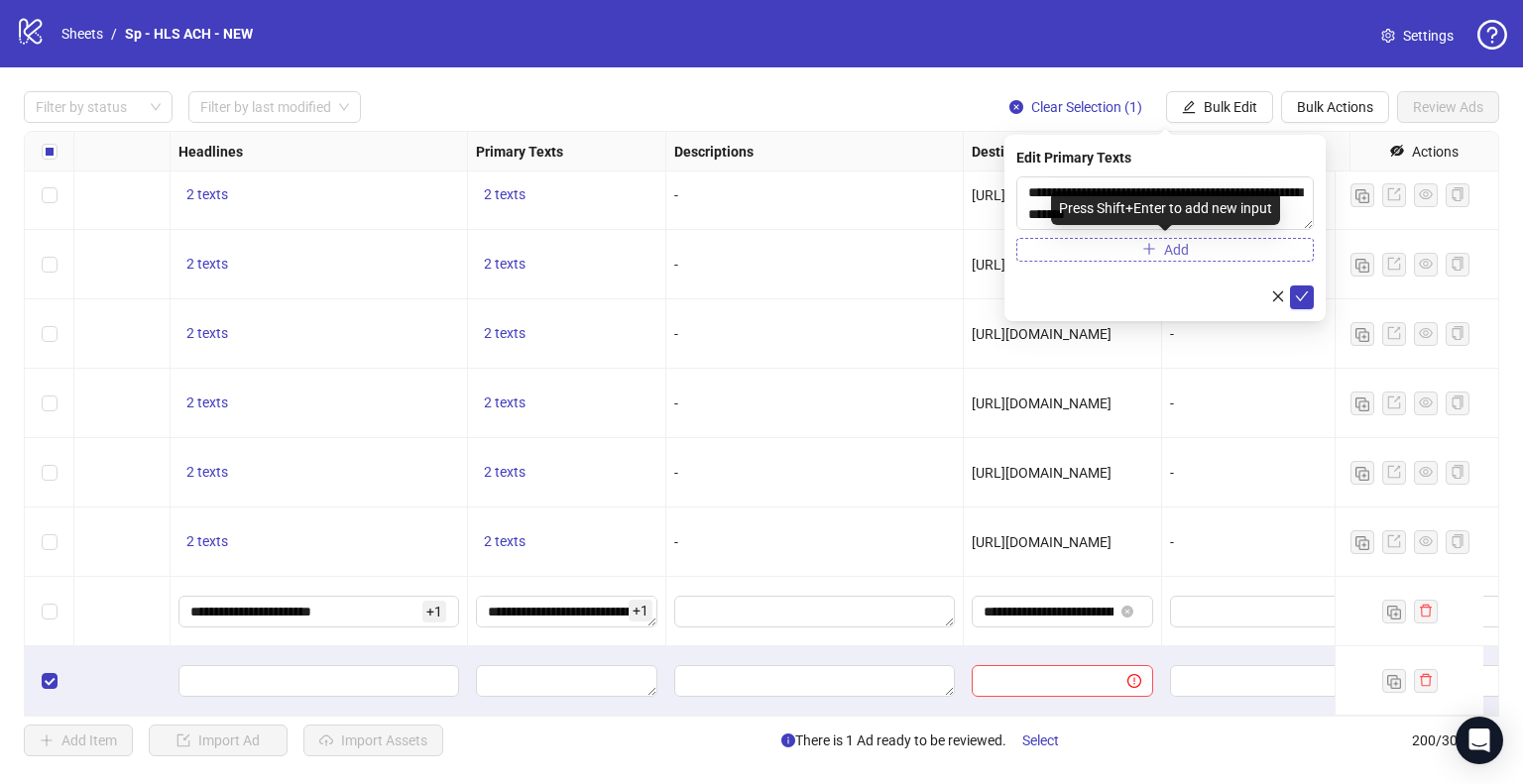 click on "Add" at bounding box center [1165, 250] 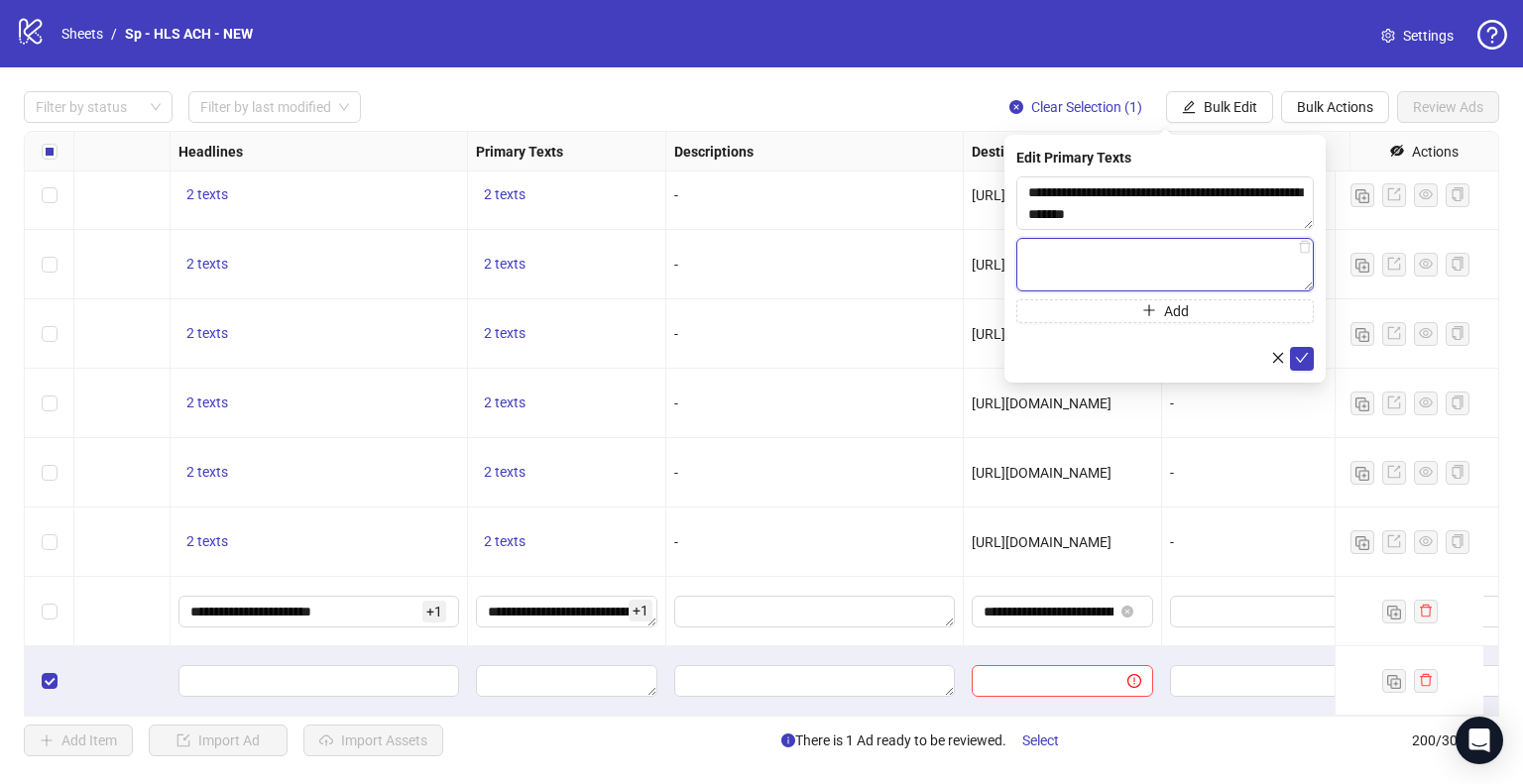 click at bounding box center (1165, 265) 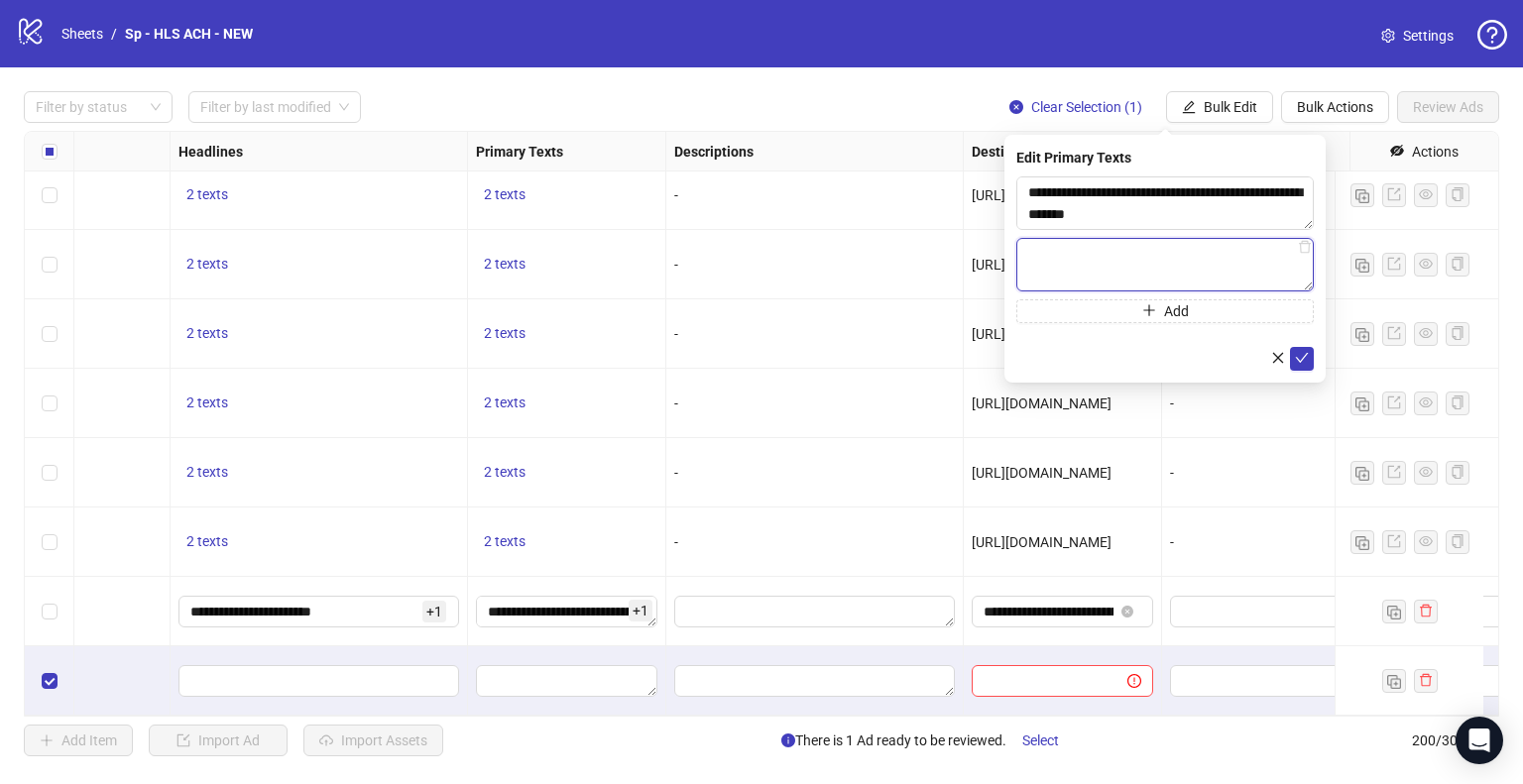 click at bounding box center [1165, 265] 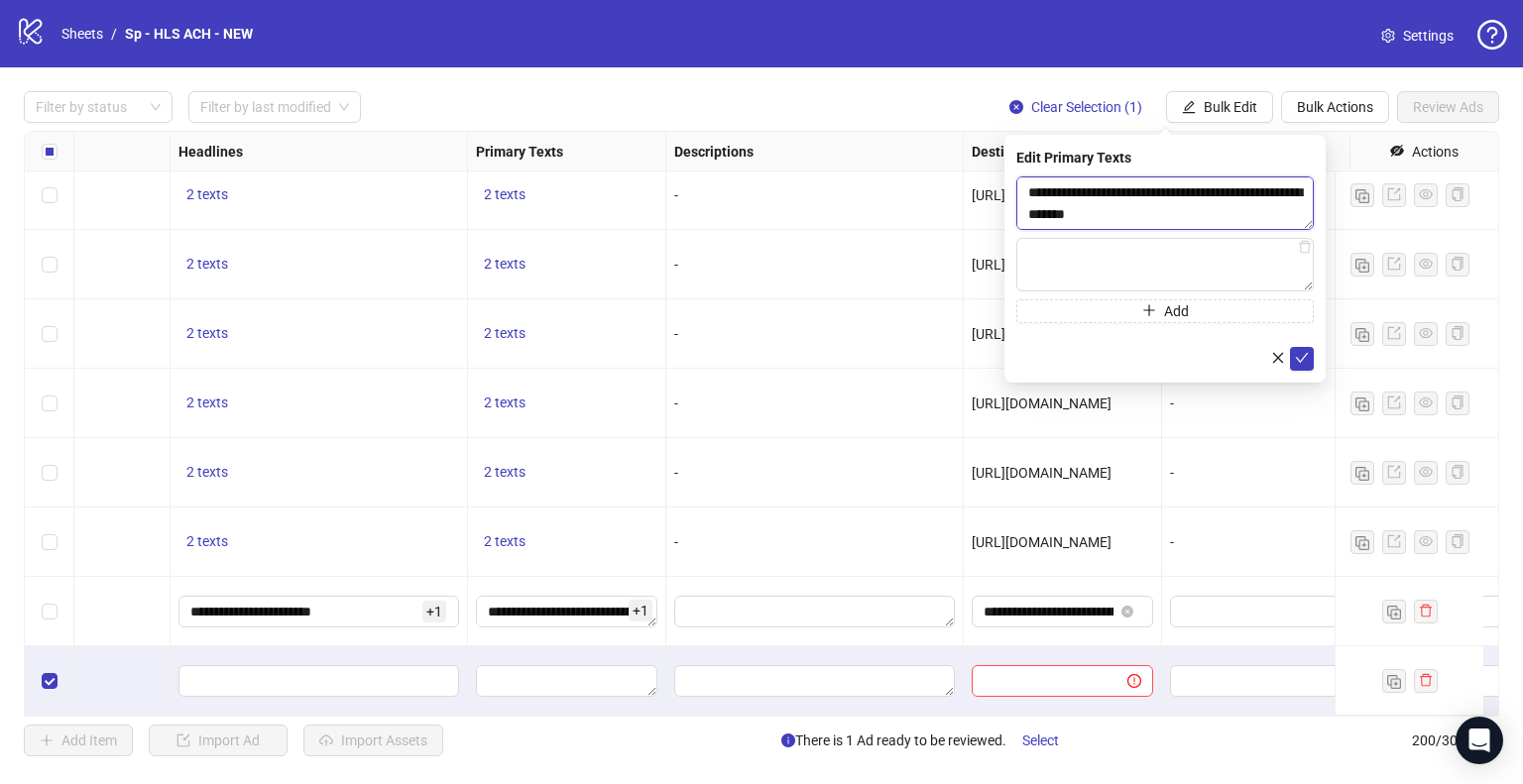 click on "**********" at bounding box center (1165, 203) 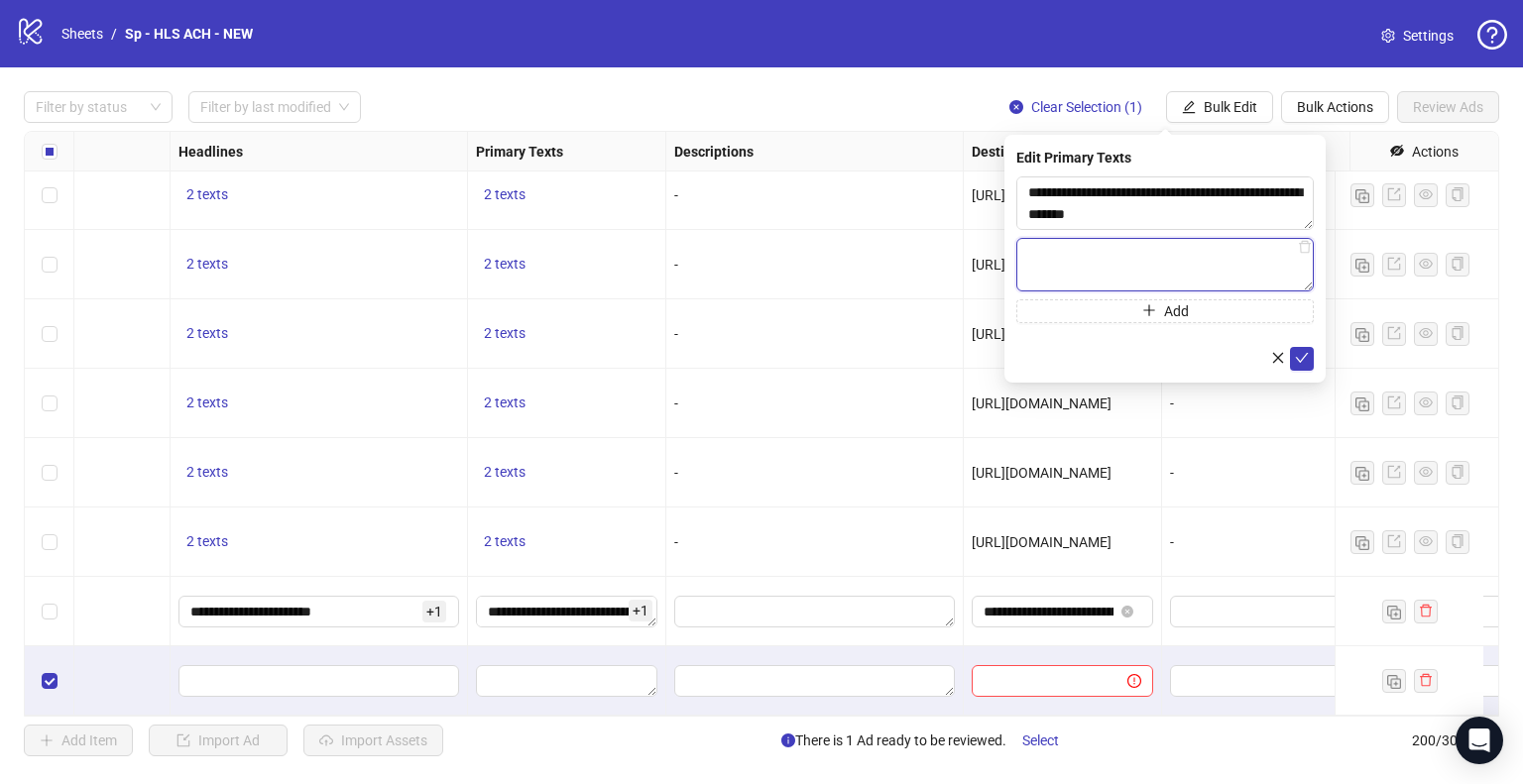 click at bounding box center (1165, 265) 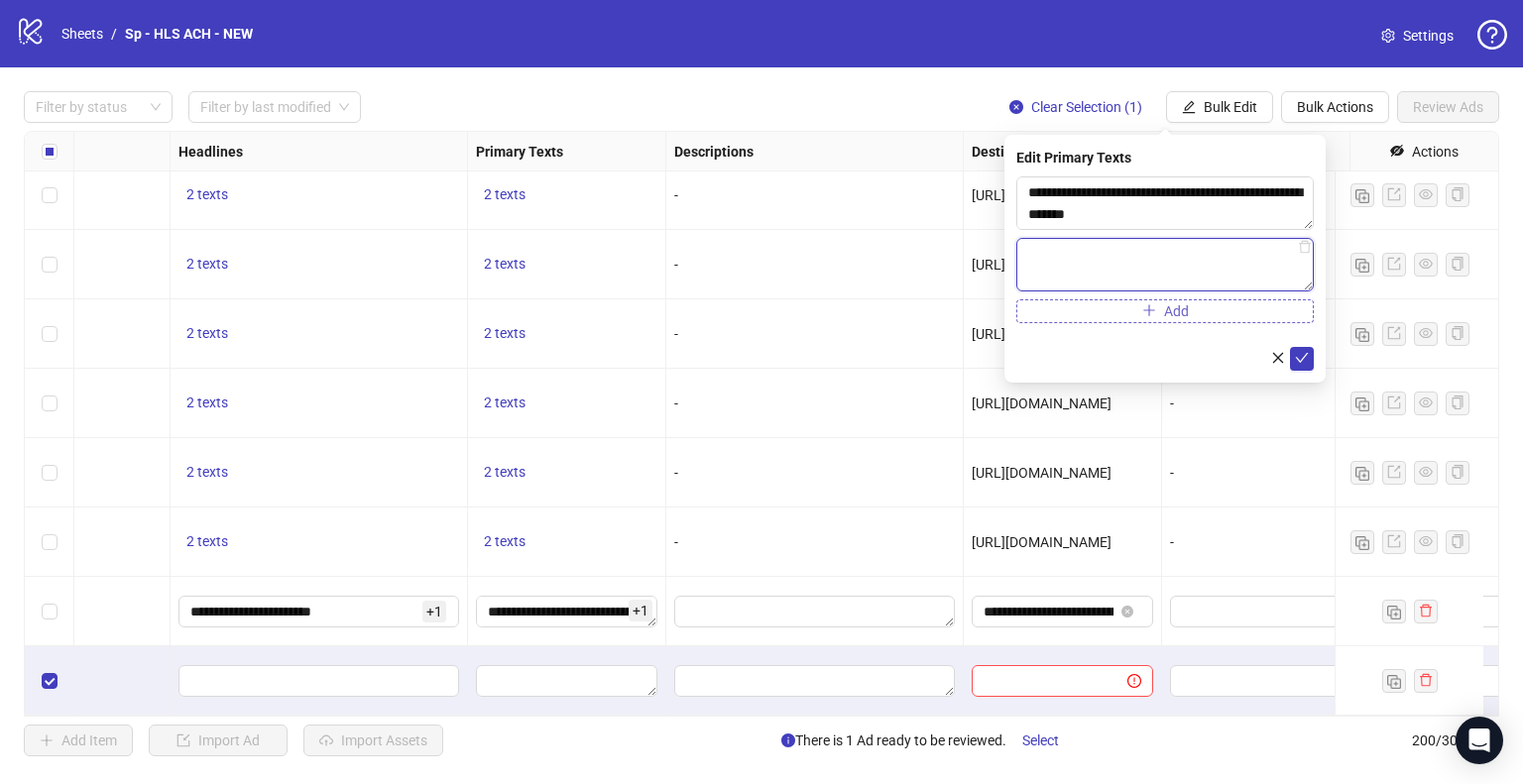 paste on "**********" 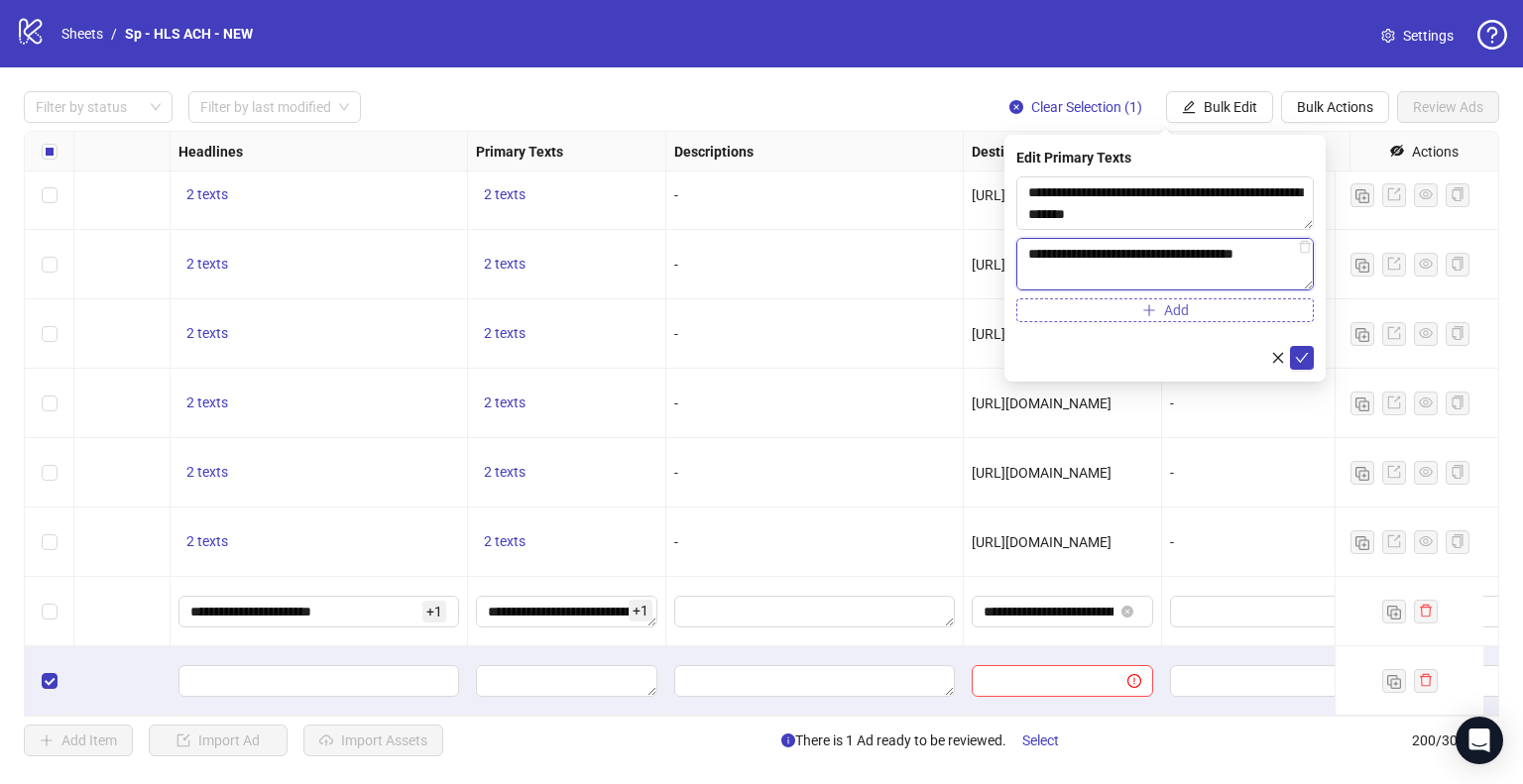 scroll, scrollTop: 298, scrollLeft: 0, axis: vertical 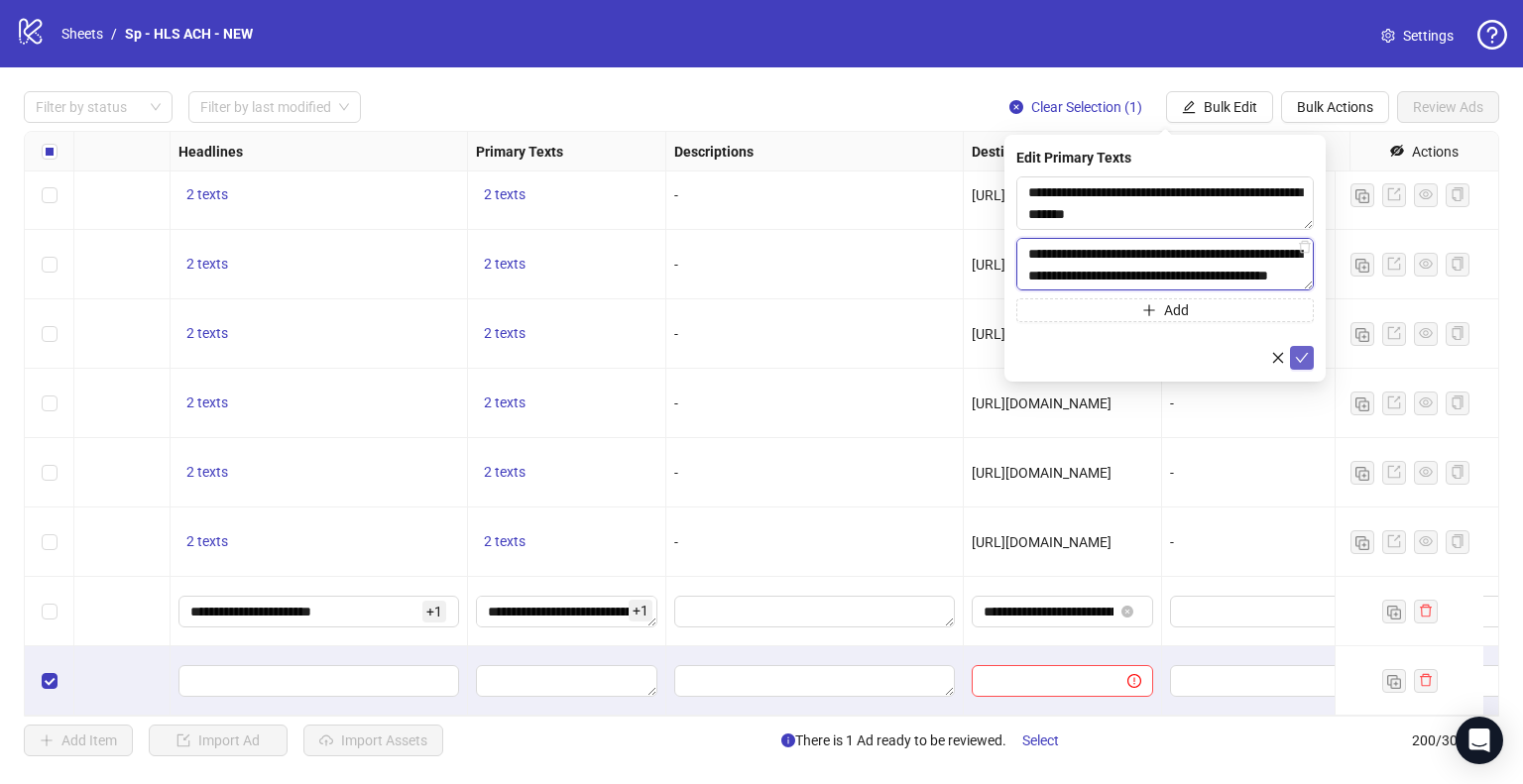 type on "**********" 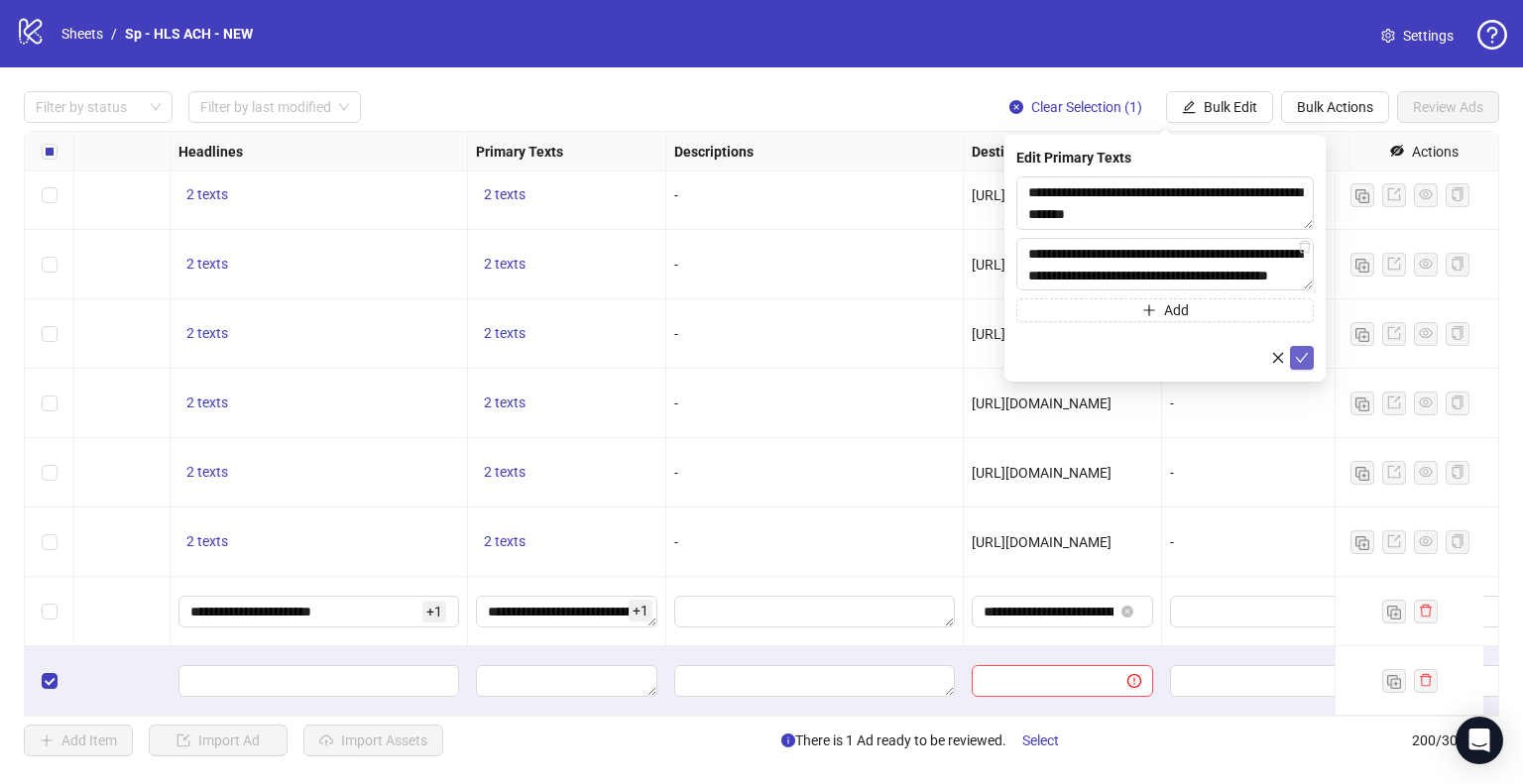 click 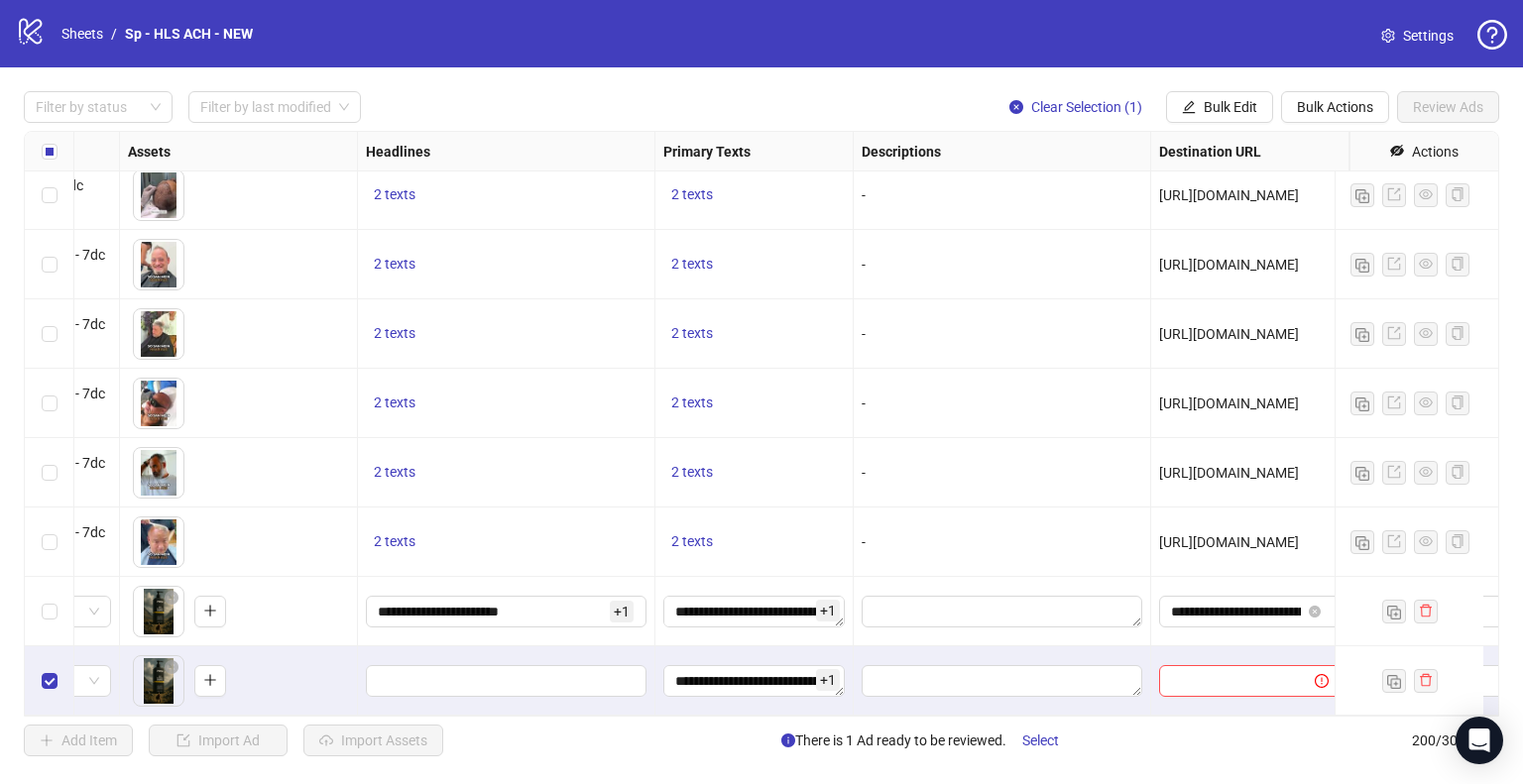 scroll, scrollTop: 13346, scrollLeft: 913, axis: both 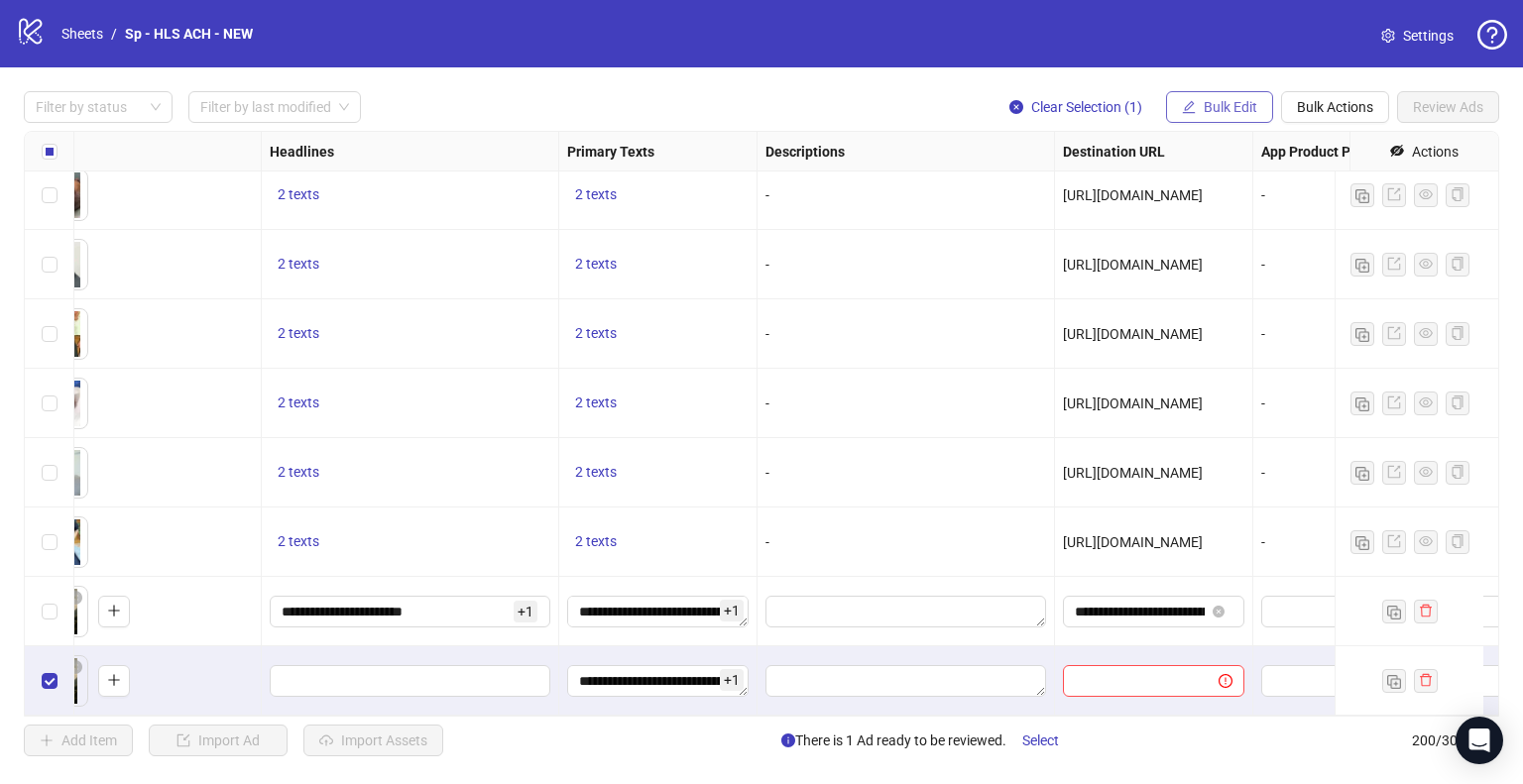 click on "Bulk Edit" at bounding box center (1230, 107) 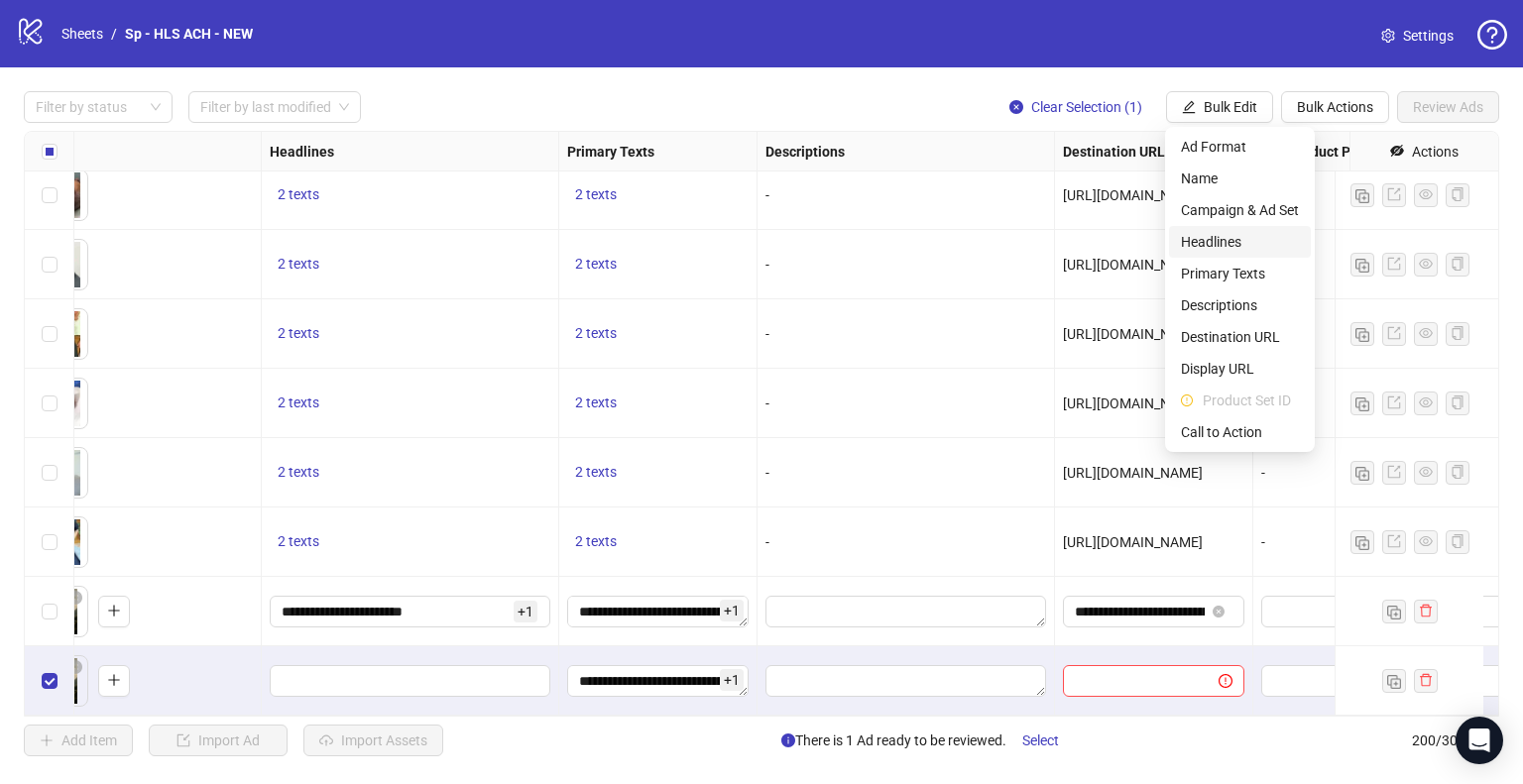 click on "Headlines" at bounding box center (1239, 242) 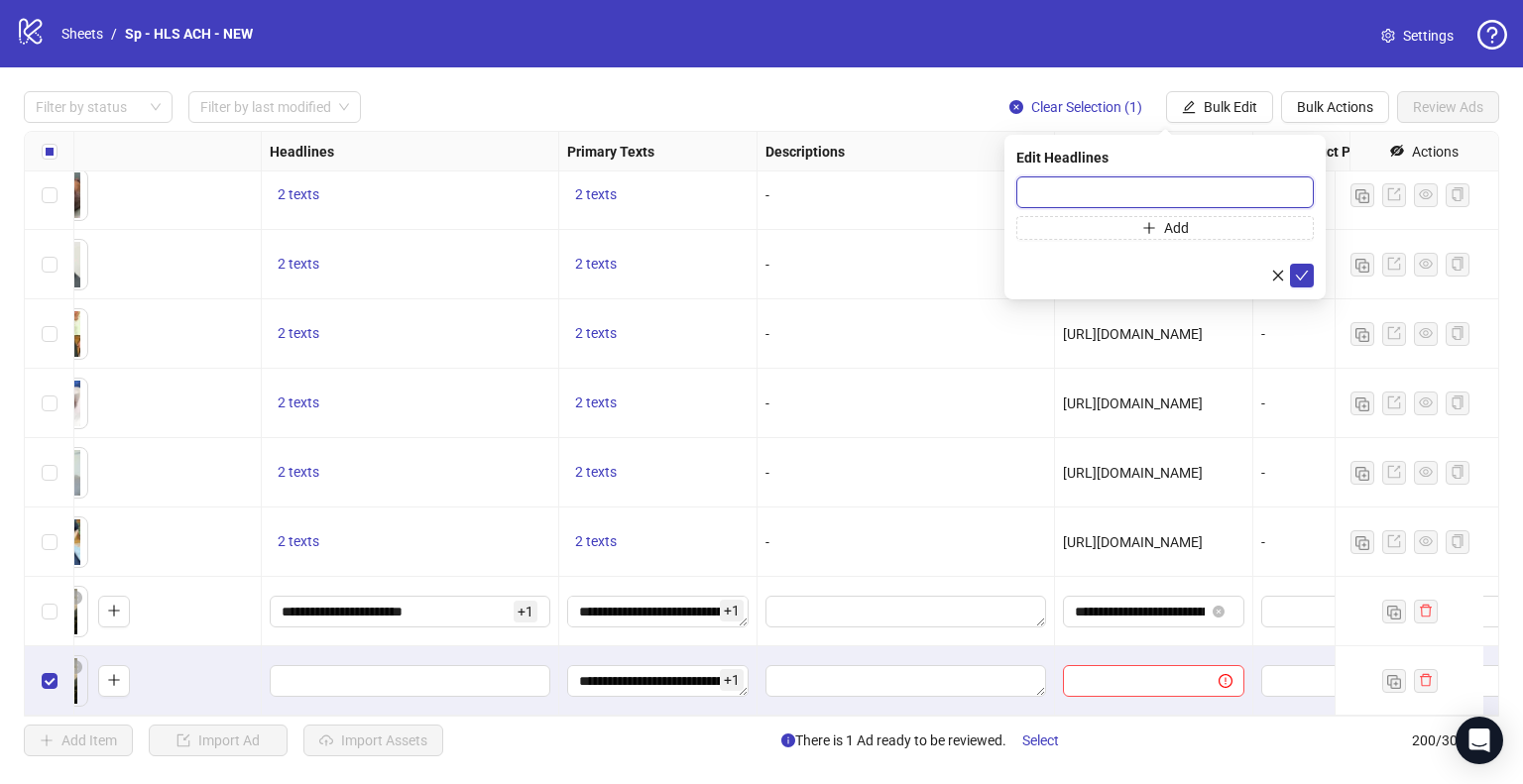 click at bounding box center (1165, 192) 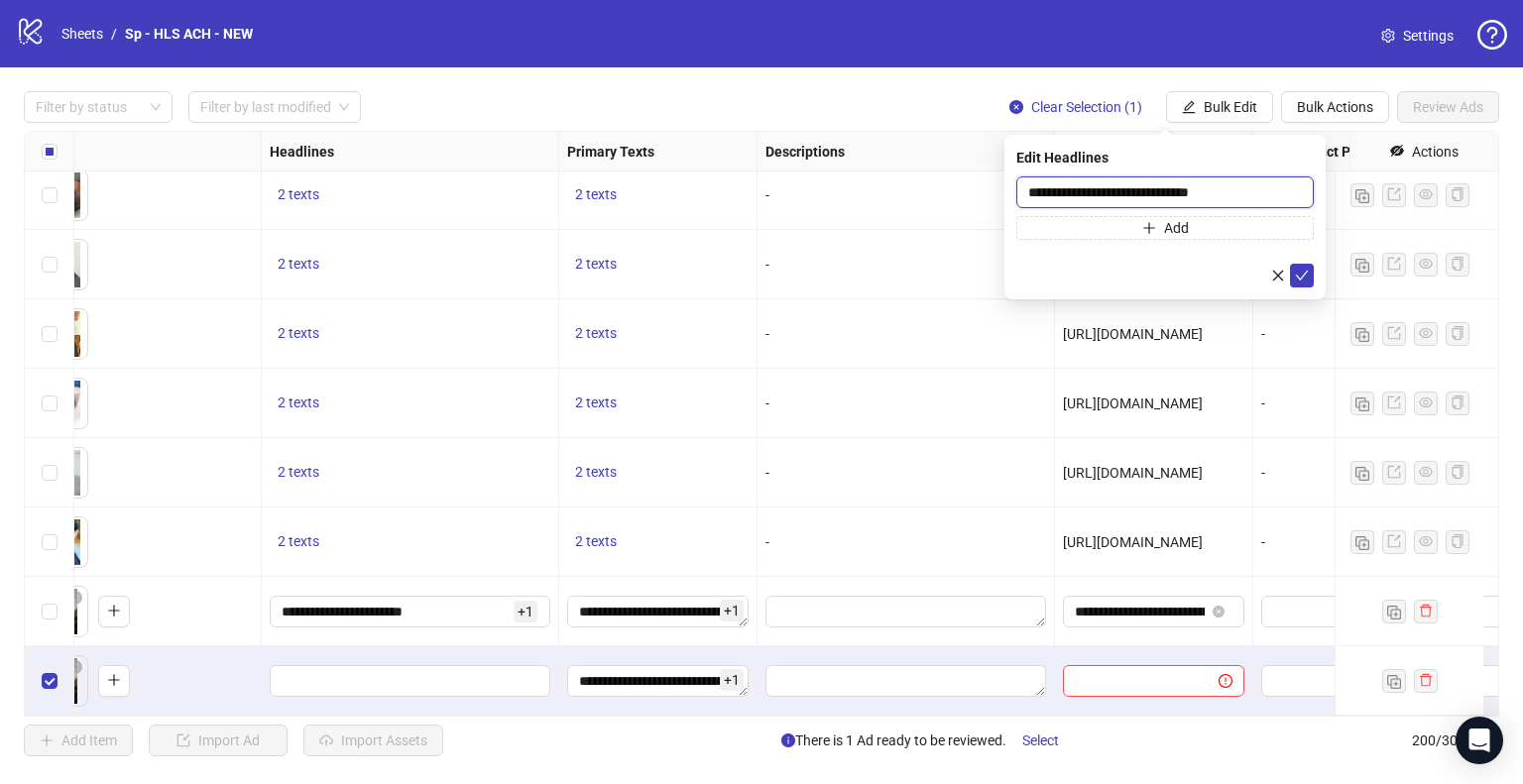 click on "**********" at bounding box center [1165, 192] 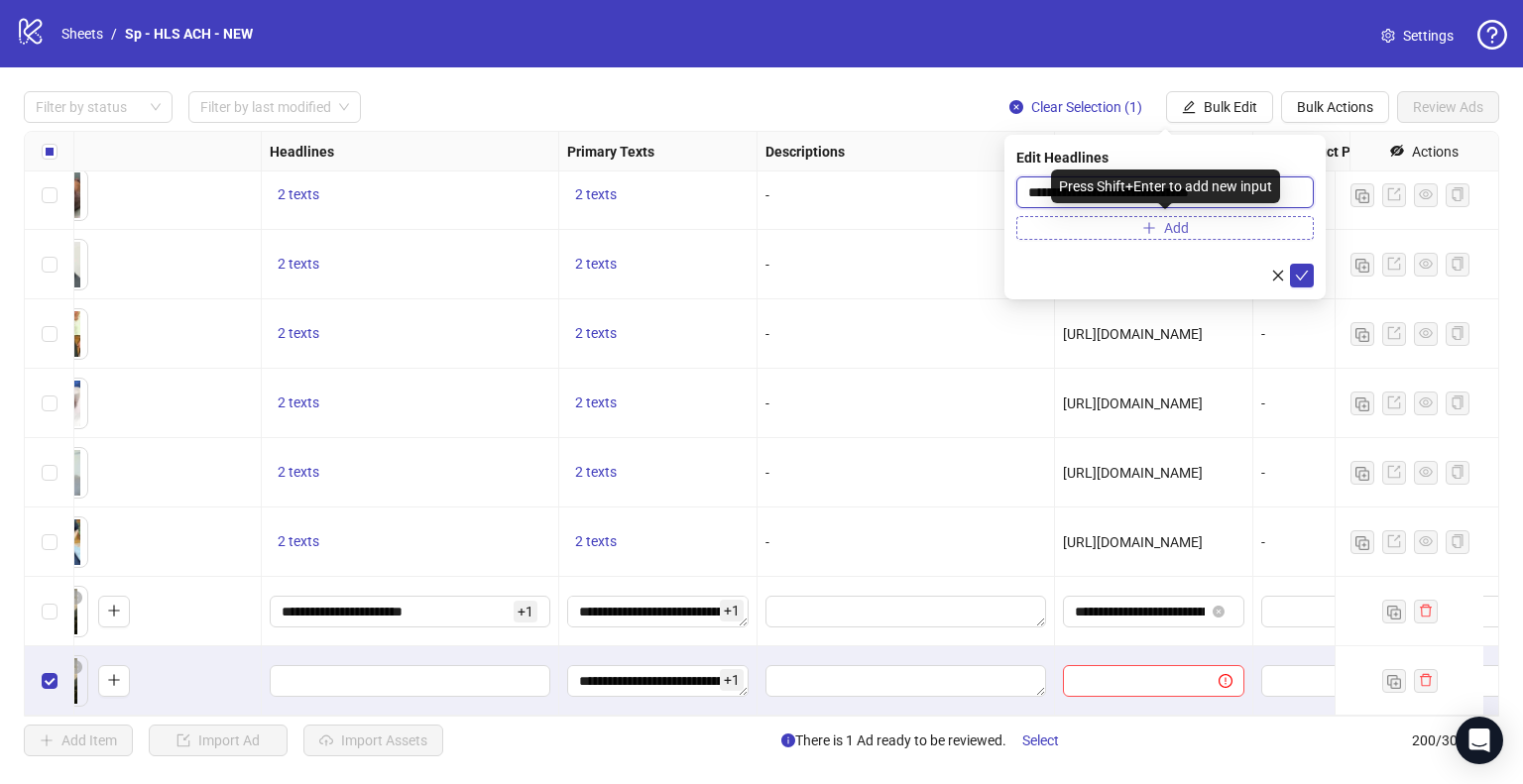 type on "**********" 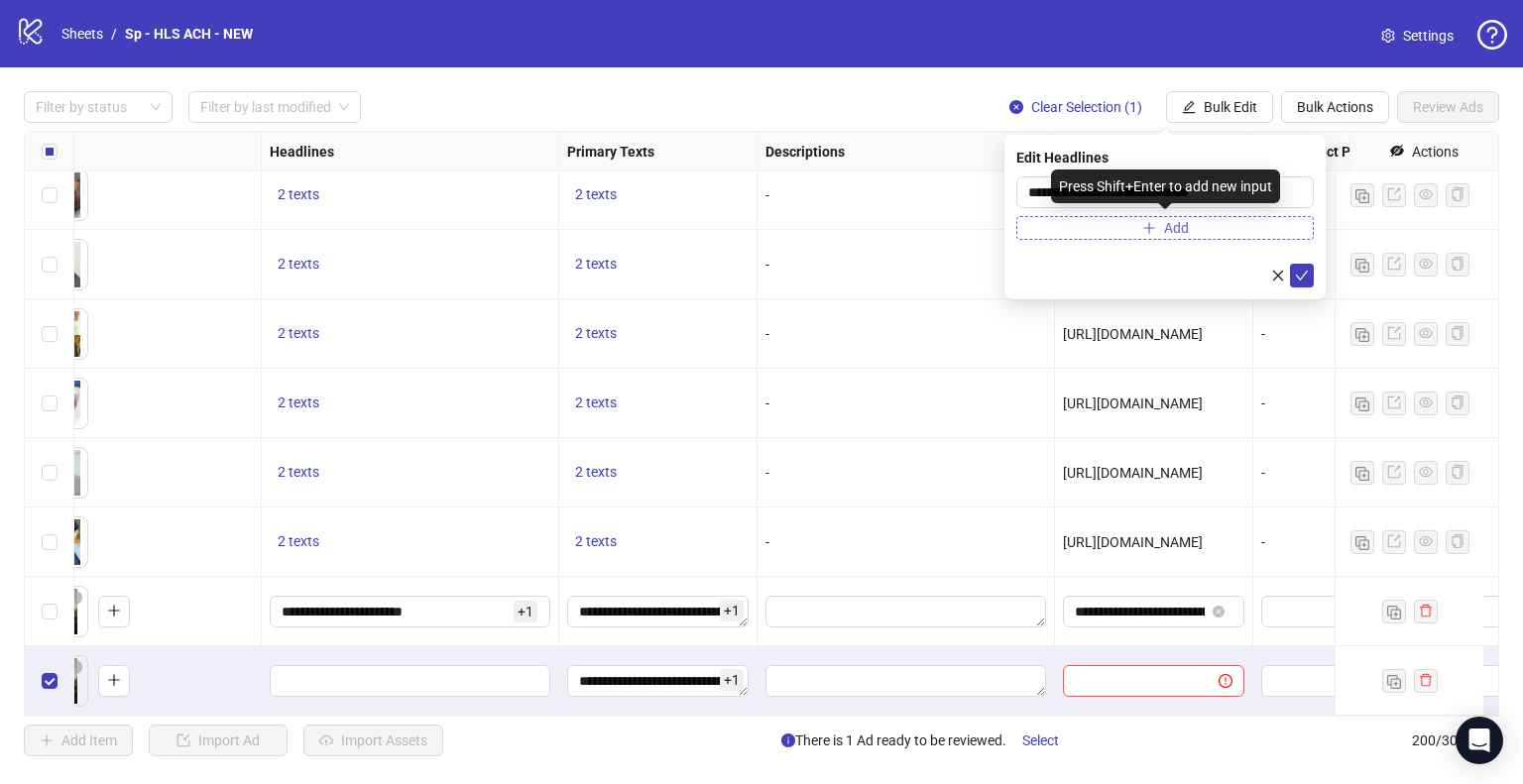 click on "Add" at bounding box center [1165, 228] 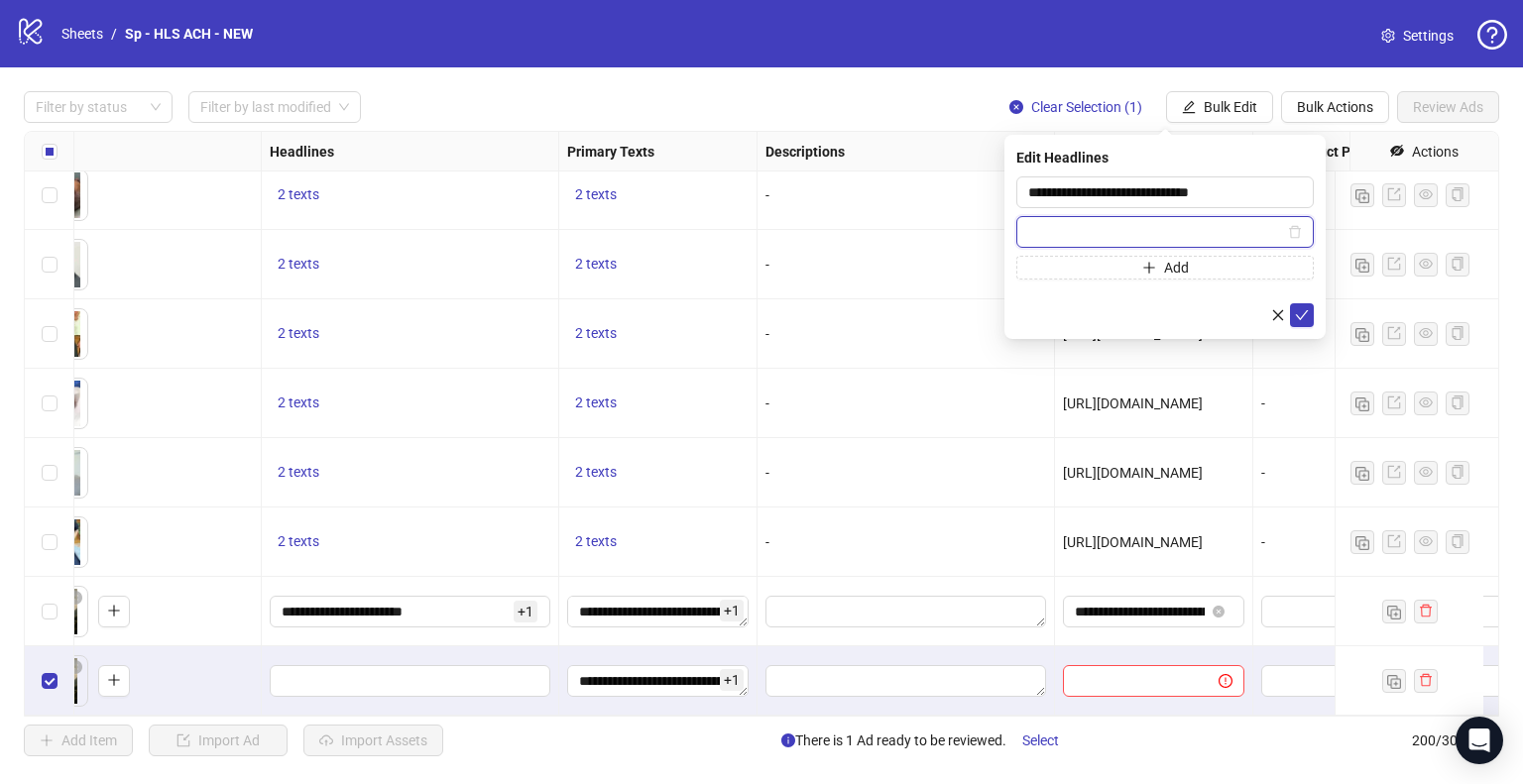 paste on "**********" 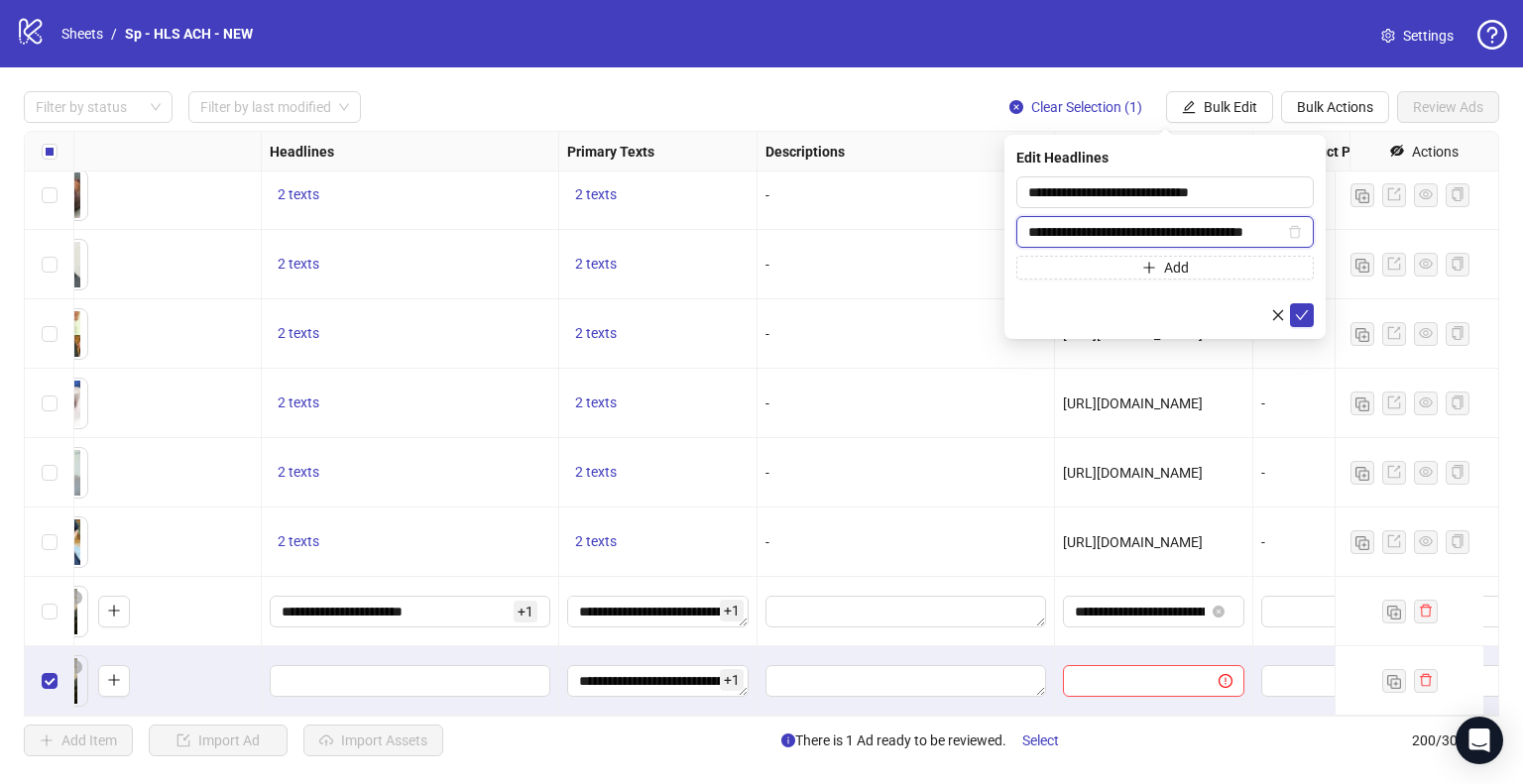 click on "**********" at bounding box center [1156, 232] 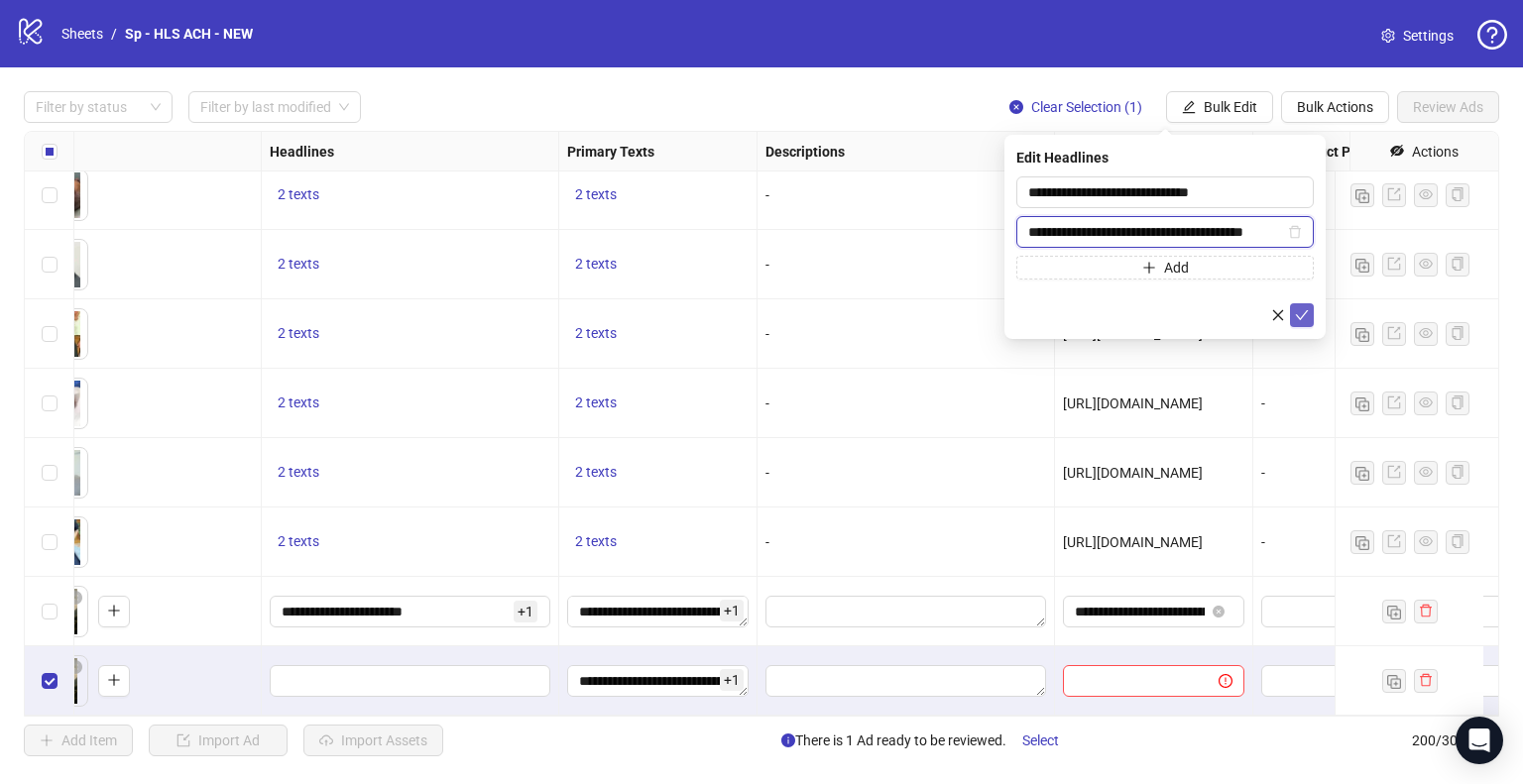 type on "**********" 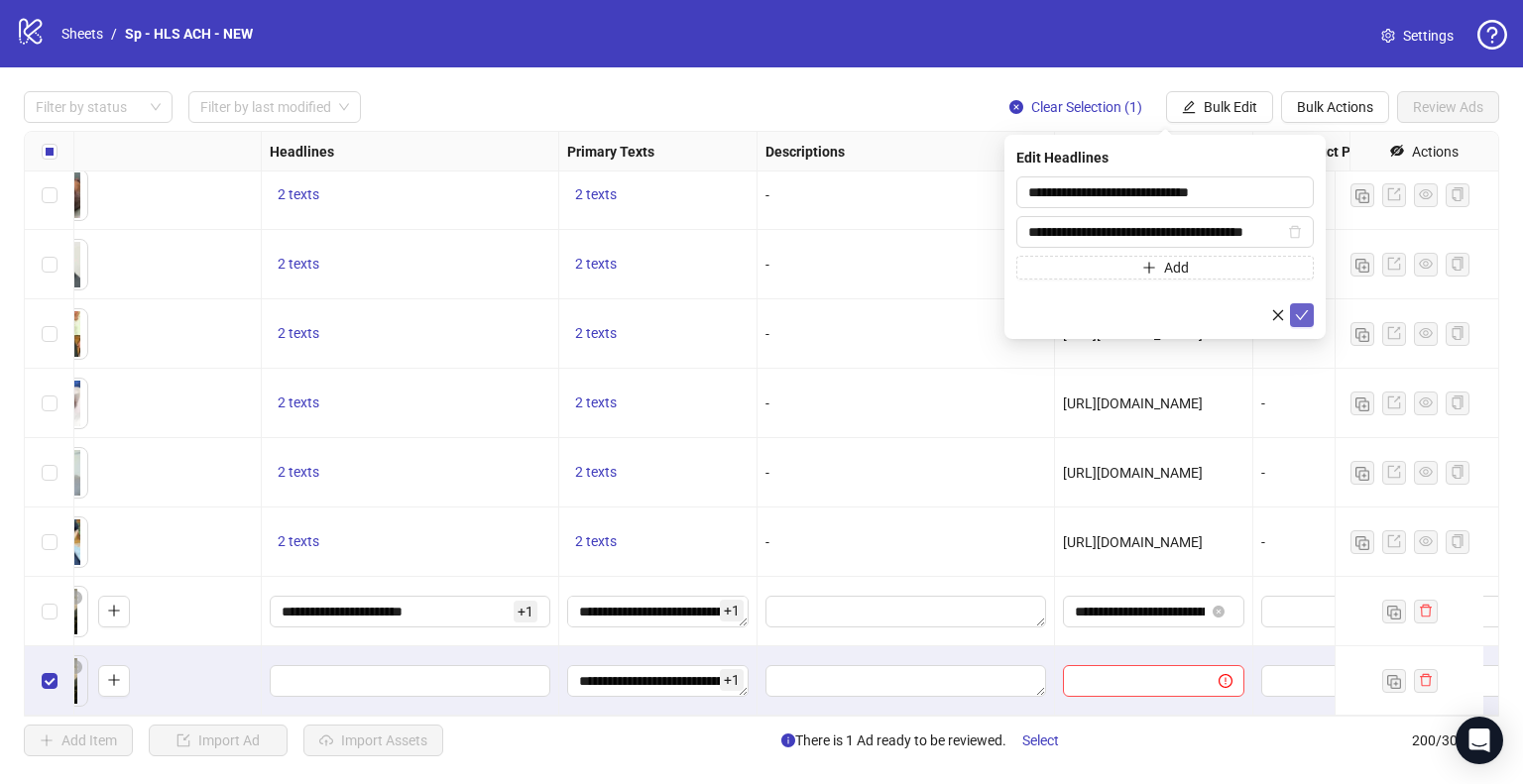 scroll, scrollTop: 0, scrollLeft: 0, axis: both 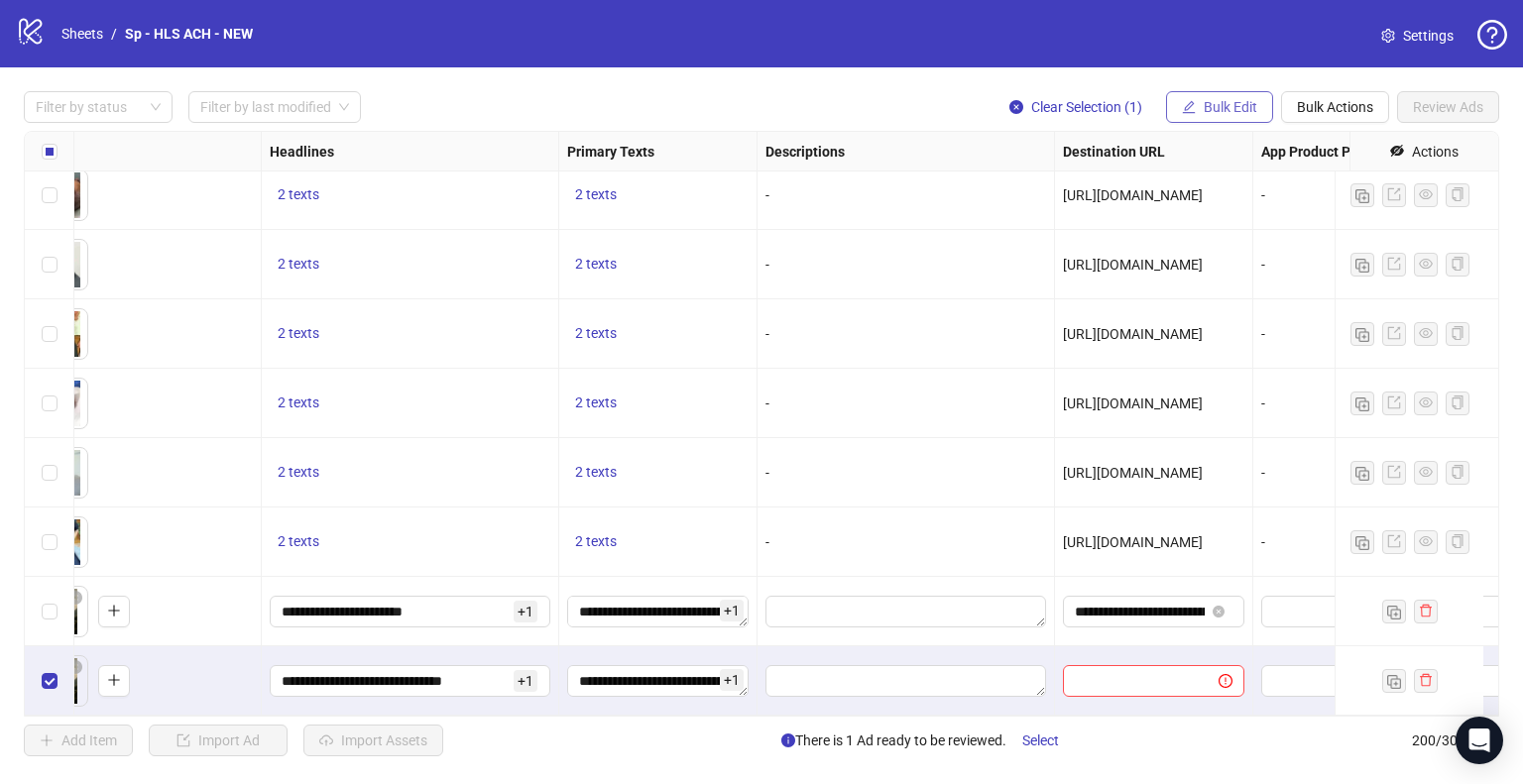 click on "Bulk Edit" at bounding box center (1220, 107) 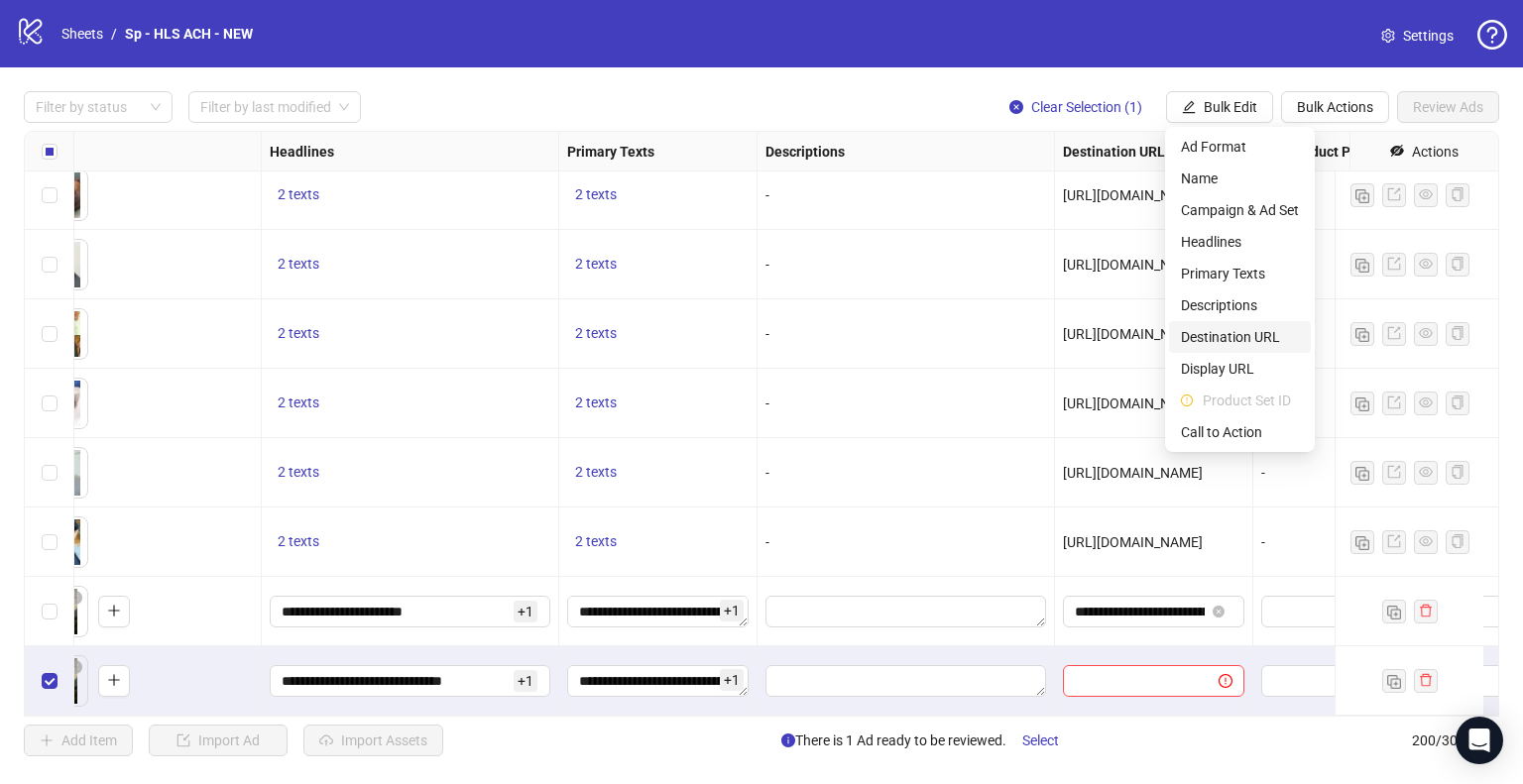 click on "Destination URL" at bounding box center [1239, 337] 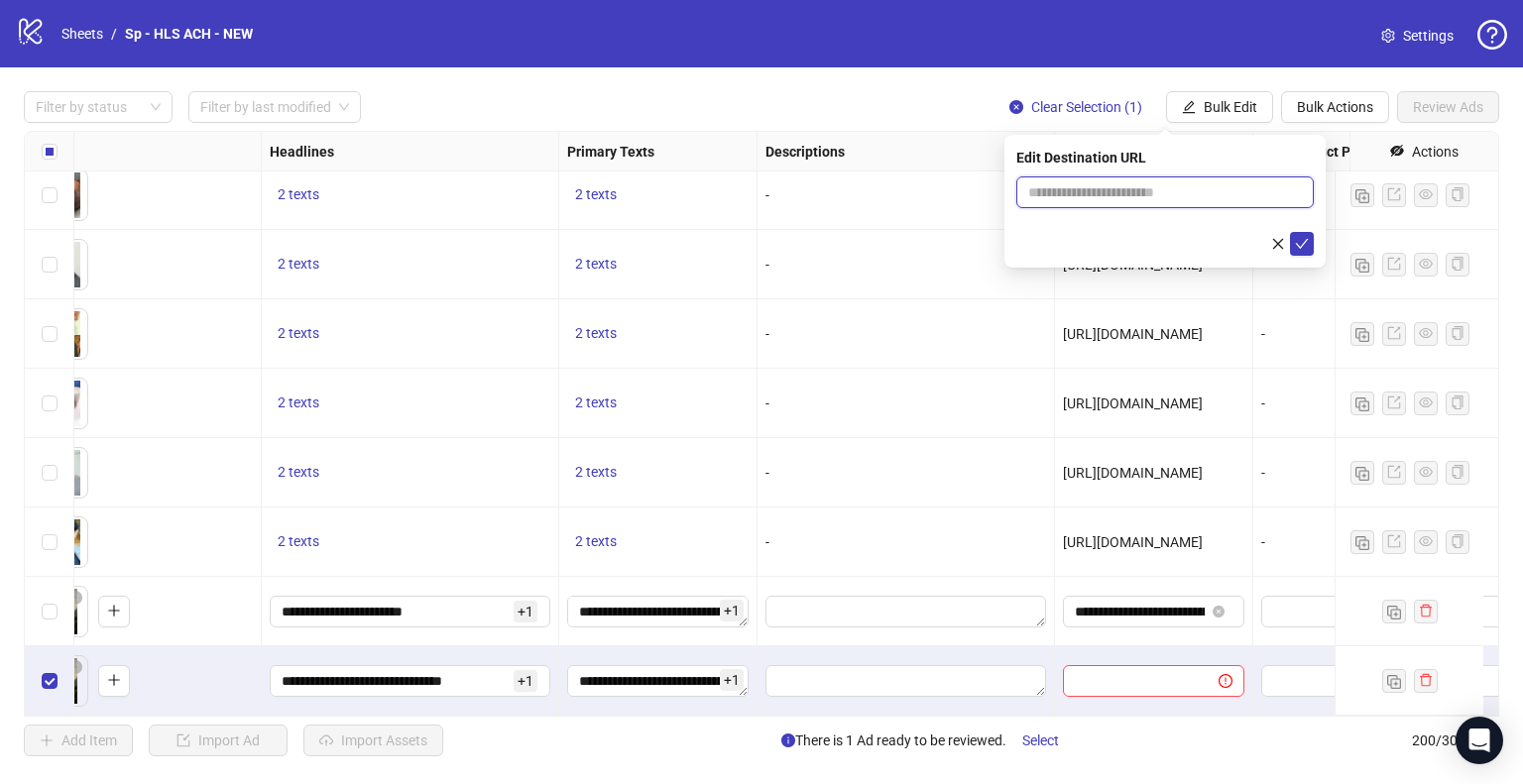 click at bounding box center (1157, 192) 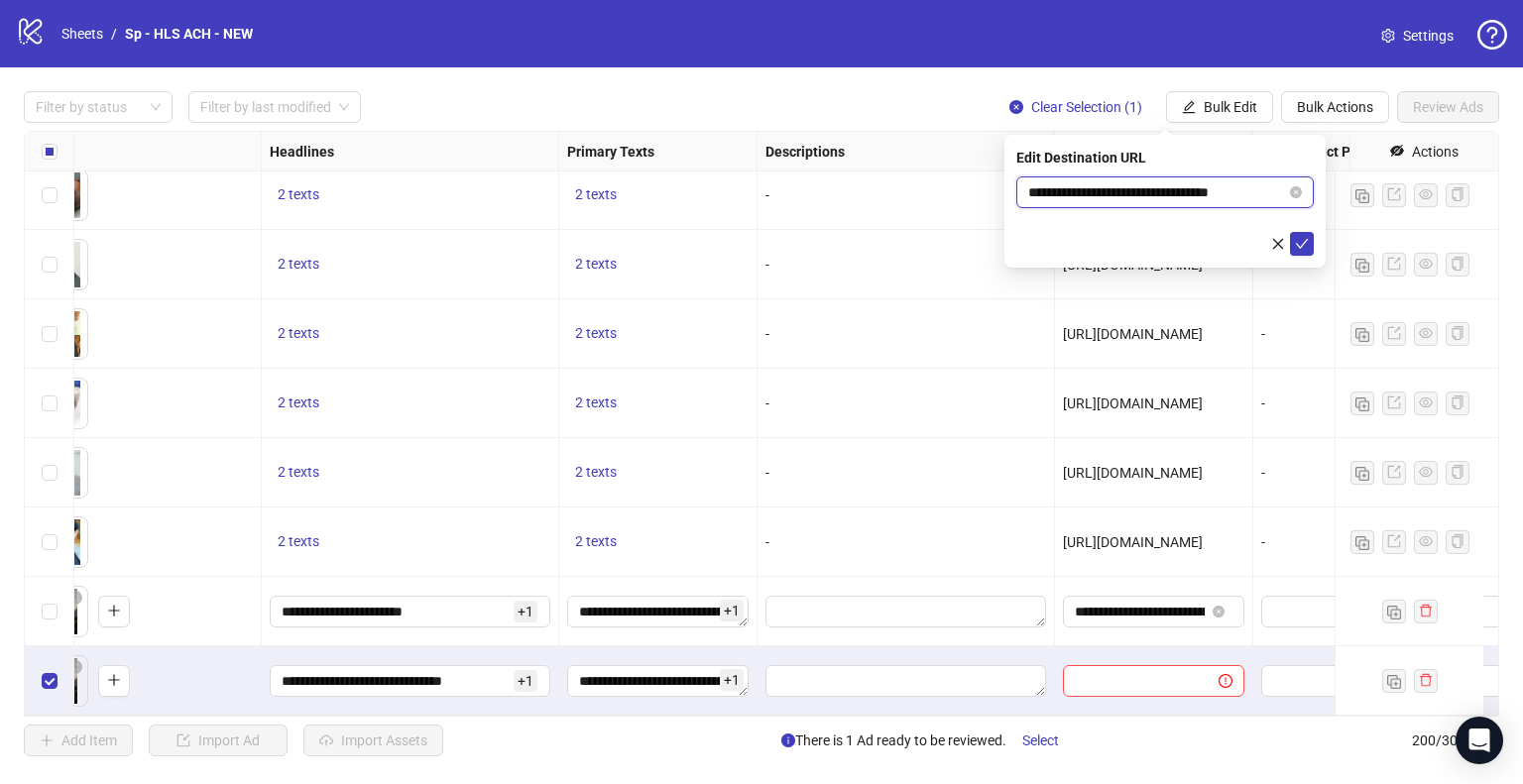 type on "**********" 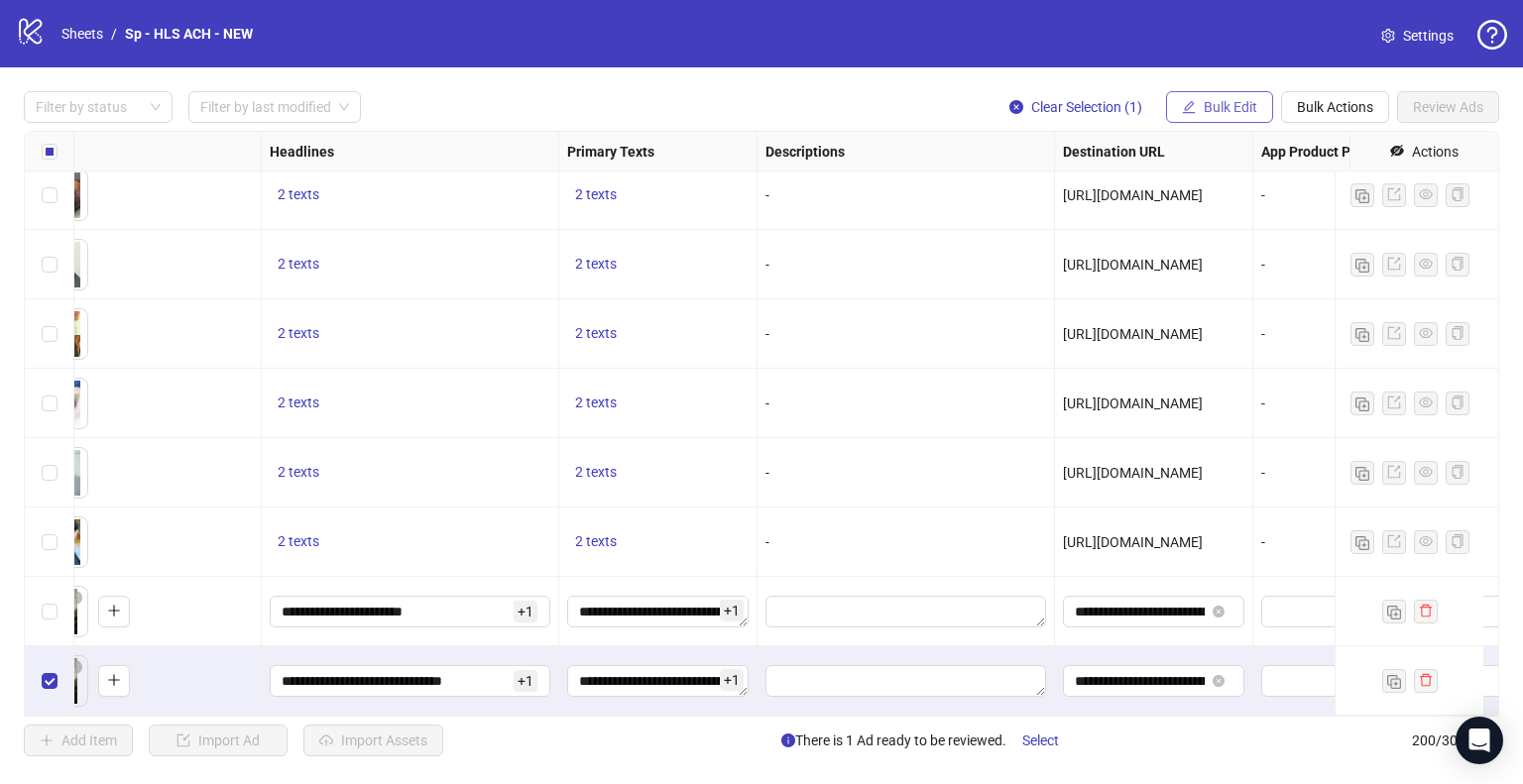 click on "Bulk Edit" at bounding box center (1220, 107) 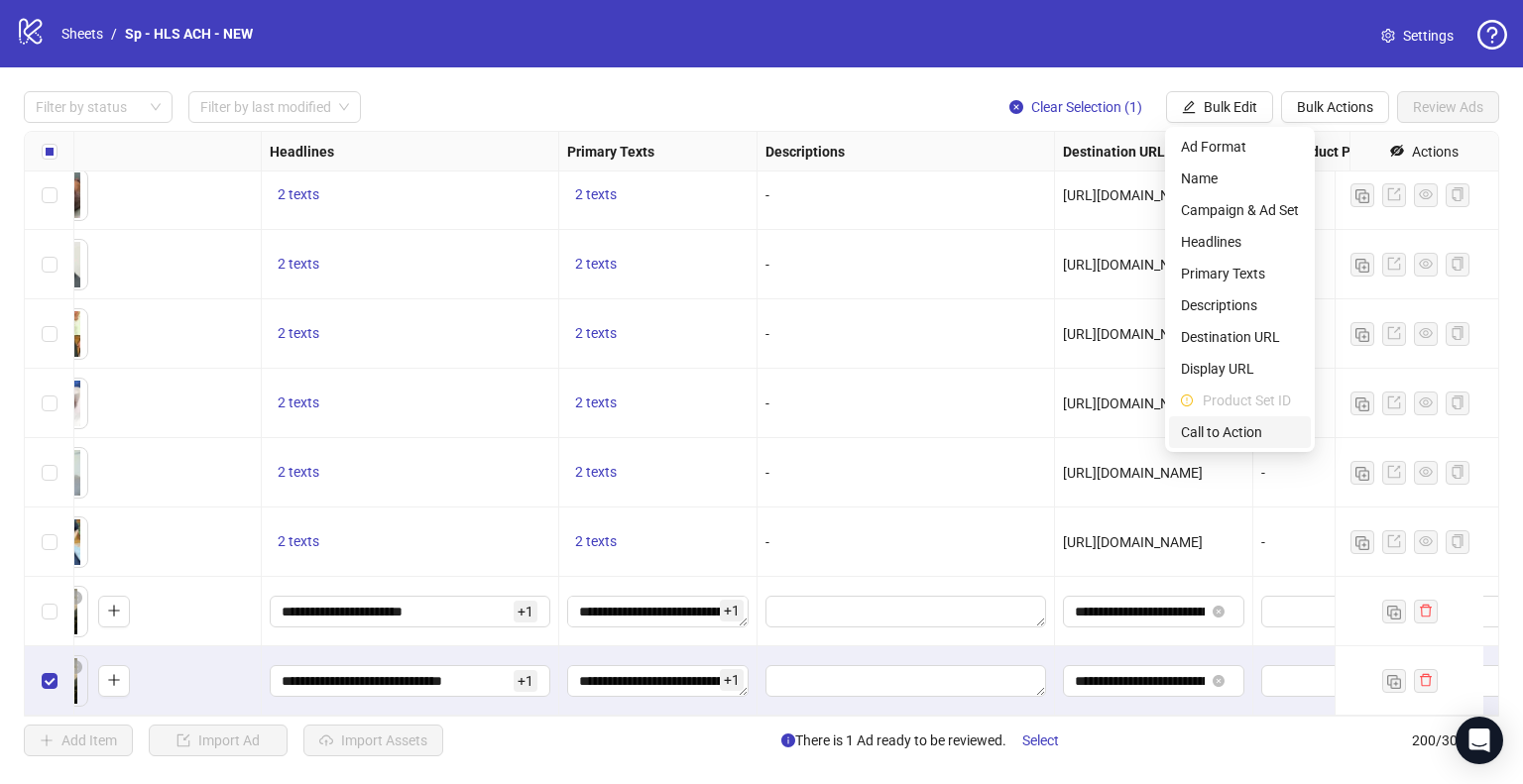 click on "Call to Action" at bounding box center [1239, 432] 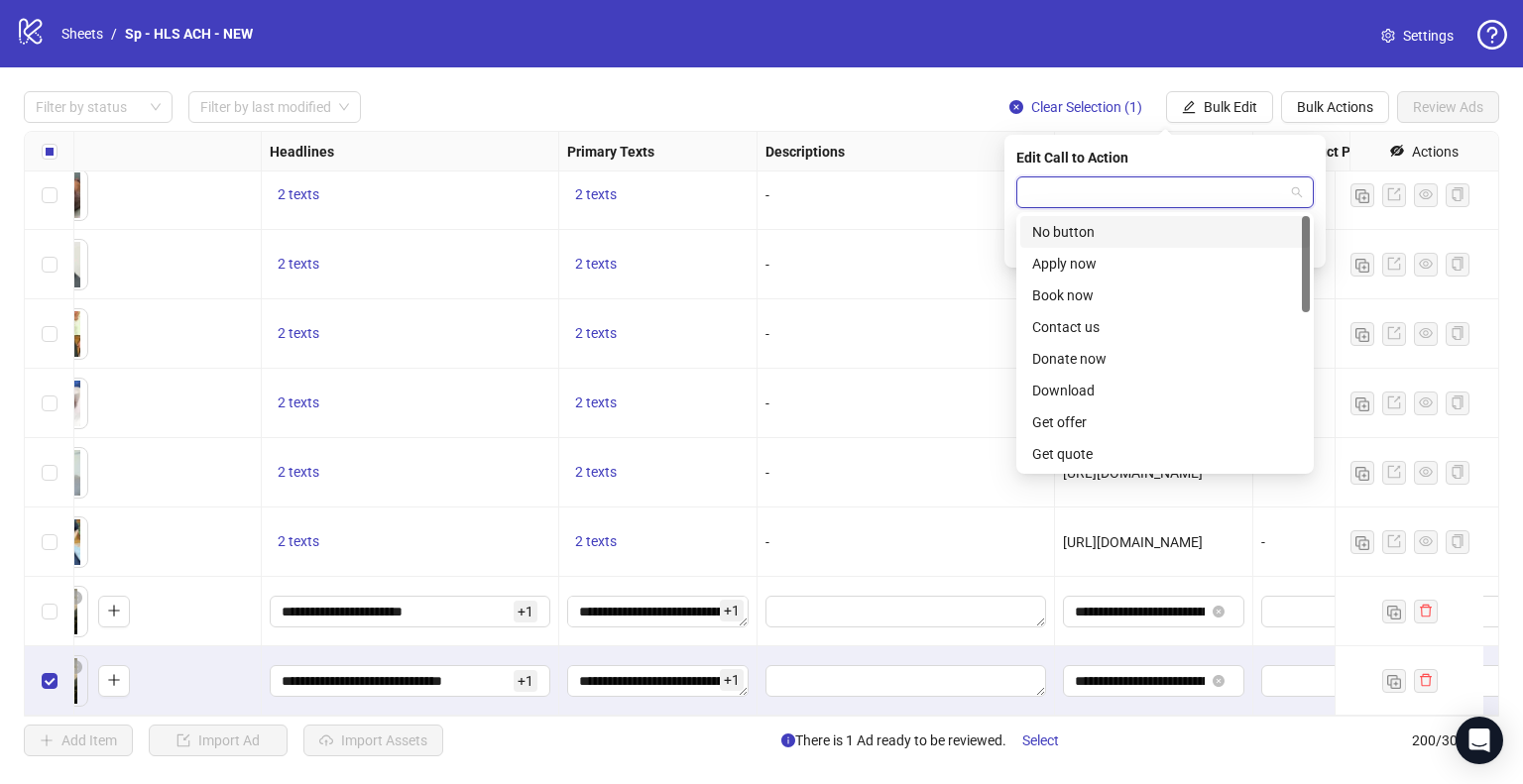 click at bounding box center [1156, 192] 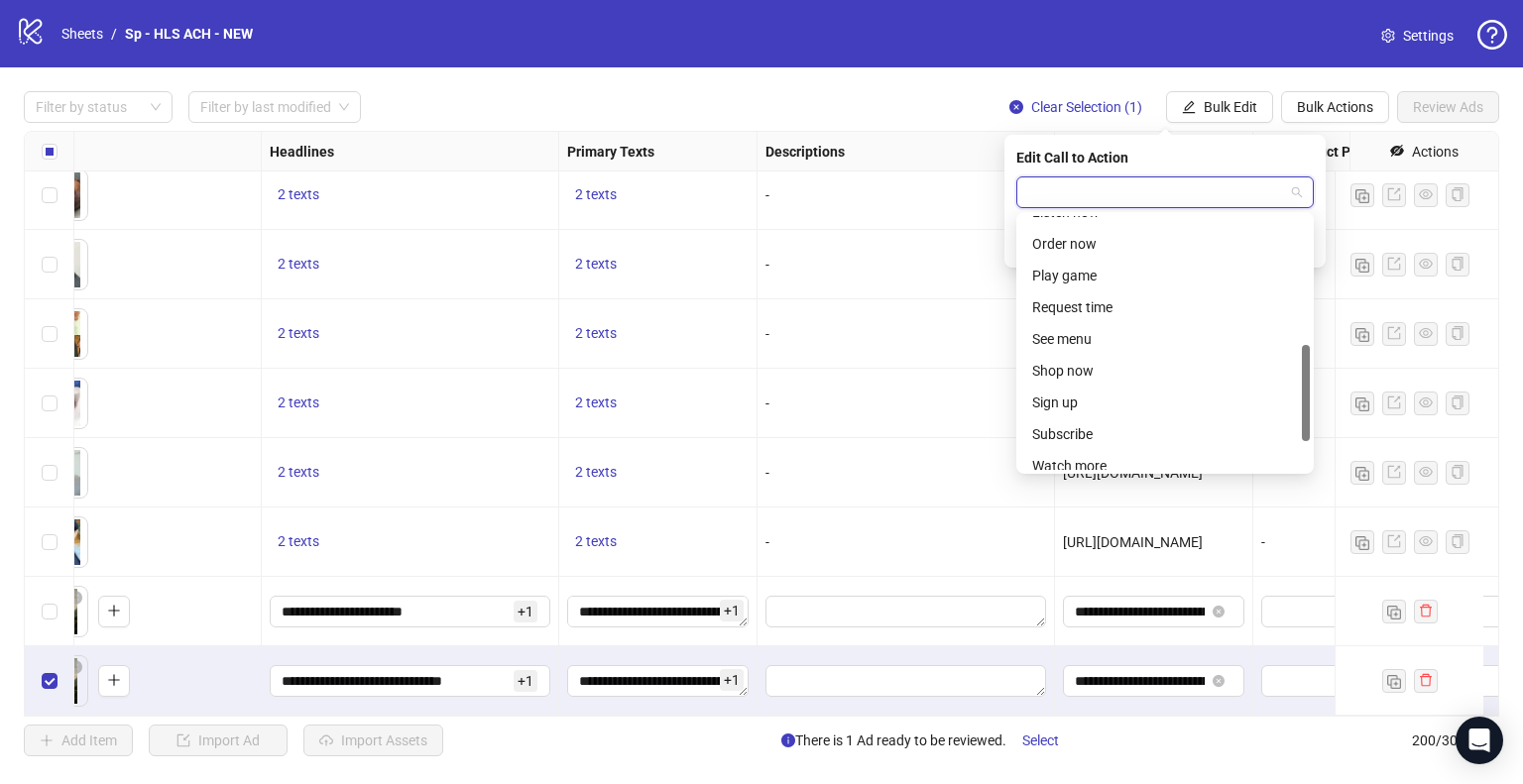 scroll, scrollTop: 412, scrollLeft: 0, axis: vertical 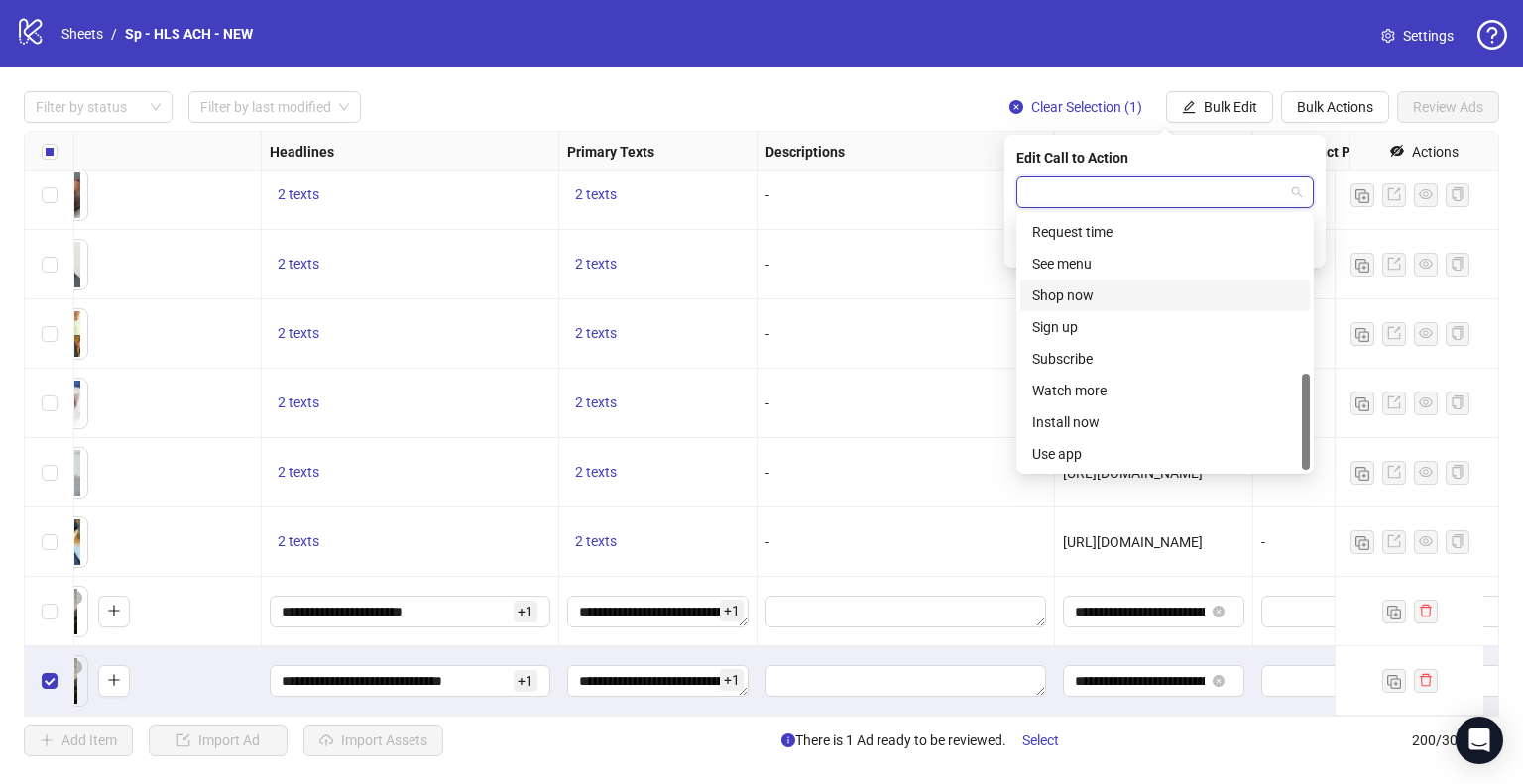 click on "Shop now" at bounding box center [1165, 295] 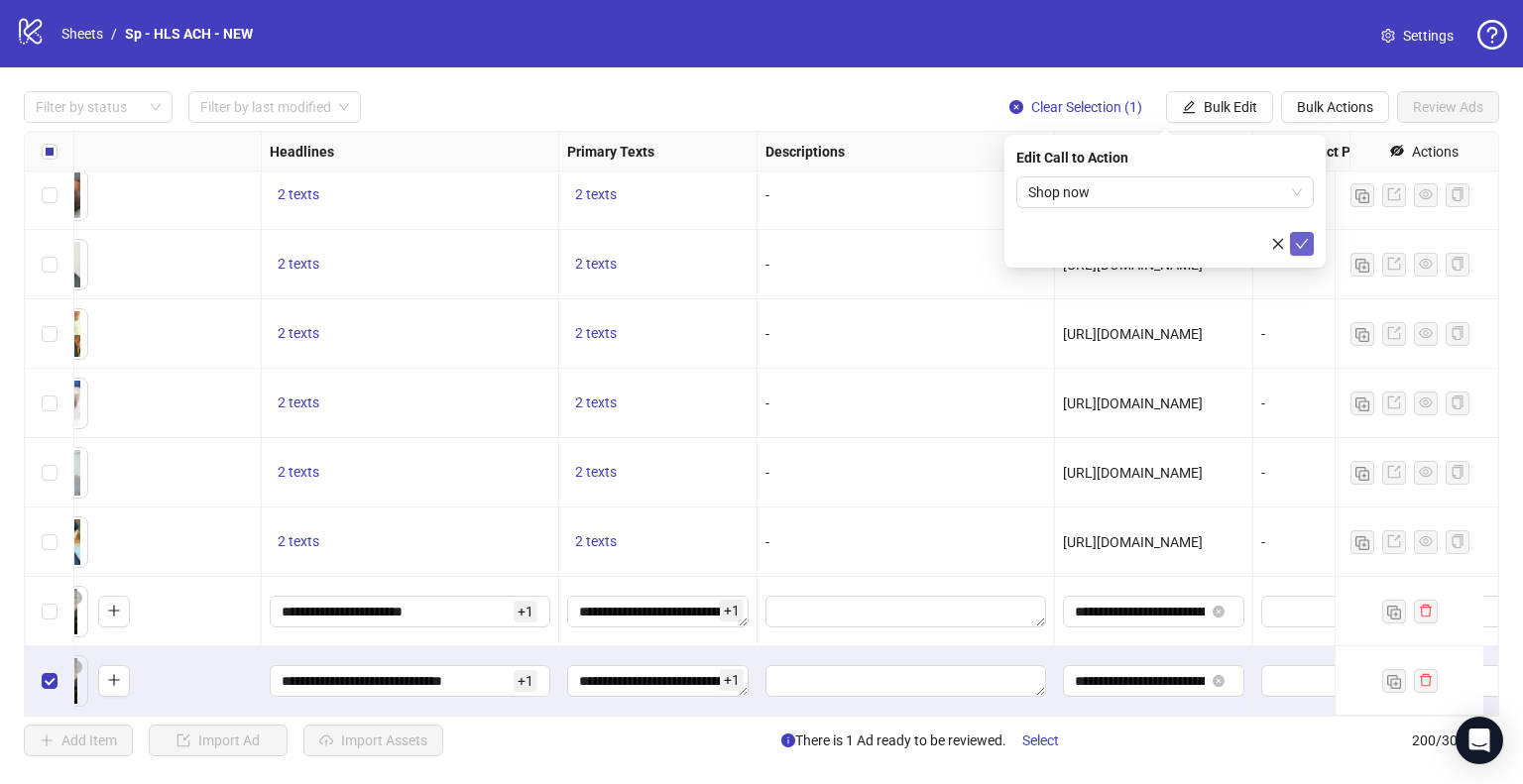 click 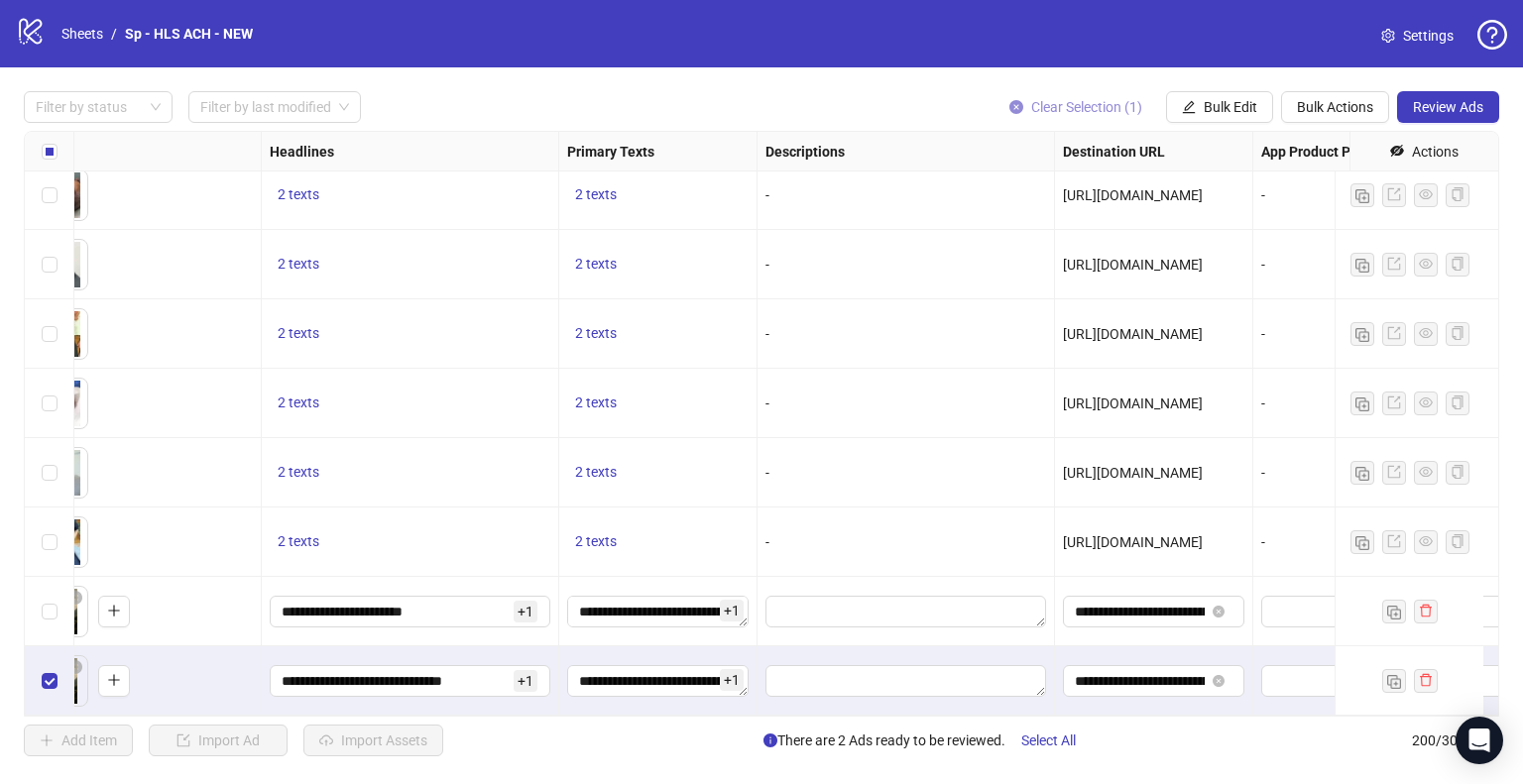 click on "Clear Selection (1)" at bounding box center (1087, 107) 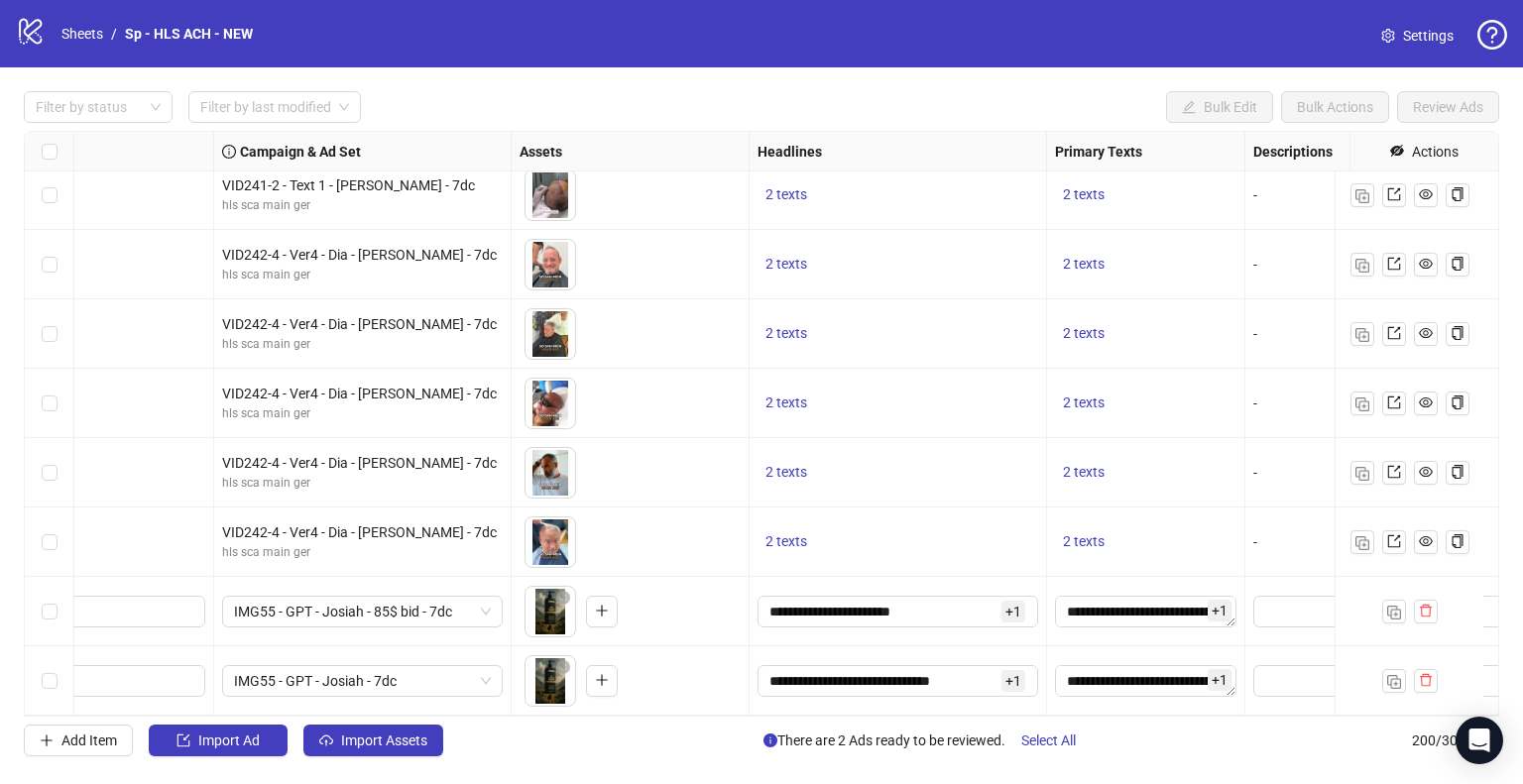 scroll, scrollTop: 13346, scrollLeft: 0, axis: vertical 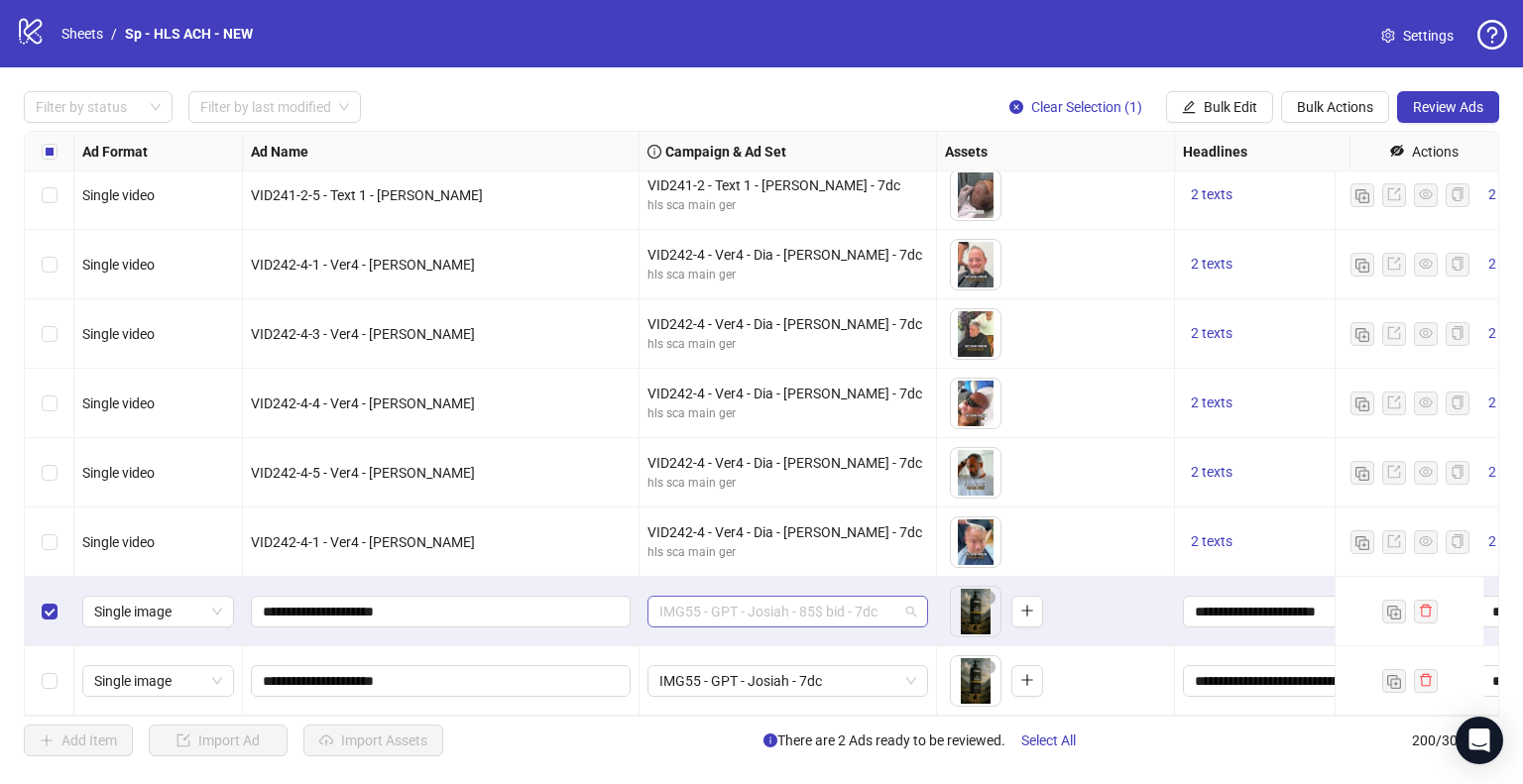 click on "IMG55 - GPT - Josiah - 85$ bid - 7dc" at bounding box center [787, 612] 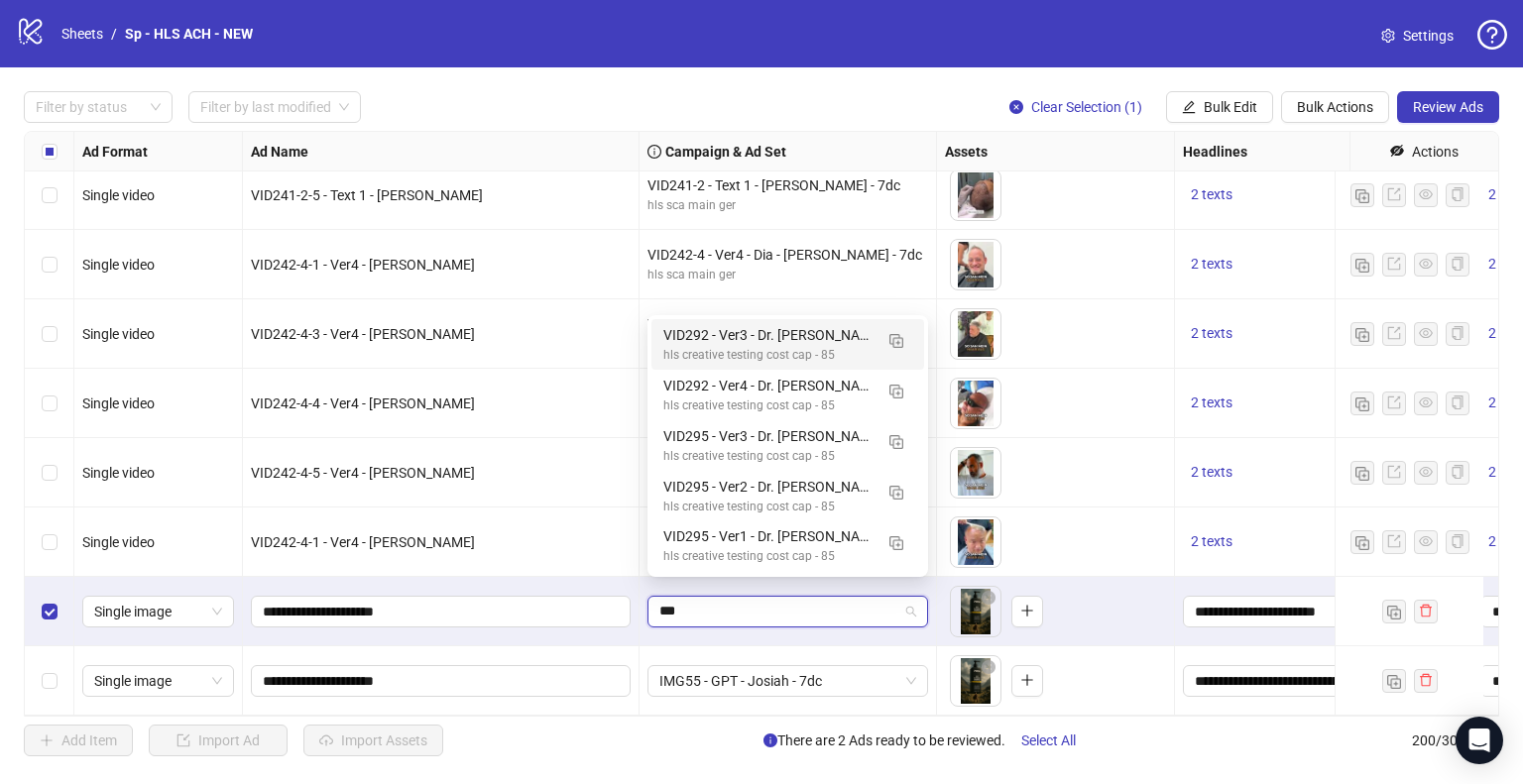 type on "***" 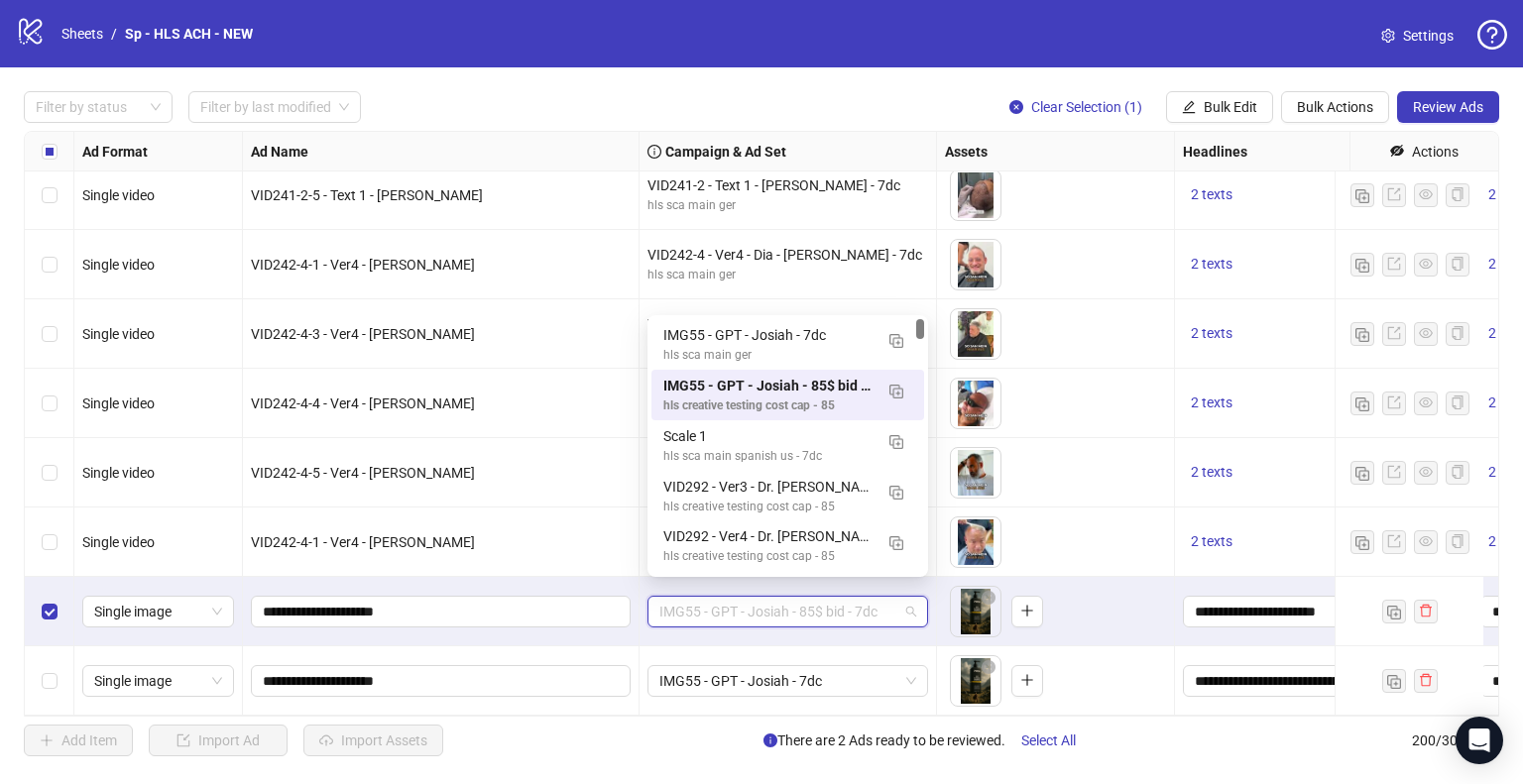 click on "IMG55 - GPT - Josiah - 85$ bid - 7dc" at bounding box center (787, 612) 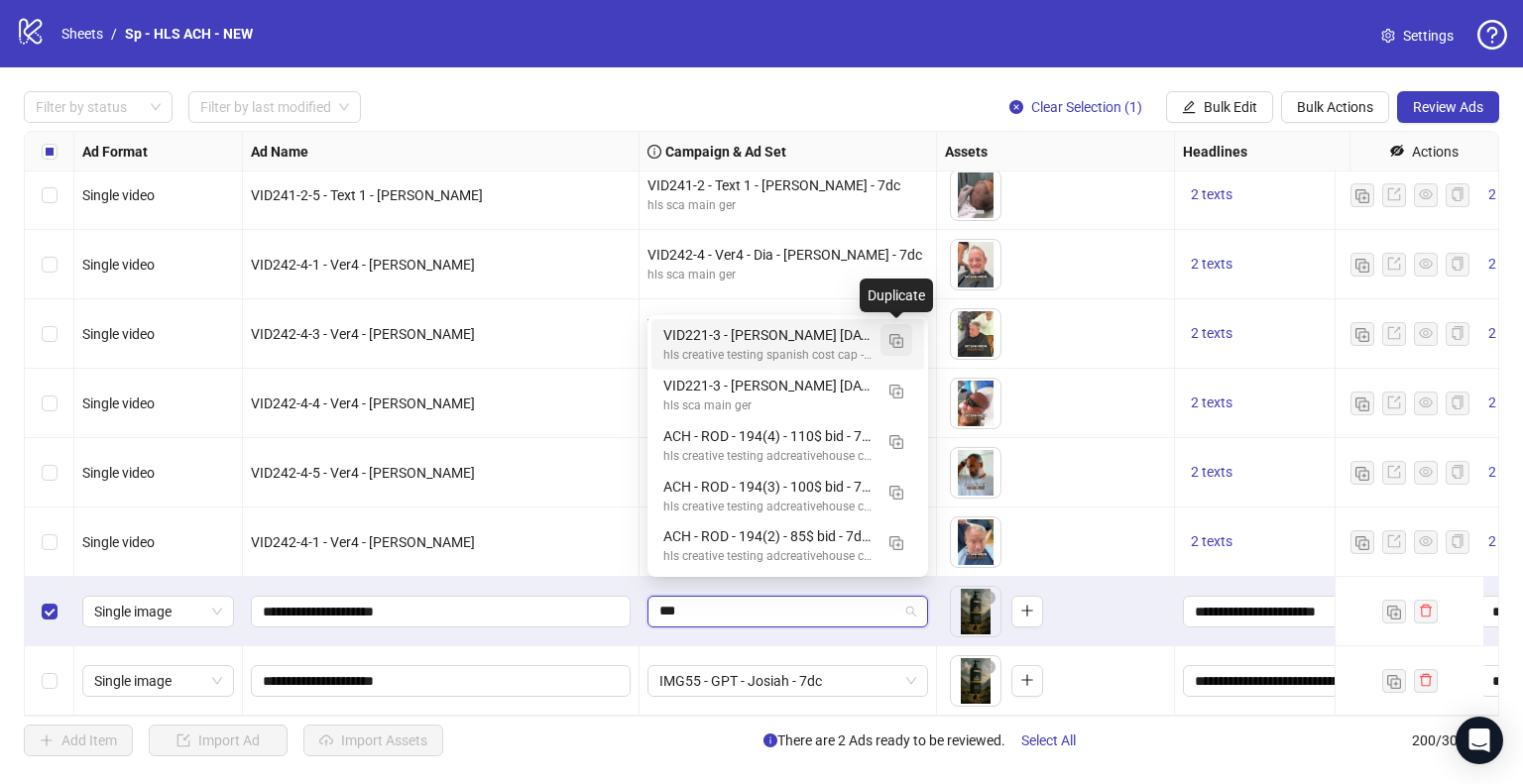 click at bounding box center [896, 341] 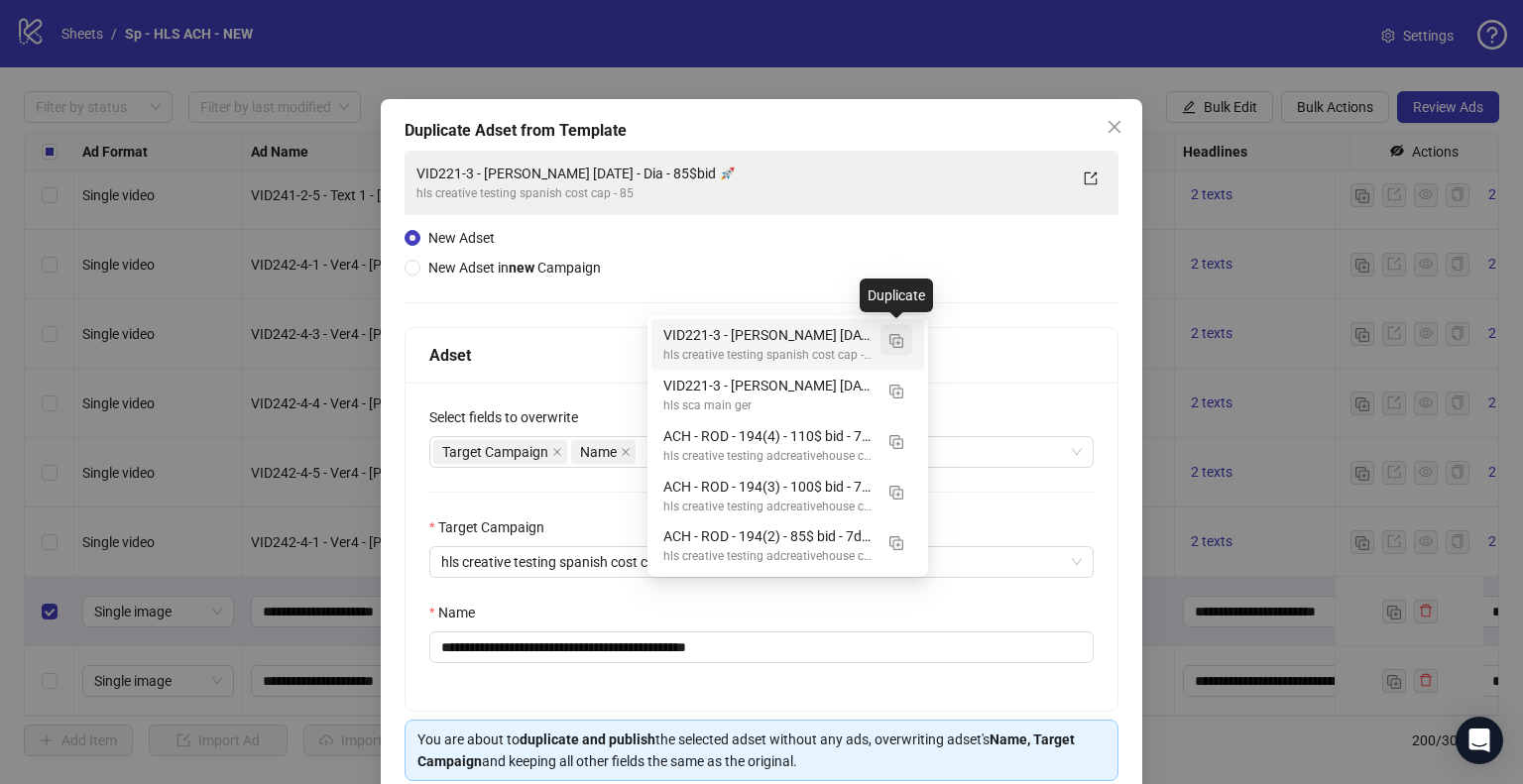 type on "***" 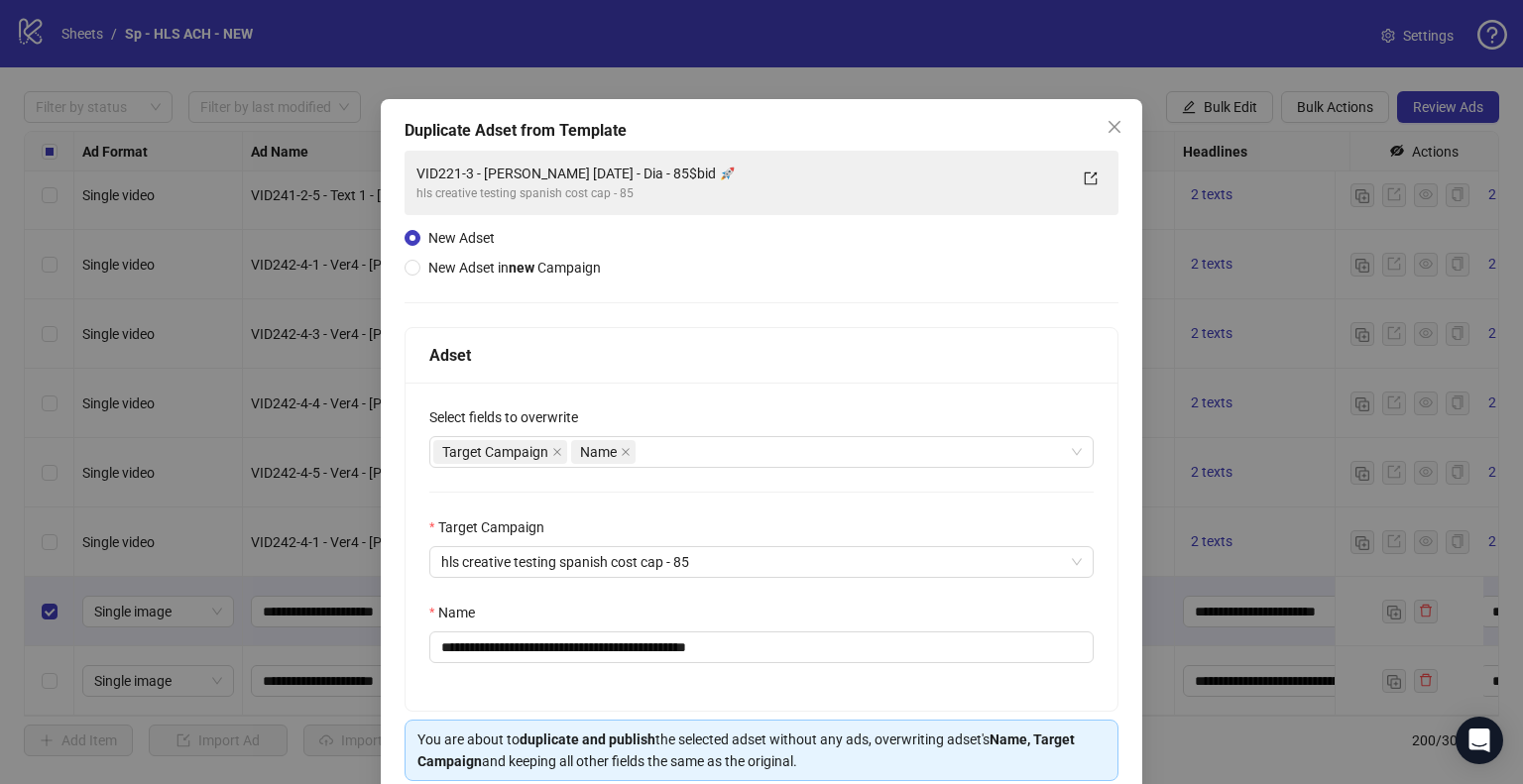 scroll, scrollTop: 83, scrollLeft: 0, axis: vertical 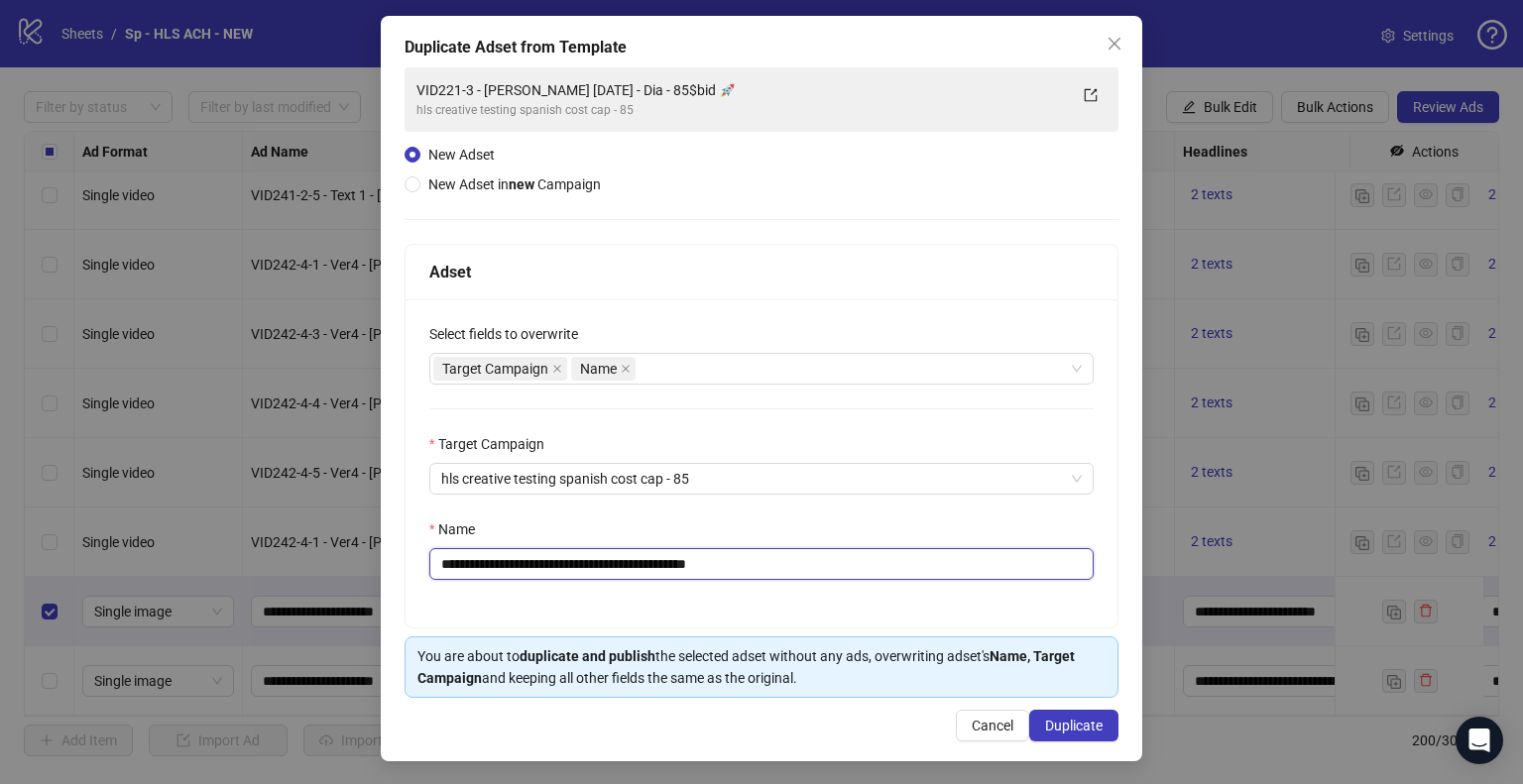 click on "**********" at bounding box center (762, 564) 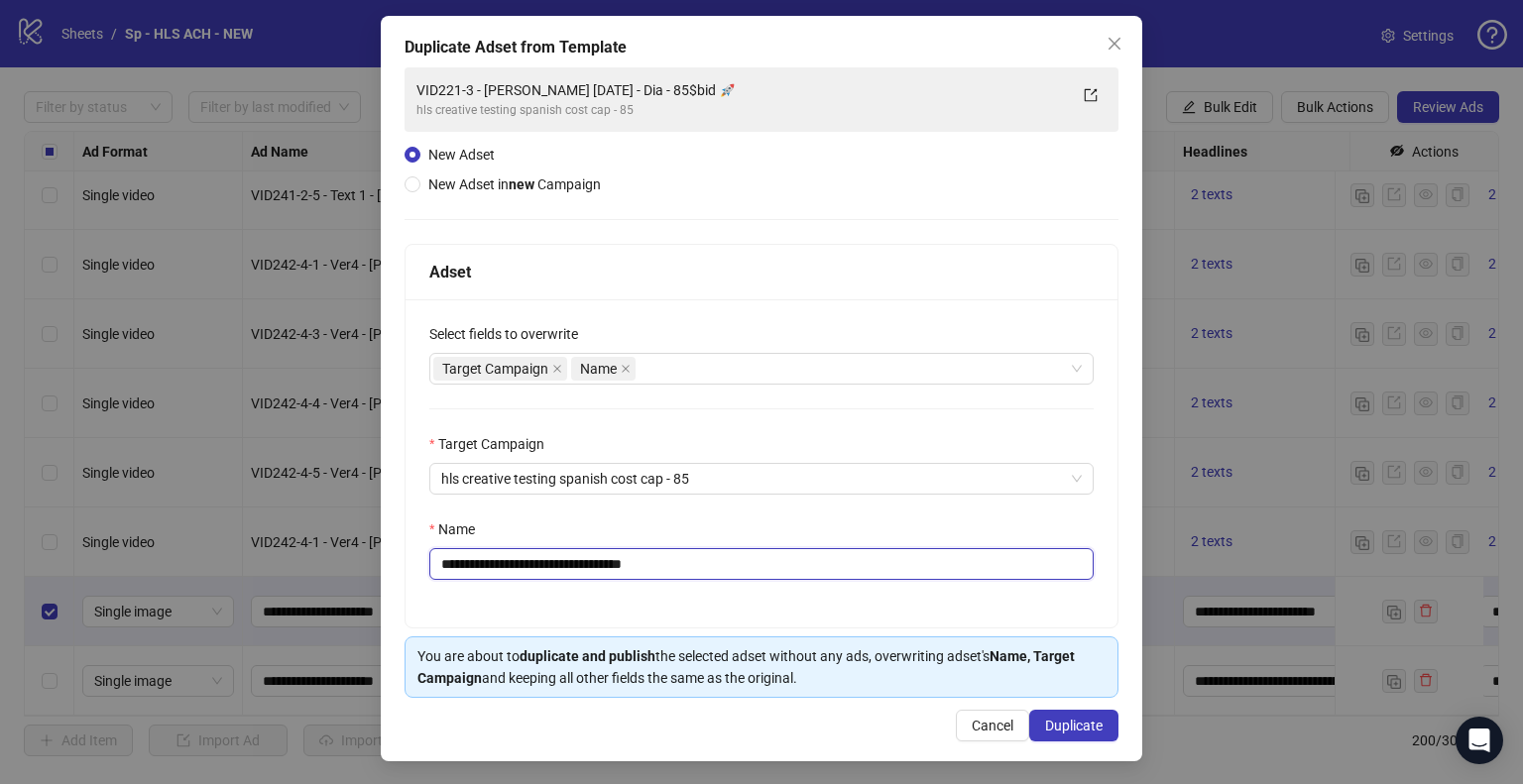drag, startPoint x: 626, startPoint y: 562, endPoint x: 720, endPoint y: 570, distance: 94.33981 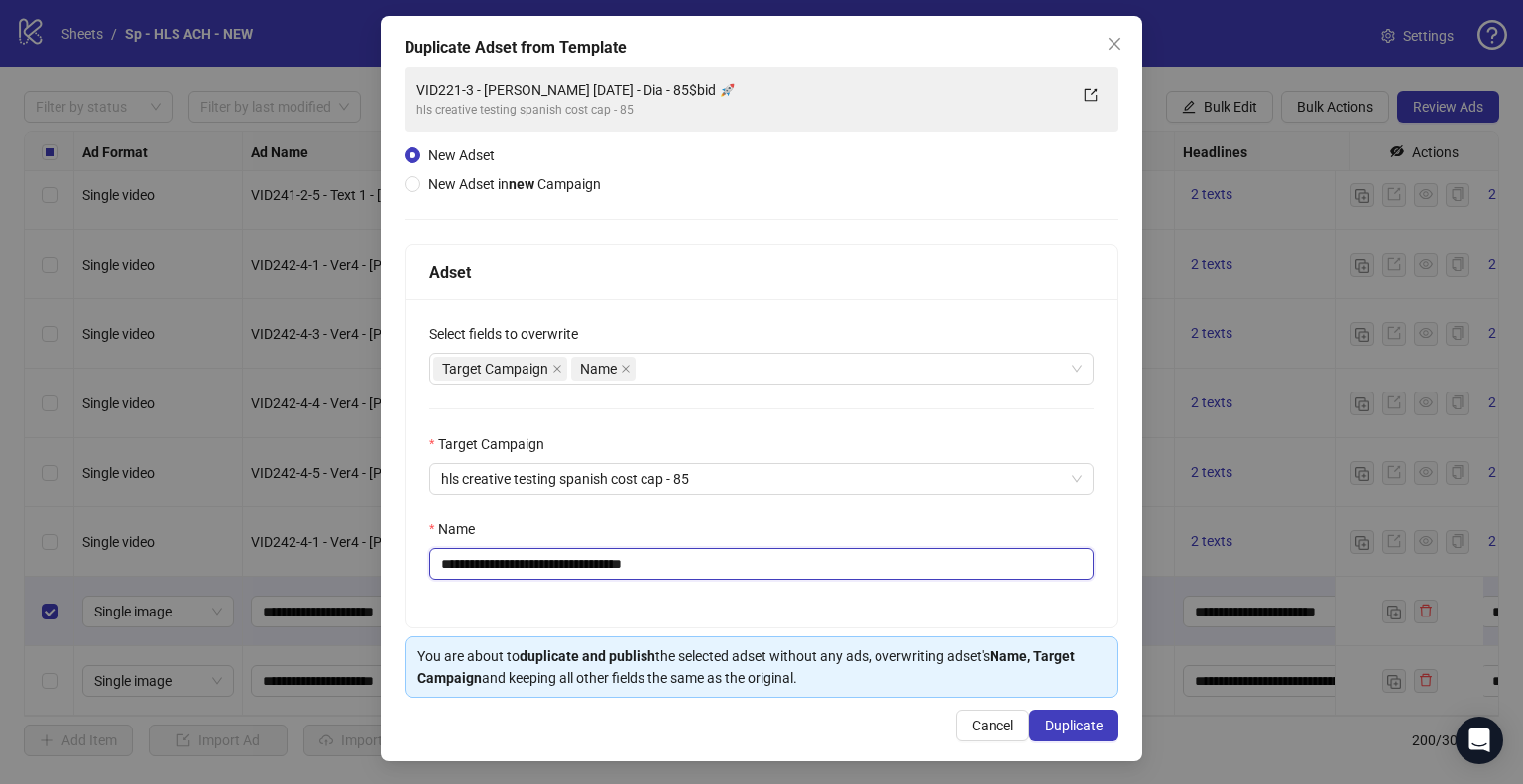 click on "**********" at bounding box center [762, 564] 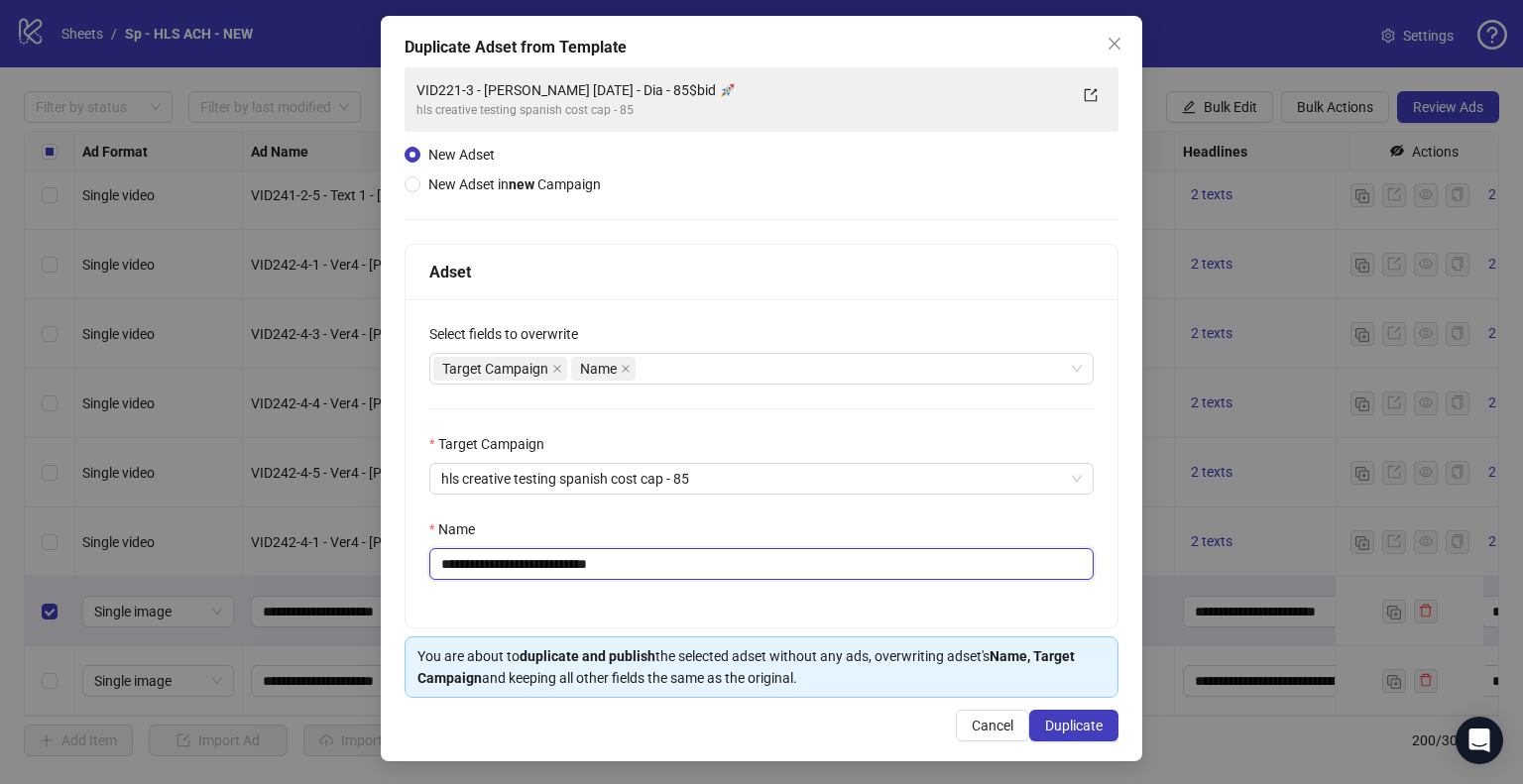 type on "**********" 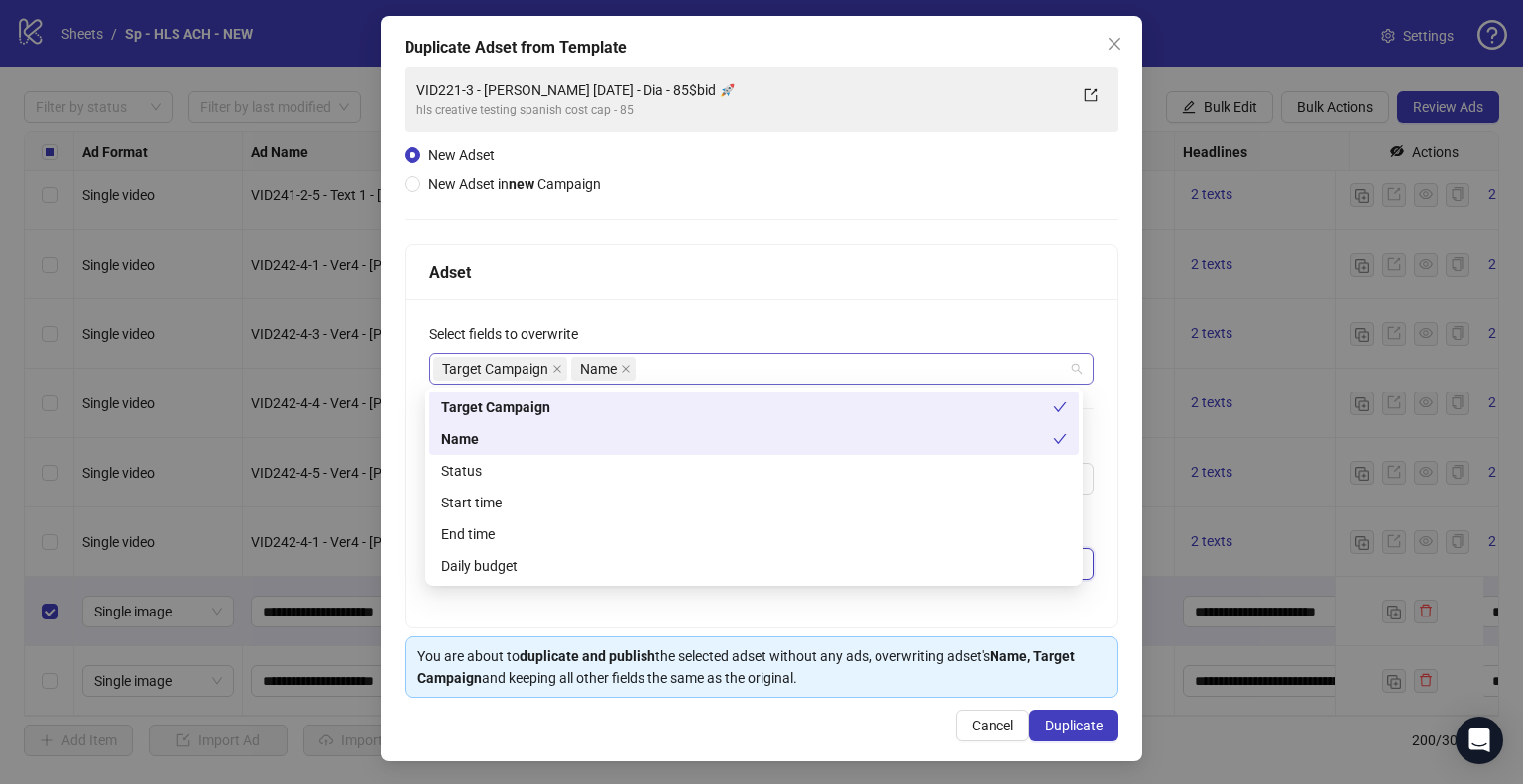 click on "Target Campaign Name" at bounding box center [751, 369] 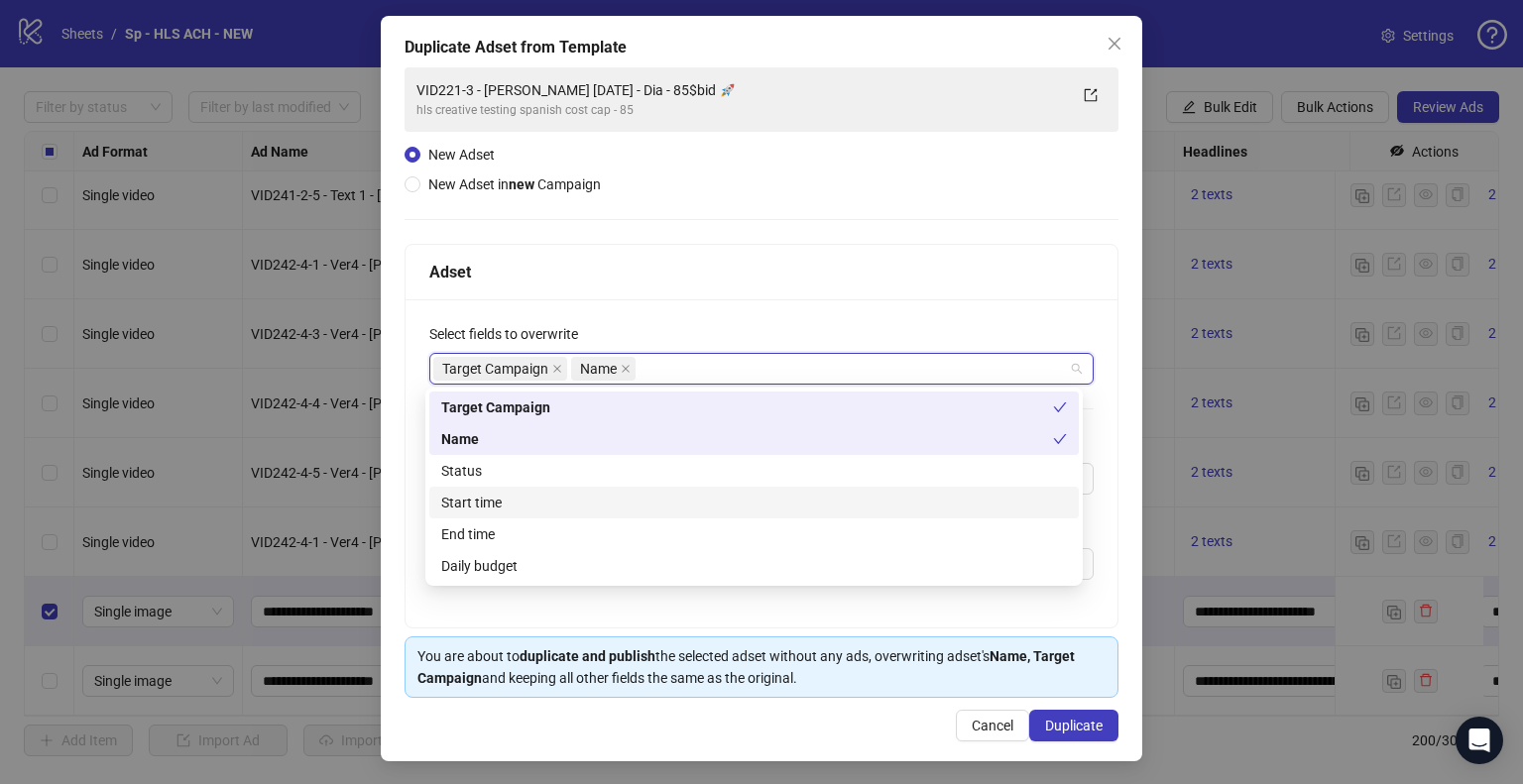click on "Start time" at bounding box center [754, 503] 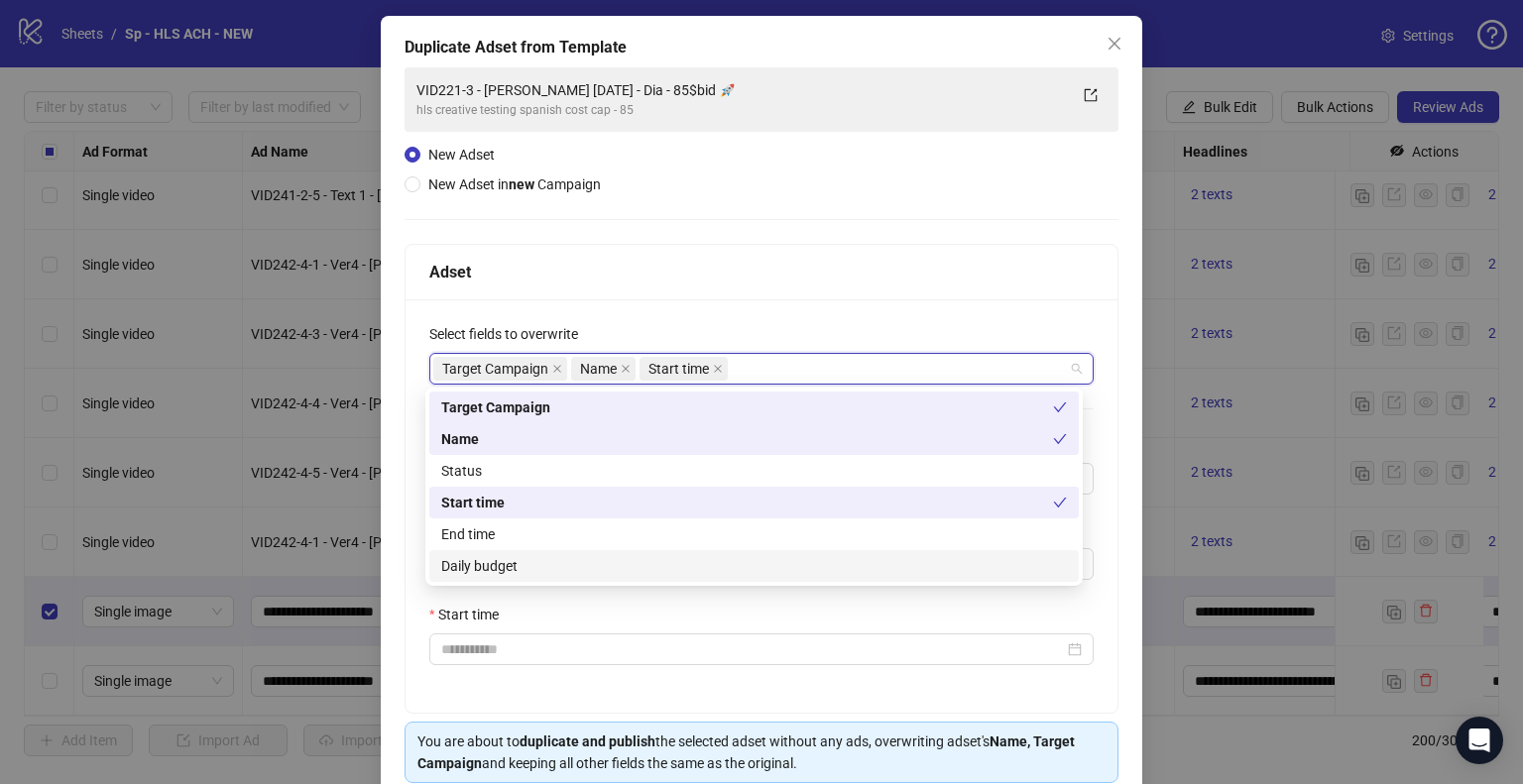 click on "Daily budget" at bounding box center [754, 566] 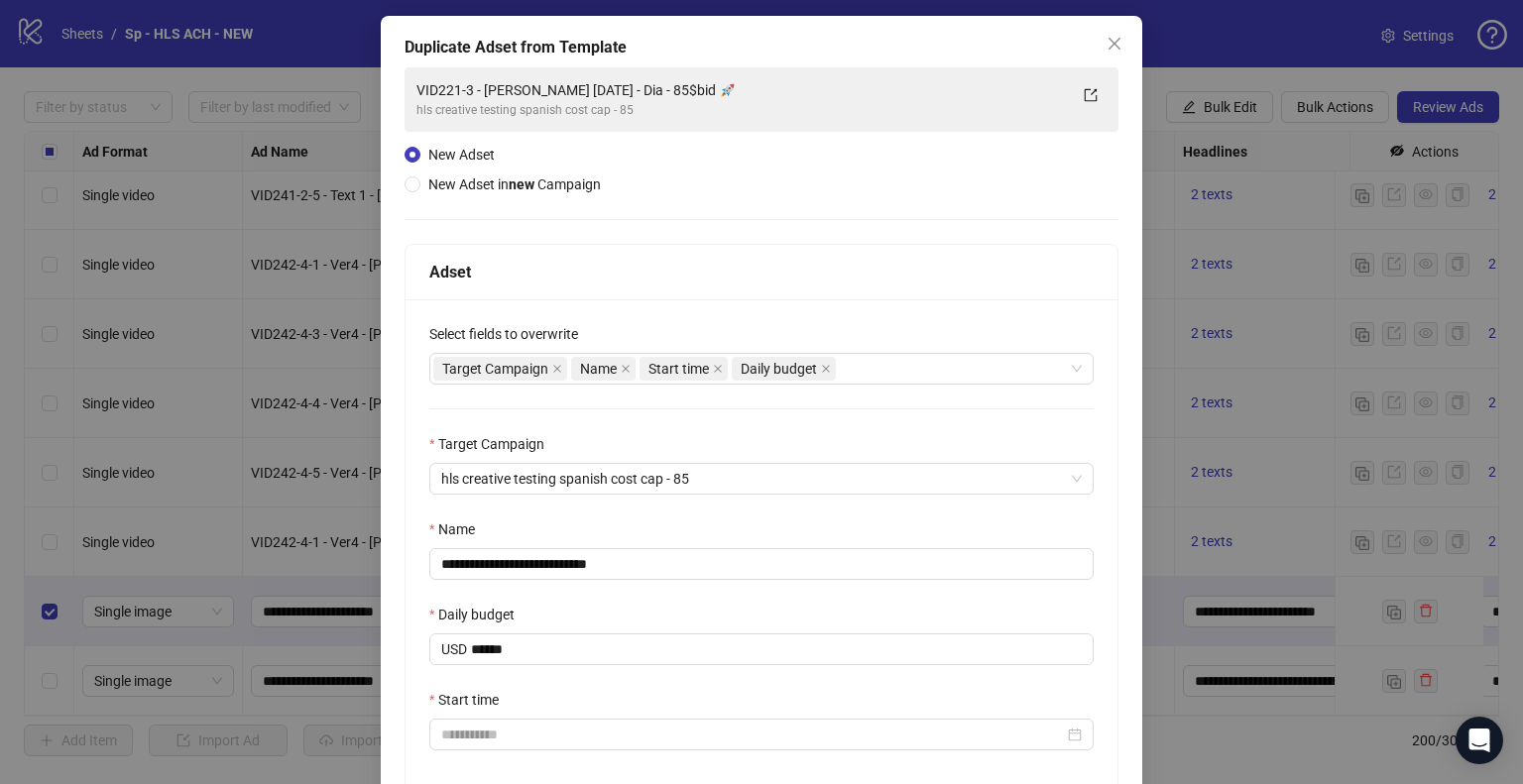 click on "**********" at bounding box center (762, 521) 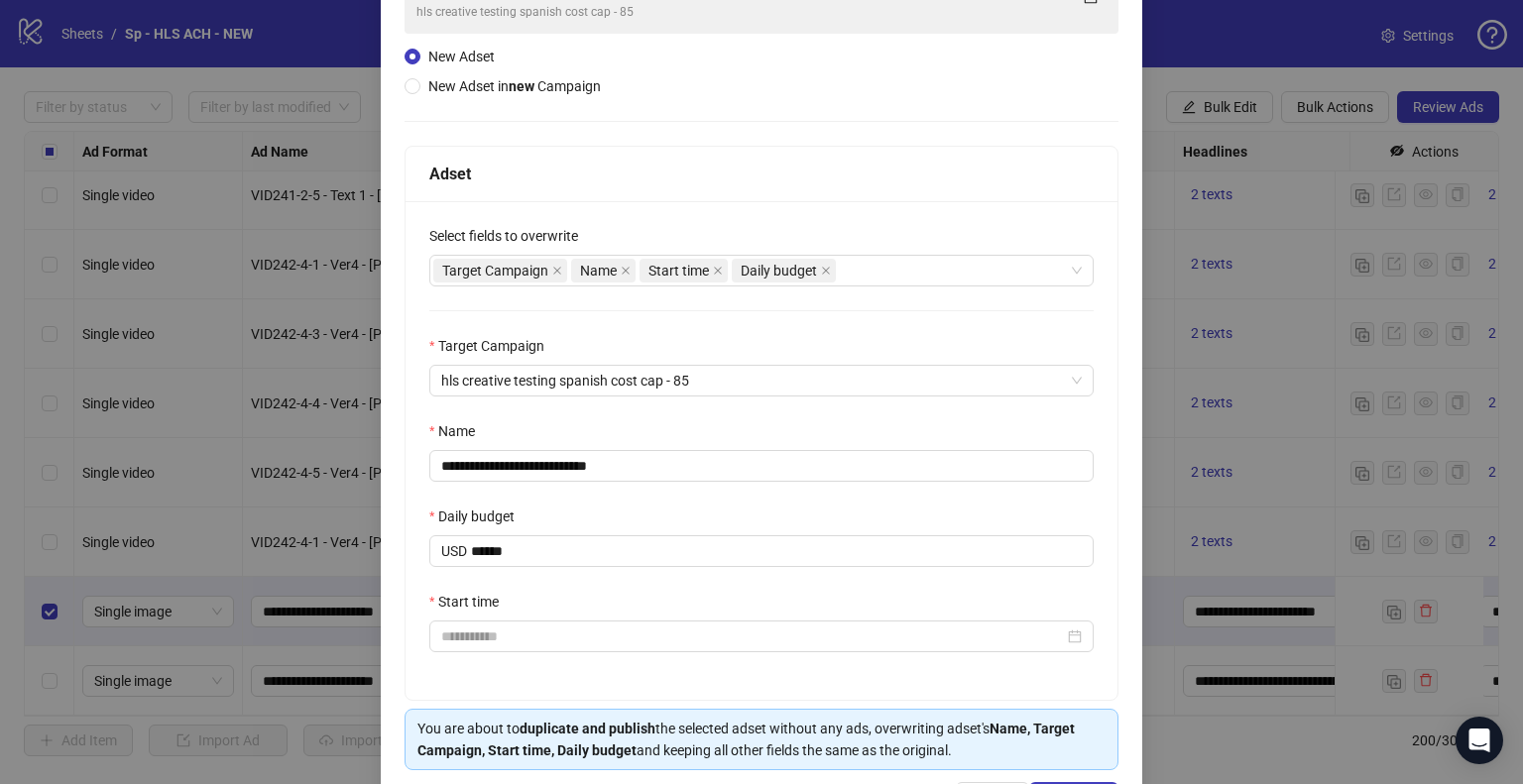scroll, scrollTop: 254, scrollLeft: 0, axis: vertical 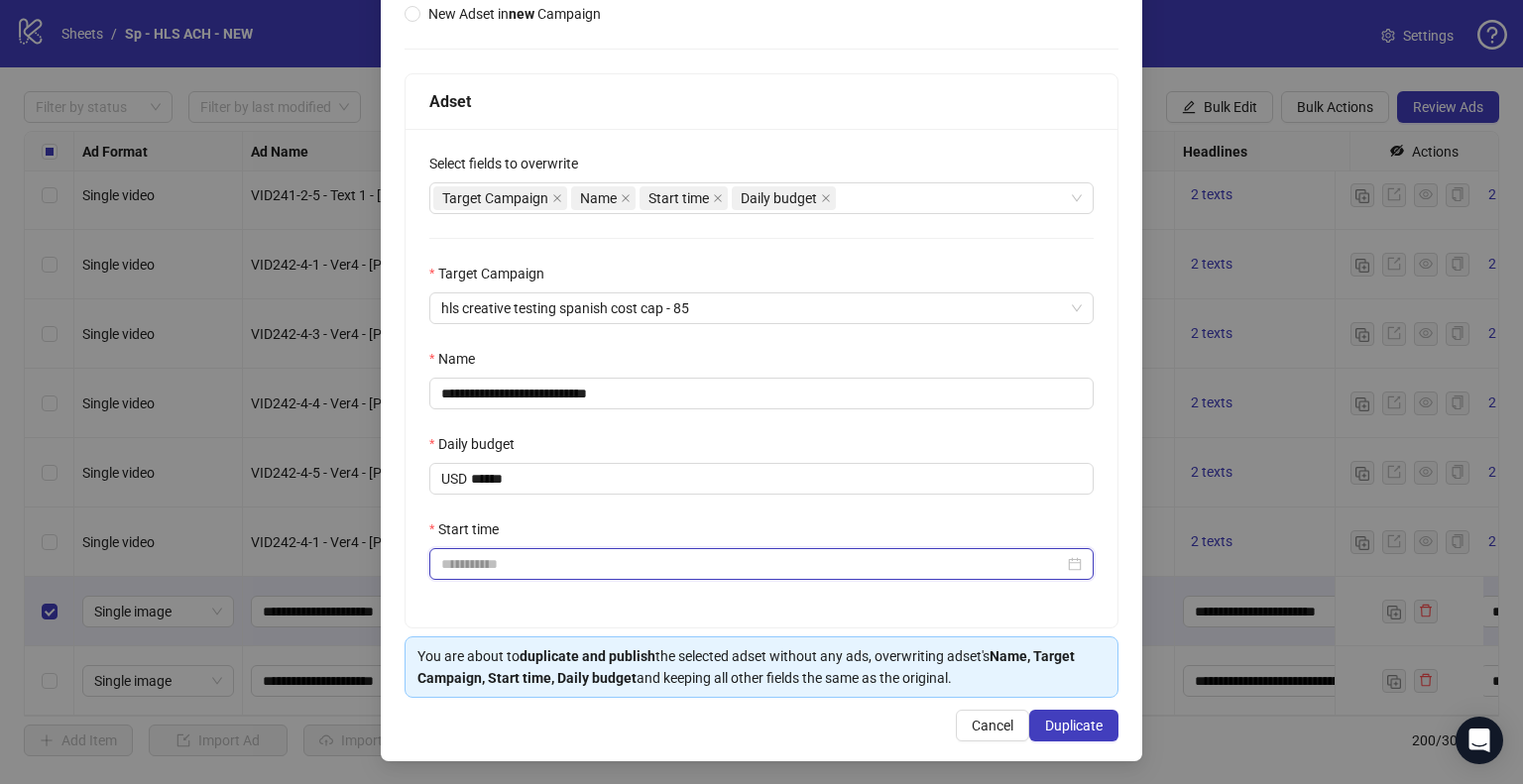 click on "Start time" at bounding box center (753, 564) 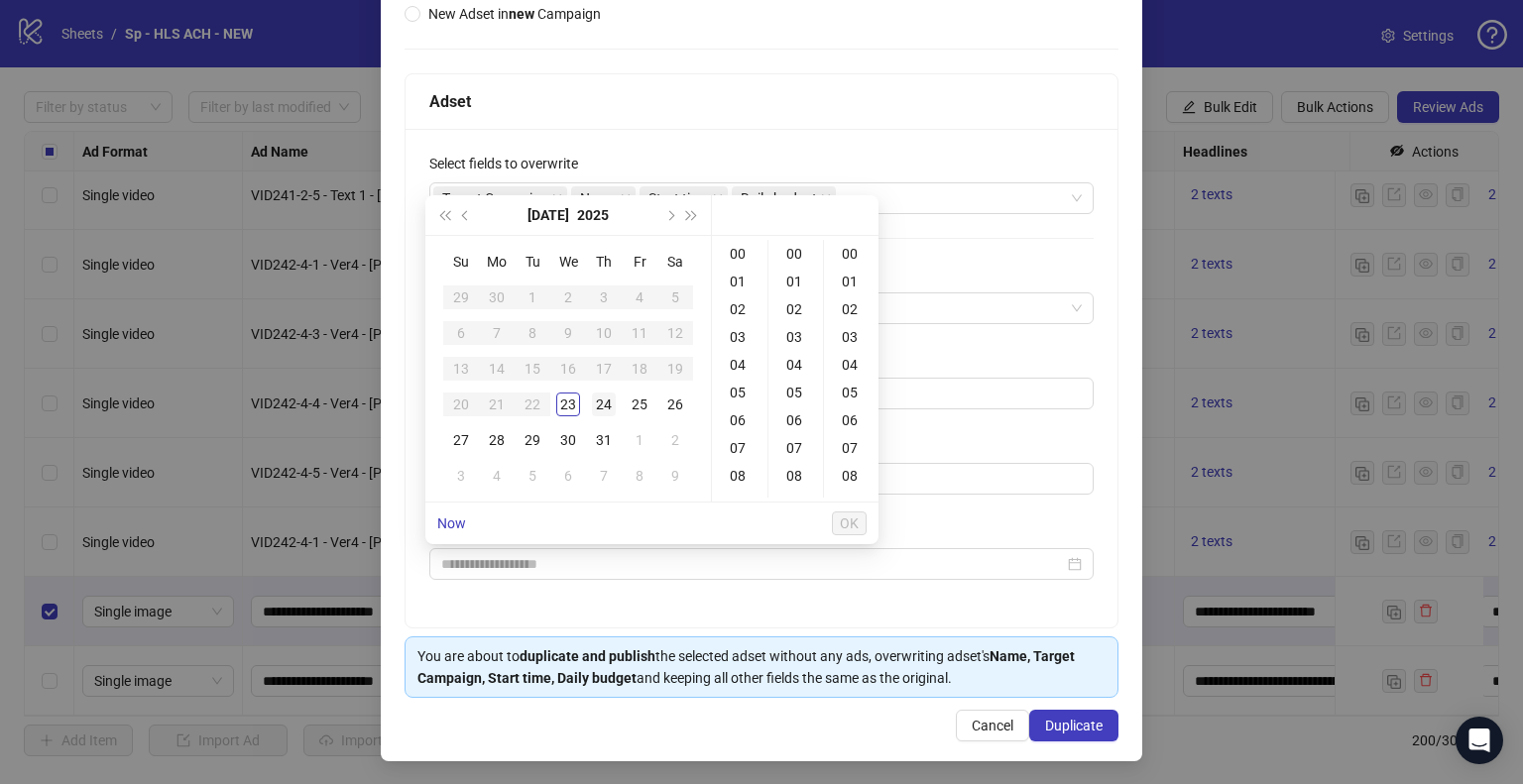 click on "24" at bounding box center (604, 404) 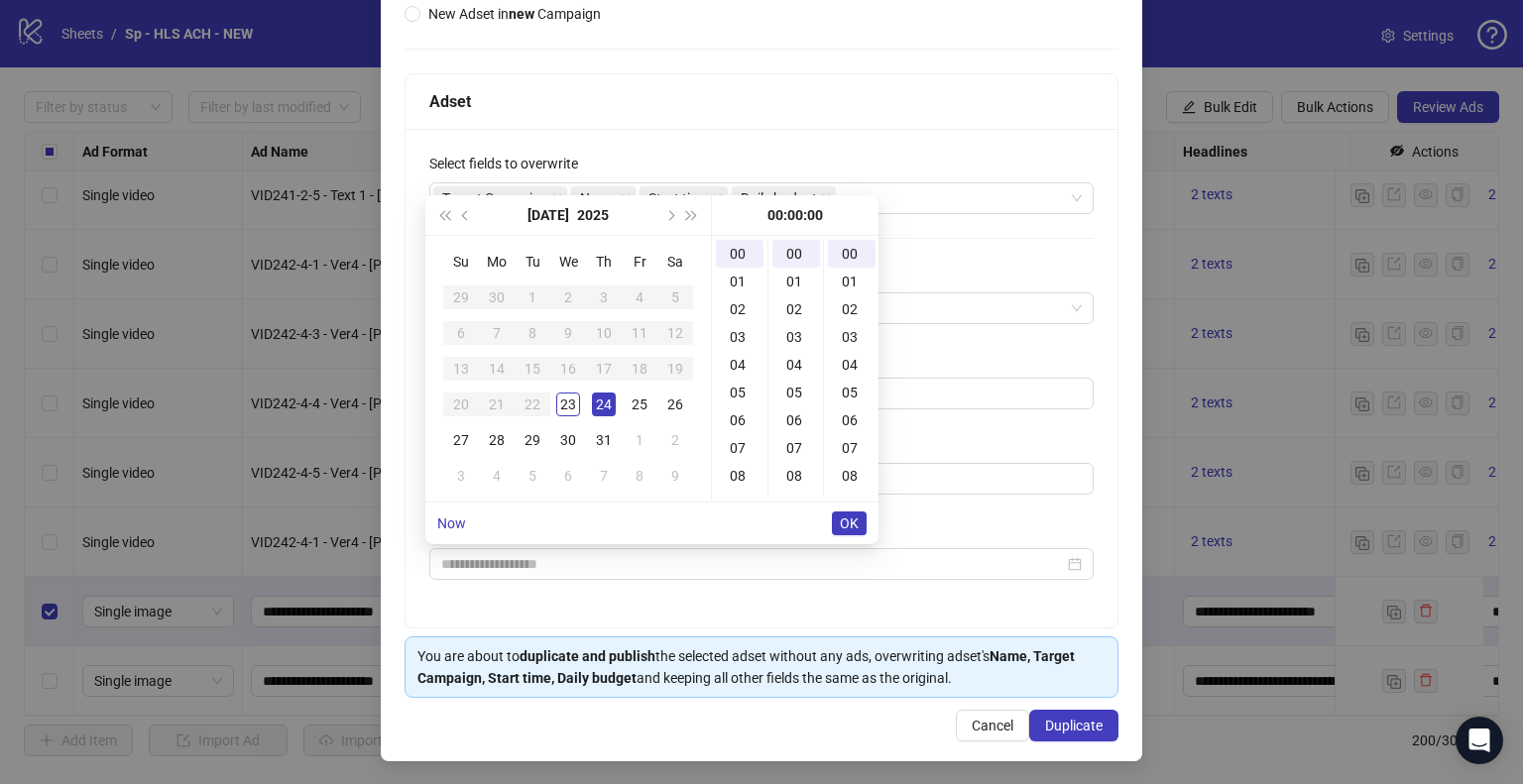type on "**********" 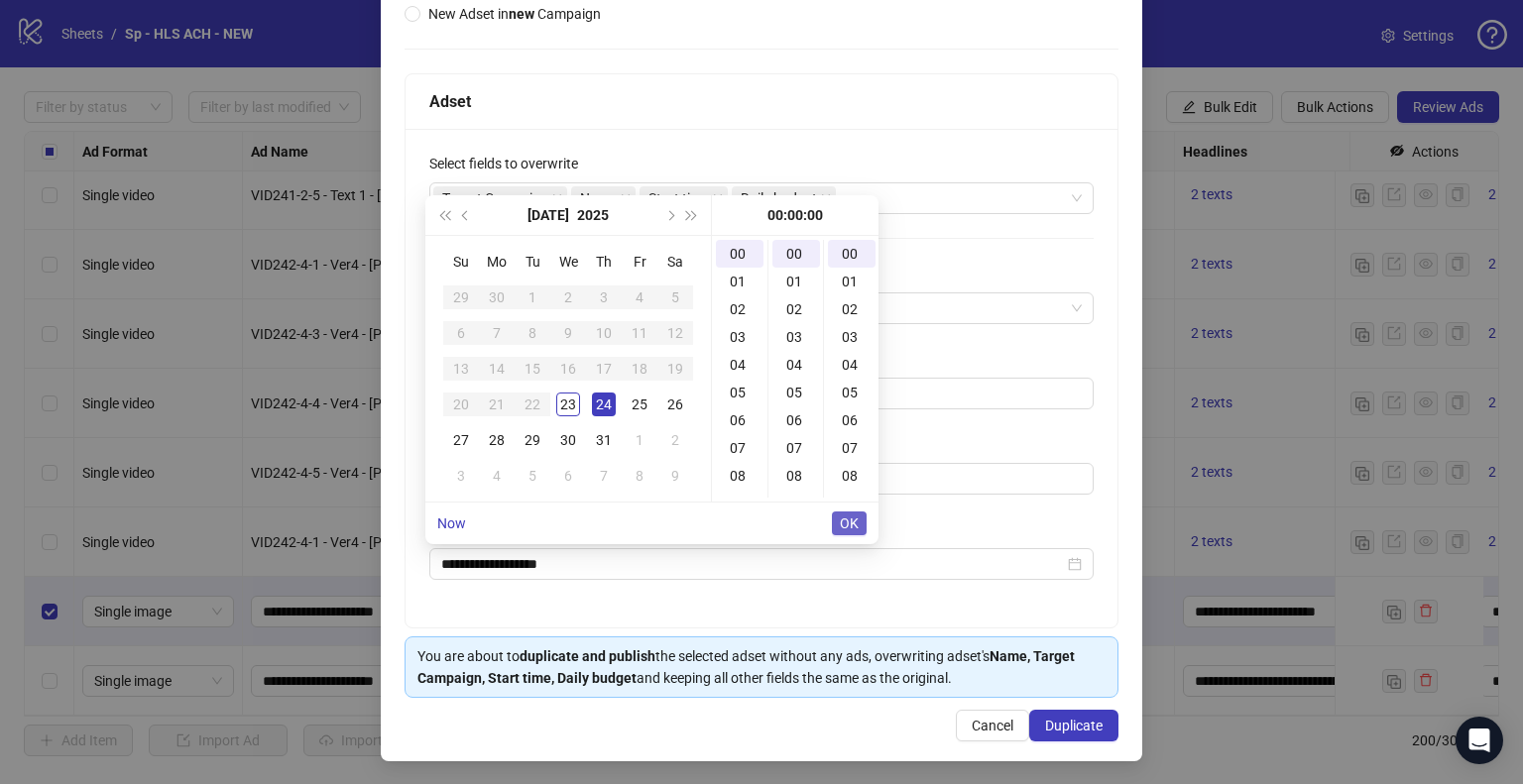 click on "OK" at bounding box center (849, 523) 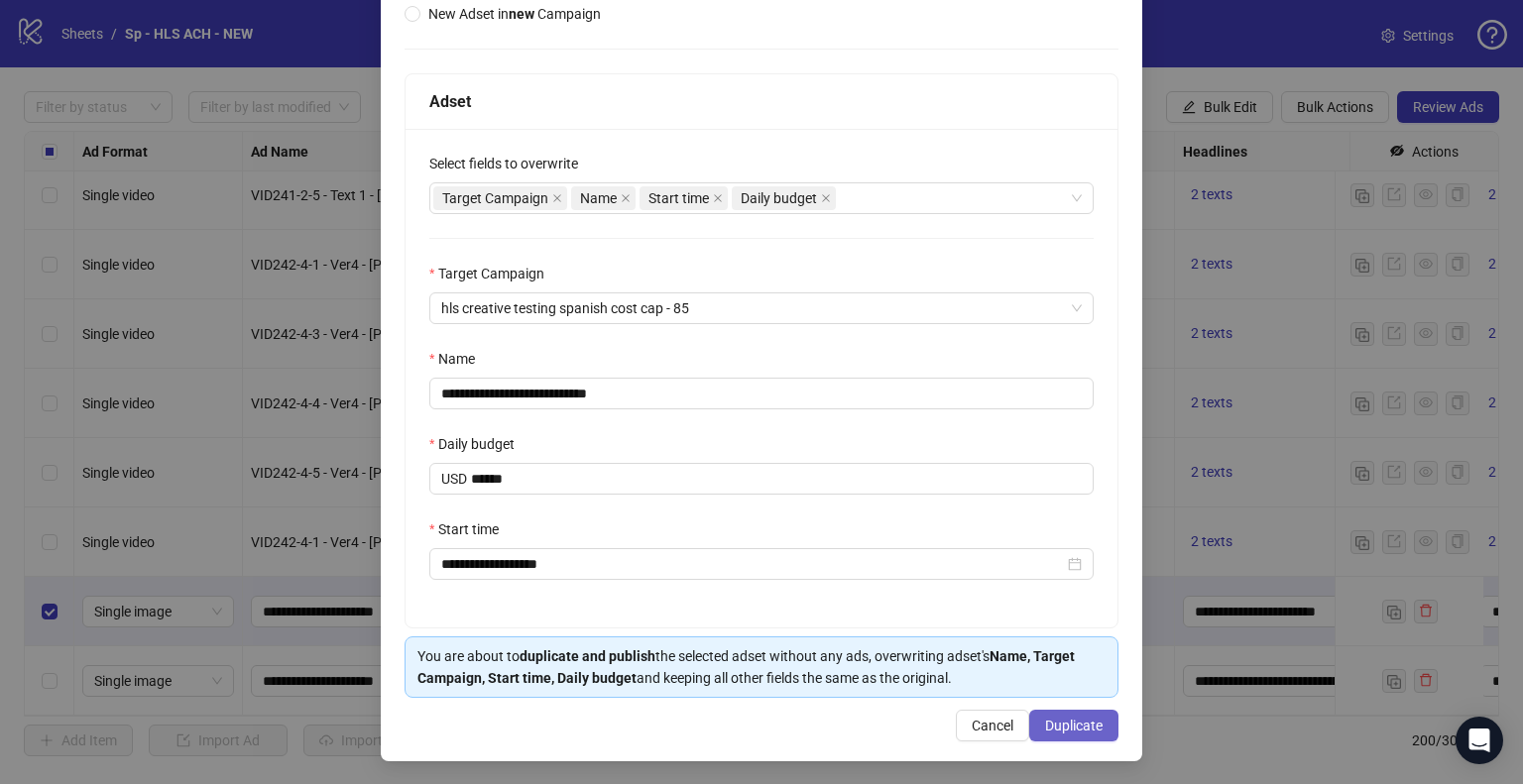 click on "Duplicate" at bounding box center (1074, 726) 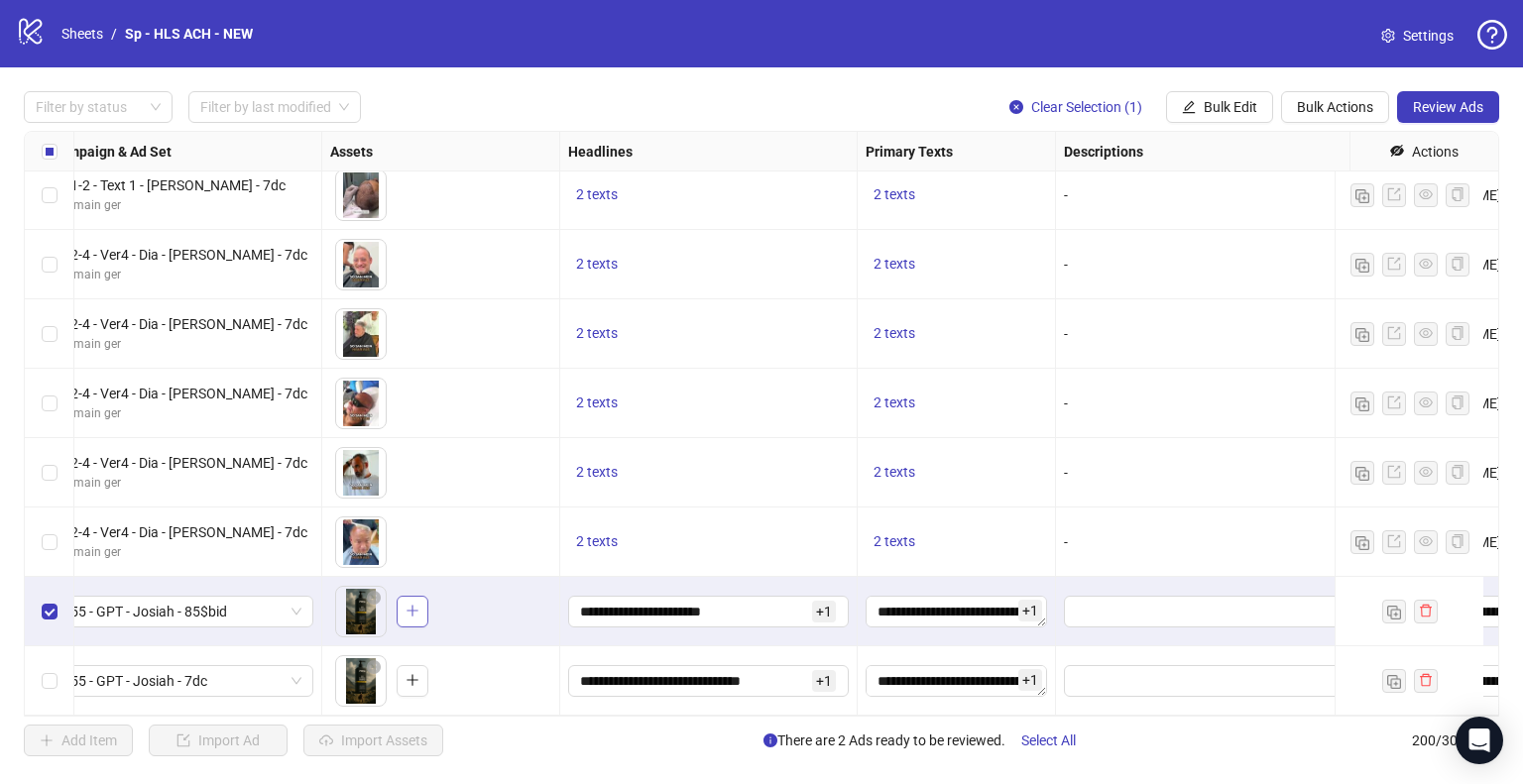 scroll, scrollTop: 13346, scrollLeft: 737, axis: both 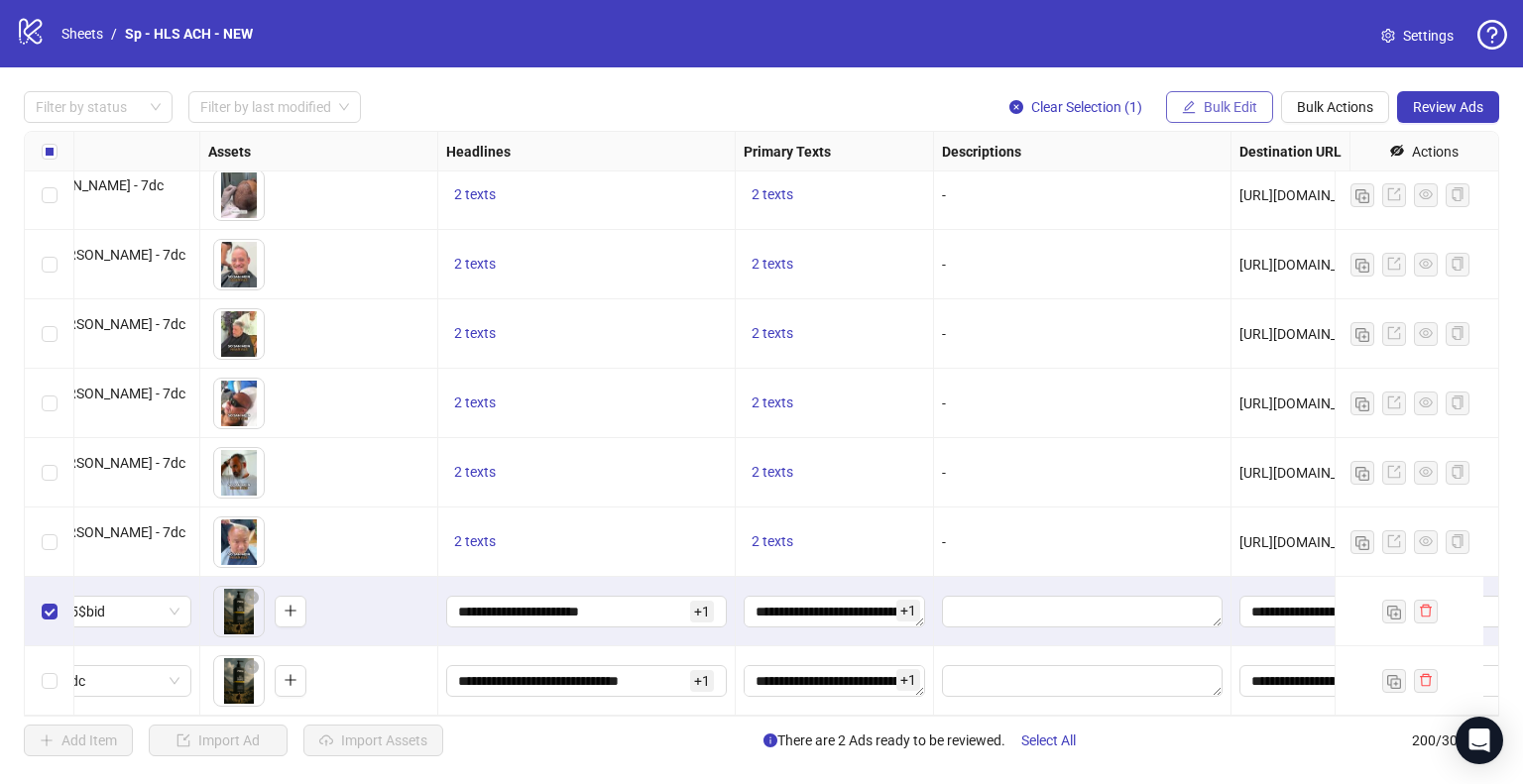 click on "Bulk Edit" at bounding box center [1230, 107] 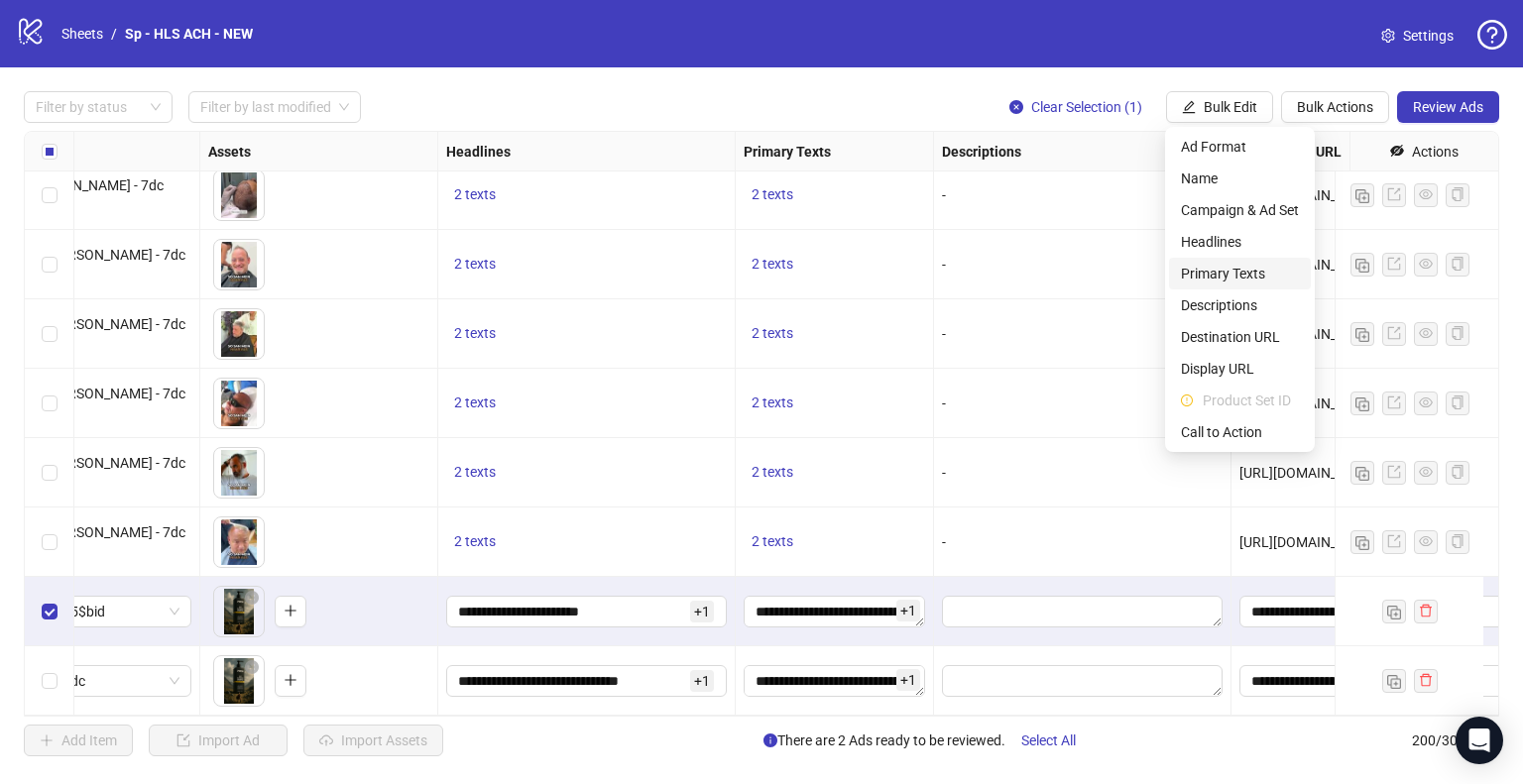 click on "Primary Texts" at bounding box center [1239, 274] 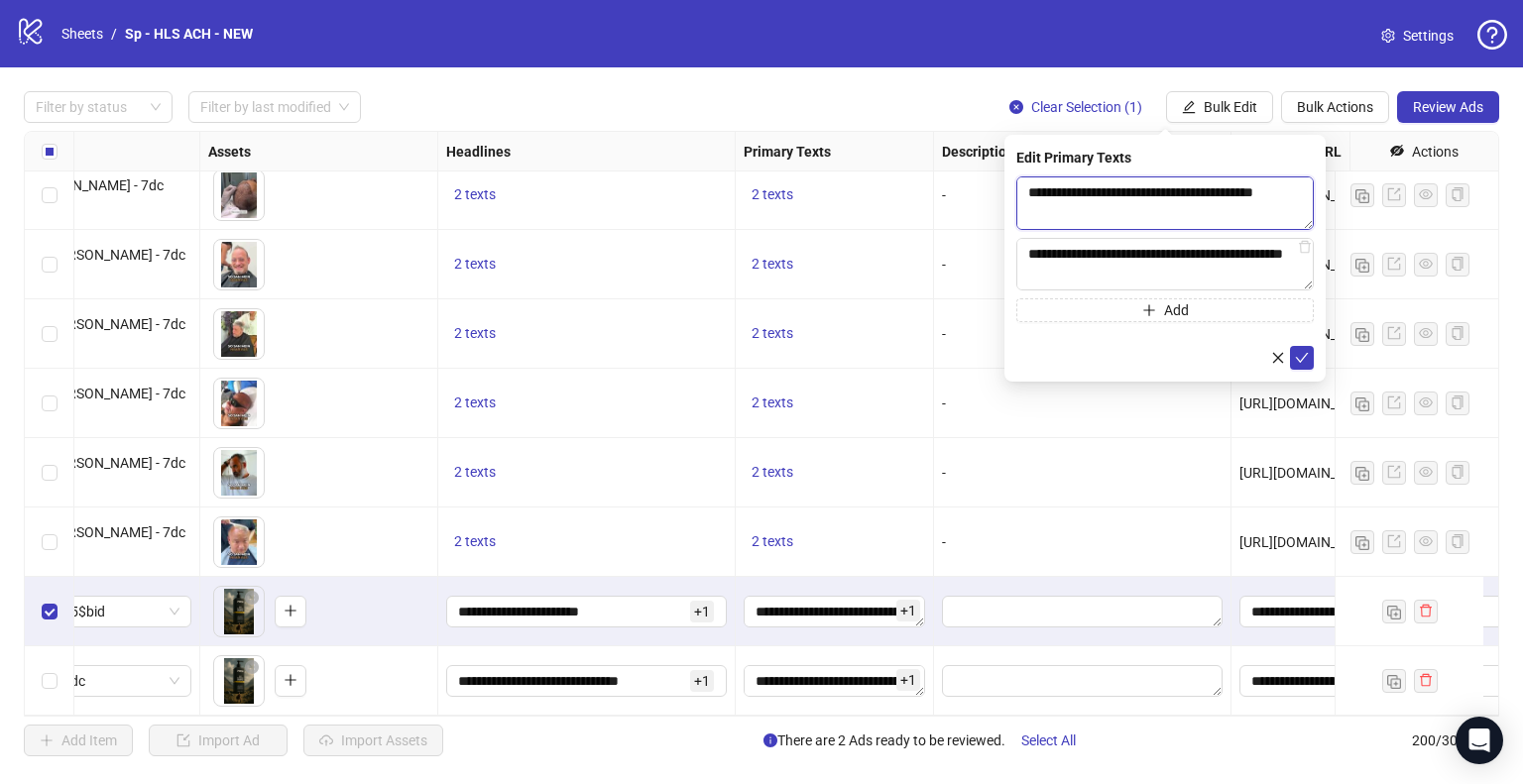 click on "**********" at bounding box center [1165, 203] 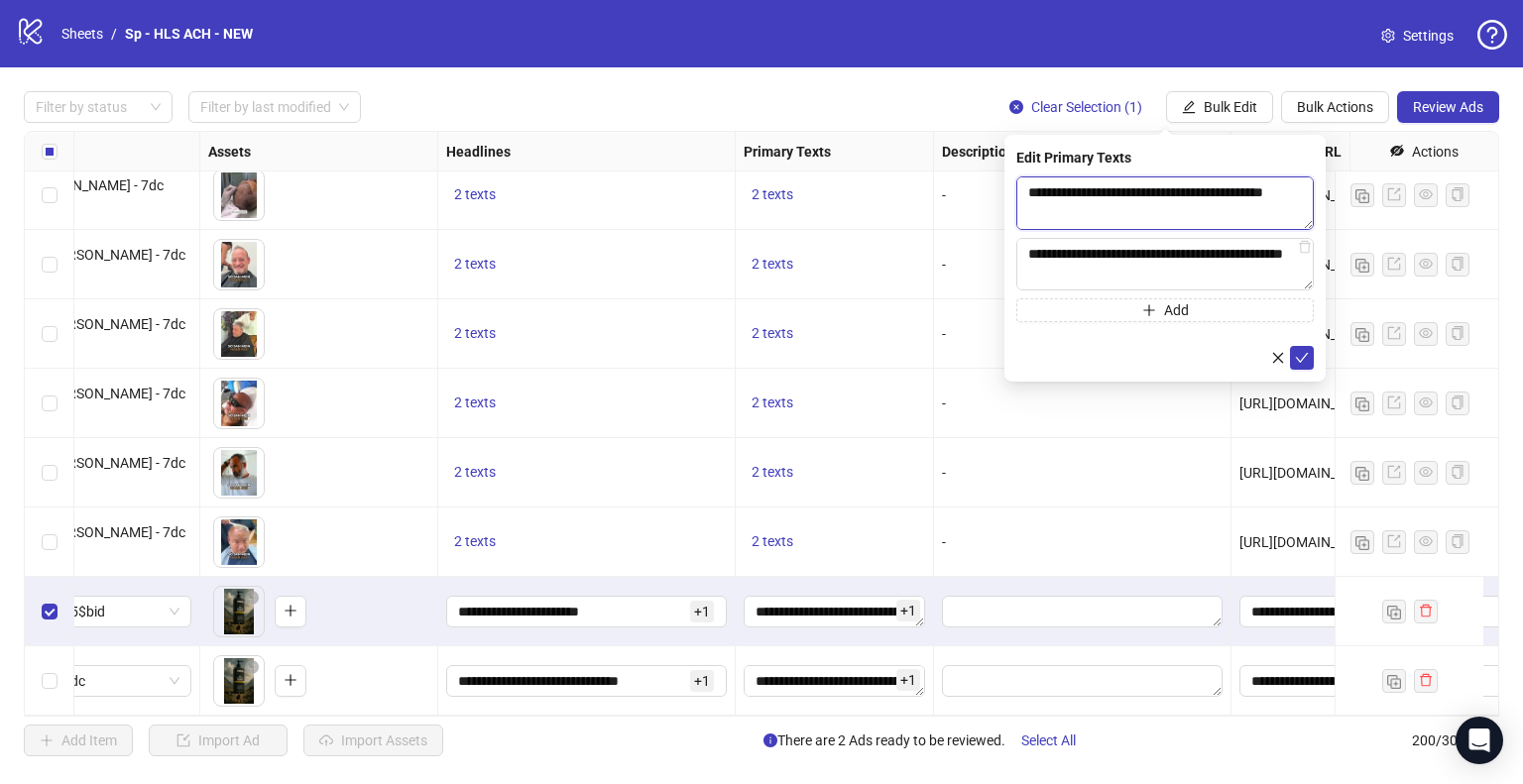 scroll, scrollTop: 342, scrollLeft: 0, axis: vertical 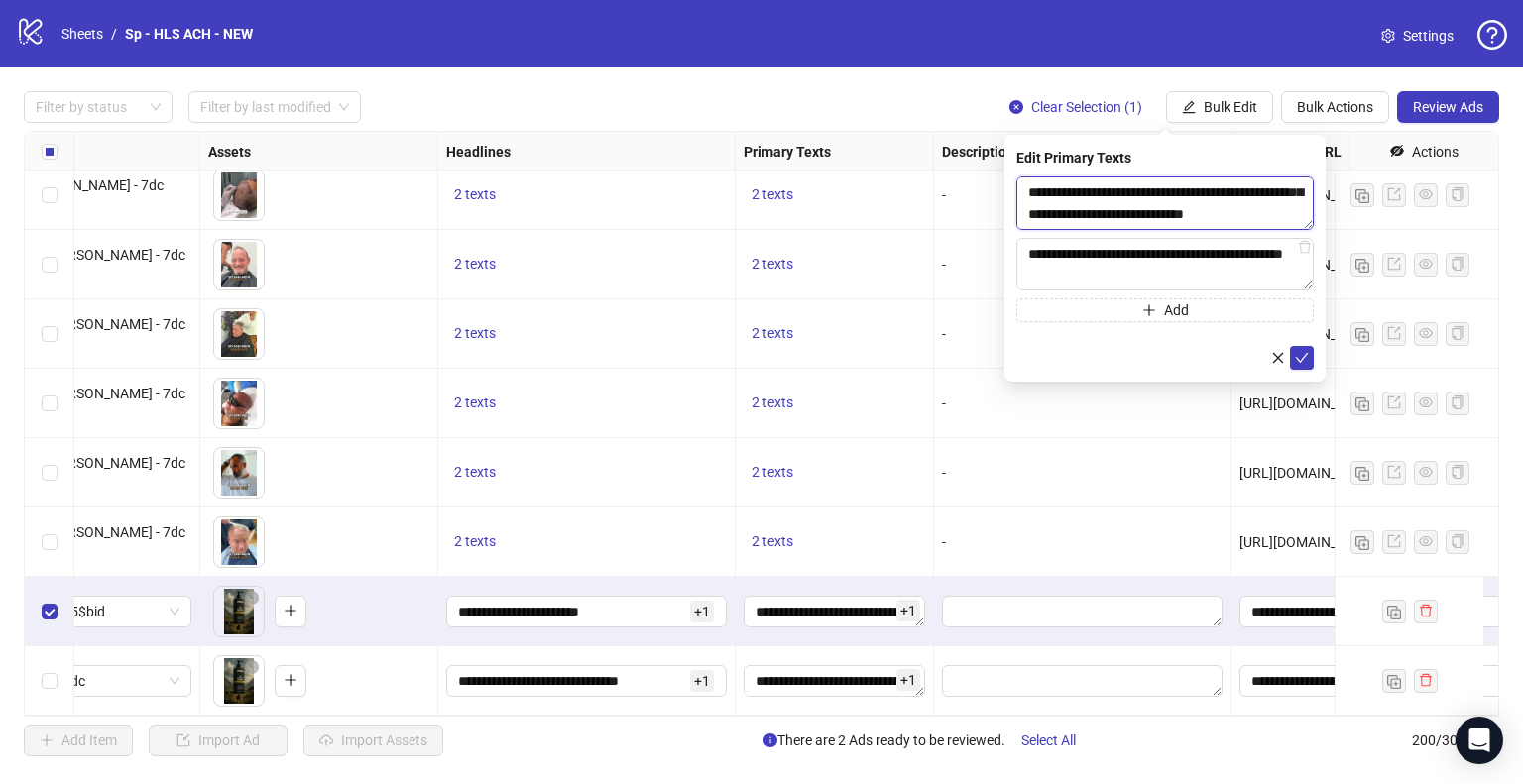 type on "**********" 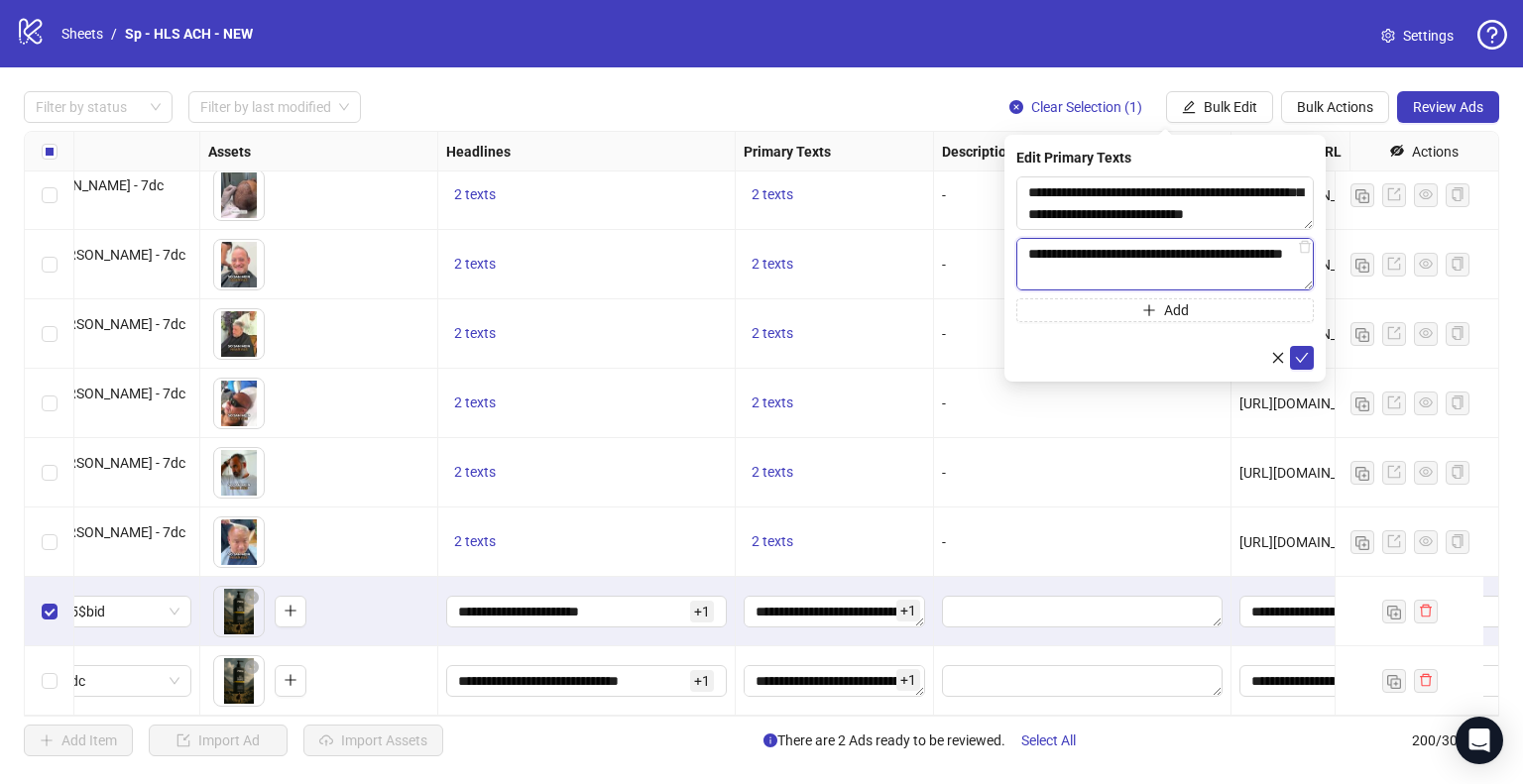 click on "**********" at bounding box center [1165, 265] 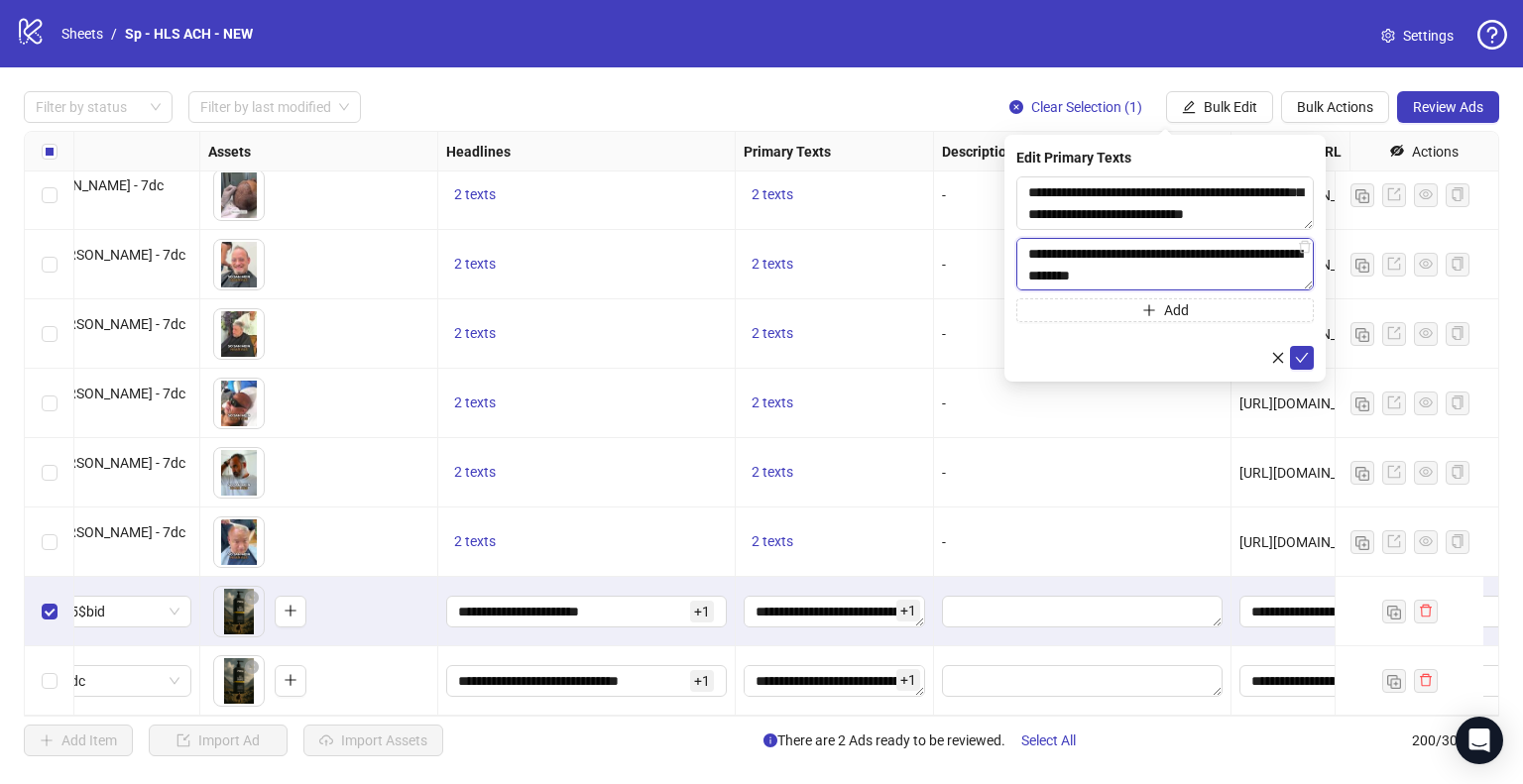 scroll, scrollTop: 365, scrollLeft: 0, axis: vertical 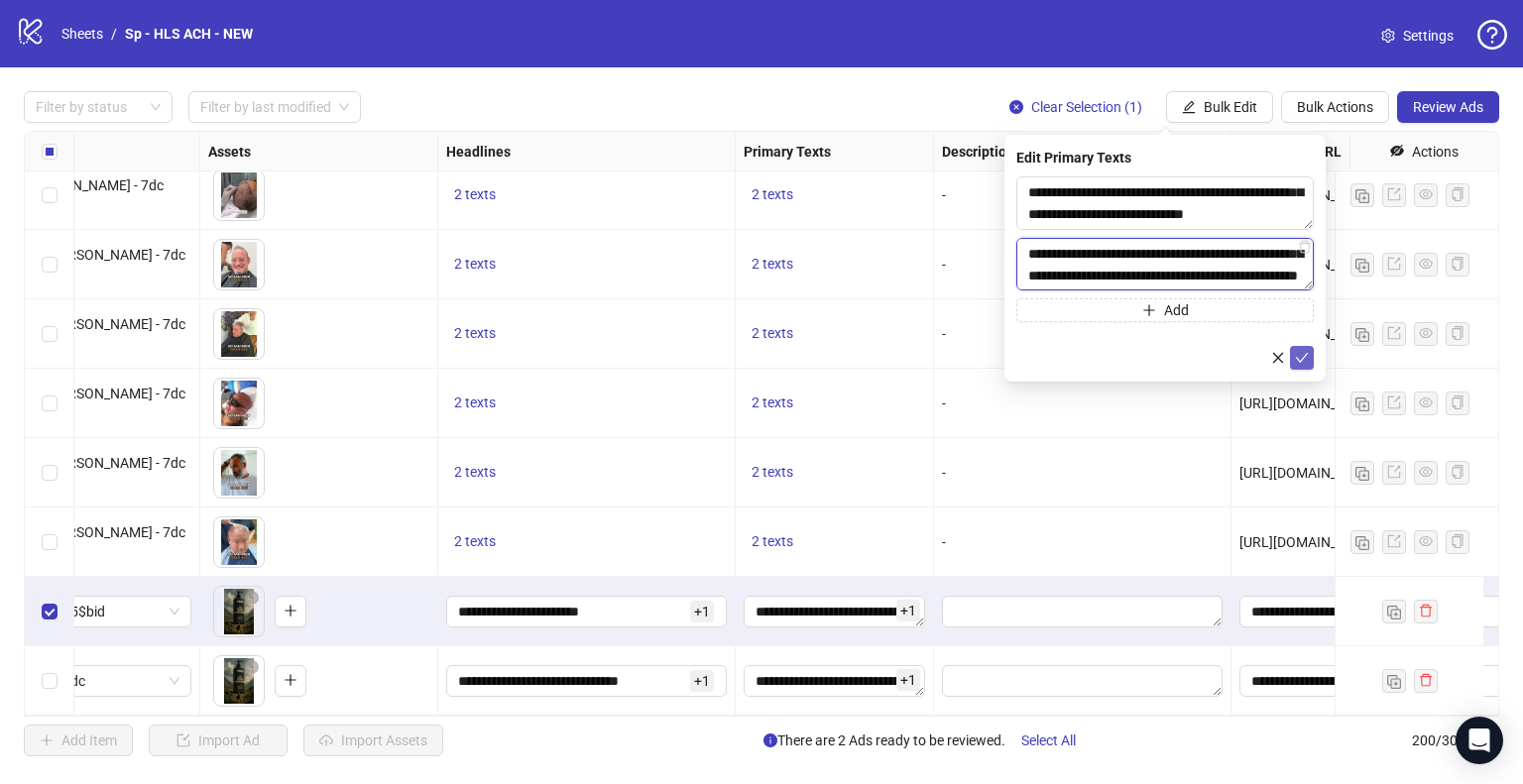 type on "**********" 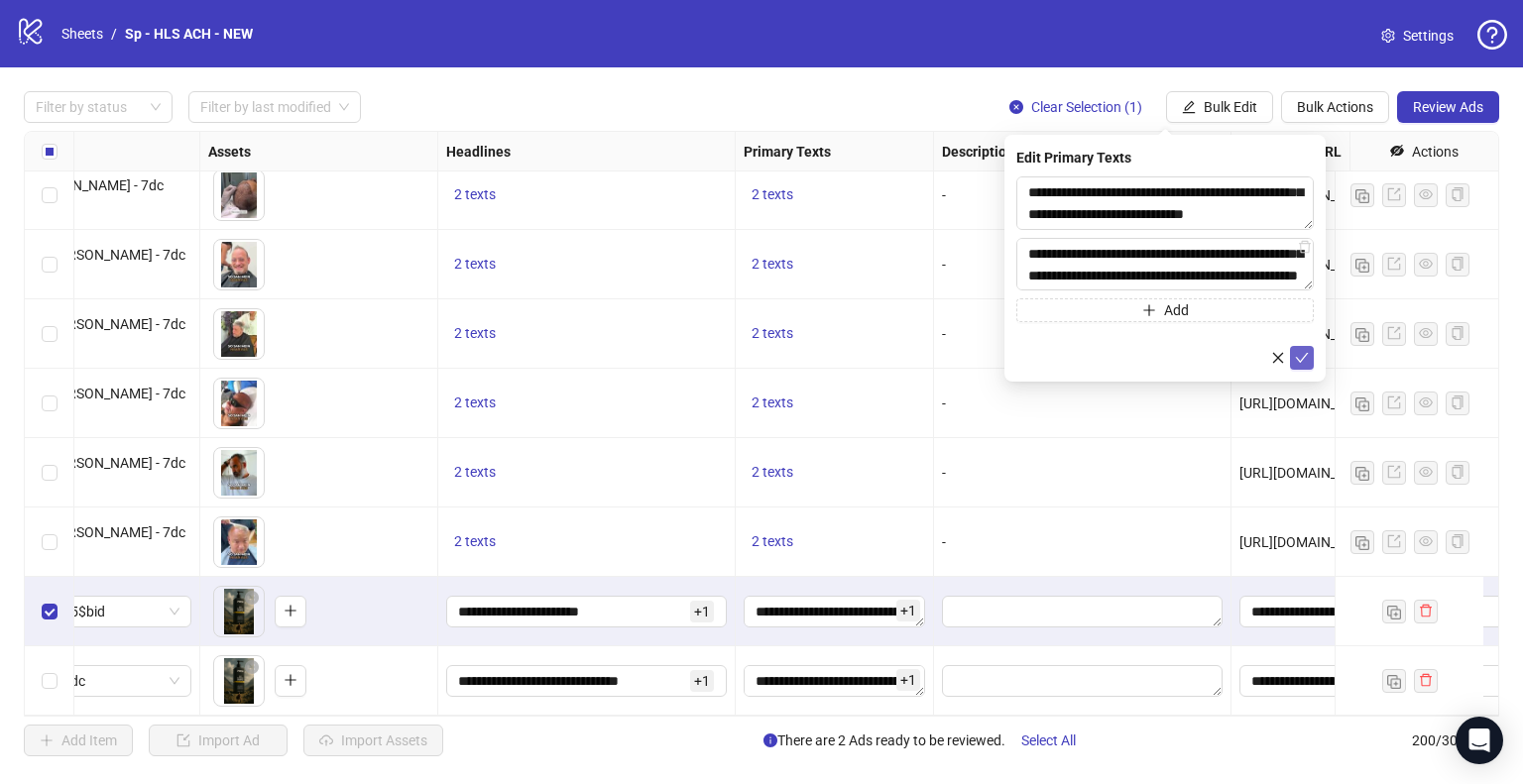 click 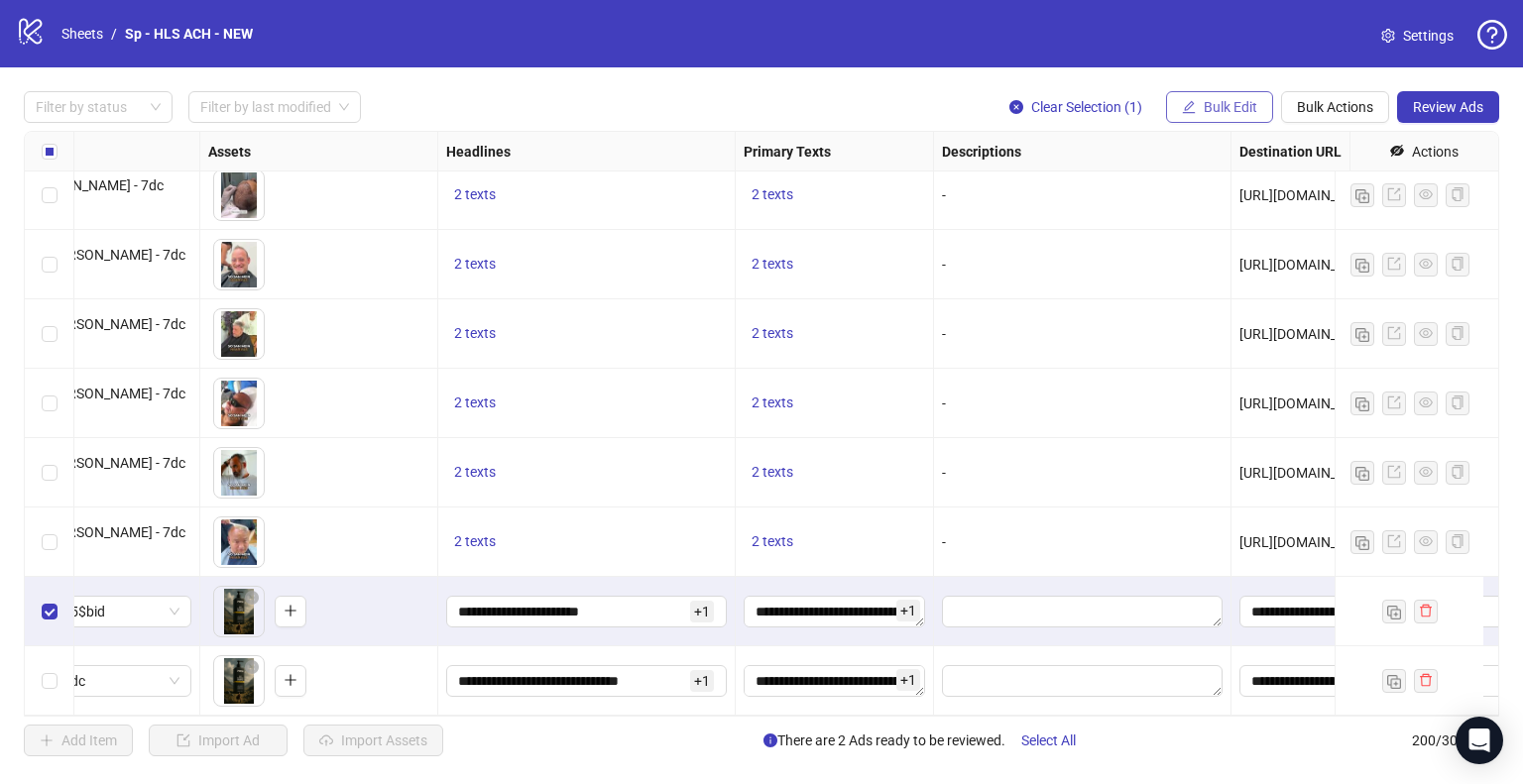 click on "Bulk Edit" at bounding box center [1230, 107] 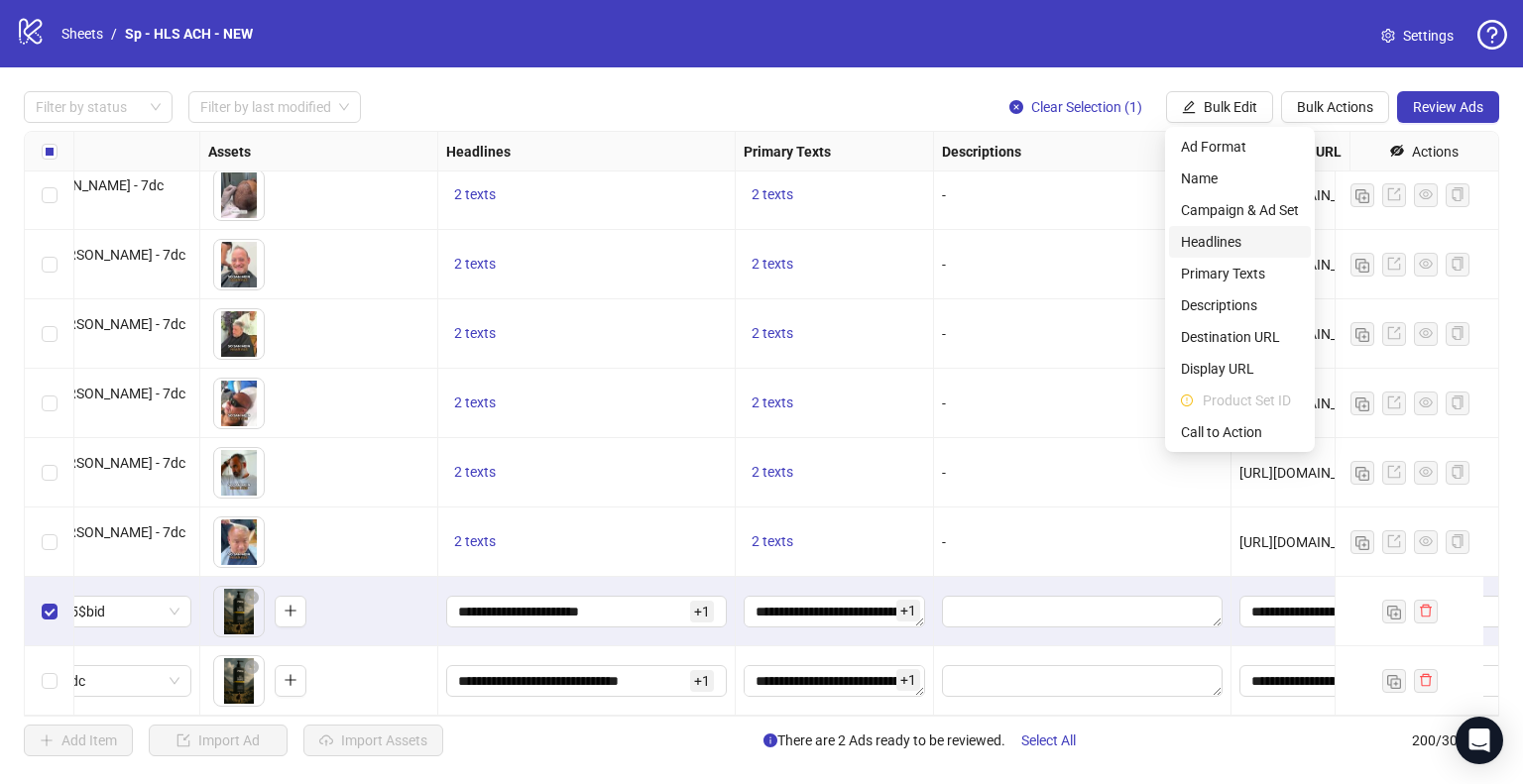 click on "Headlines" at bounding box center [1239, 242] 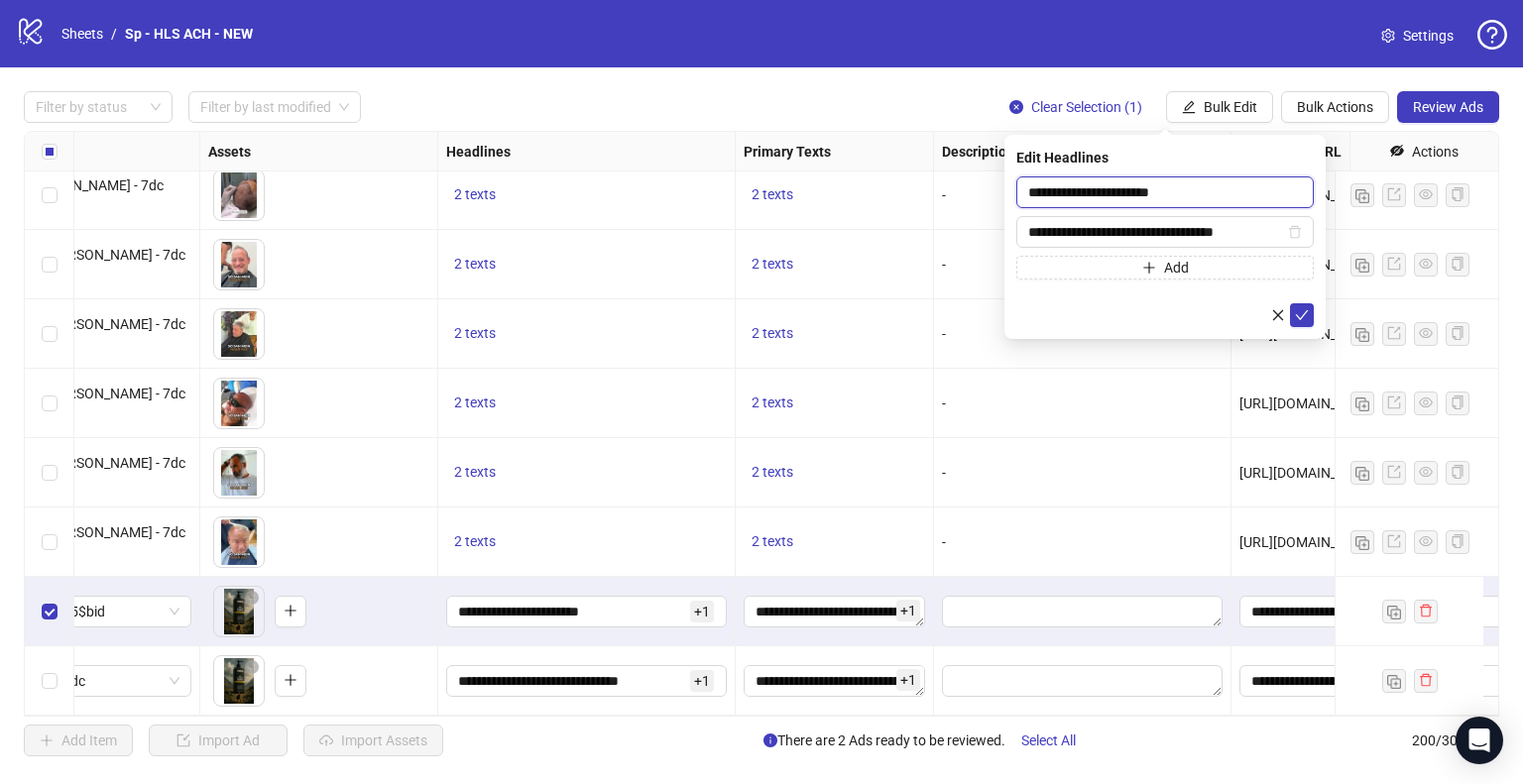 click on "**********" at bounding box center (1165, 192) 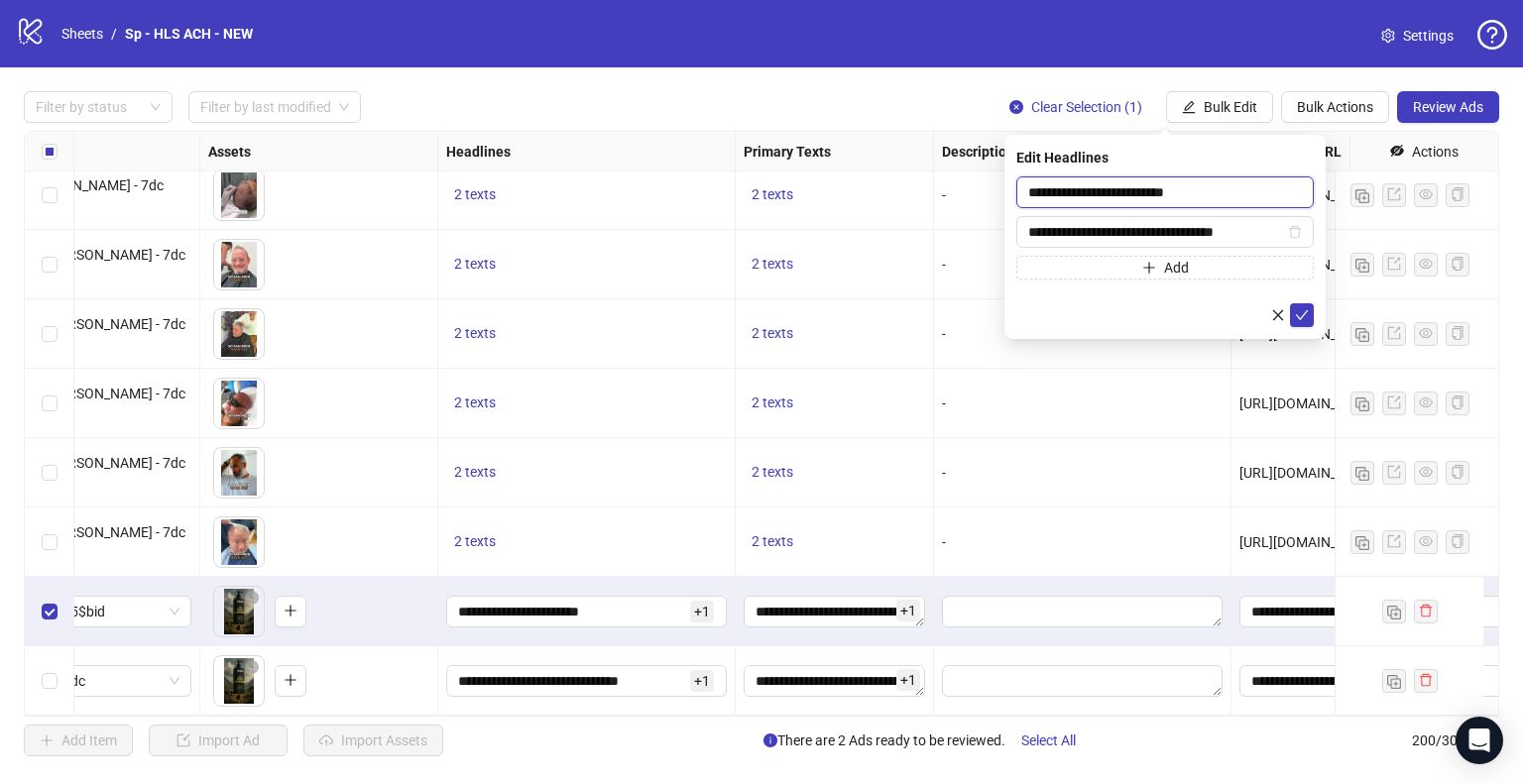 type on "**********" 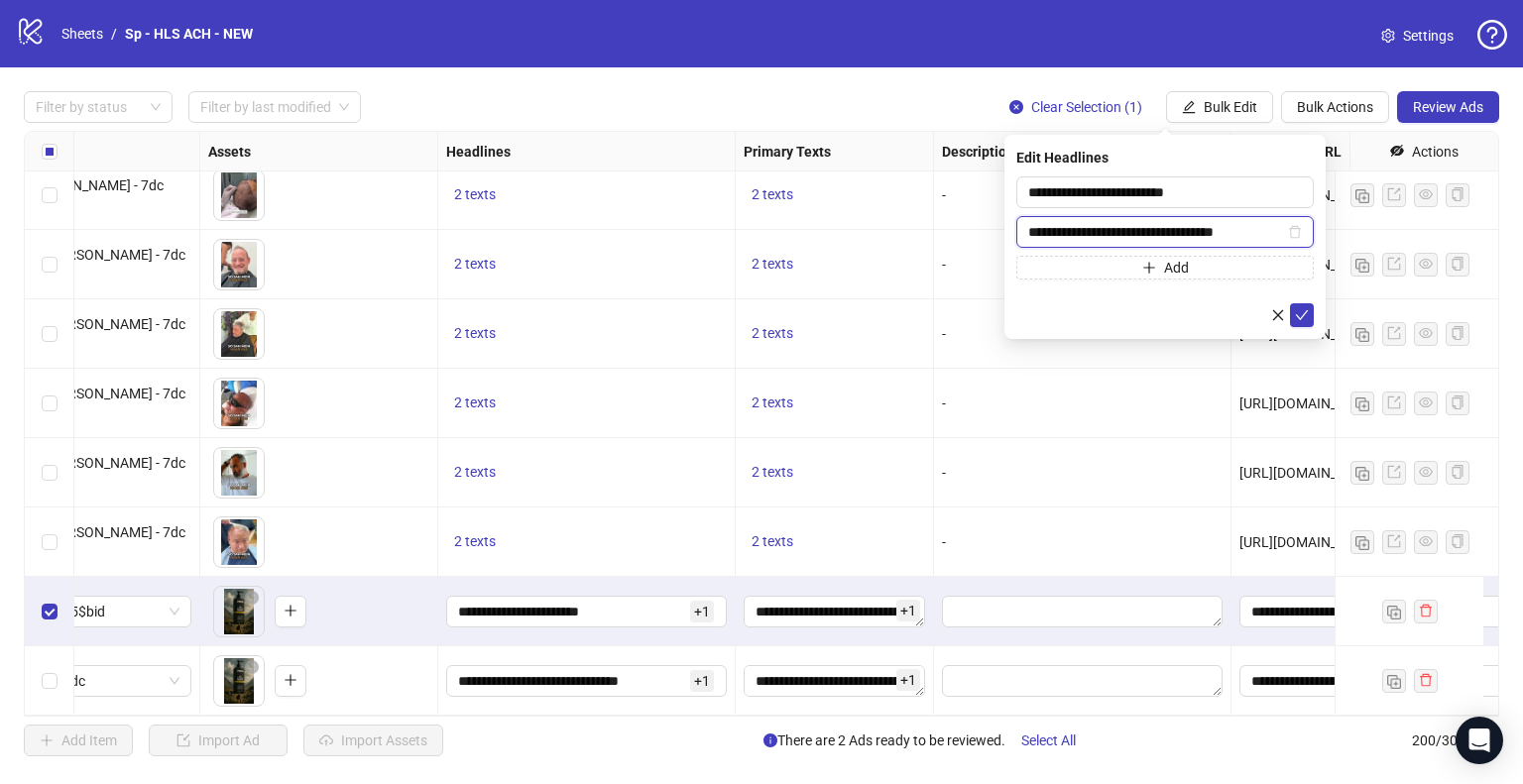 click on "**********" at bounding box center (1156, 232) 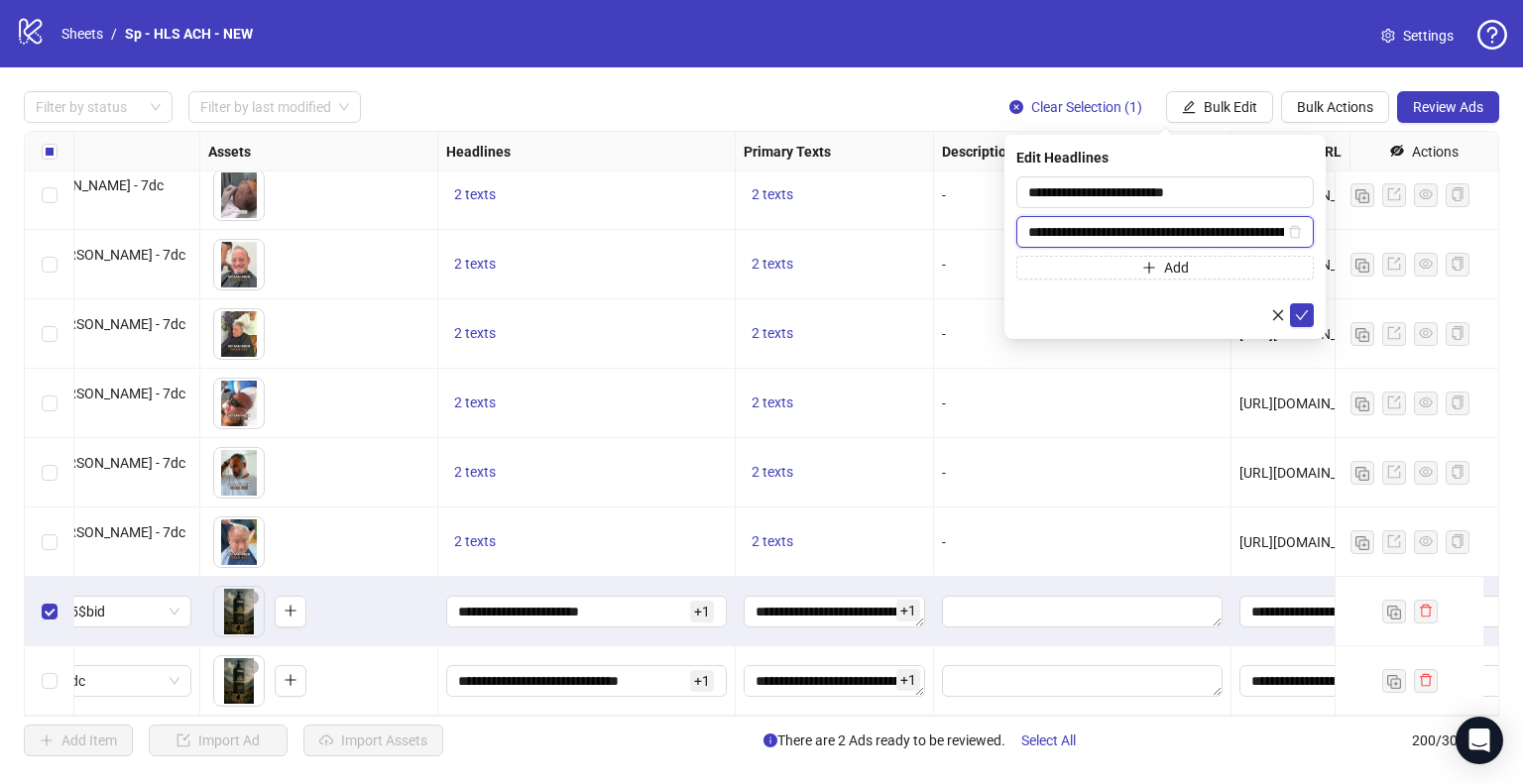 scroll, scrollTop: 0, scrollLeft: 76, axis: horizontal 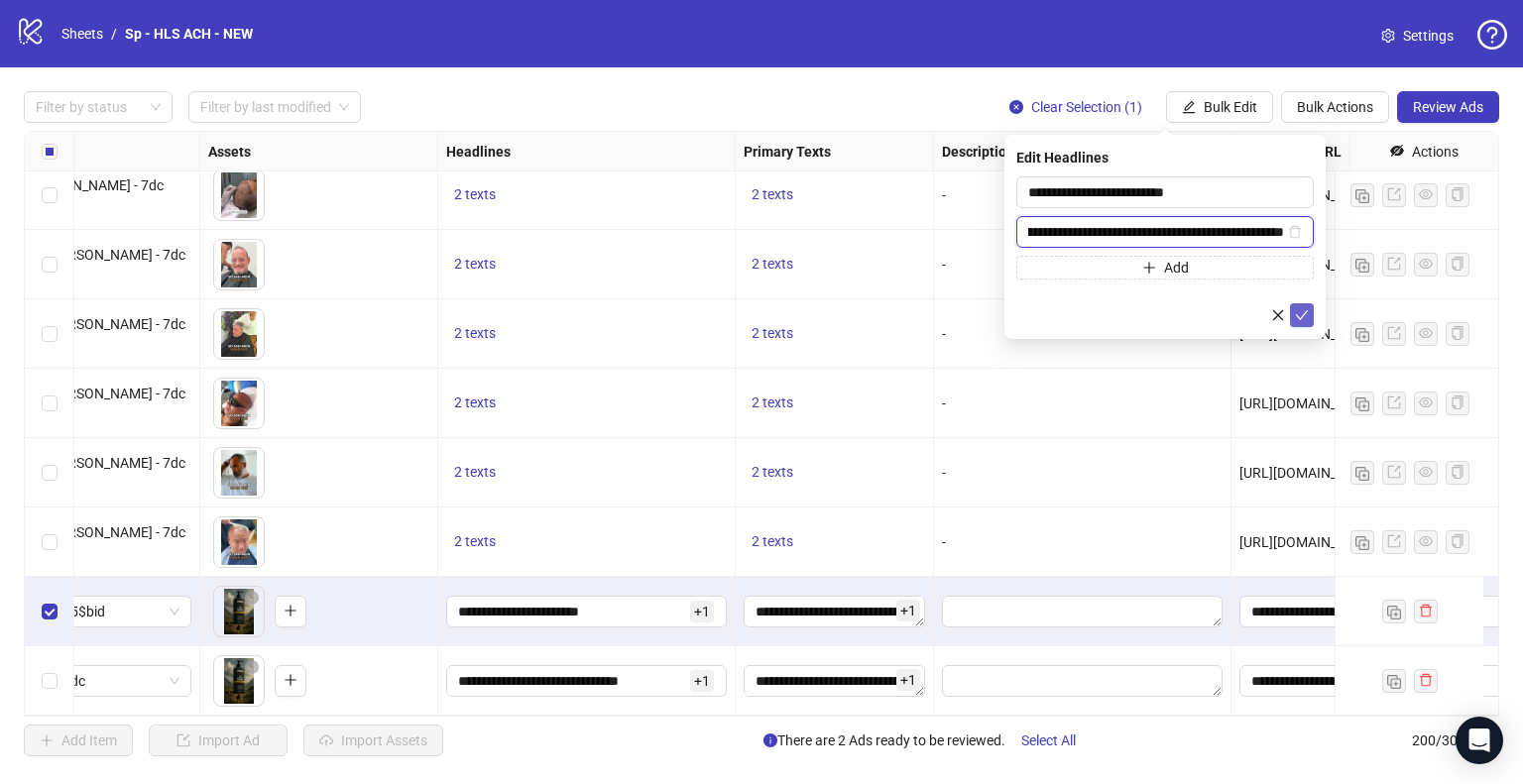 type on "**********" 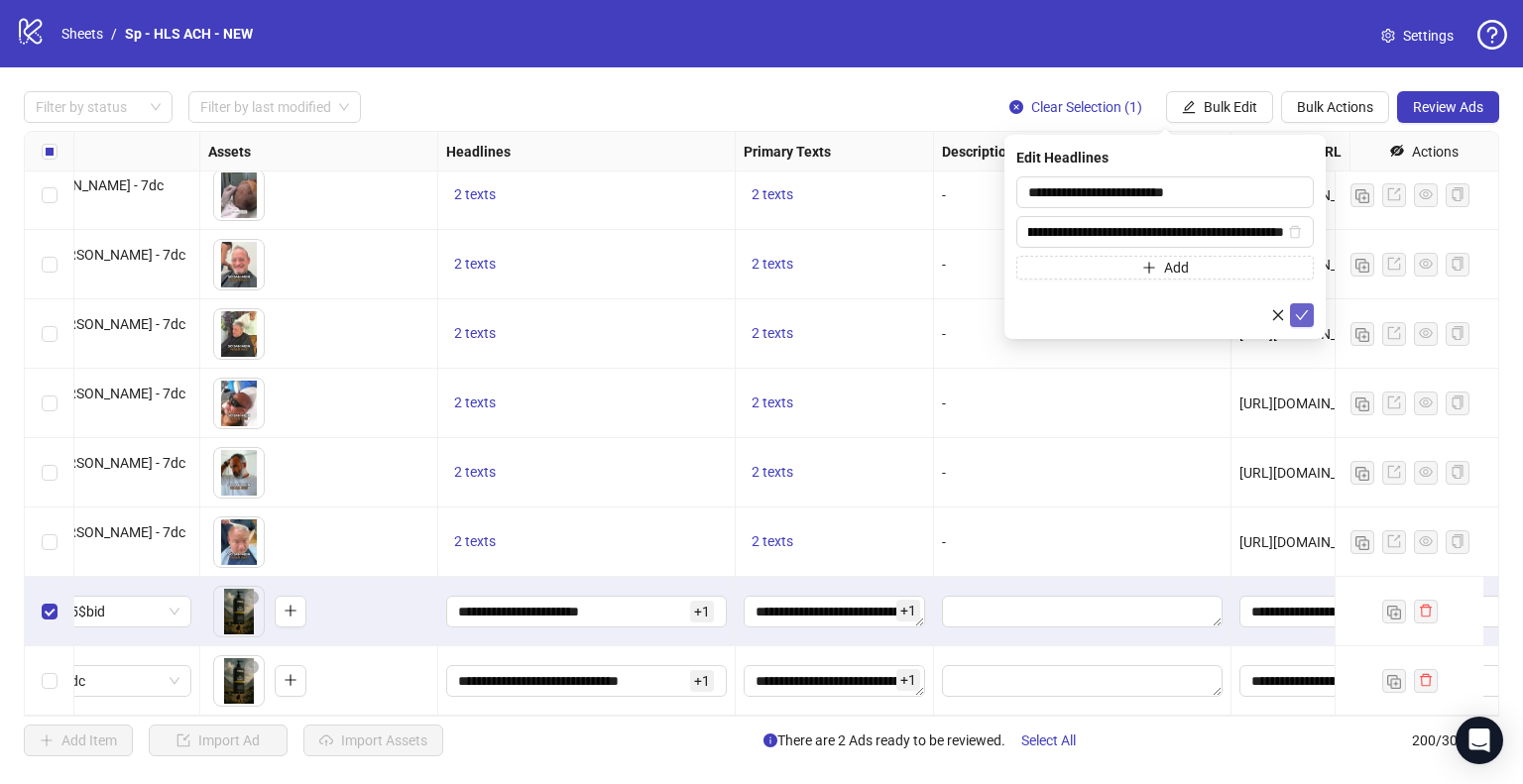 scroll, scrollTop: 0, scrollLeft: 0, axis: both 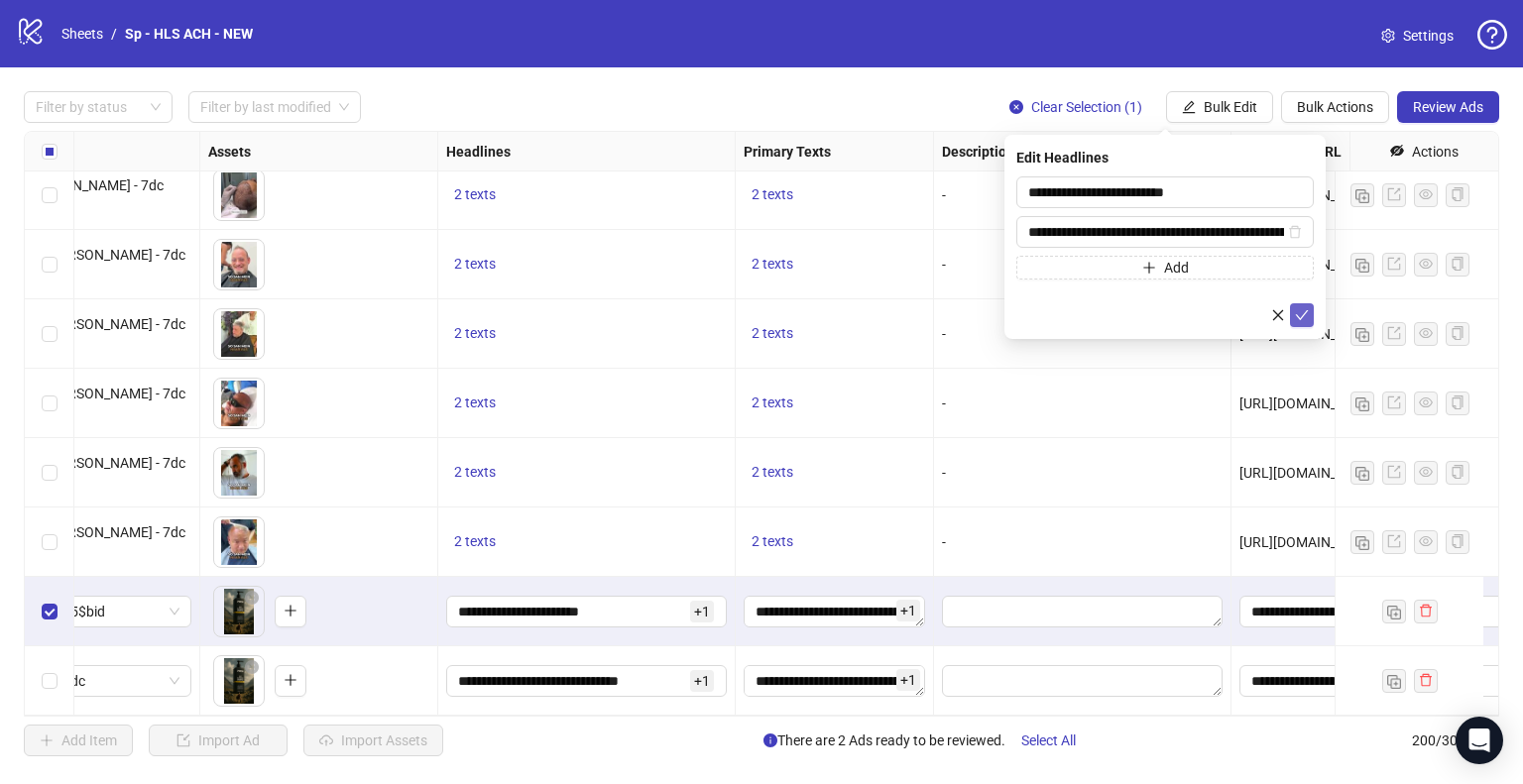 click 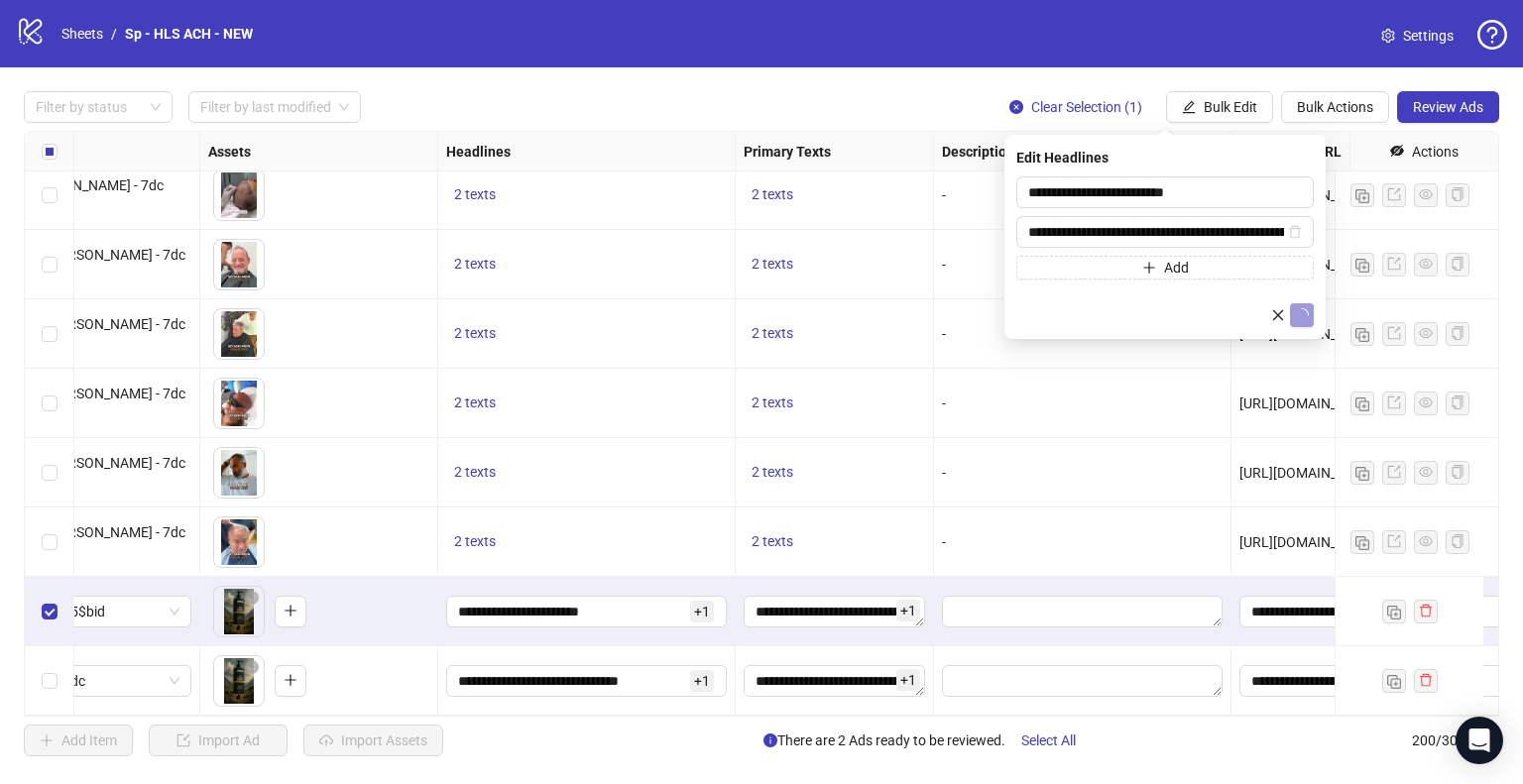 type 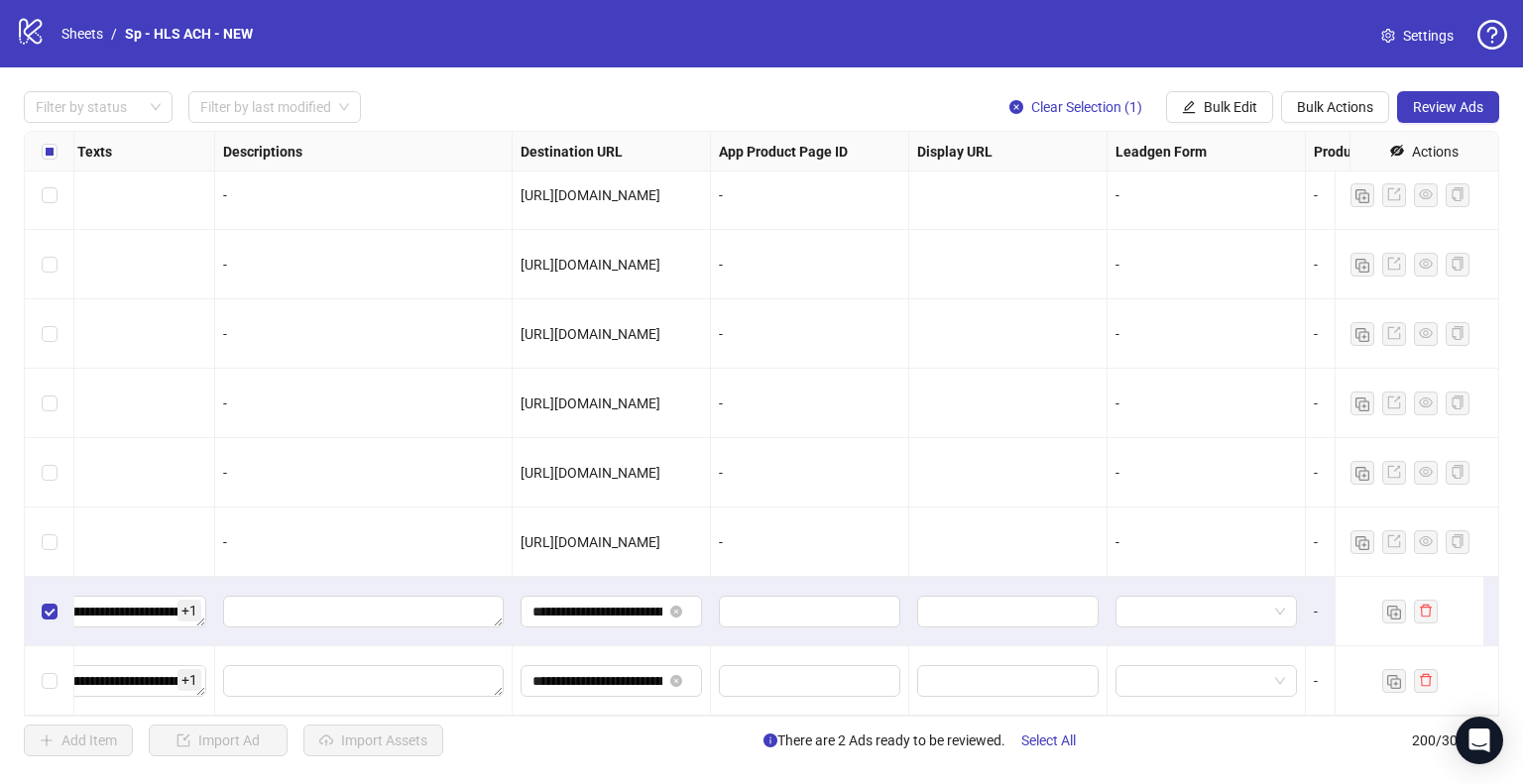 scroll, scrollTop: 13341, scrollLeft: 1475, axis: both 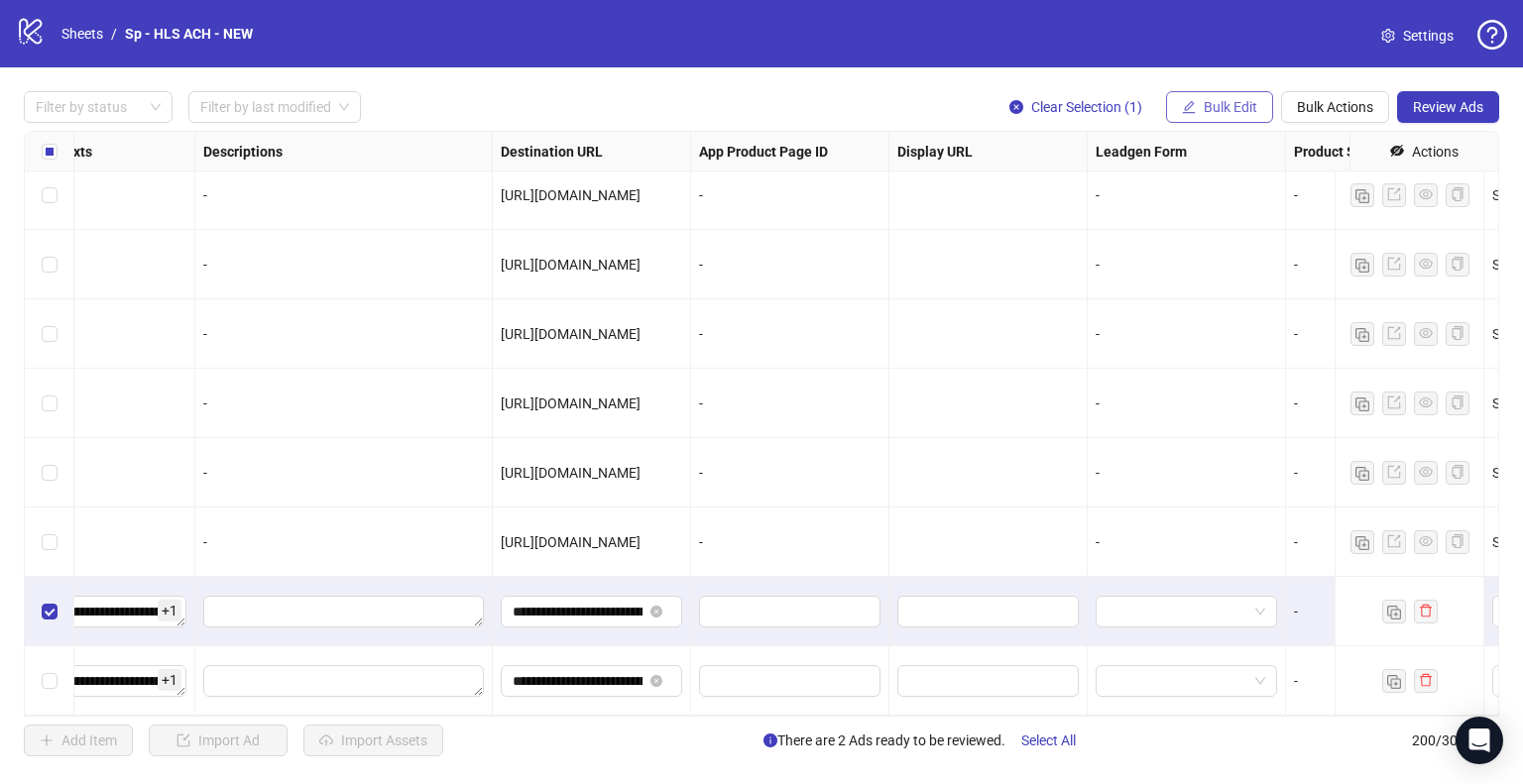 click on "Bulk Edit" at bounding box center [1230, 107] 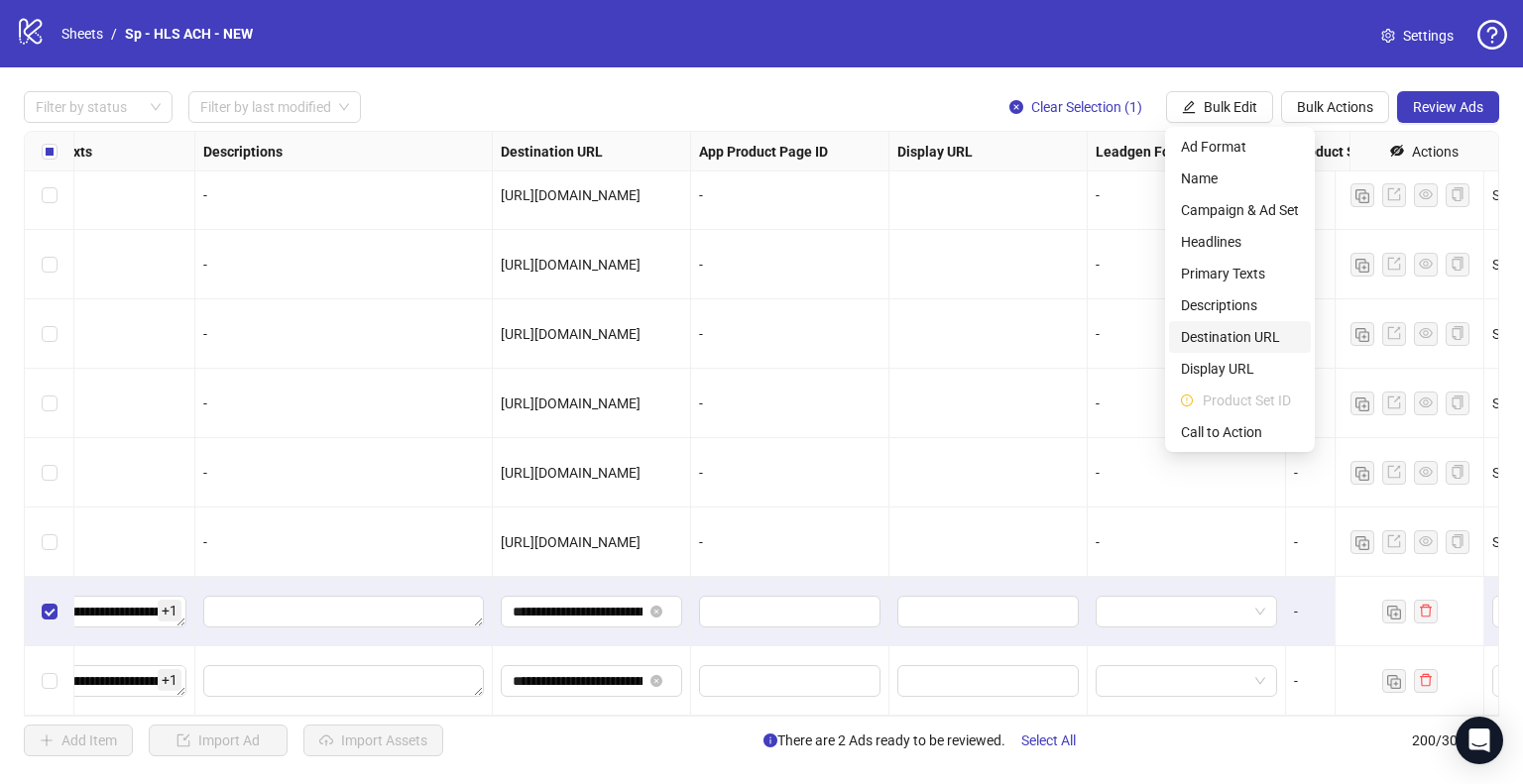 click on "Destination URL" at bounding box center [1239, 337] 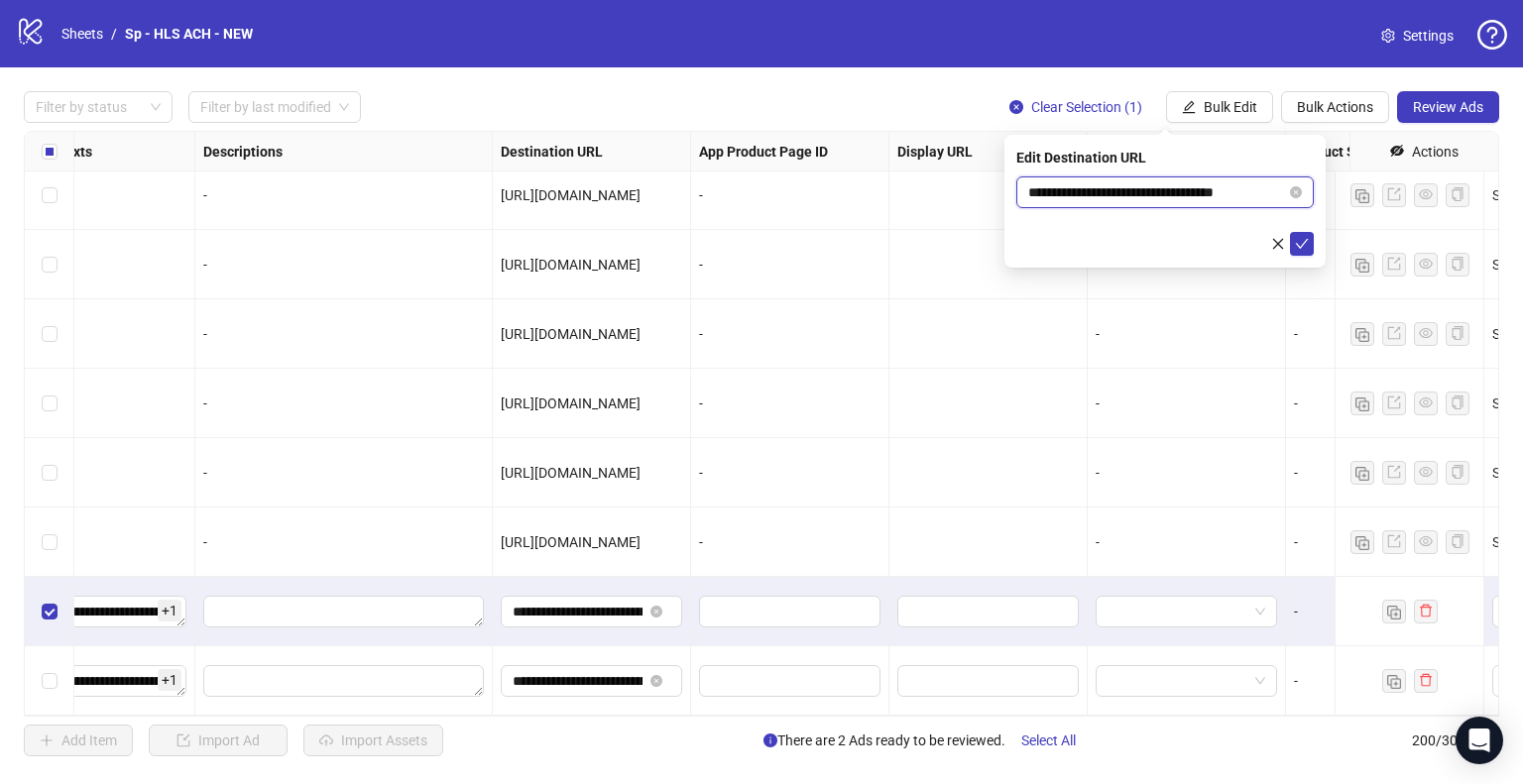 click on "**********" at bounding box center [1157, 192] 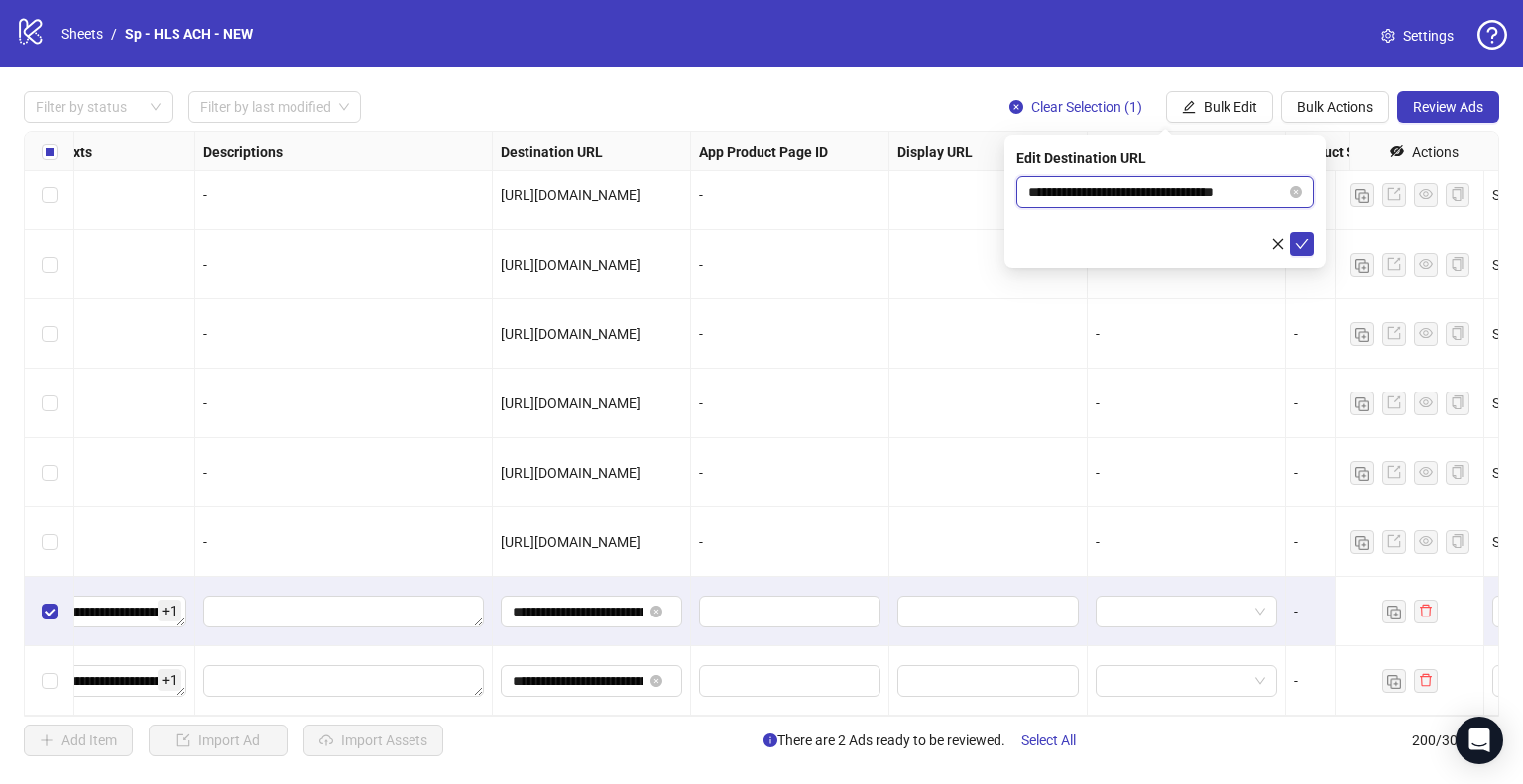 paste 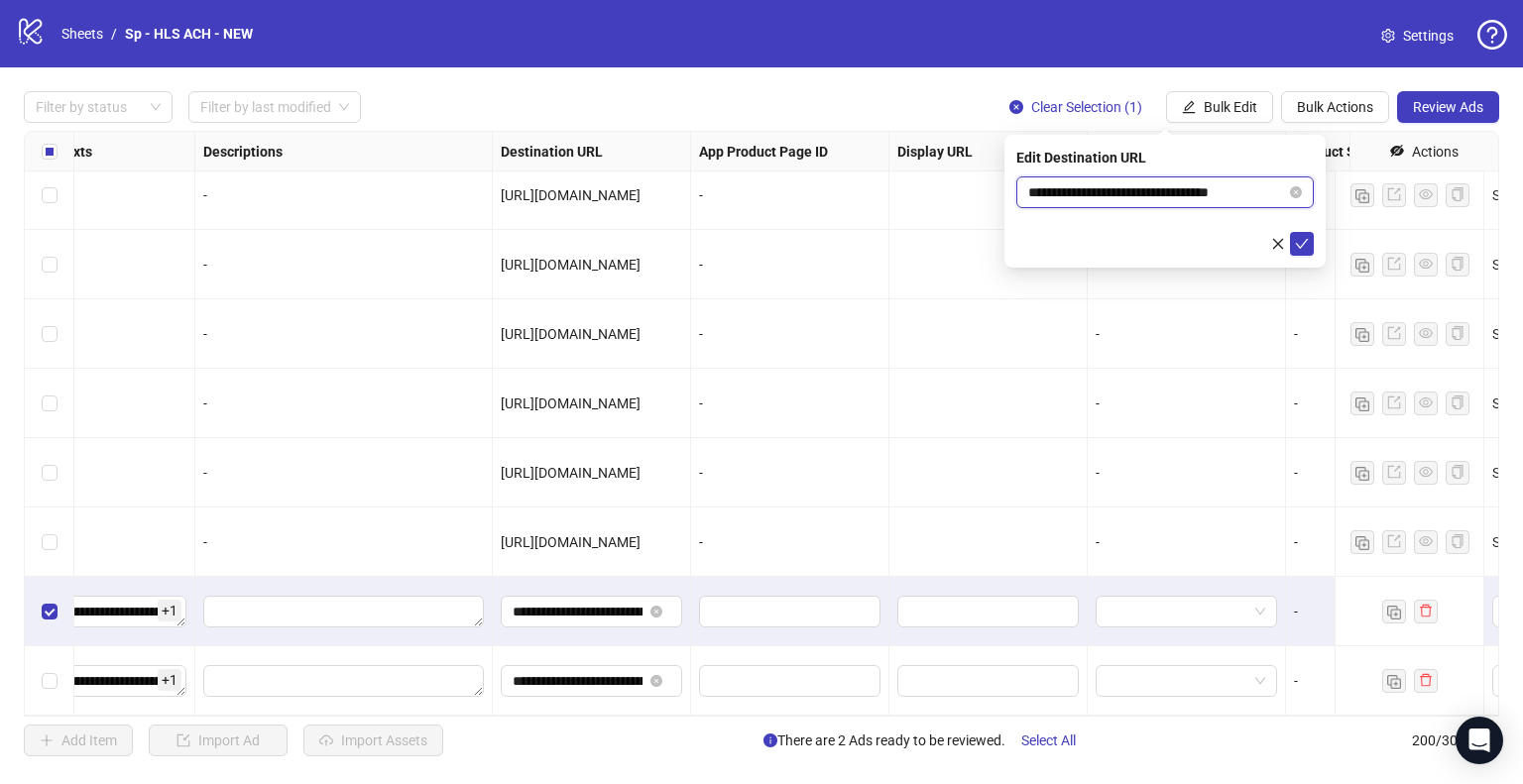 type on "**********" 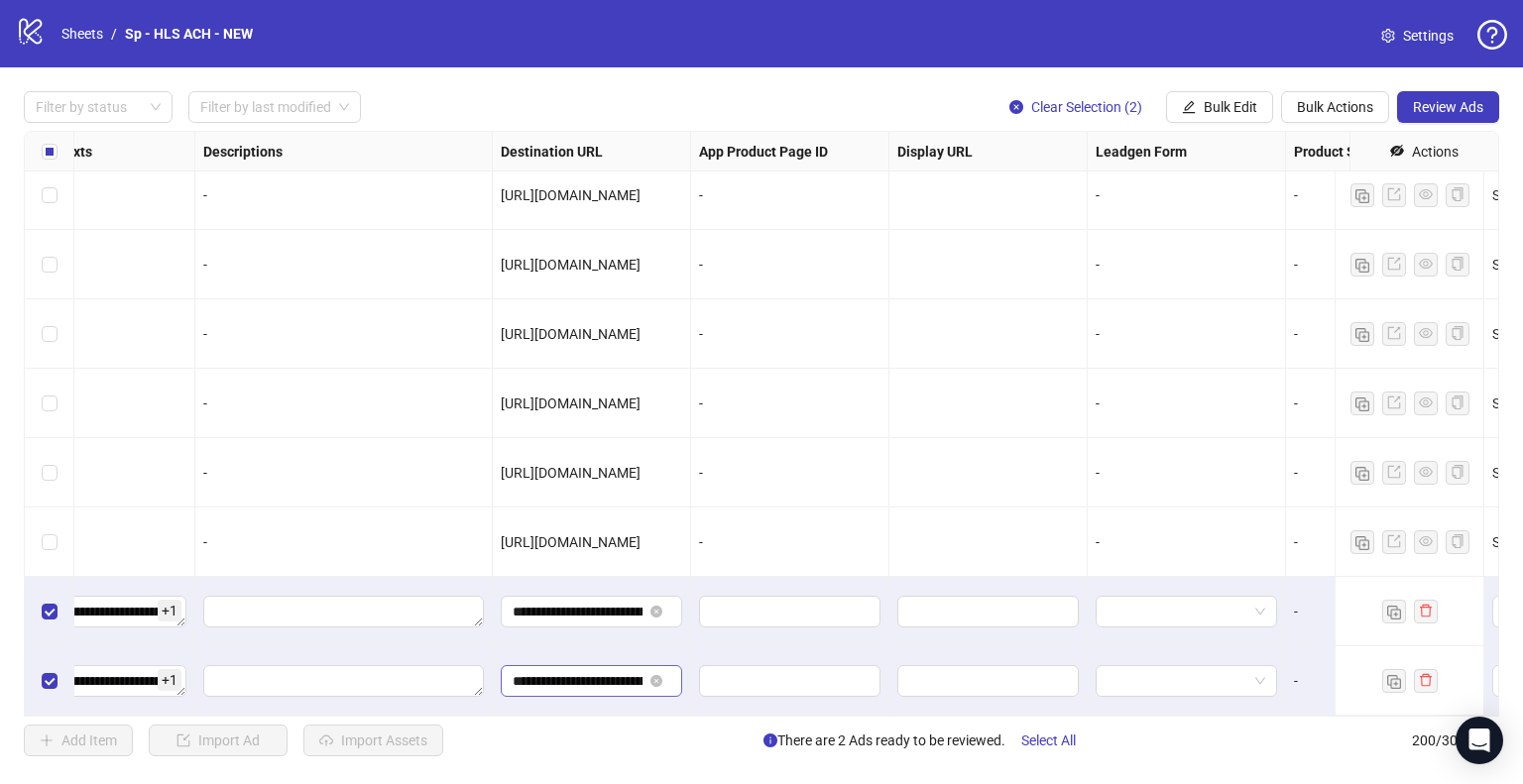 scroll, scrollTop: 0, scrollLeft: 96, axis: horizontal 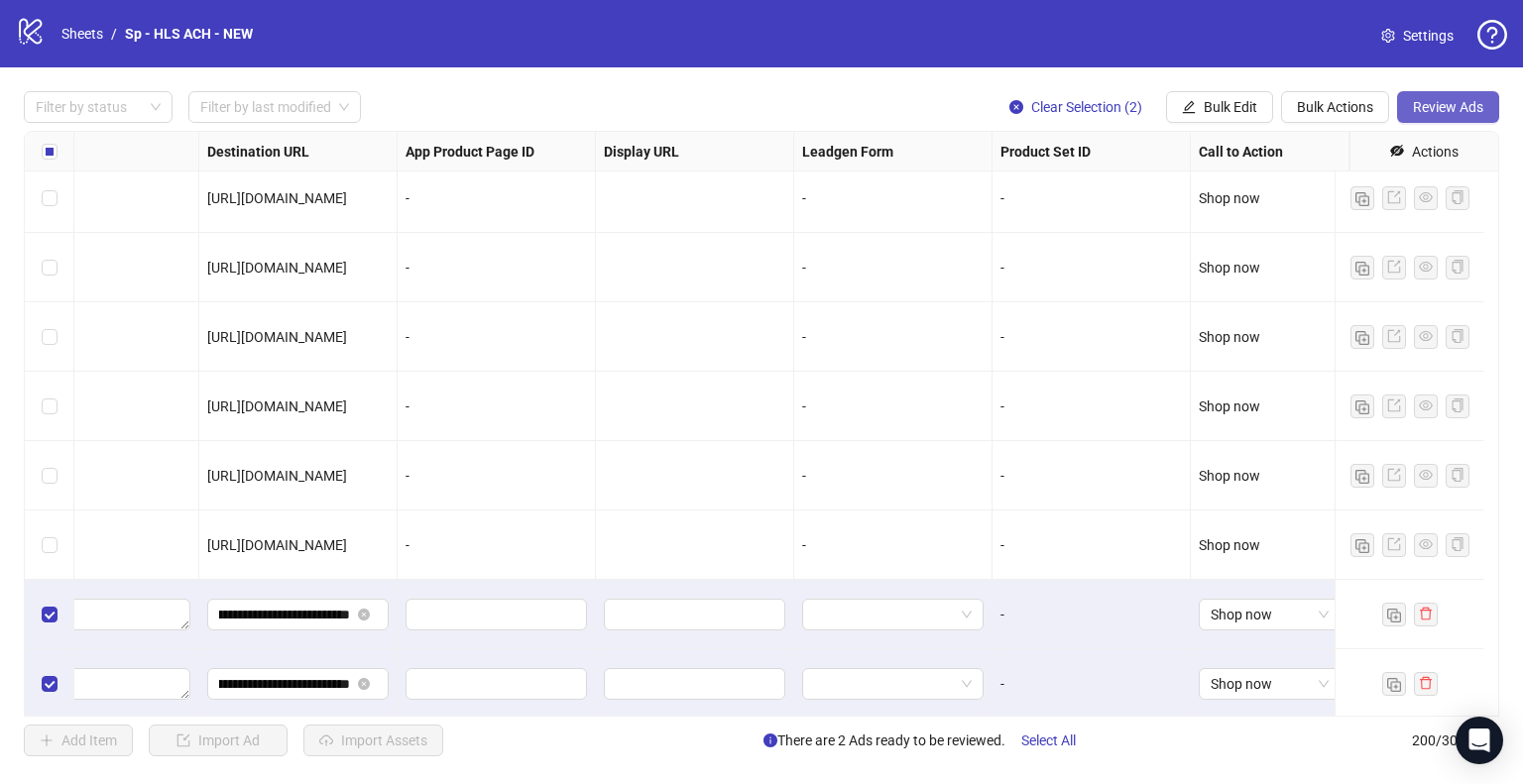 click on "Review Ads" at bounding box center (1448, 107) 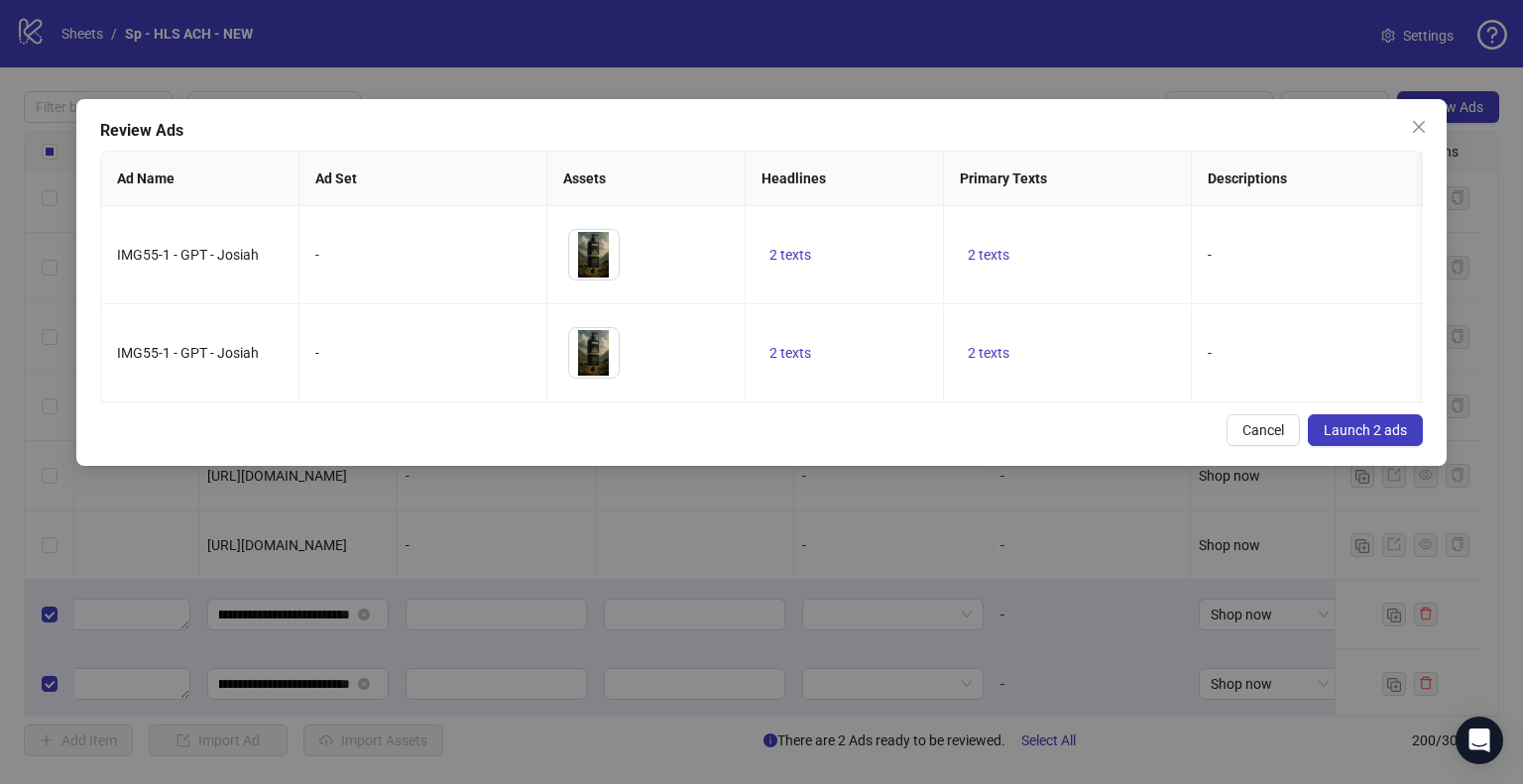 click on "Launch 2 ads" at bounding box center (1365, 430) 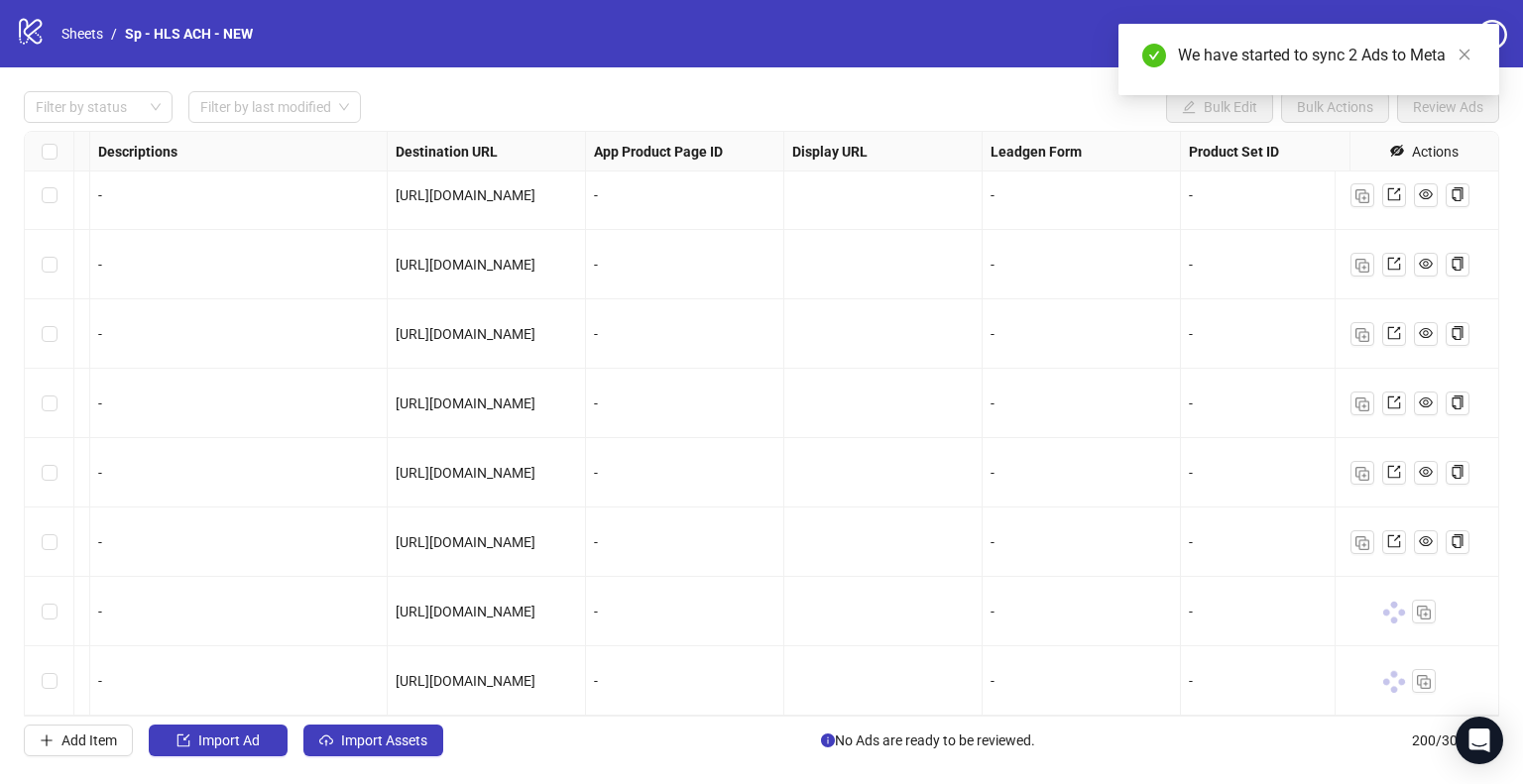 scroll, scrollTop: 13345, scrollLeft: 1475, axis: both 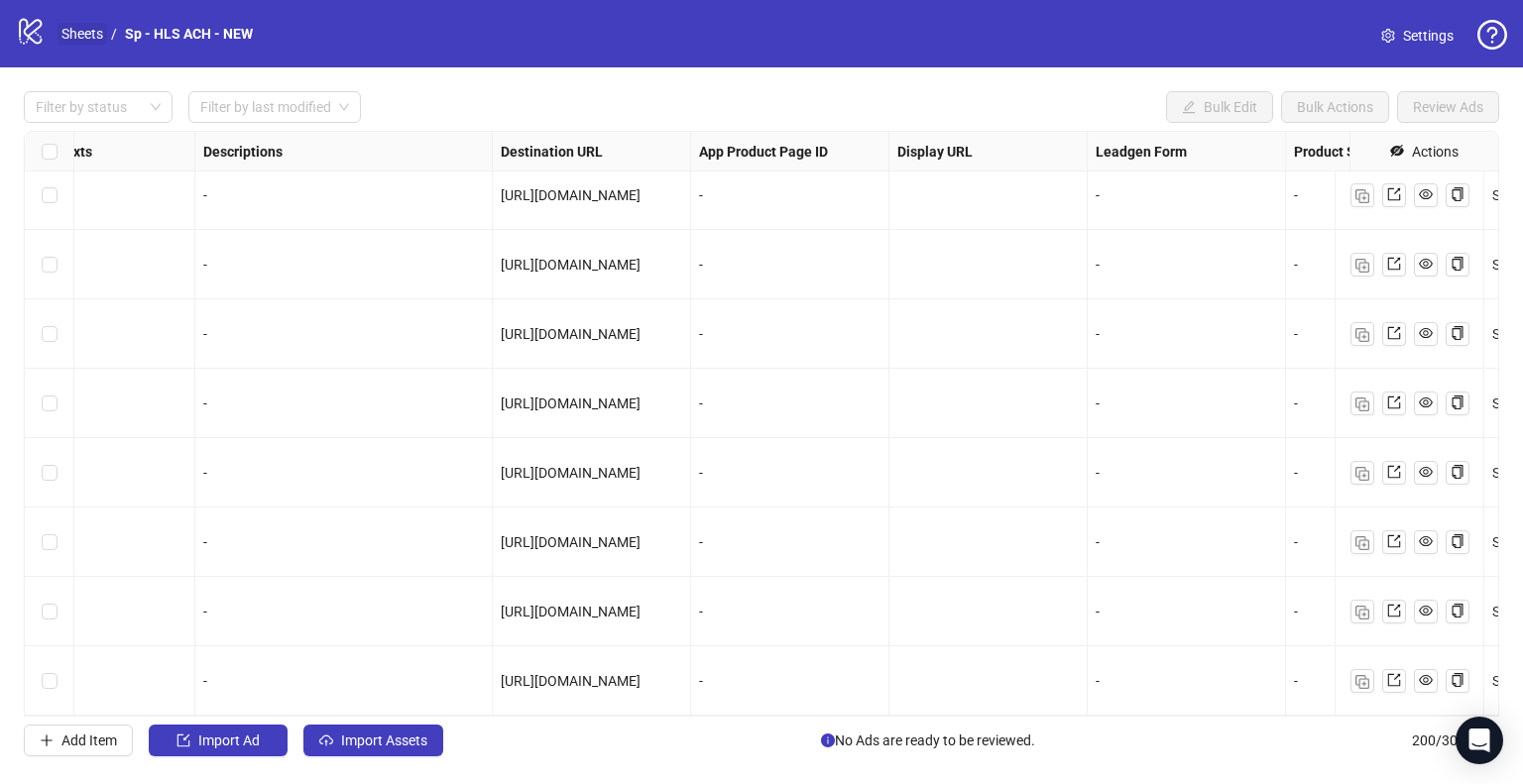 click on "Sheets" at bounding box center (82, 34) 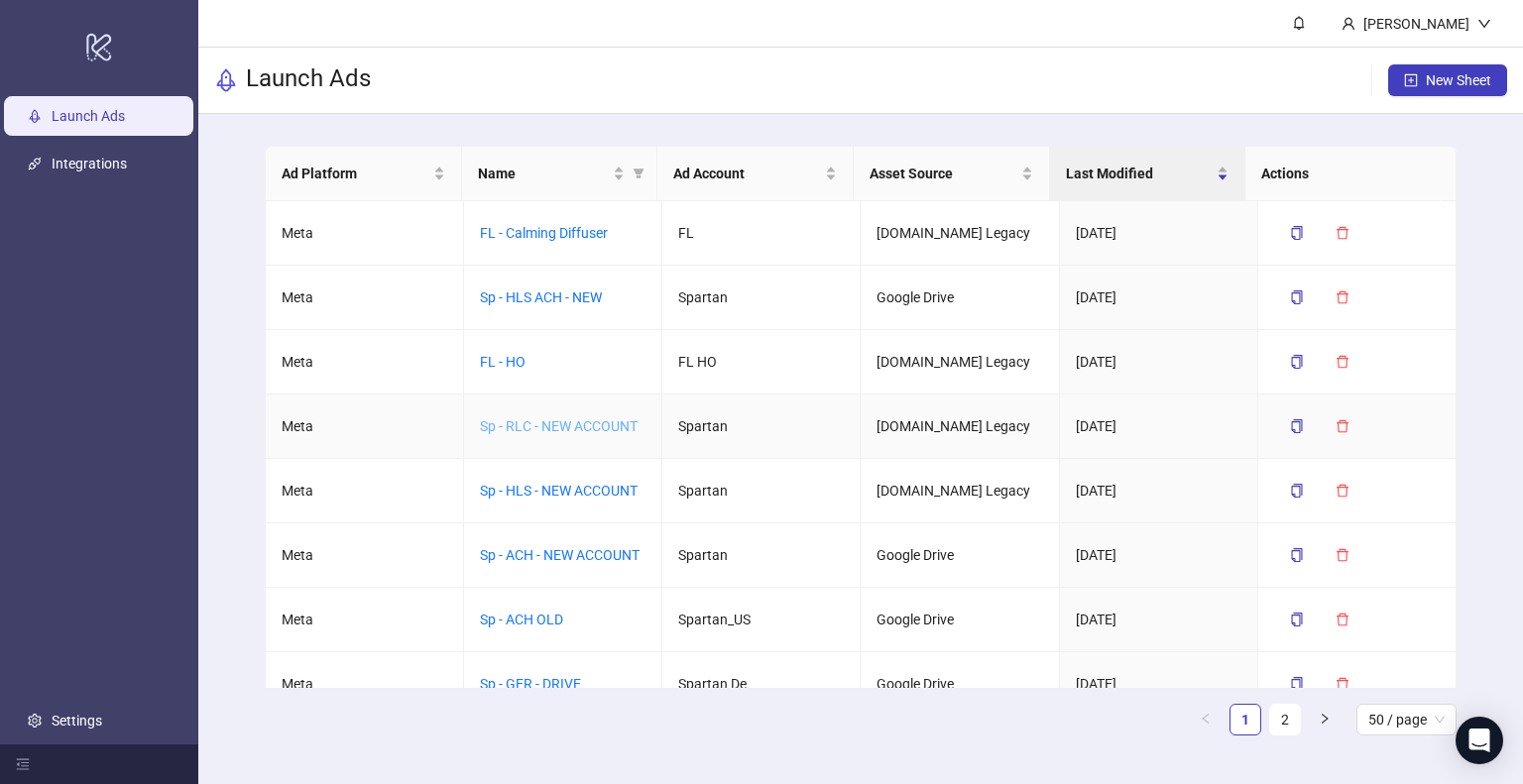 click on "Sp - RLC - NEW ACCOUNT" at bounding box center (558, 426) 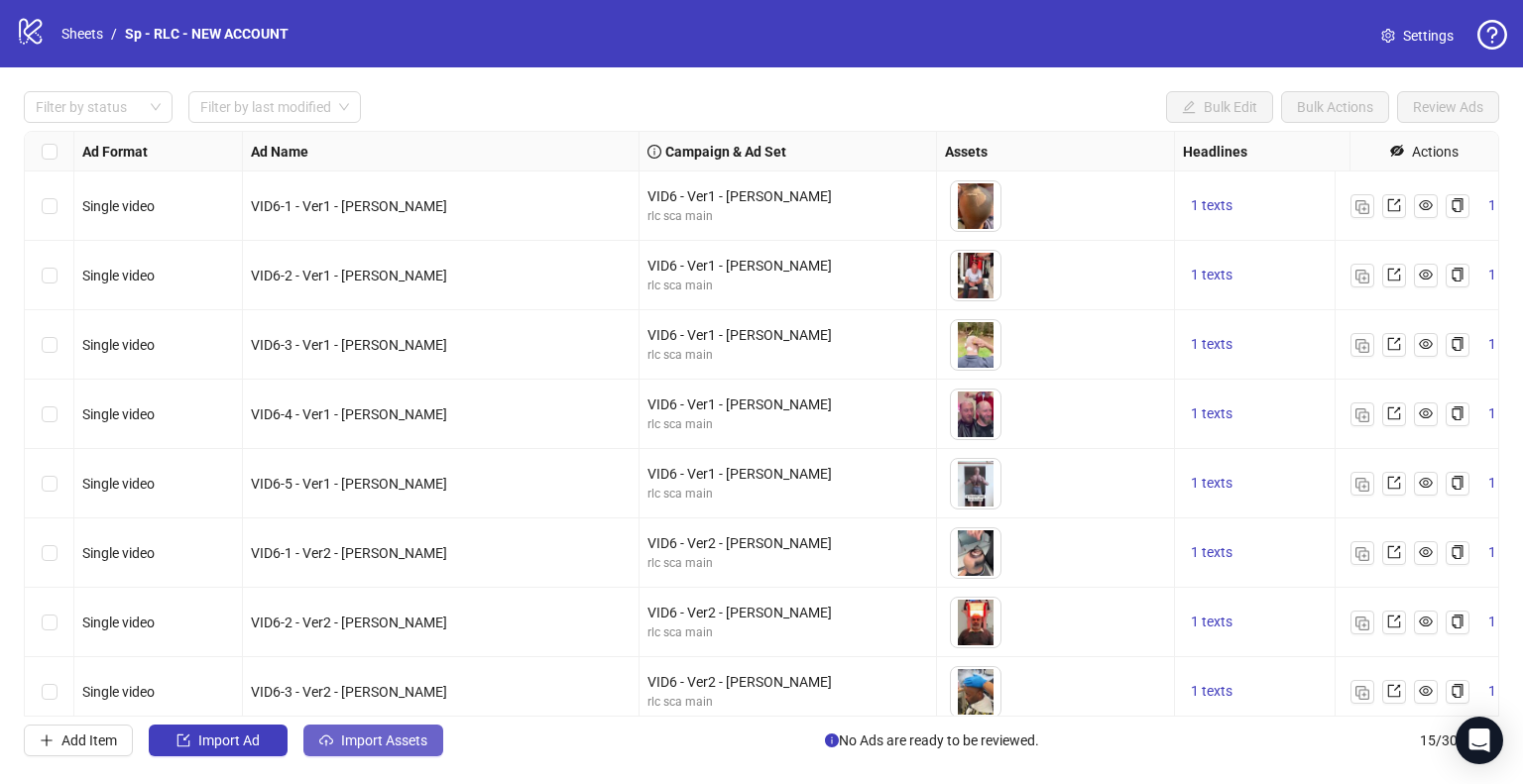 click on "Import Assets" at bounding box center [384, 740] 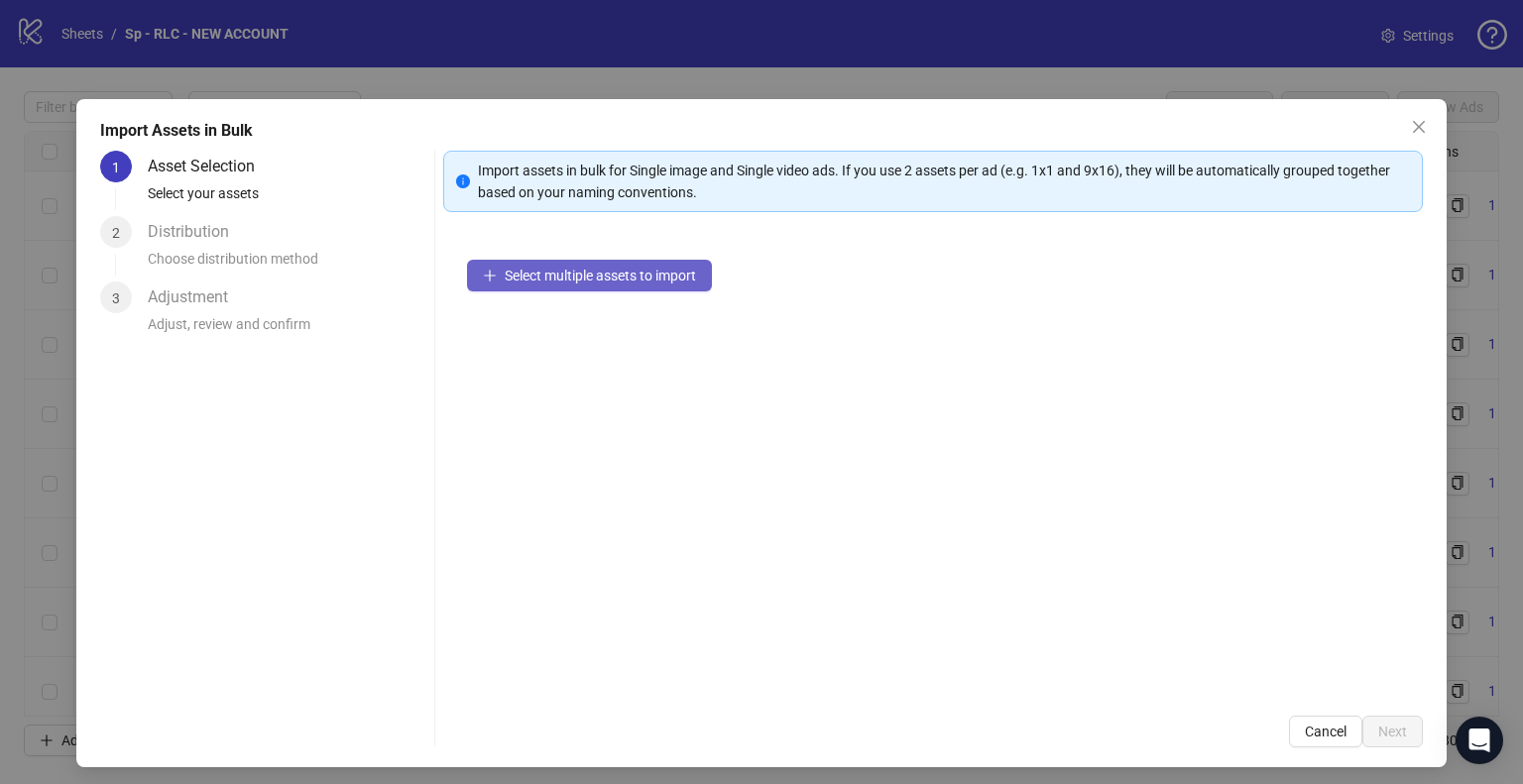 click on "Select multiple assets to import" at bounding box center [600, 276] 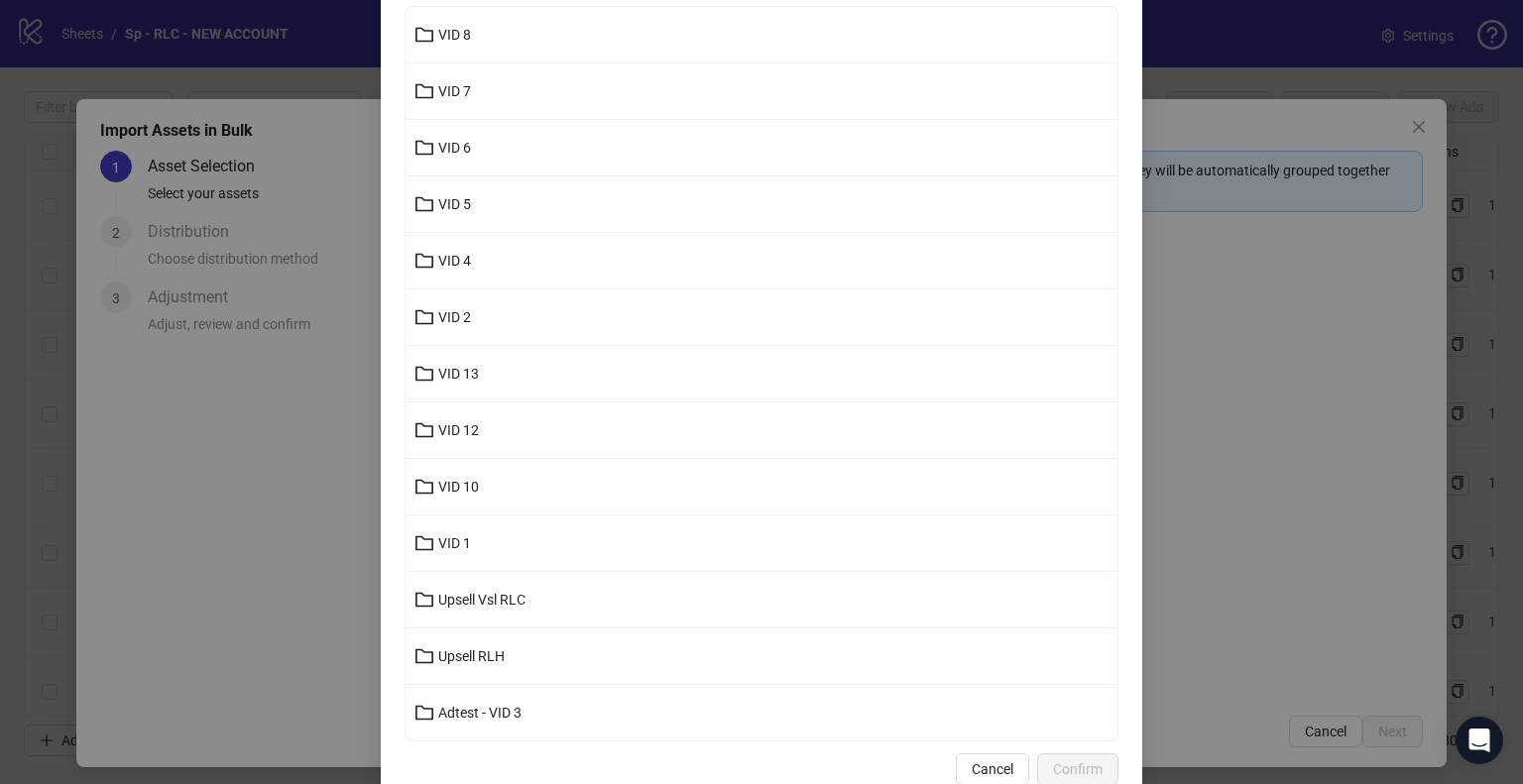 scroll, scrollTop: 212, scrollLeft: 0, axis: vertical 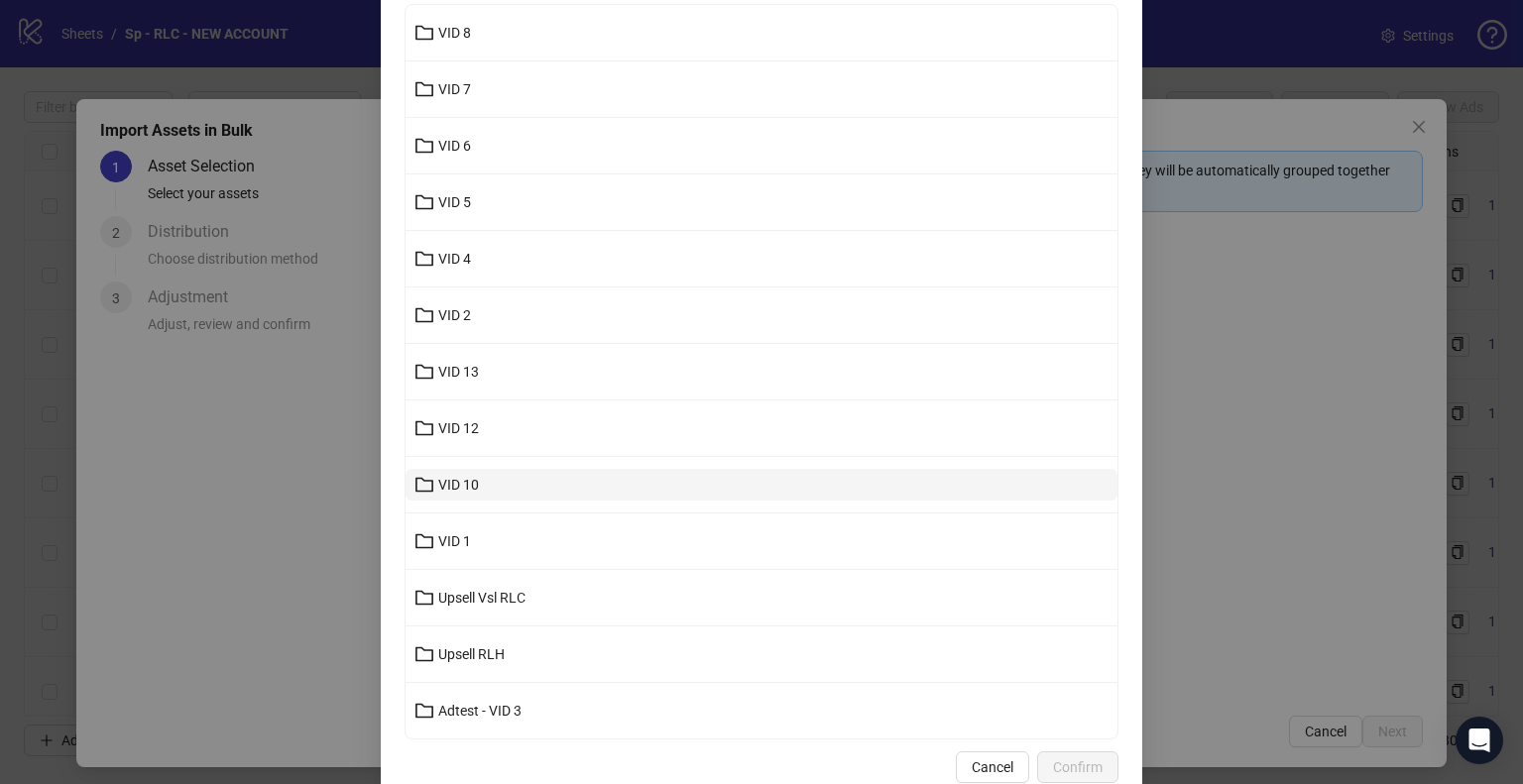 click on "VID 10" at bounding box center (762, 485) 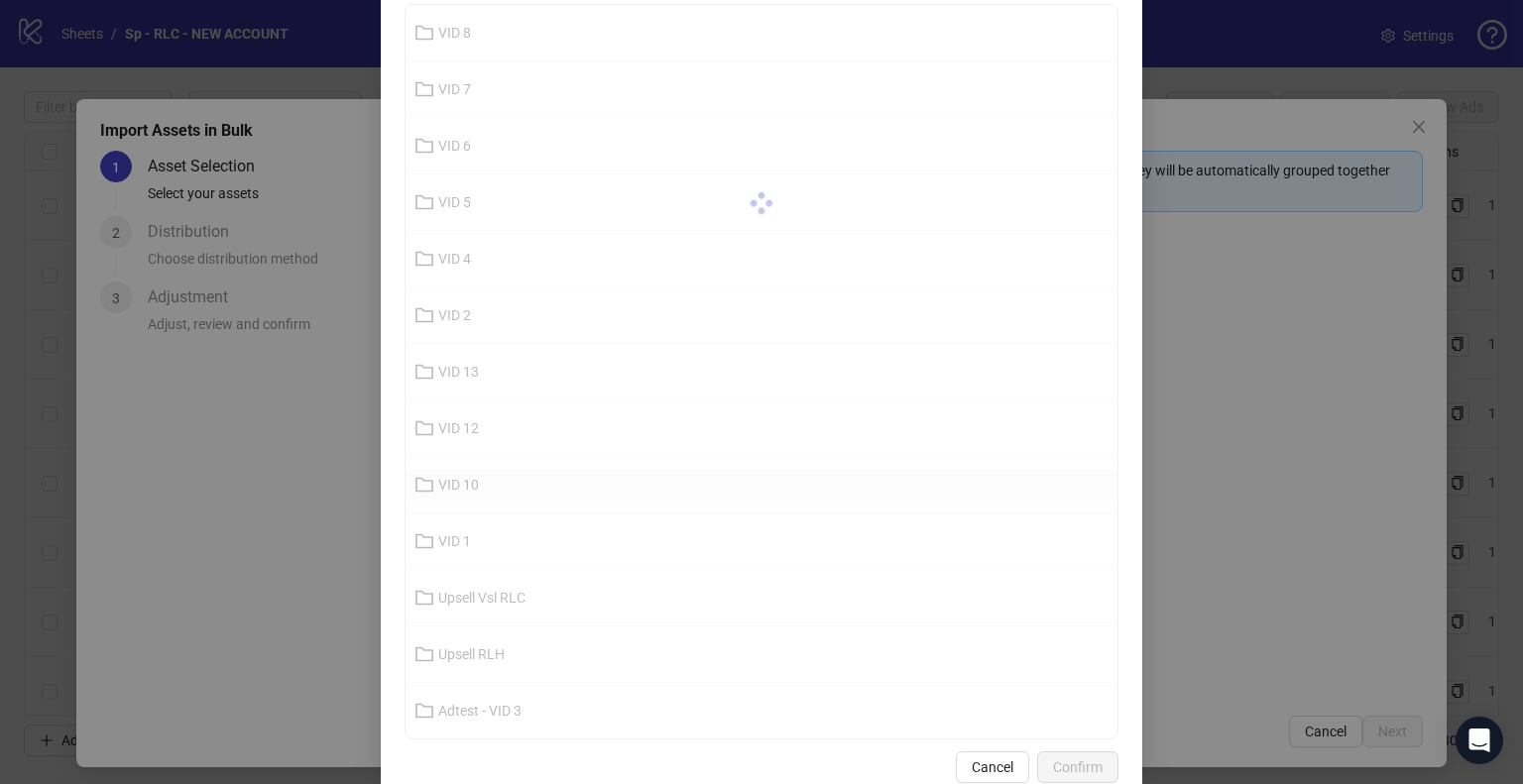 scroll, scrollTop: 0, scrollLeft: 0, axis: both 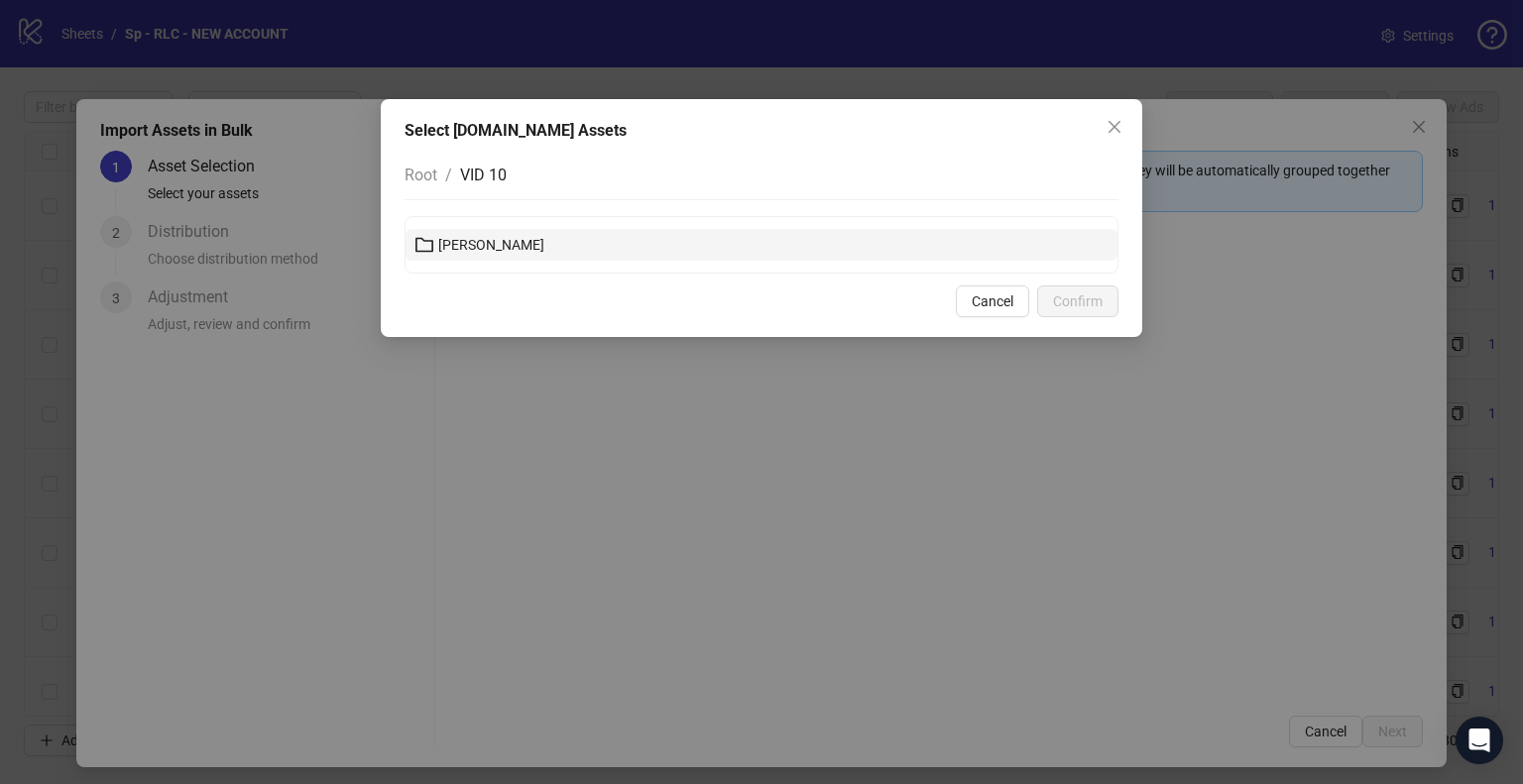 click on "[PERSON_NAME]" at bounding box center [491, 245] 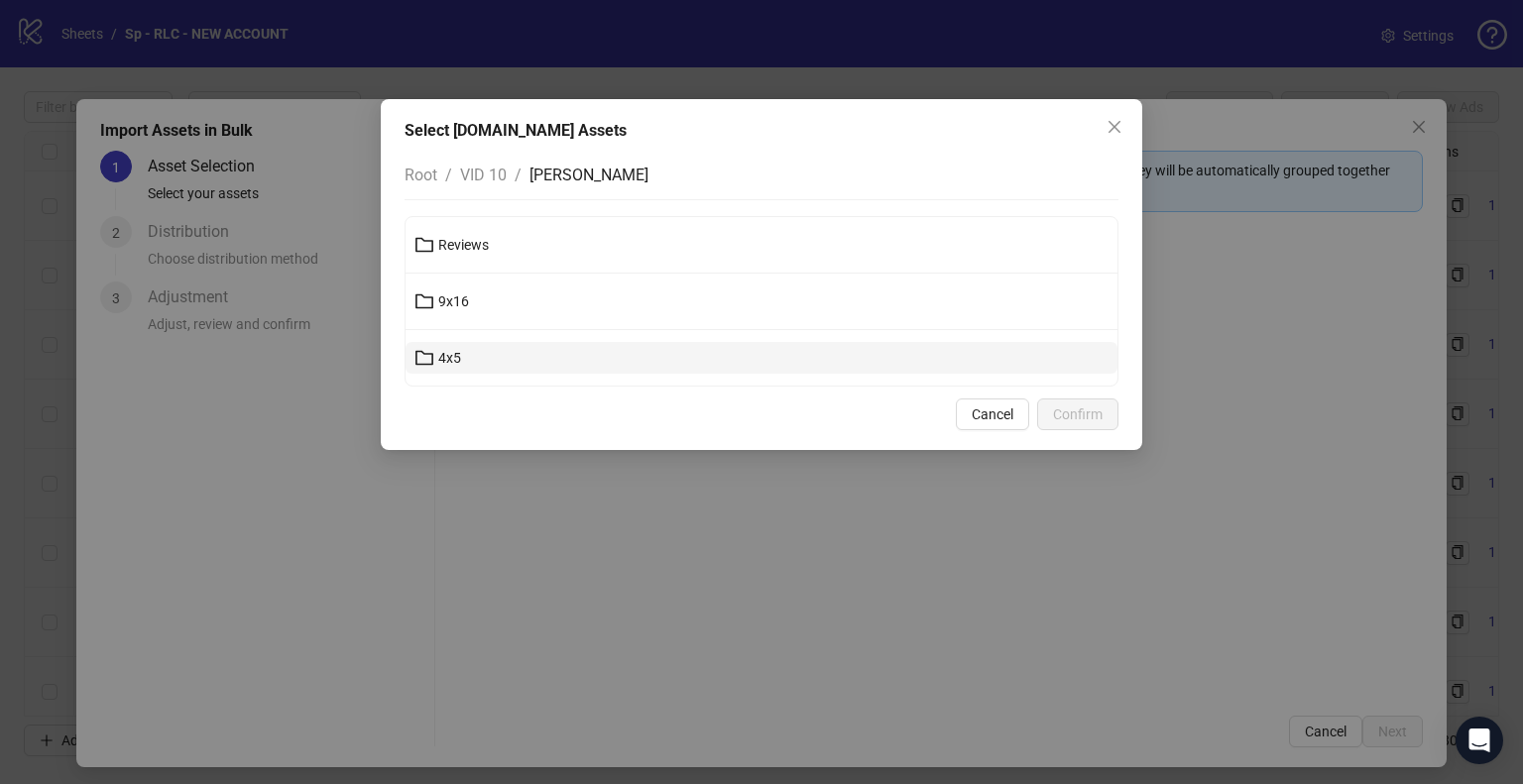 click on "4x5" at bounding box center [762, 358] 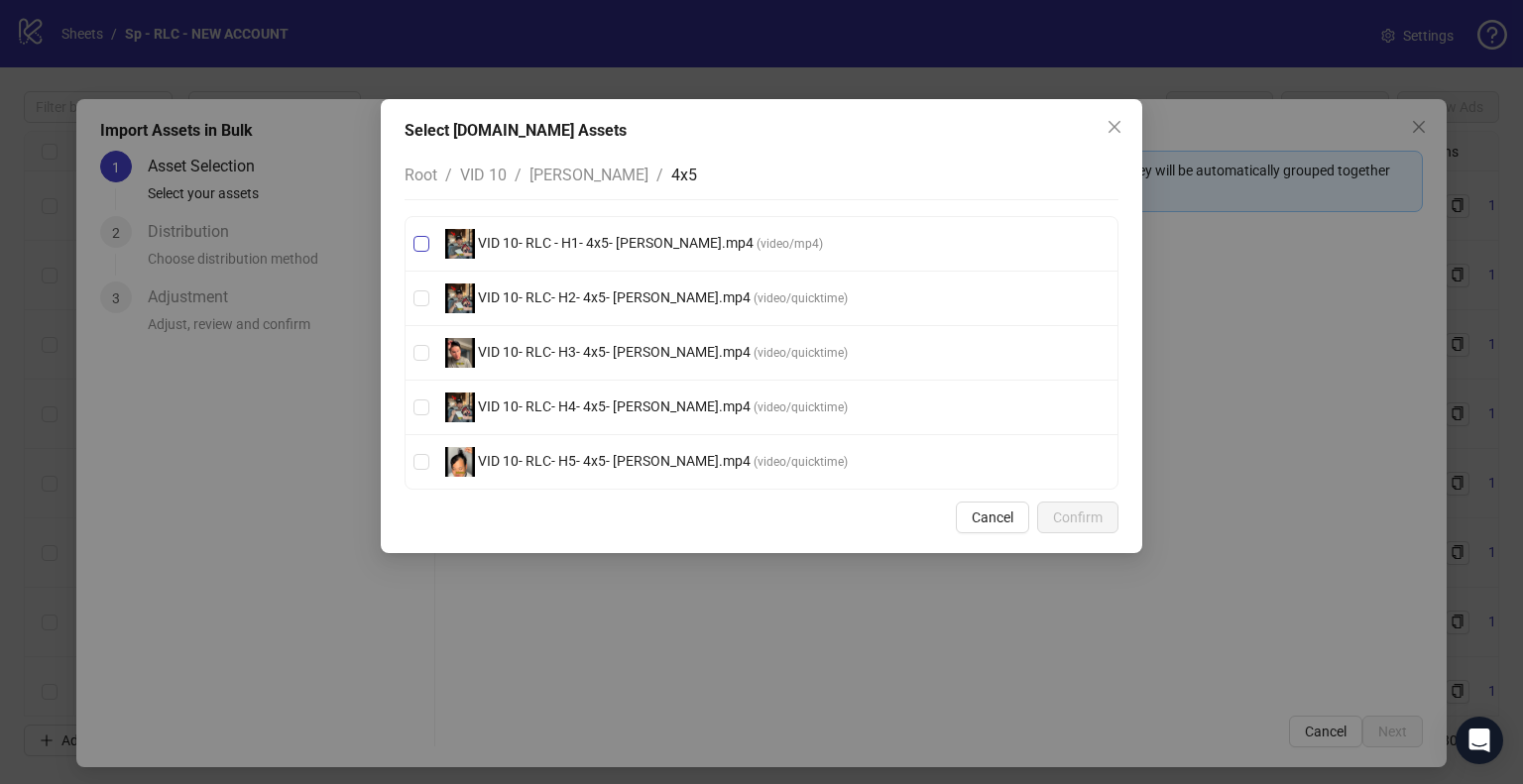 click on "VID 10- RLC - H1- 4x5- [PERSON_NAME].mp4" at bounding box center (616, 243) 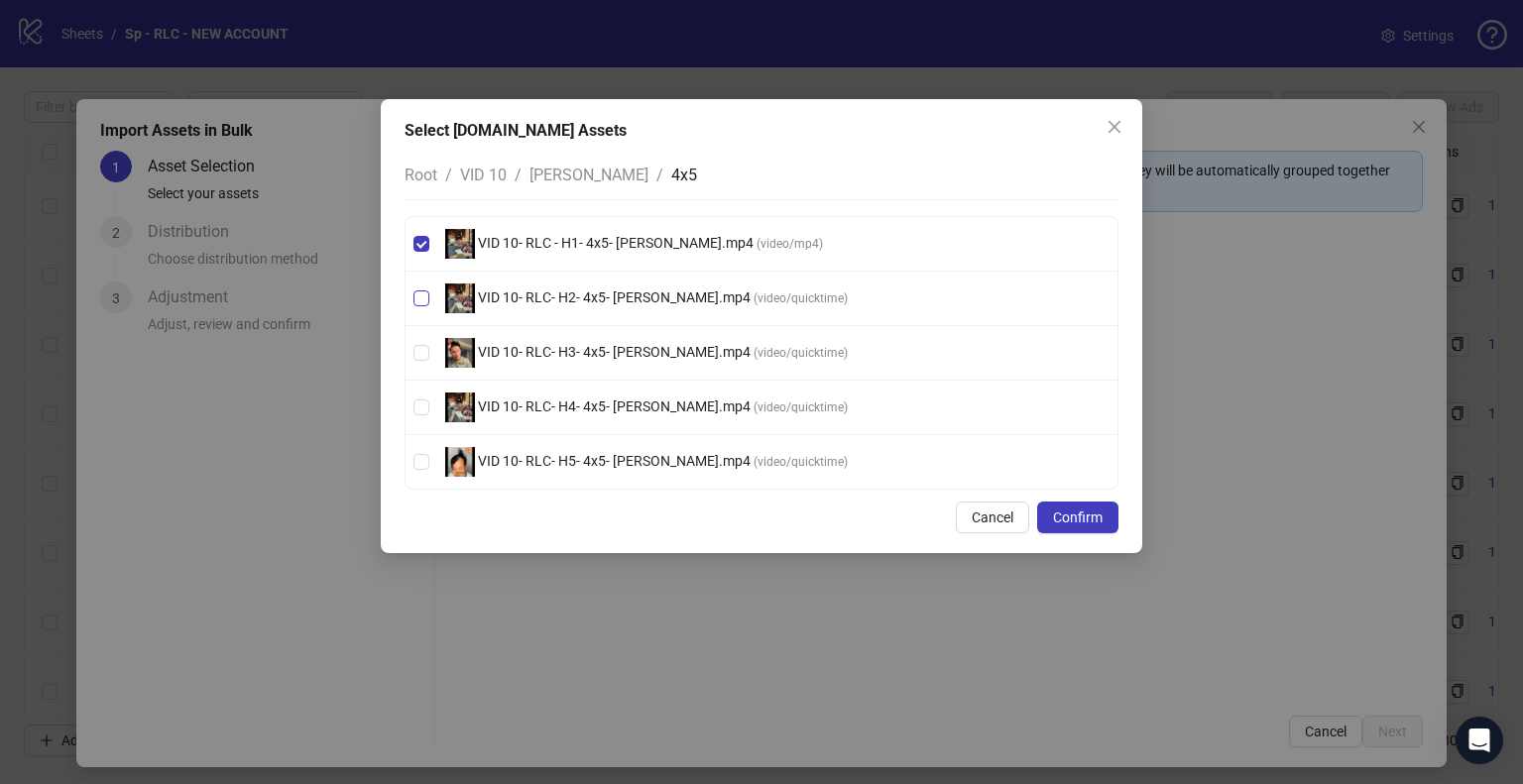 click on "VID 10- RLC- H2- 4x5- [PERSON_NAME].mp4" at bounding box center (614, 297) 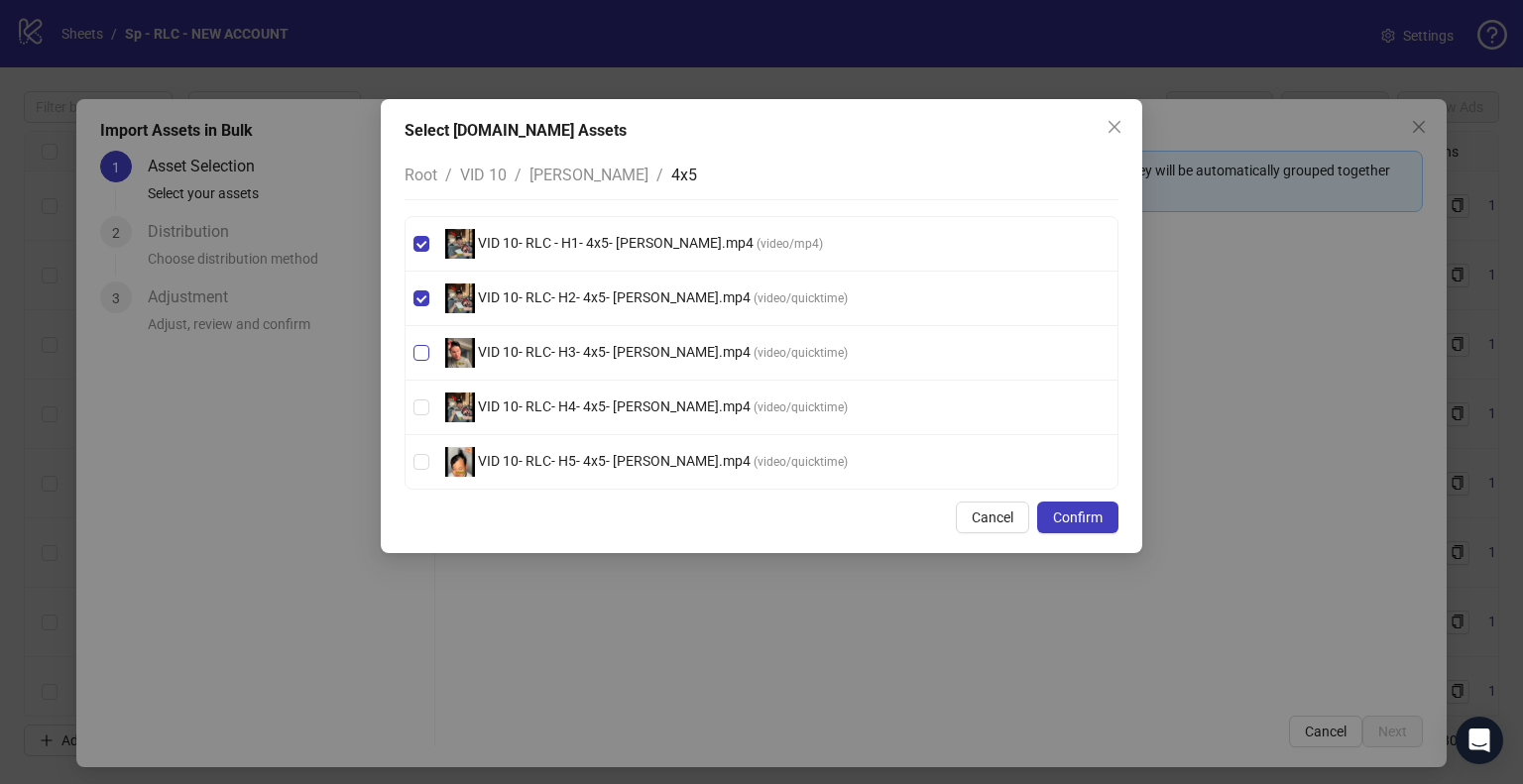 click on "VID 10- RLC- H3- 4x5- [PERSON_NAME].mp4   ( video/quicktime )" at bounding box center [646, 353] 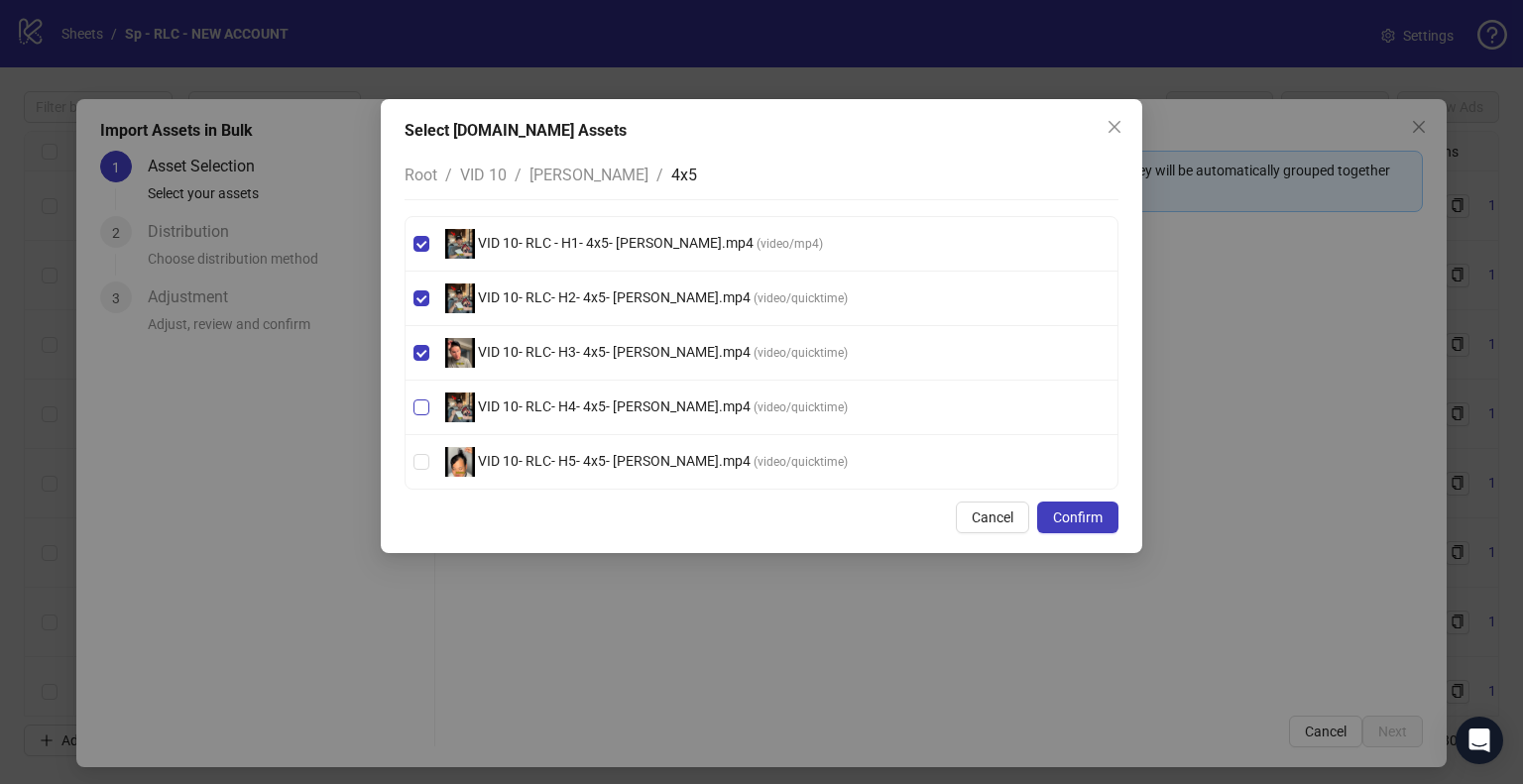 click on "VID 10- RLC- H4- 4x5- [PERSON_NAME].mp4" at bounding box center [614, 406] 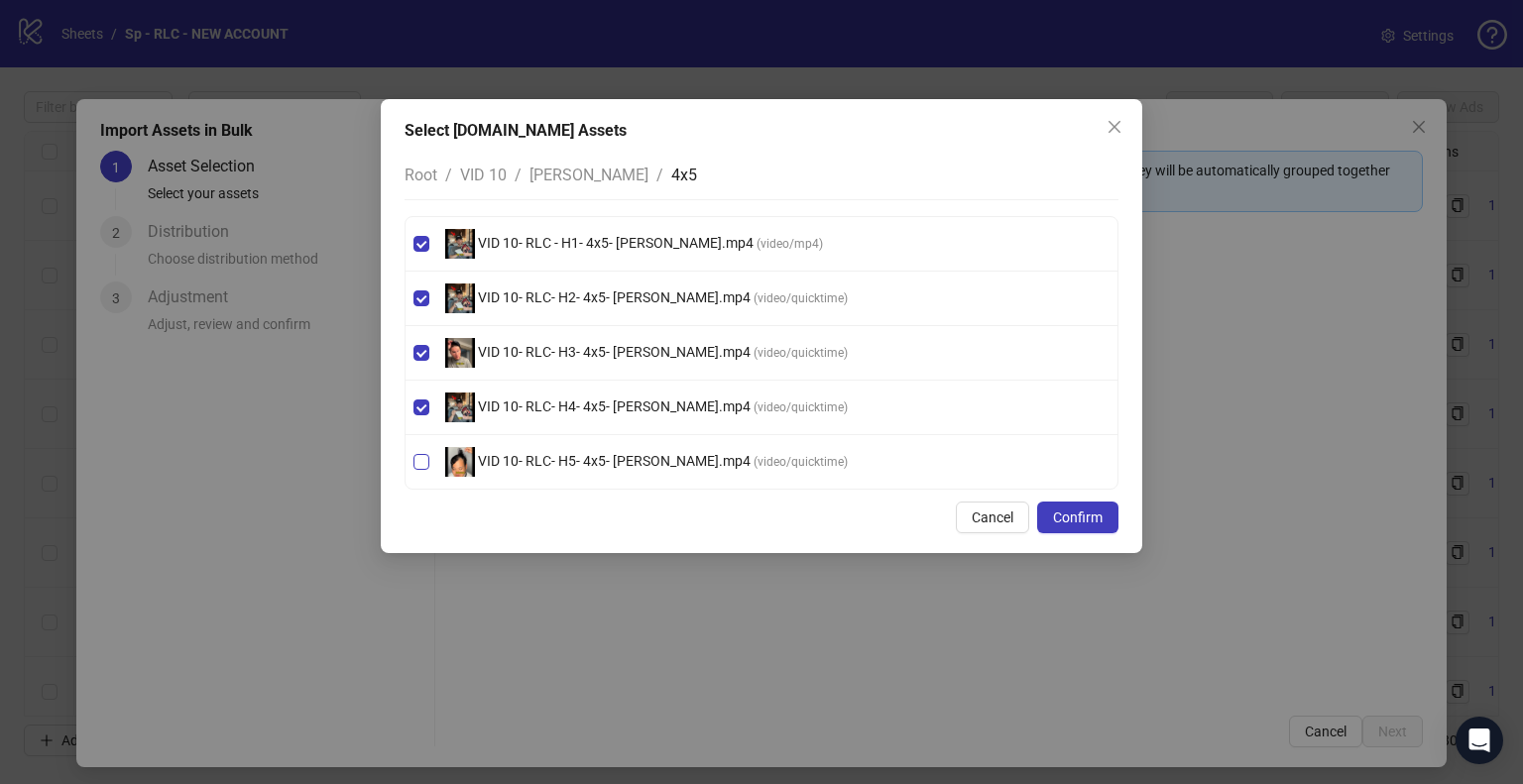 click on "VID 10- RLC- H5- 4x5- [PERSON_NAME].mp4   ( video/quicktime )" at bounding box center [646, 462] 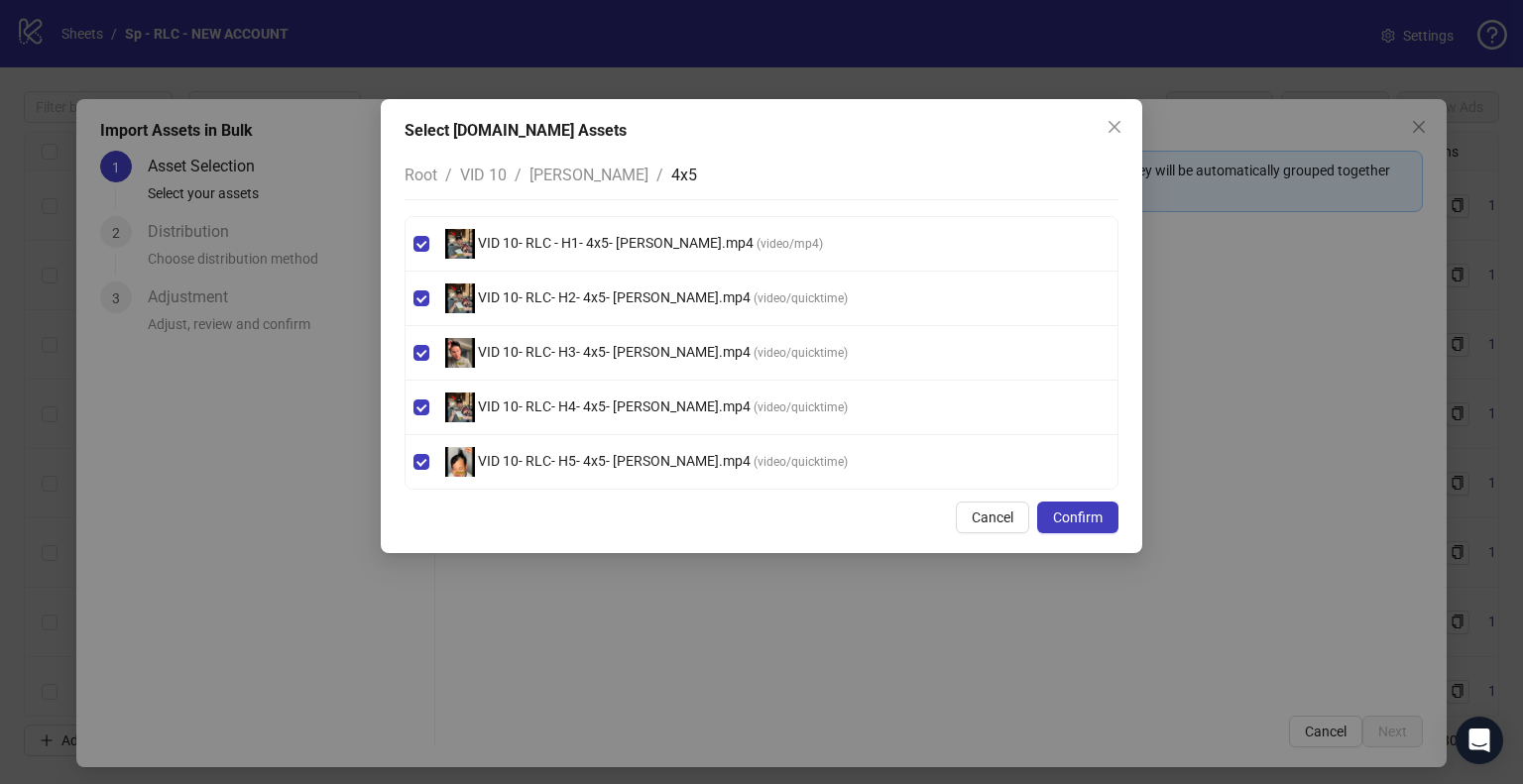 click on "[PERSON_NAME]" at bounding box center [589, 174] 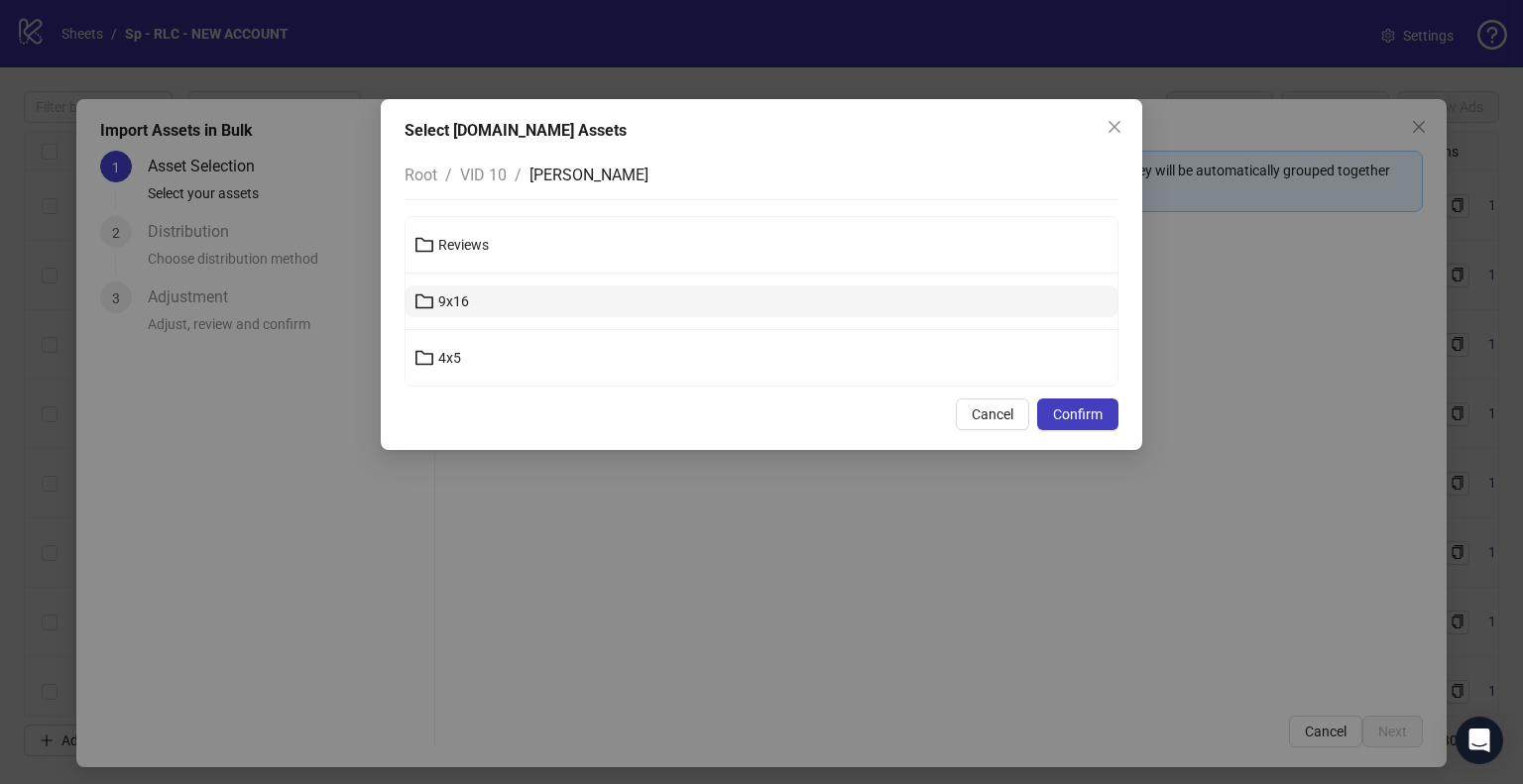 click on "9x16" at bounding box center [762, 301] 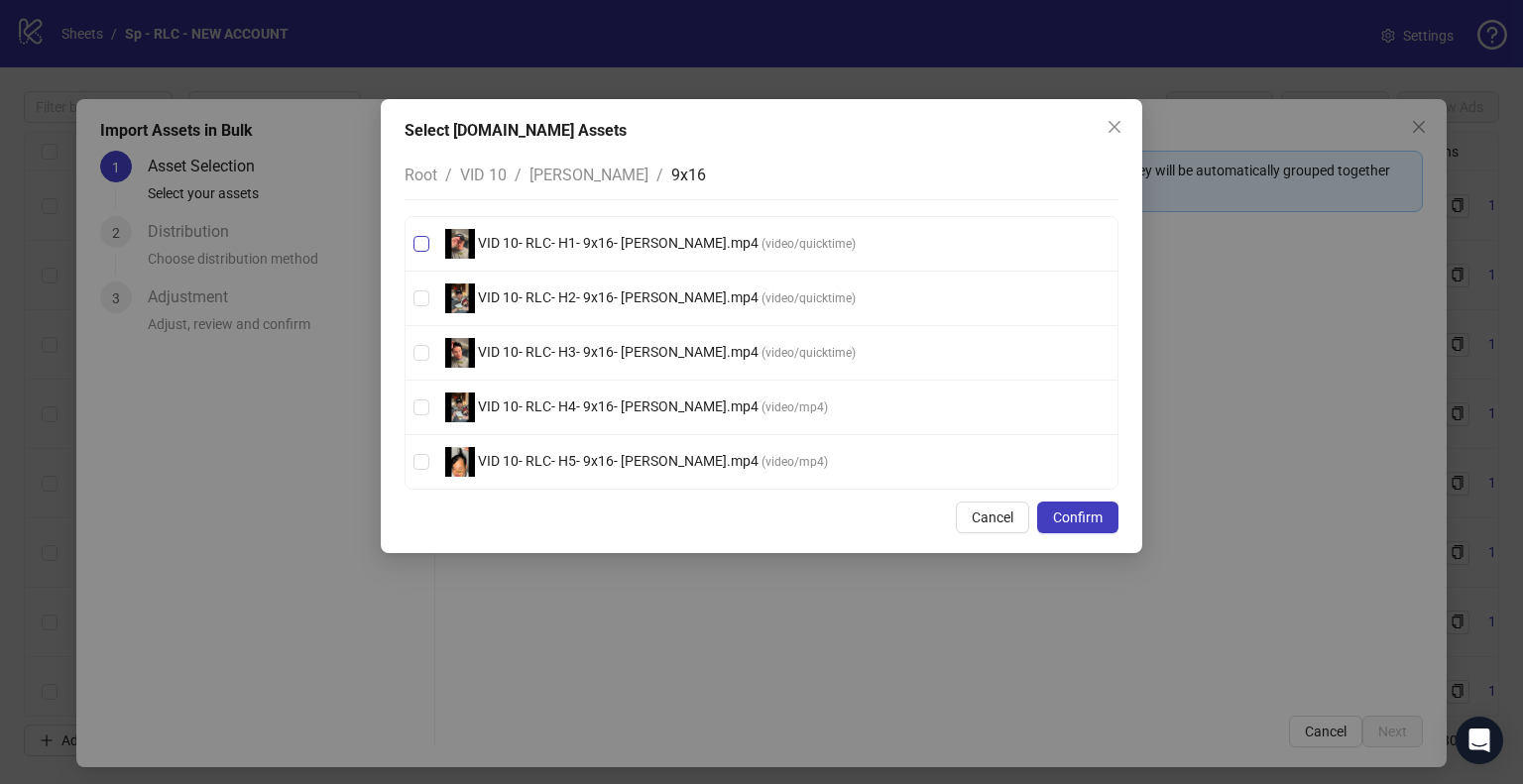 click on "VID 10- RLC- H1- 9x16- [PERSON_NAME].mp4" at bounding box center [618, 243] 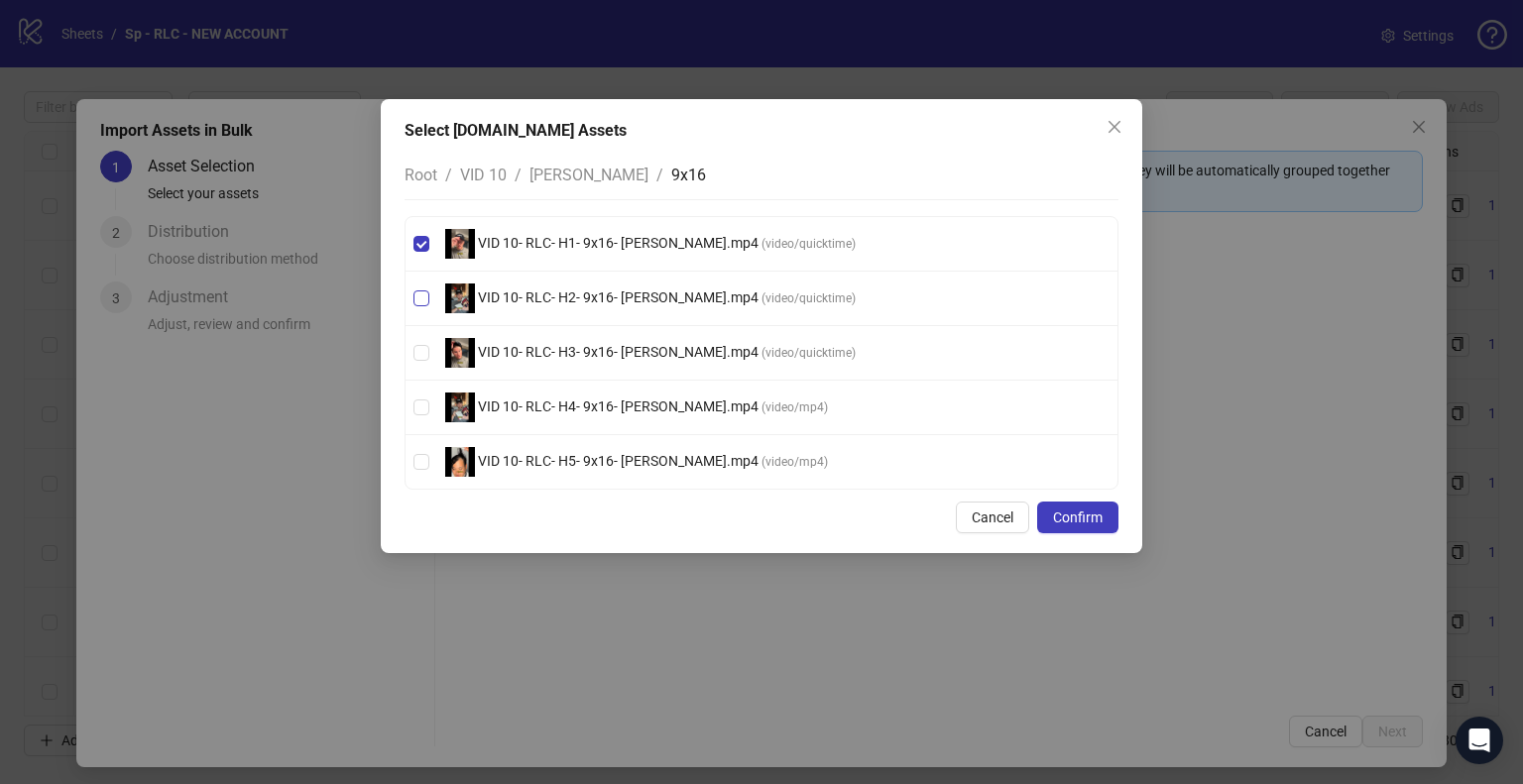 click on "VID 10- RLC- H2- 9x16- [PERSON_NAME].mp4" at bounding box center [618, 297] 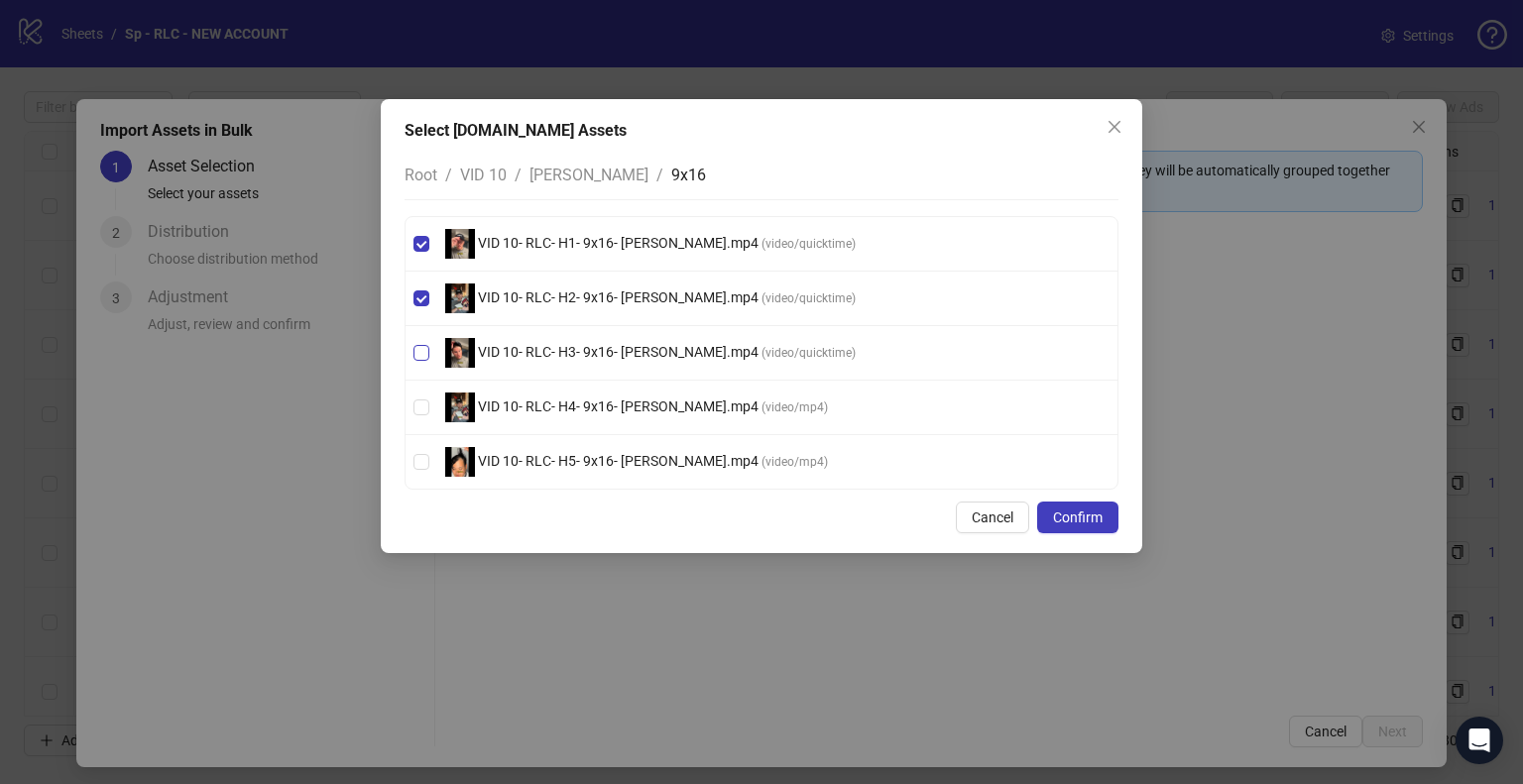 click on "VID 10- RLC- H3- 9x16- [PERSON_NAME].mp4" at bounding box center (618, 352) 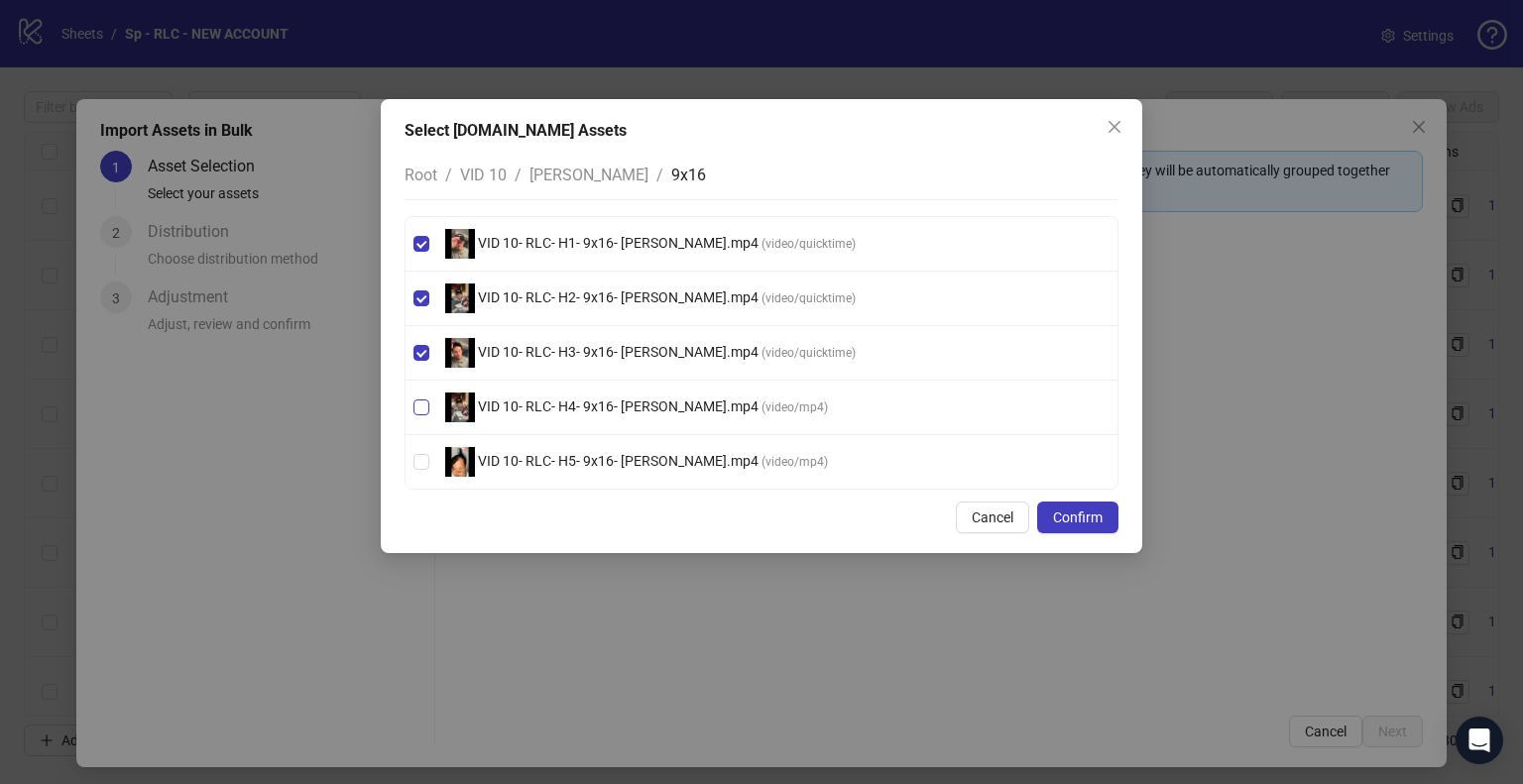 click on "VID 10- RLC- H4- 9x16- [PERSON_NAME].mp4" at bounding box center [618, 406] 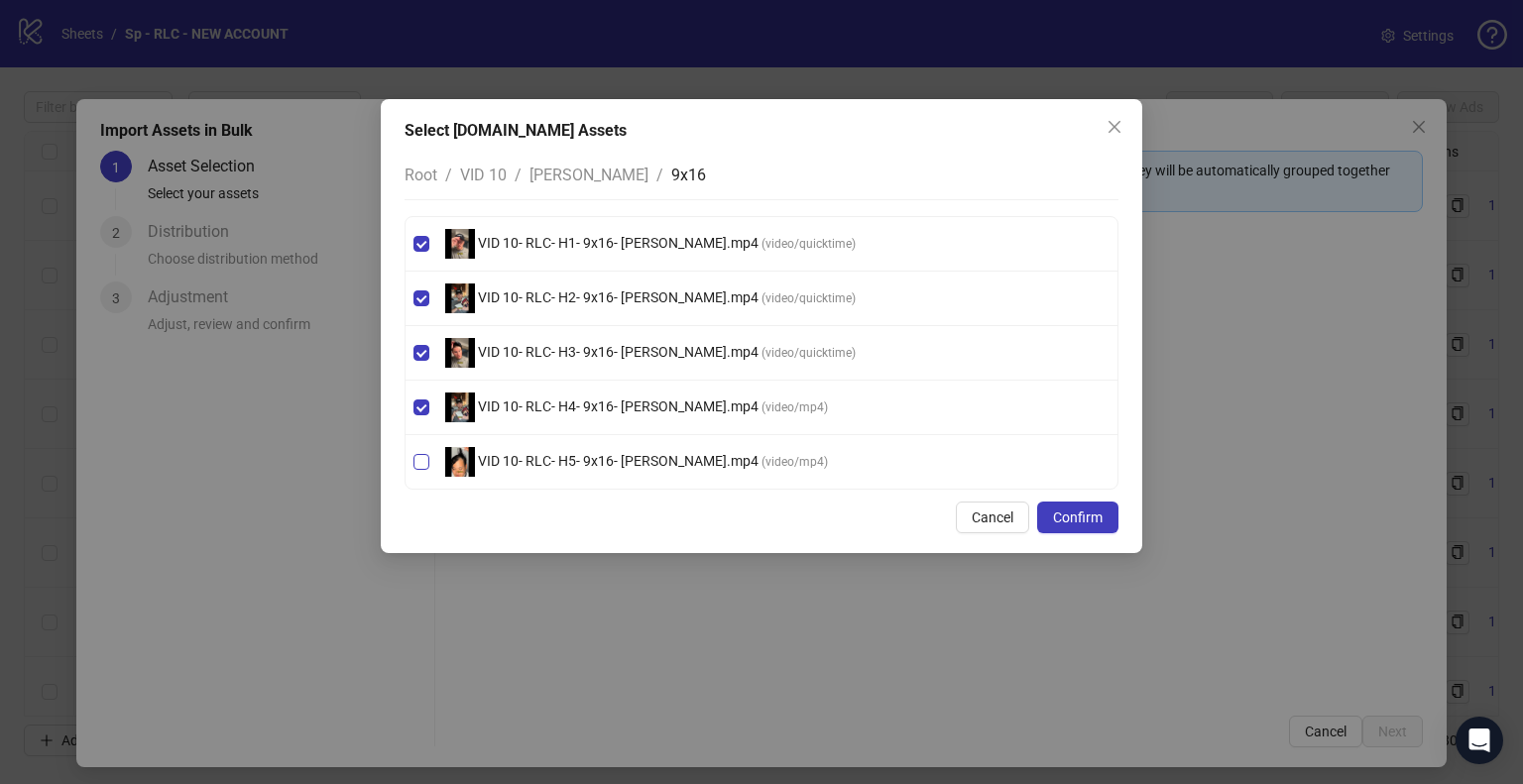 click on "VID 10- RLC- H5- 9x16- [PERSON_NAME].mp4" at bounding box center [618, 461] 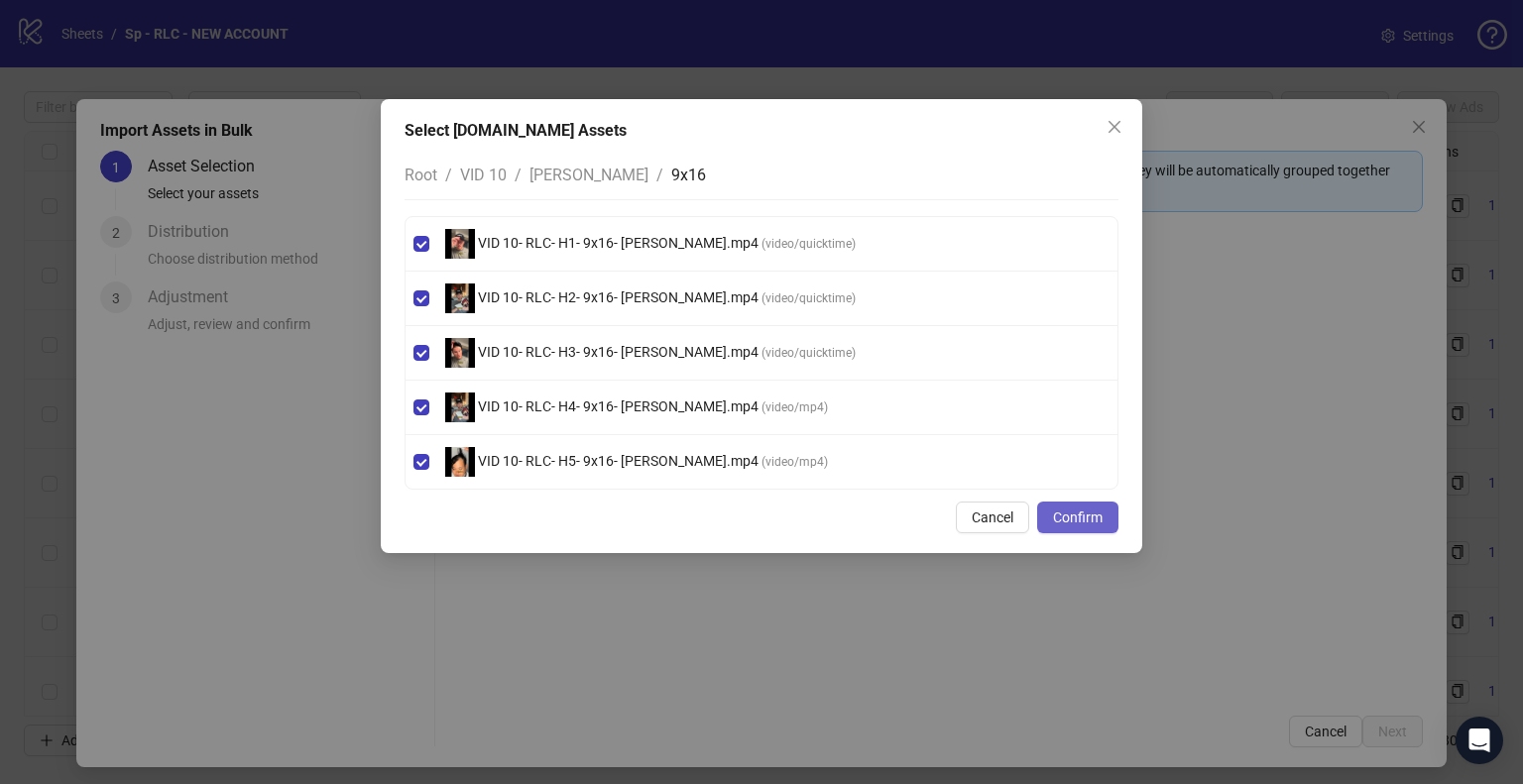 click on "Confirm" at bounding box center (1078, 517) 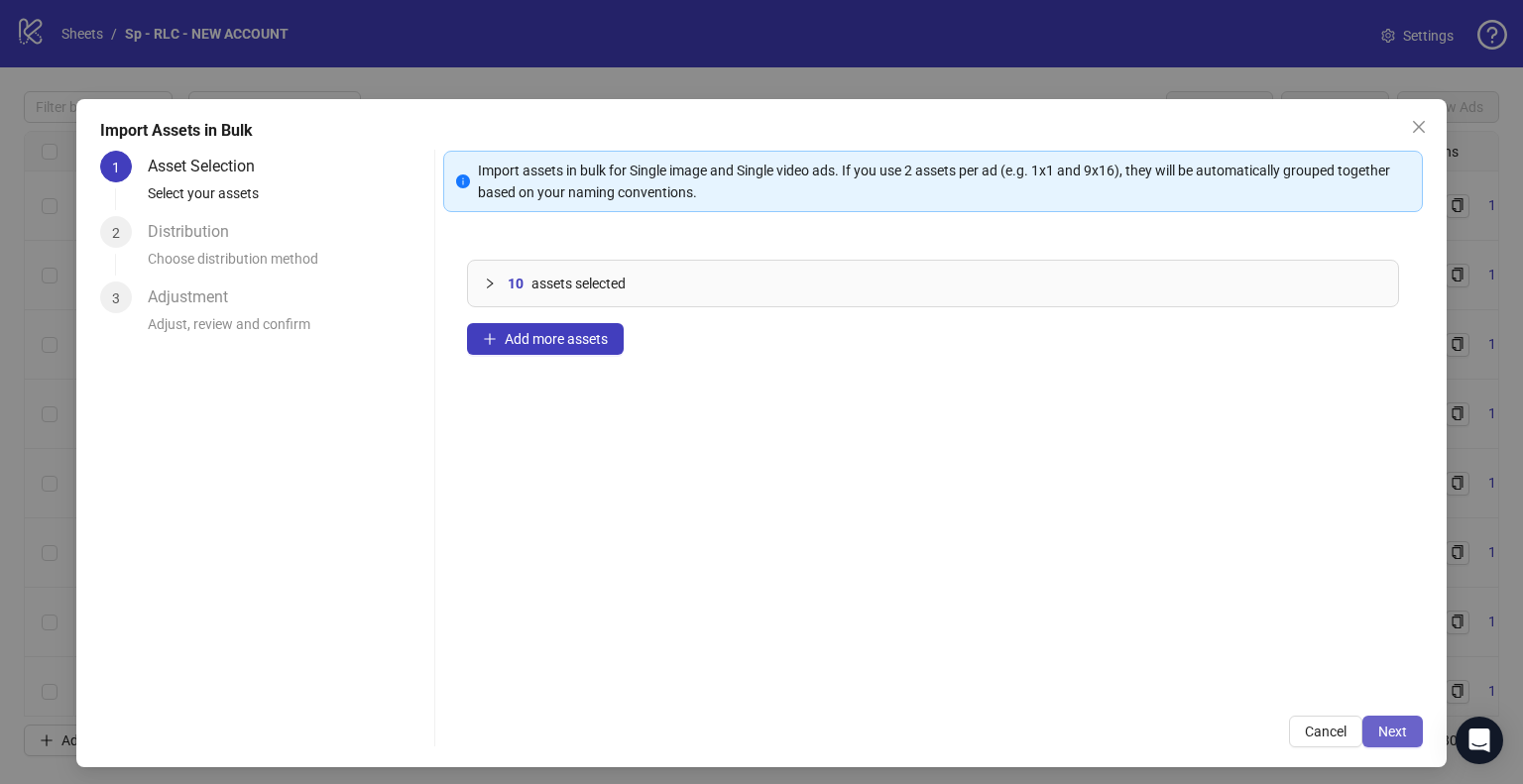 click on "Next" at bounding box center (1392, 731) 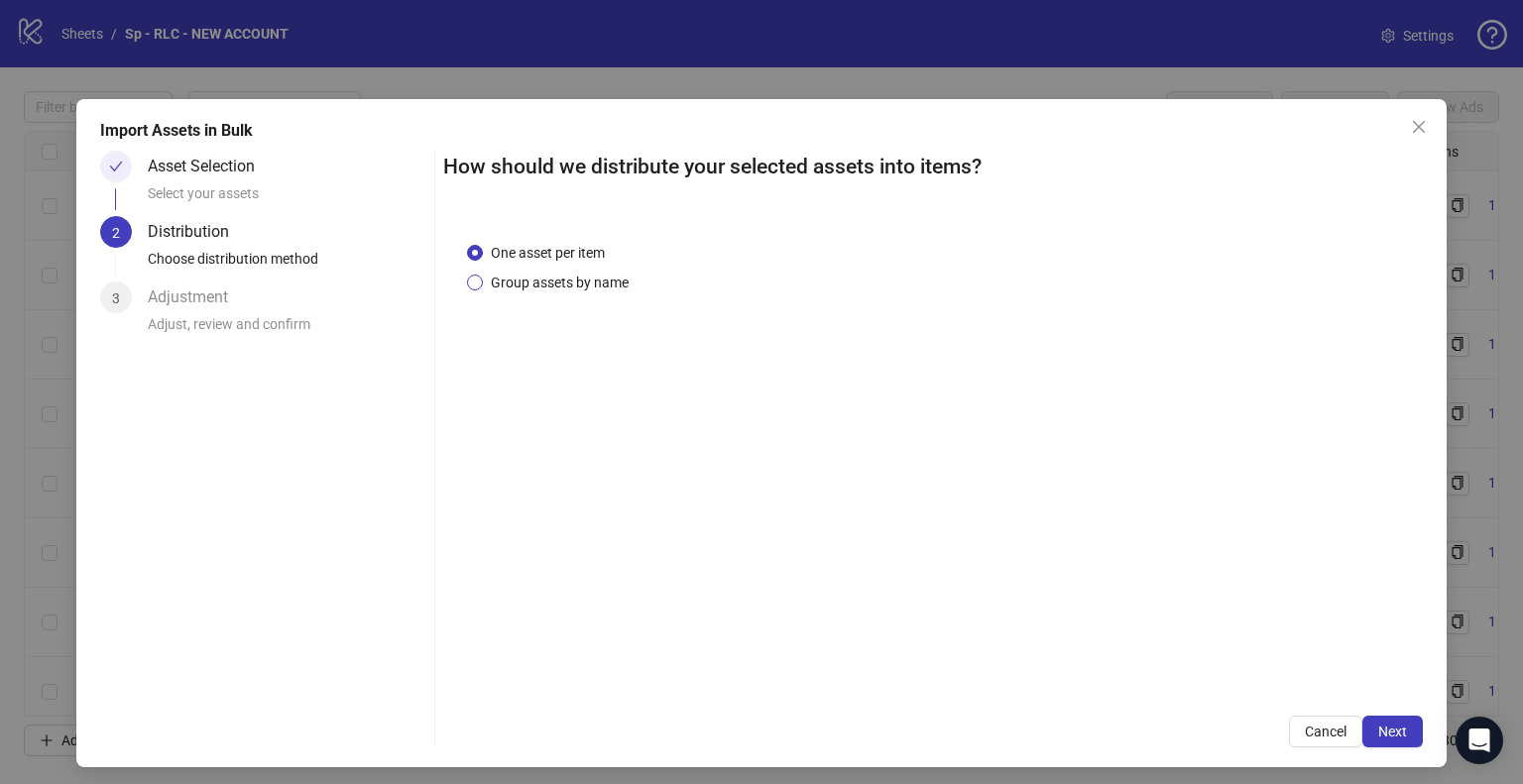 click on "Group assets by name" at bounding box center [559, 282] 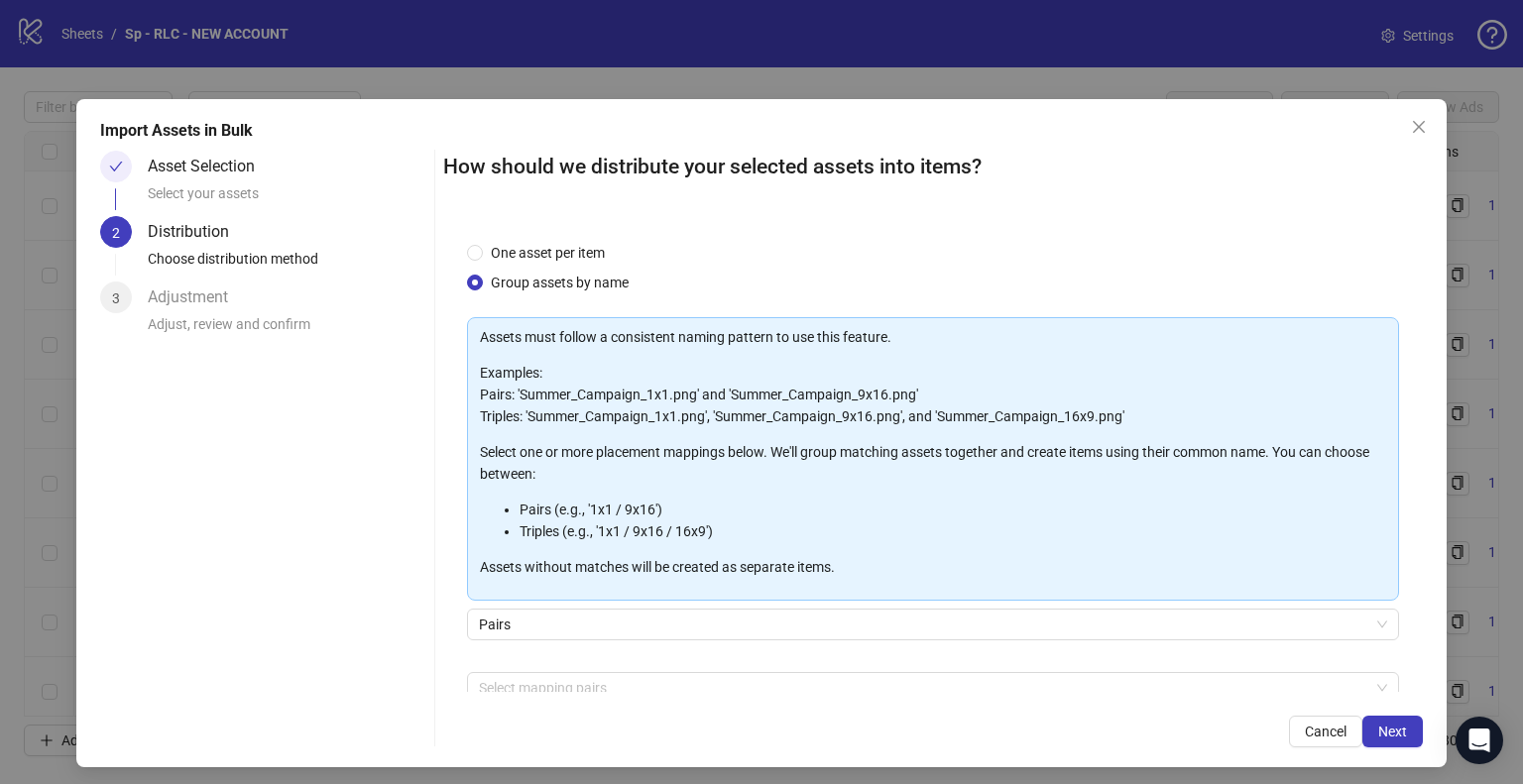 scroll, scrollTop: 105, scrollLeft: 0, axis: vertical 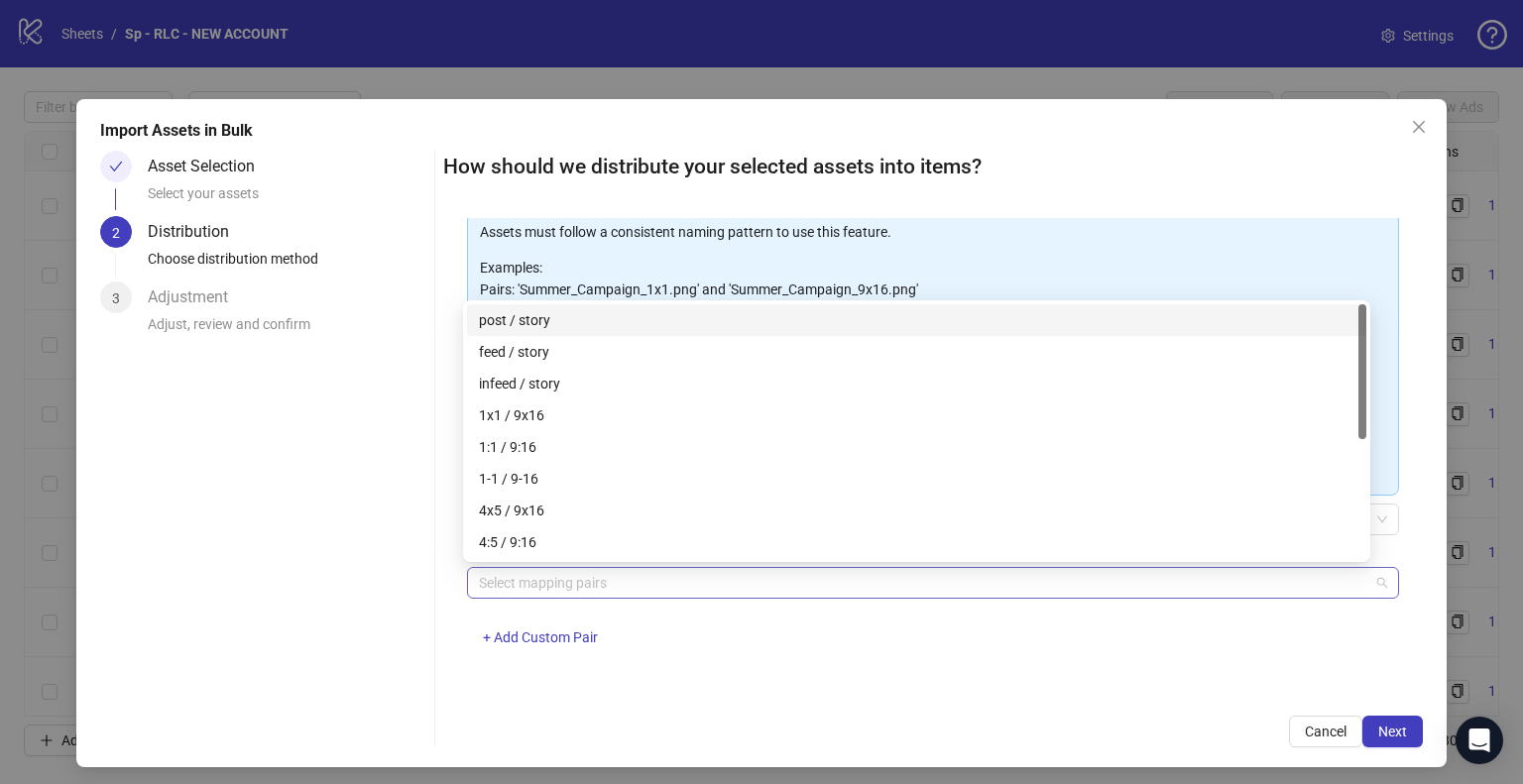 click at bounding box center [922, 583] 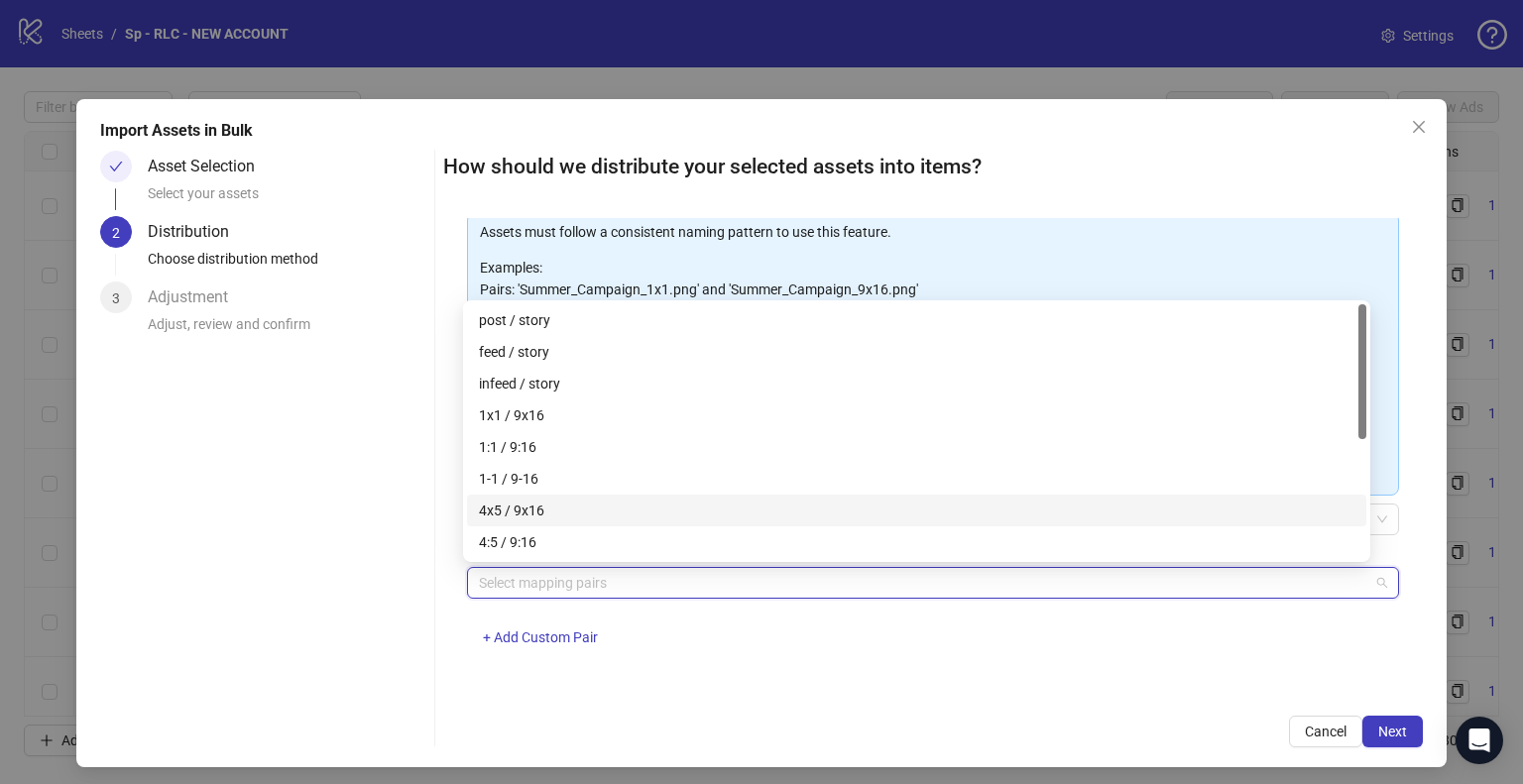 click on "4x5 / 9x16" at bounding box center [916, 510] 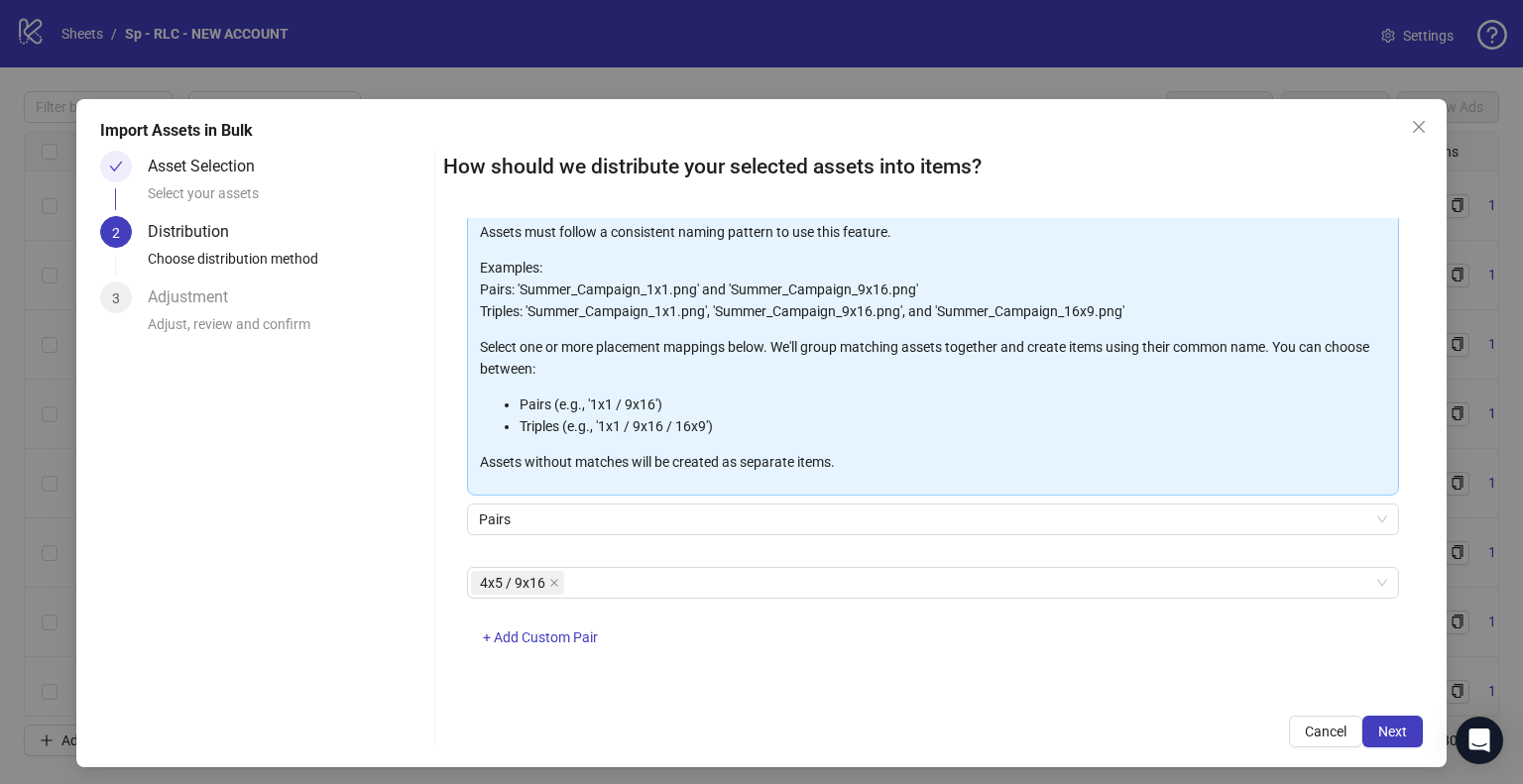 click on "One asset per item Group assets by name Assets must follow a consistent naming pattern to use this feature. Examples: Pairs: 'Summer_Campaign_1x1.png' and 'Summer_Campaign_9x16.png' Triples: 'Summer_Campaign_1x1.png', 'Summer_Campaign_9x16.png', and 'Summer_Campaign_16x9.png' Select one or more placement mappings below. We'll group matching assets together and create items using their common name. You can choose between: Pairs (e.g., '1x1 / 9x16') Triples (e.g., '1x1 / 9x16 / 16x9') Assets without matches will be created as separate items. Pairs 4x5 / 9x16   + Add Custom Pair" at bounding box center [933, 455] 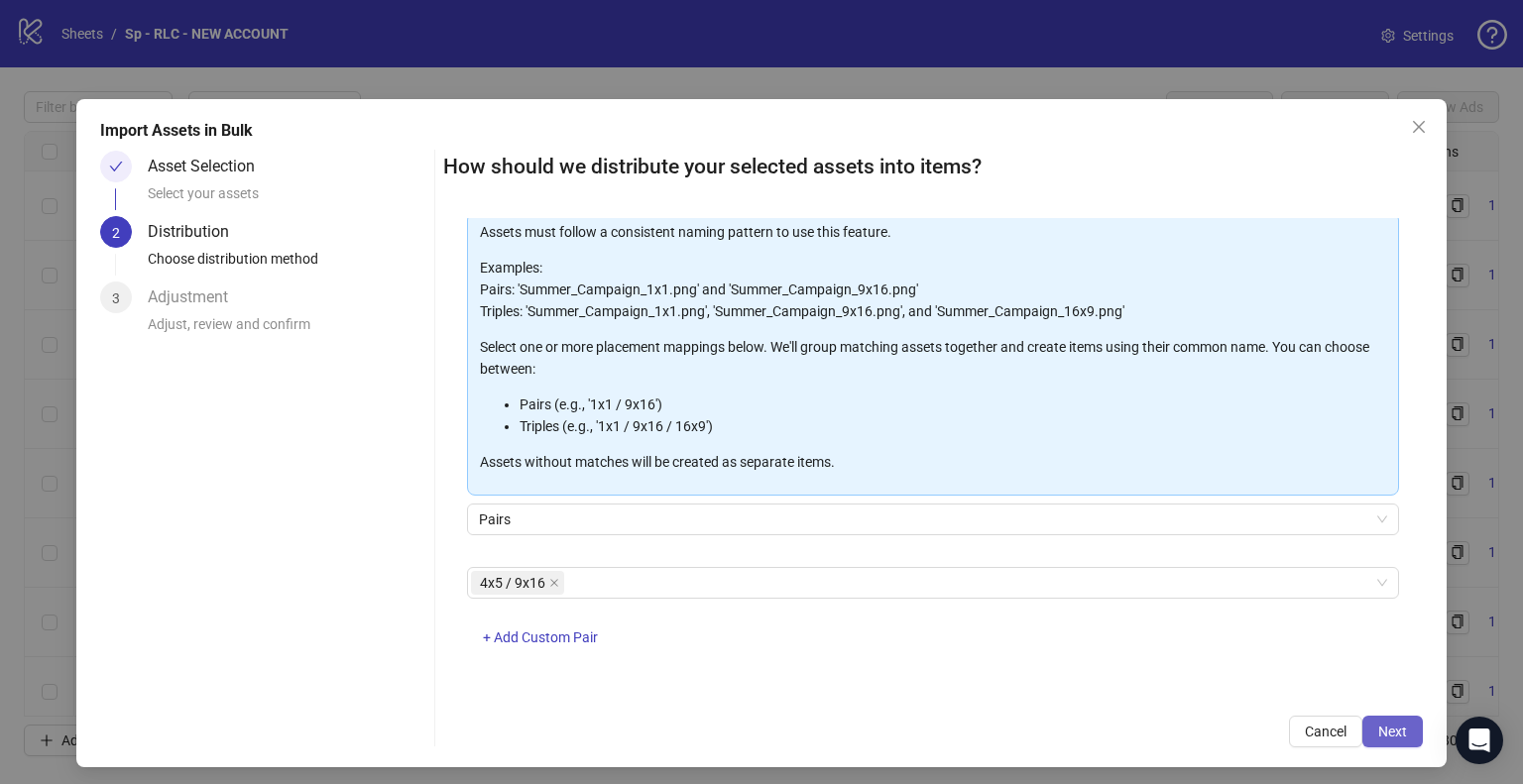 click on "Next" at bounding box center [1392, 731] 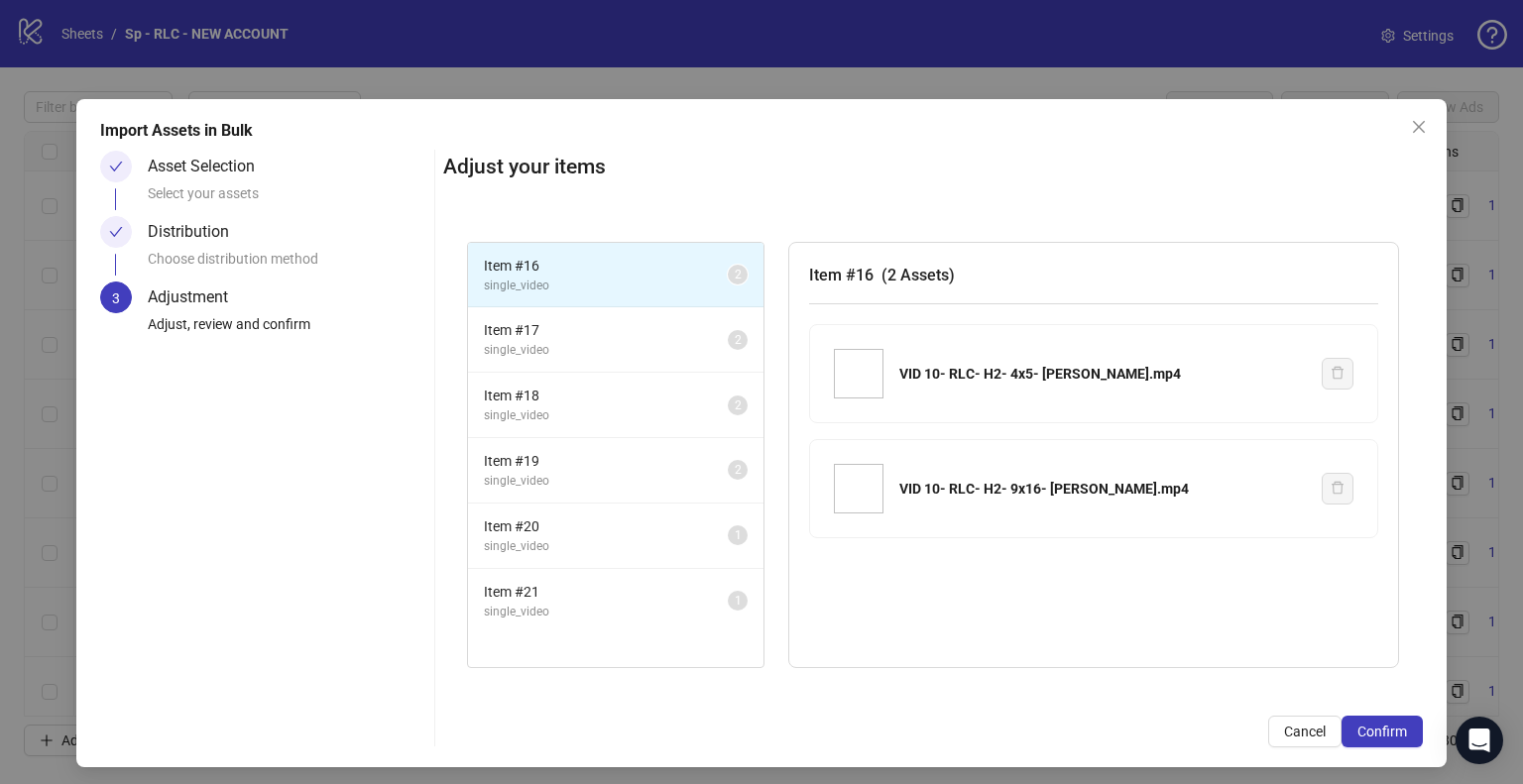 click on "Confirm" at bounding box center (1382, 731) 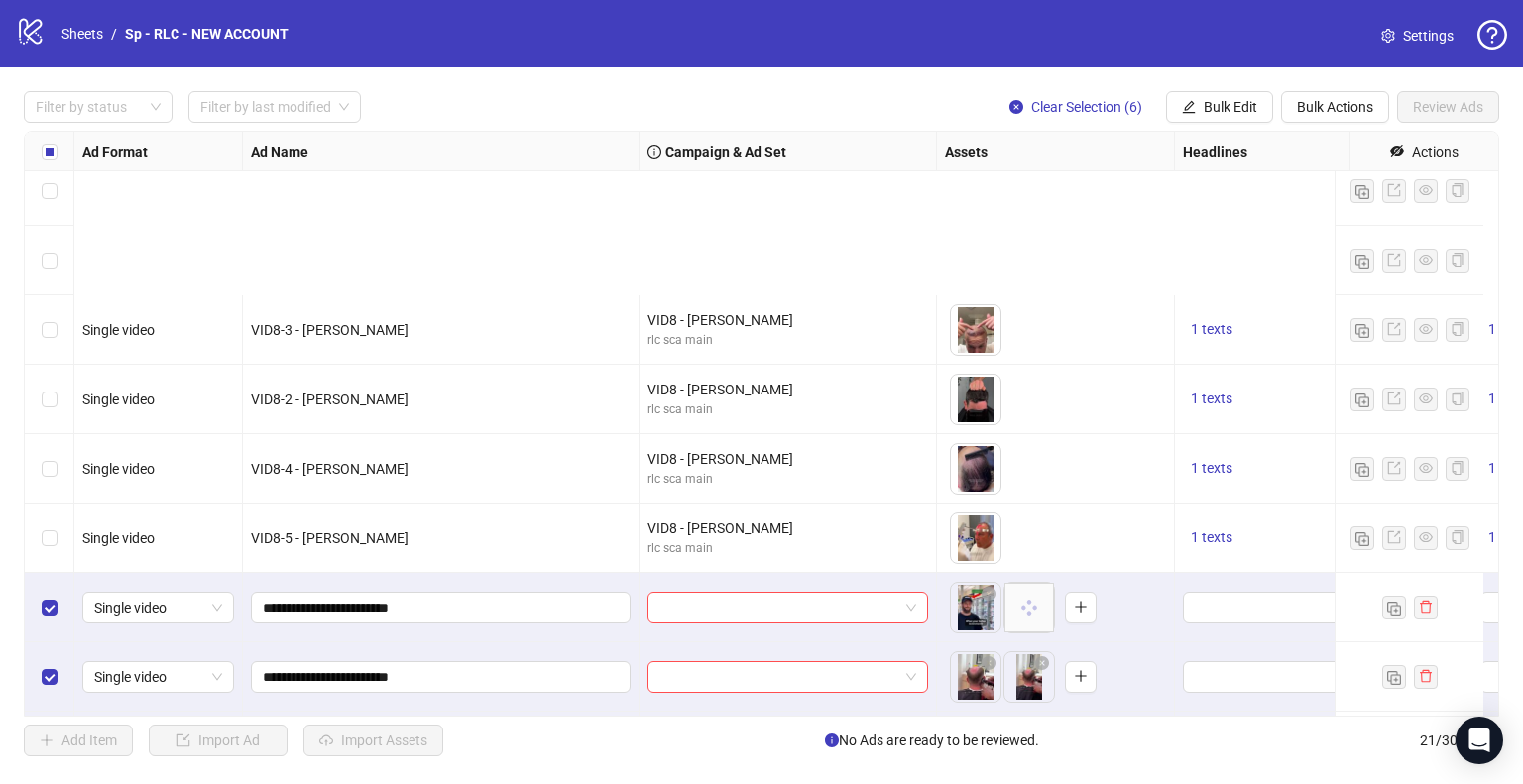 scroll, scrollTop: 928, scrollLeft: 0, axis: vertical 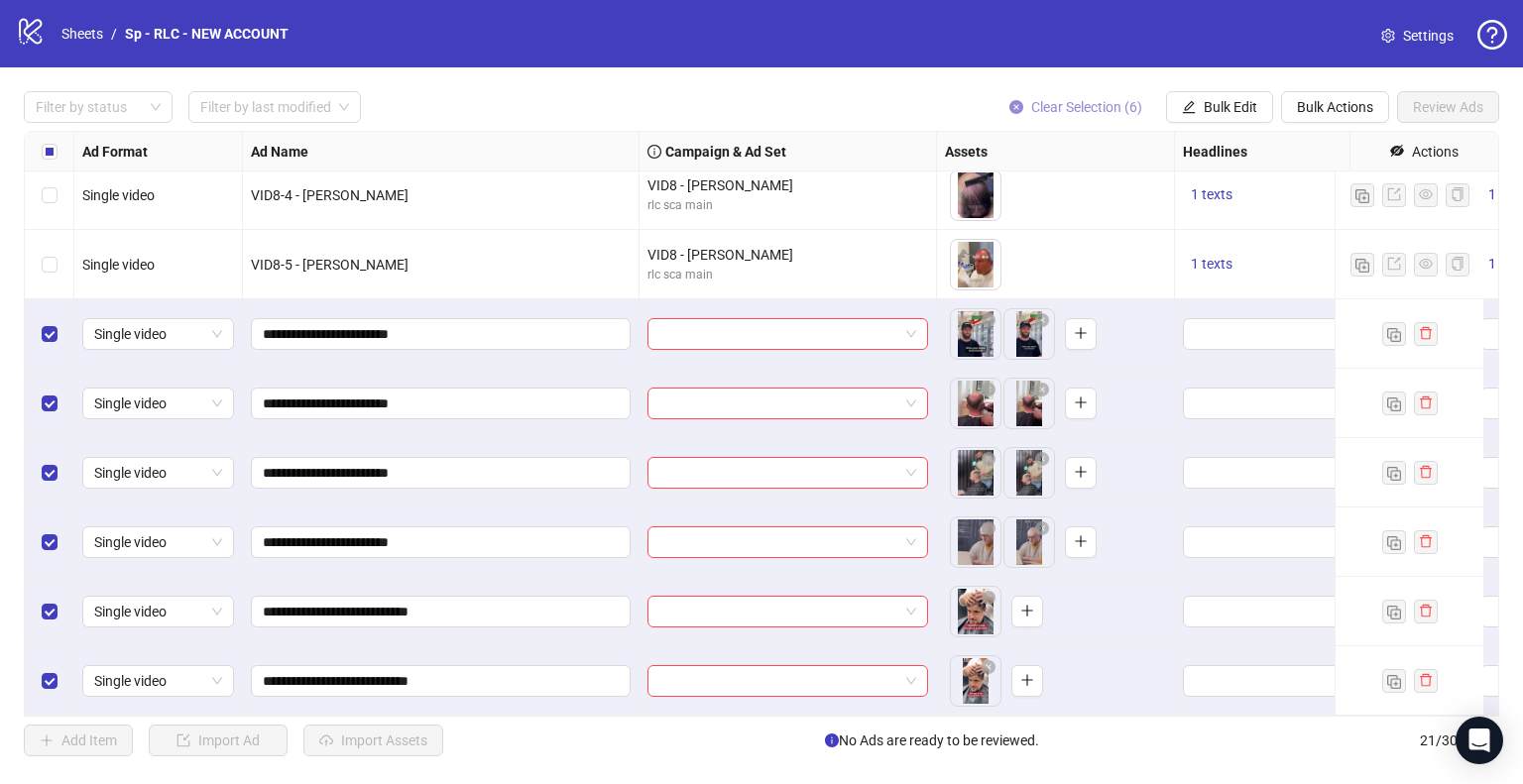 click on "Clear Selection (6)" at bounding box center [1087, 107] 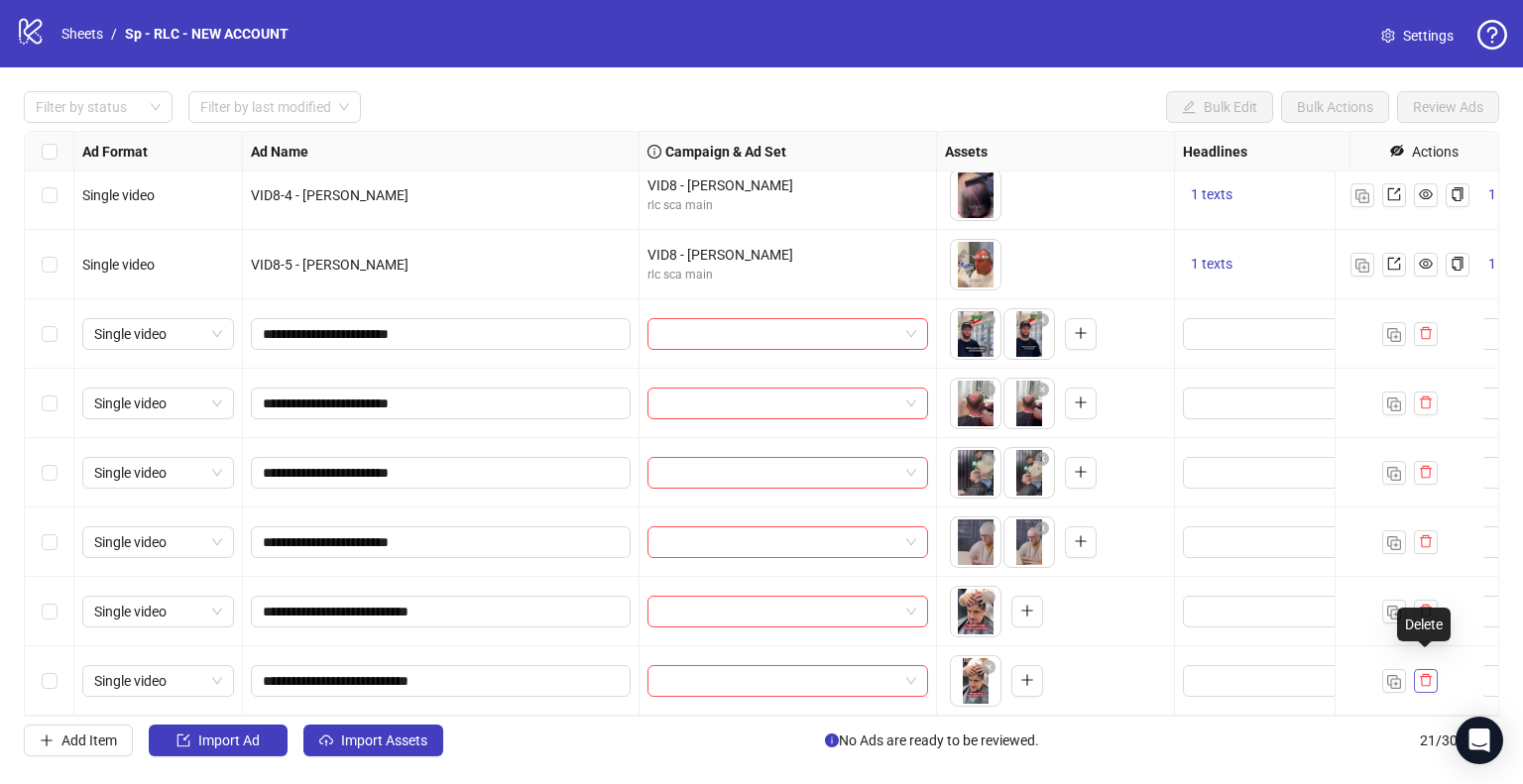 click 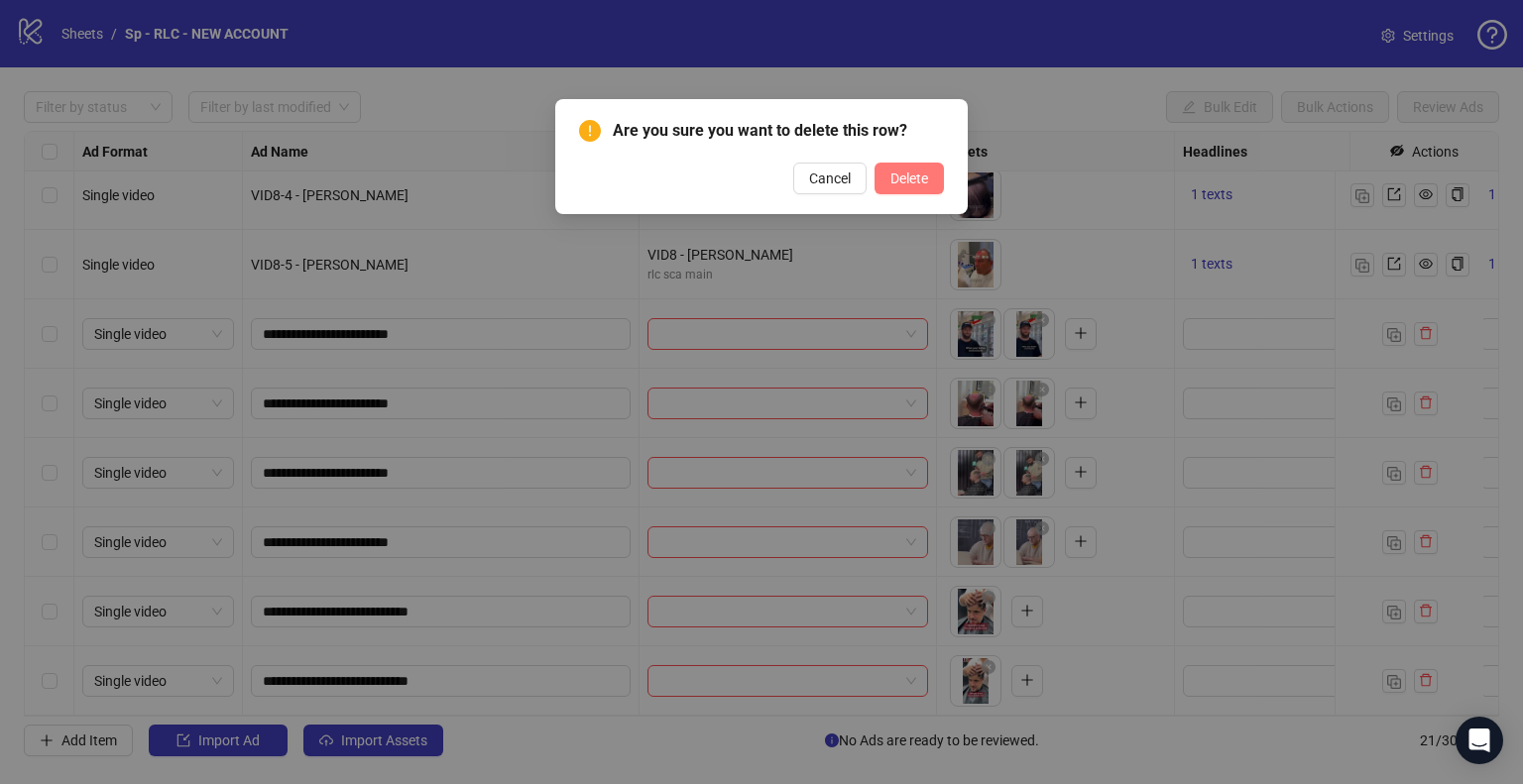 click on "Delete" at bounding box center [909, 178] 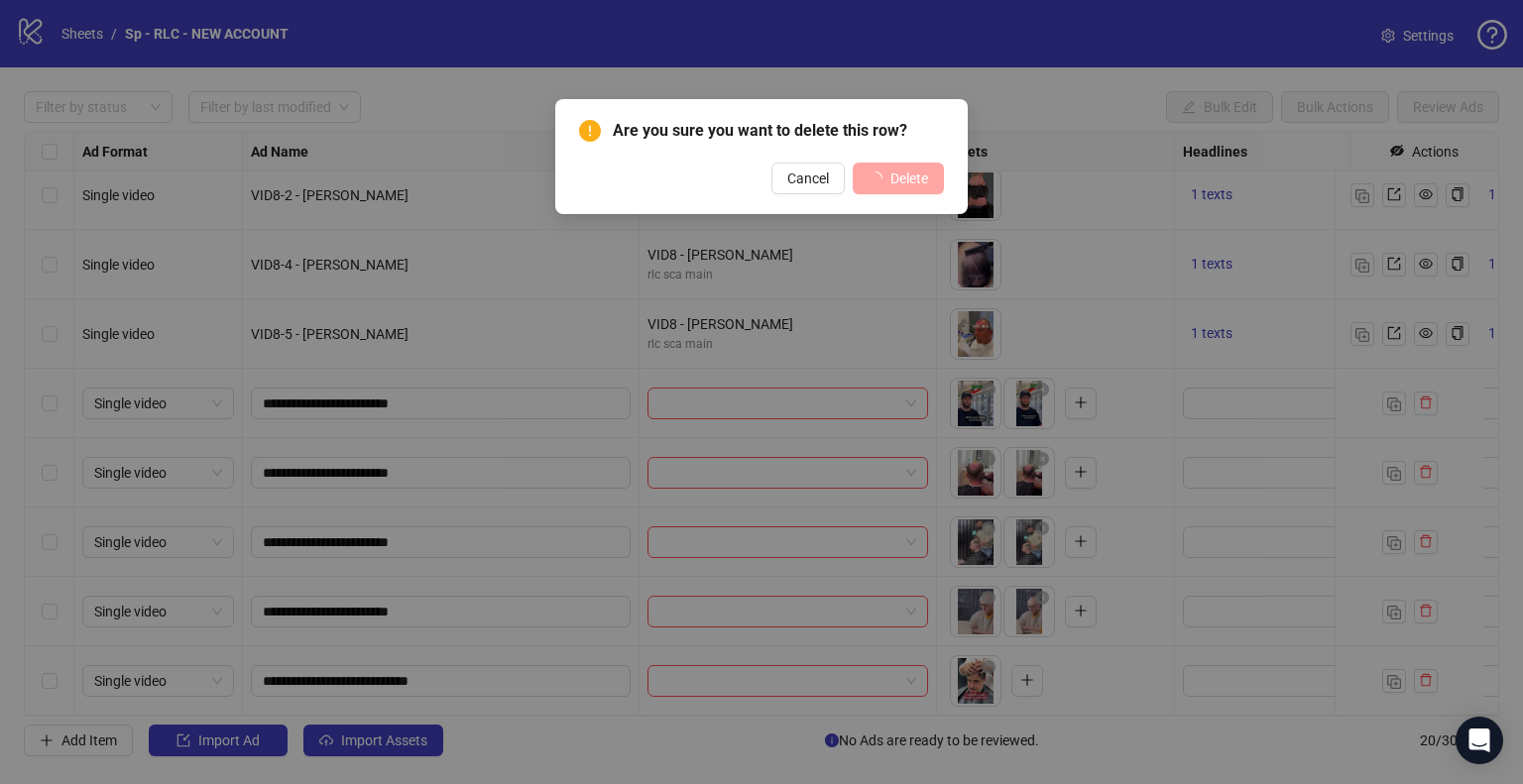 scroll, scrollTop: 857, scrollLeft: 0, axis: vertical 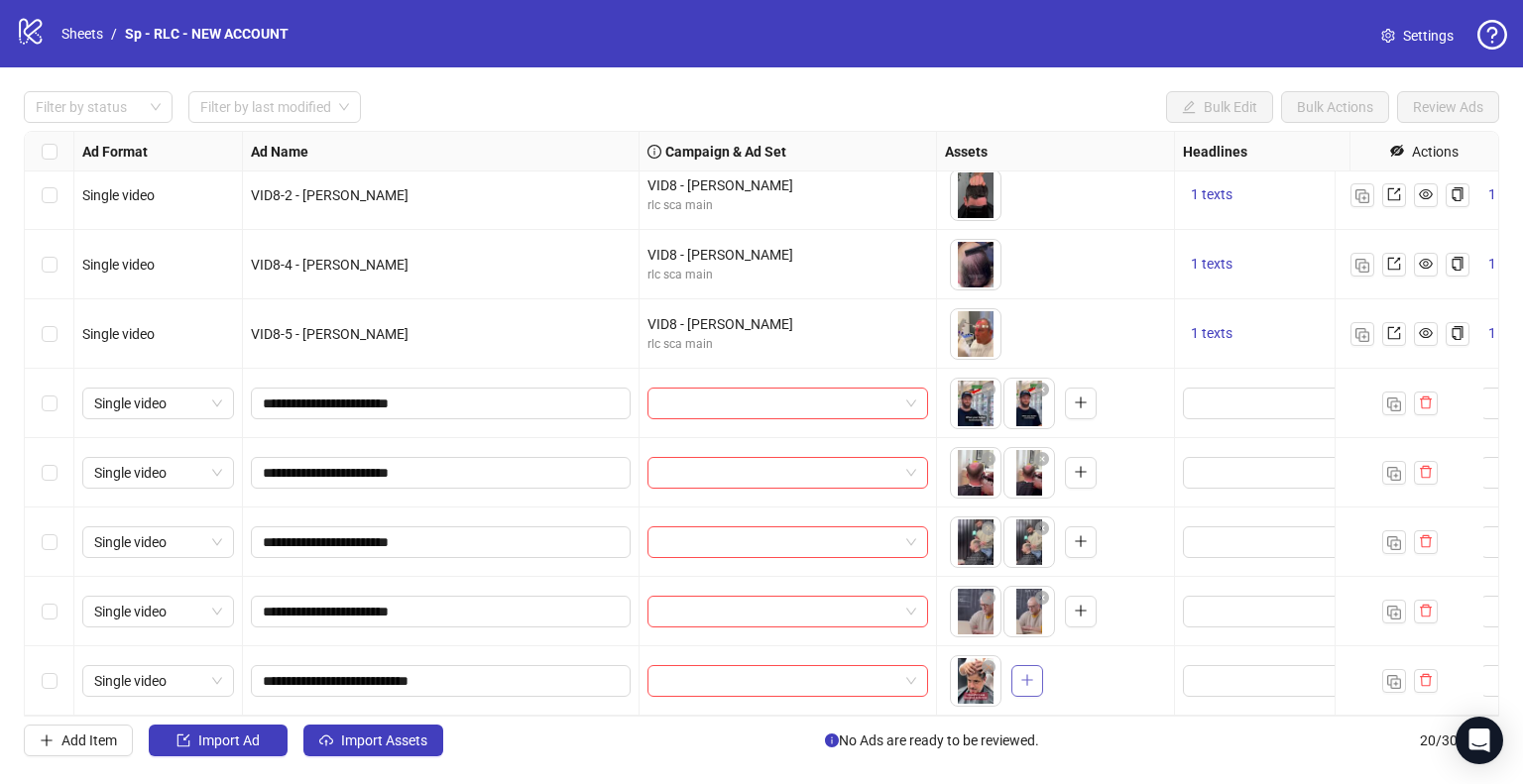 click at bounding box center (1027, 681) 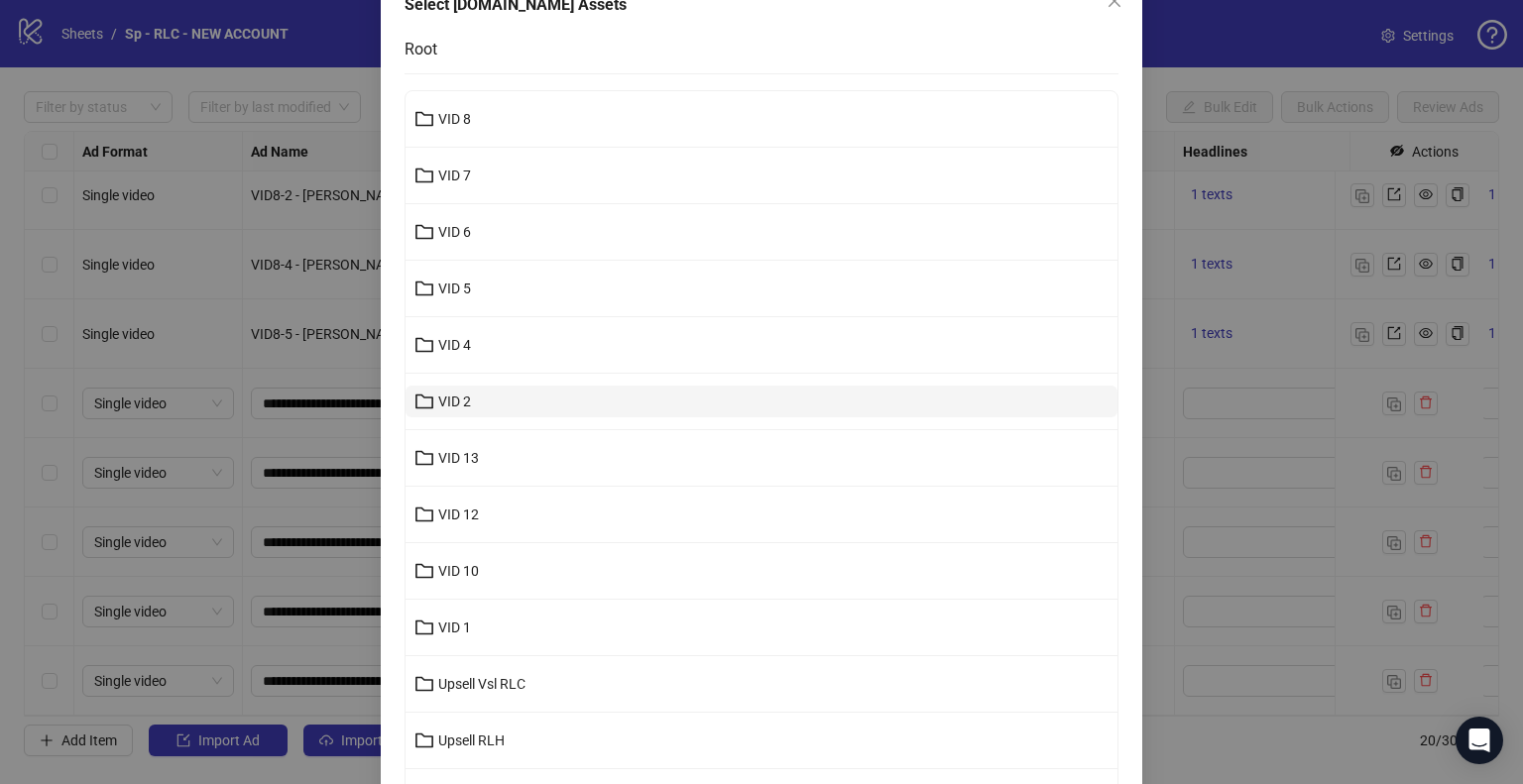 scroll, scrollTop: 131, scrollLeft: 0, axis: vertical 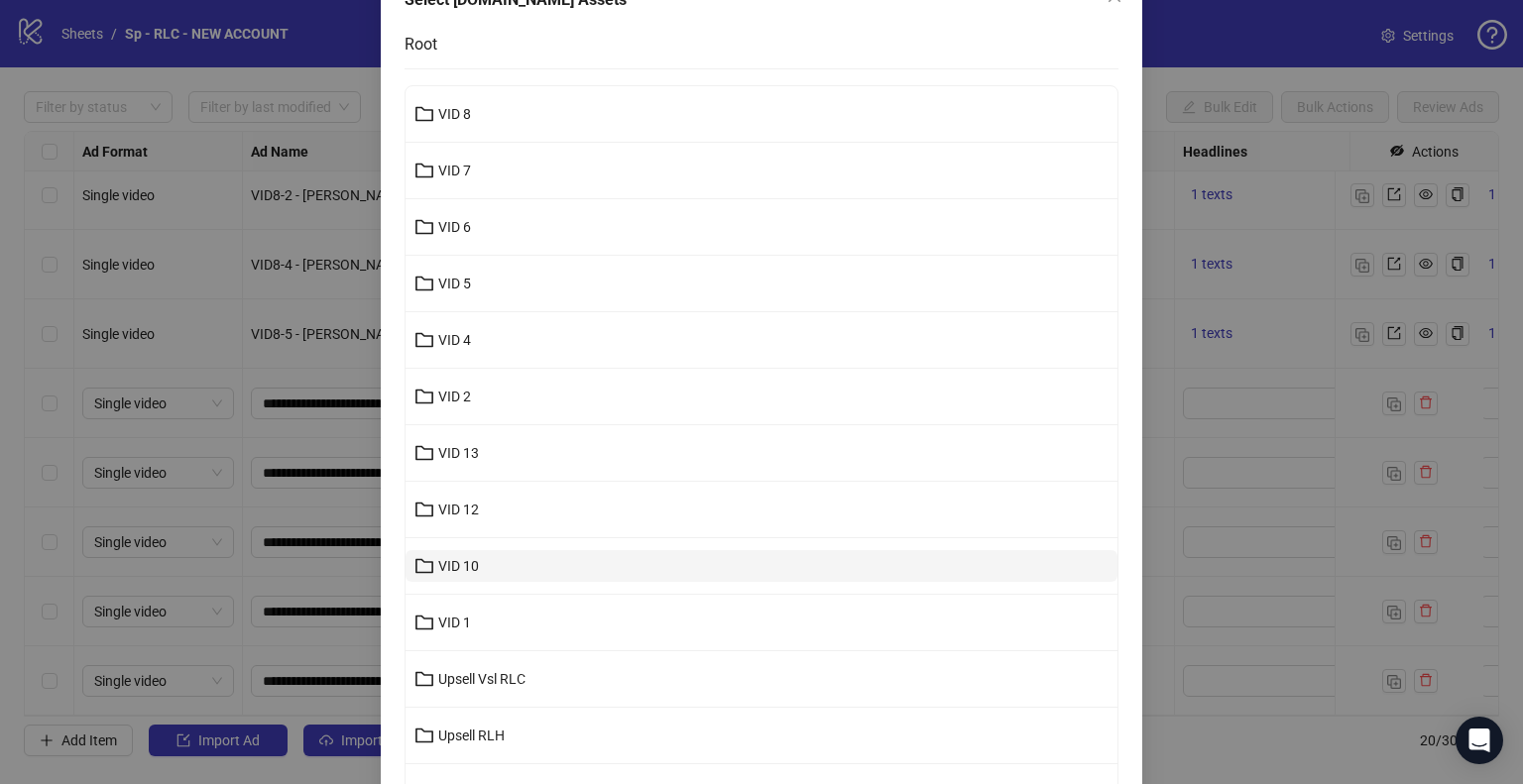 click on "VID 10" at bounding box center (762, 566) 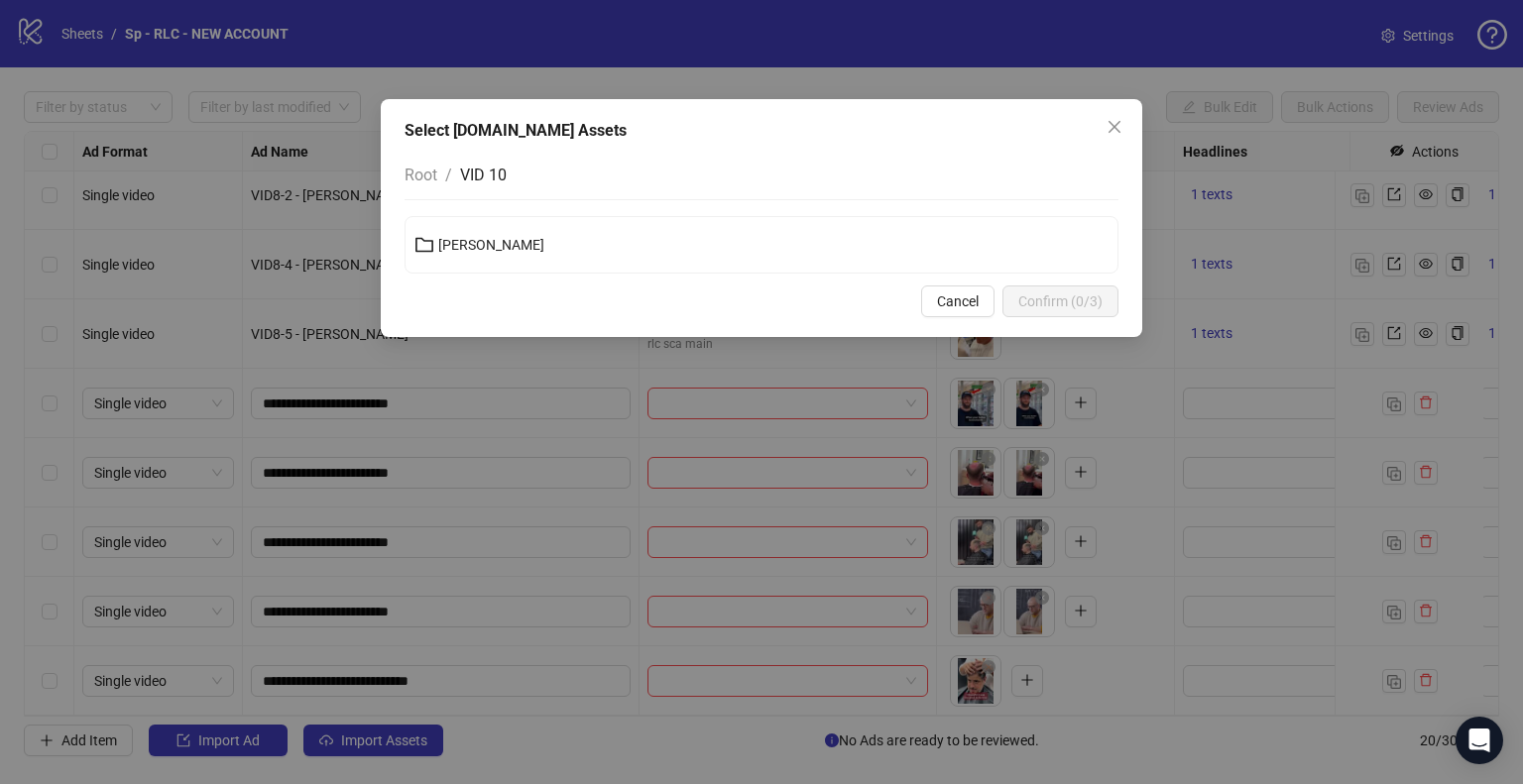 scroll, scrollTop: 0, scrollLeft: 0, axis: both 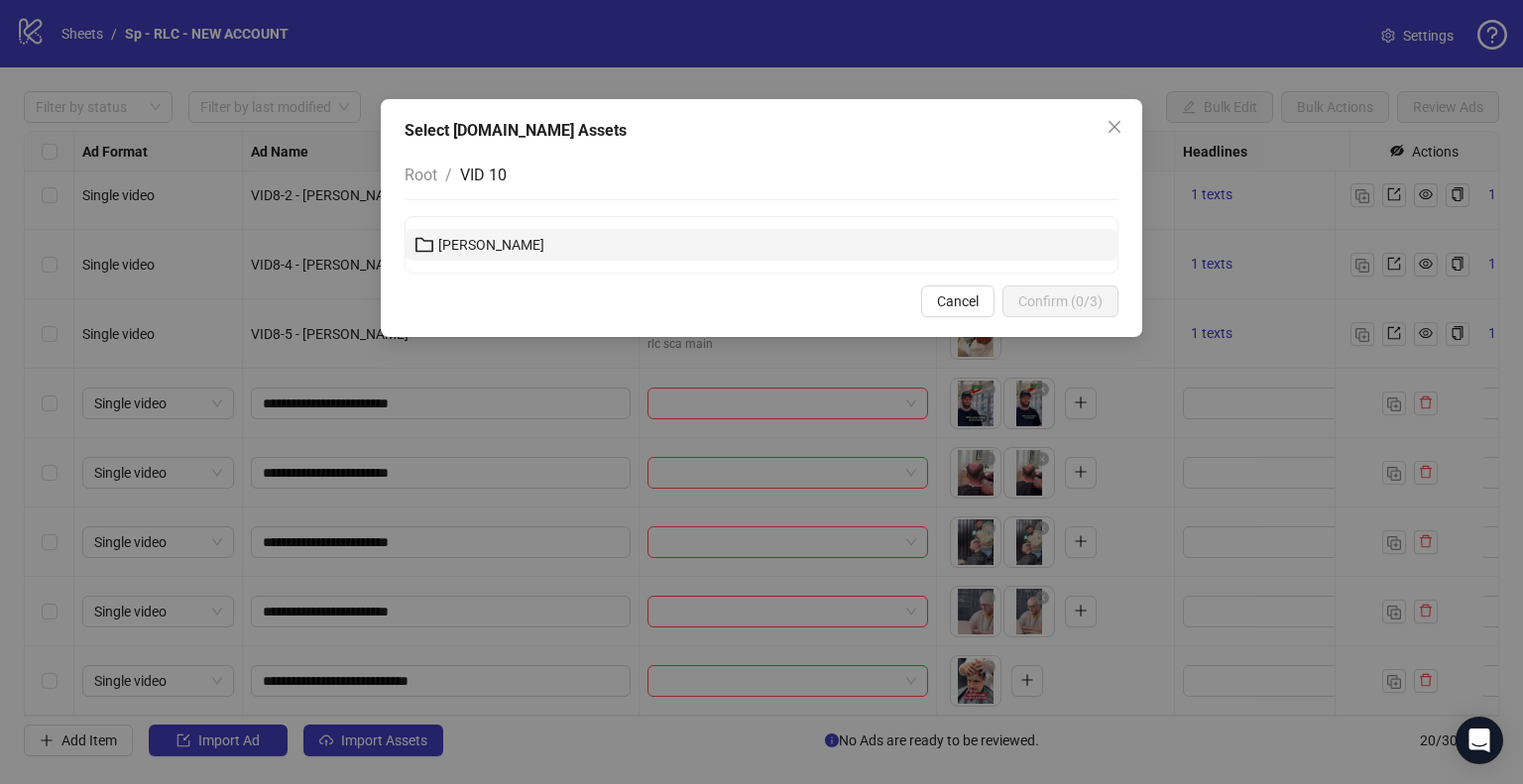 click on "[PERSON_NAME]" at bounding box center (762, 245) 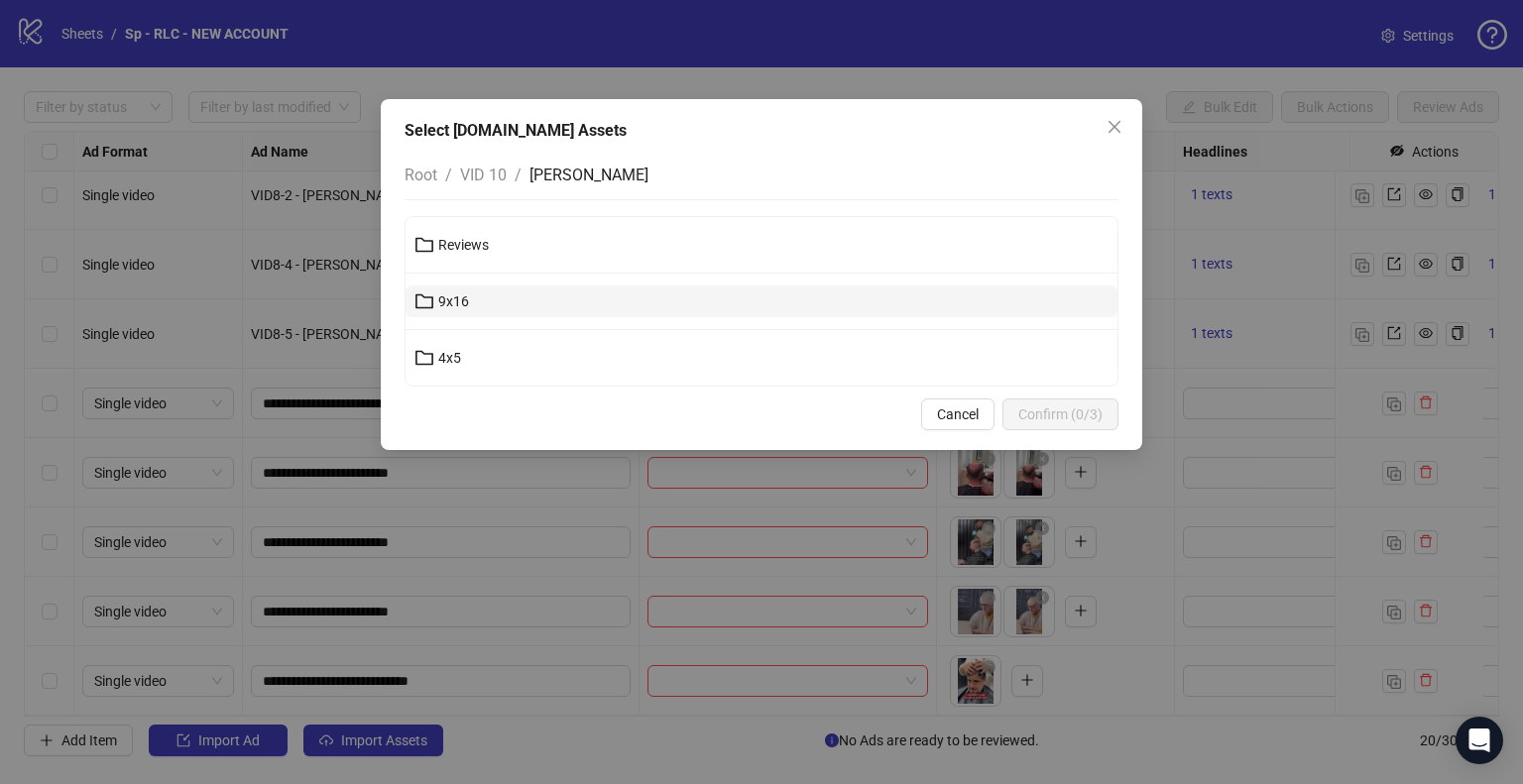 click on "9x16" at bounding box center [762, 301] 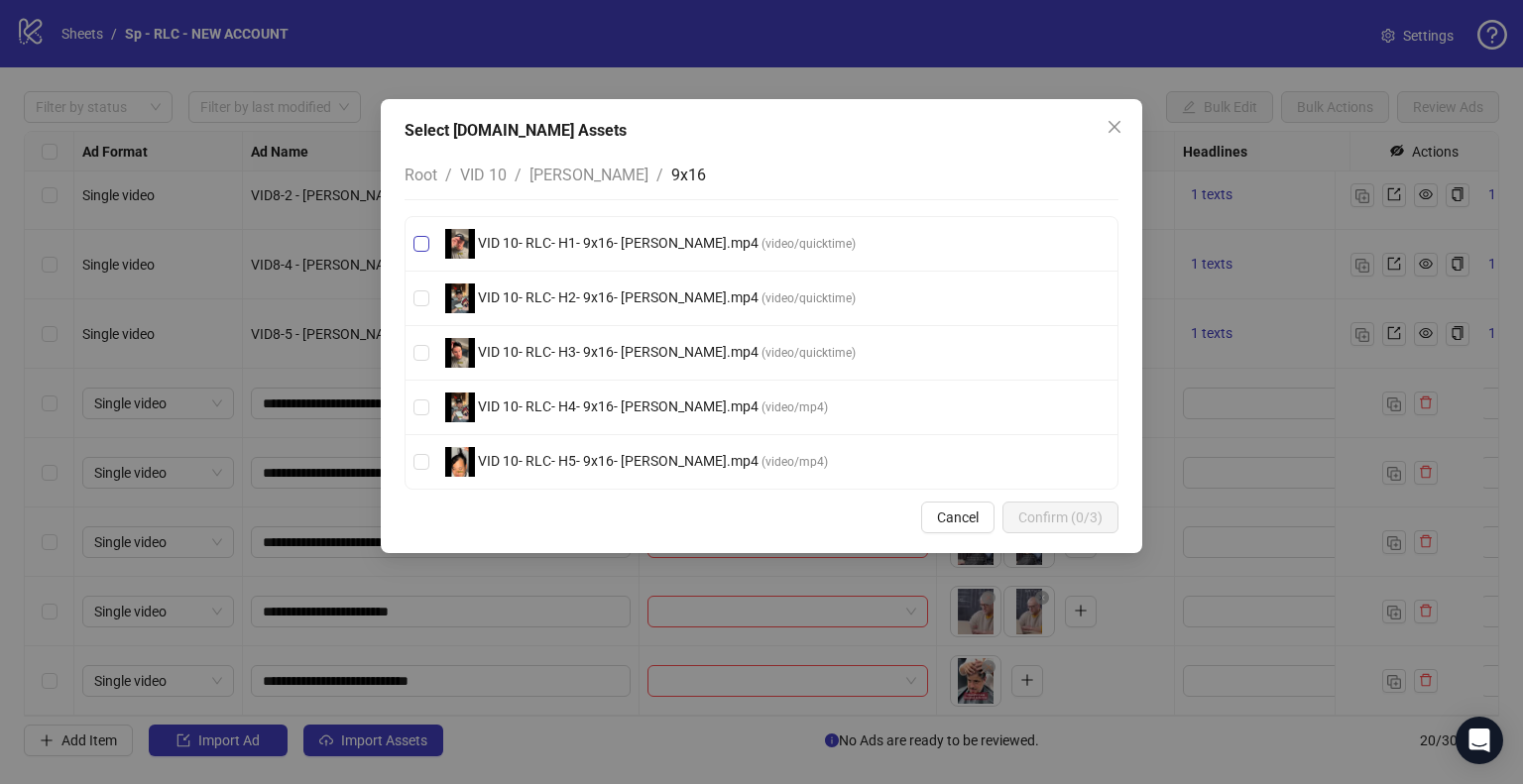 click on "VID 10- RLC- H1- 9x16- [PERSON_NAME].mp4" at bounding box center [618, 243] 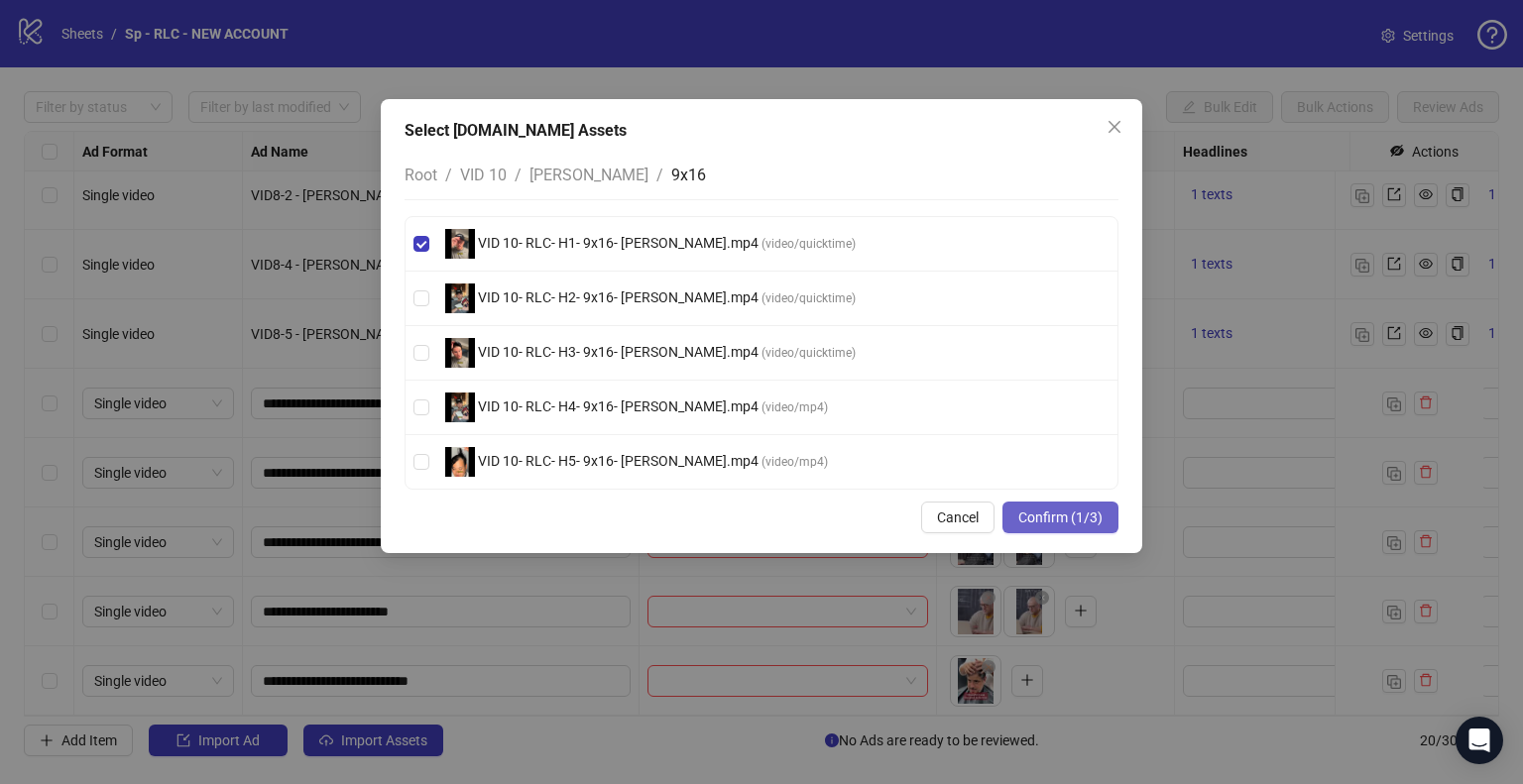 click on "Confirm (1/3)" at bounding box center [1060, 517] 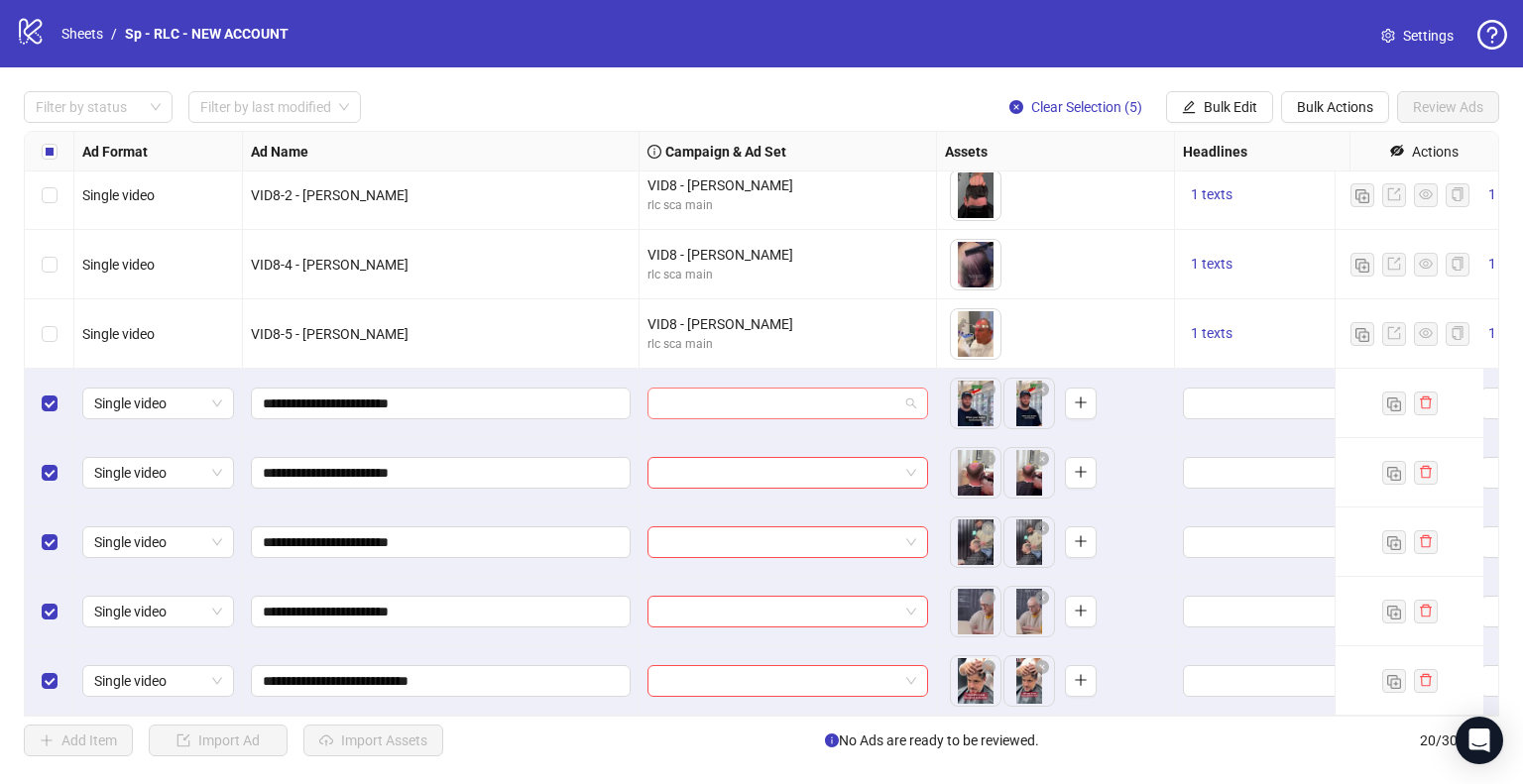 click at bounding box center (787, 403) 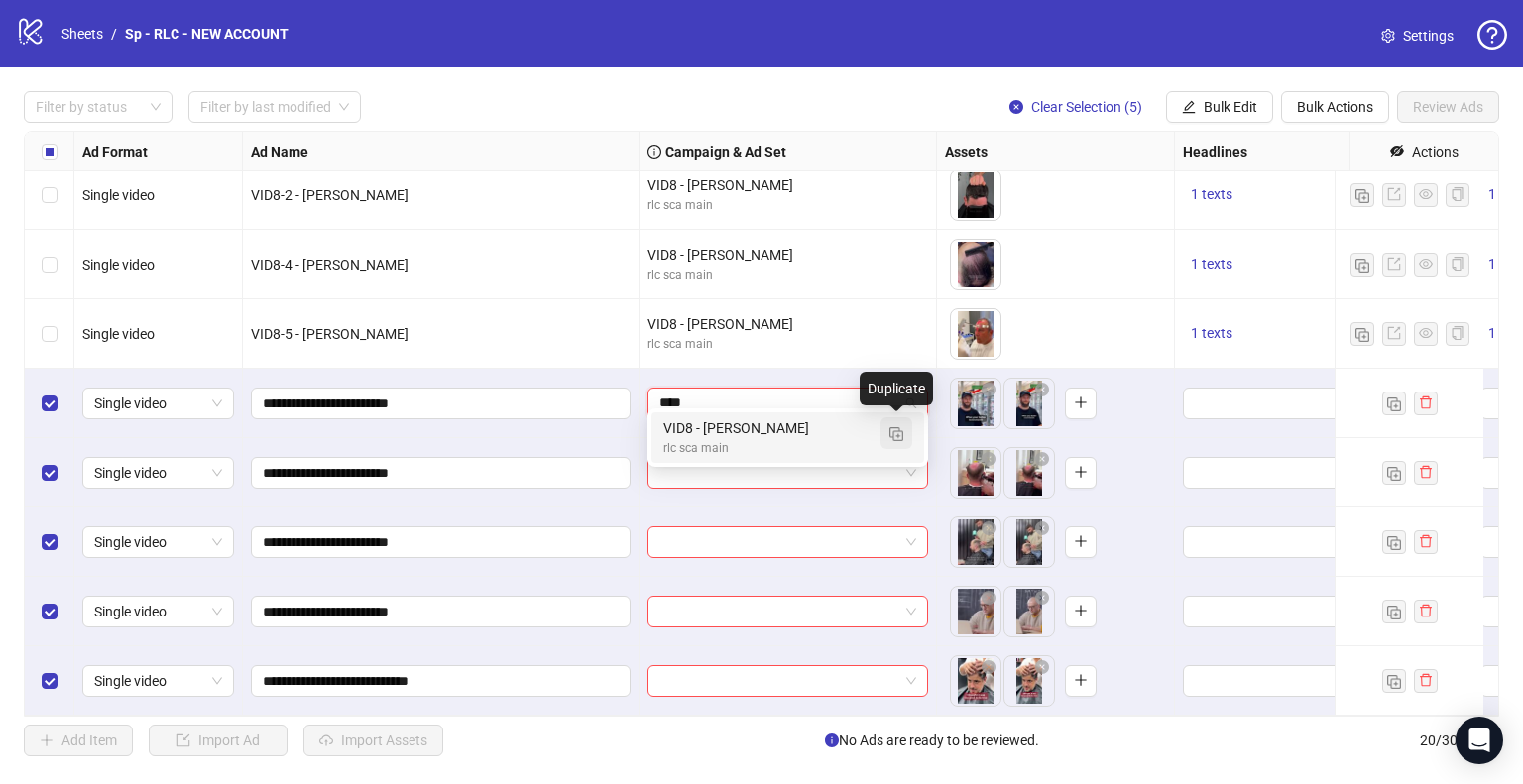 click at bounding box center [896, 434] 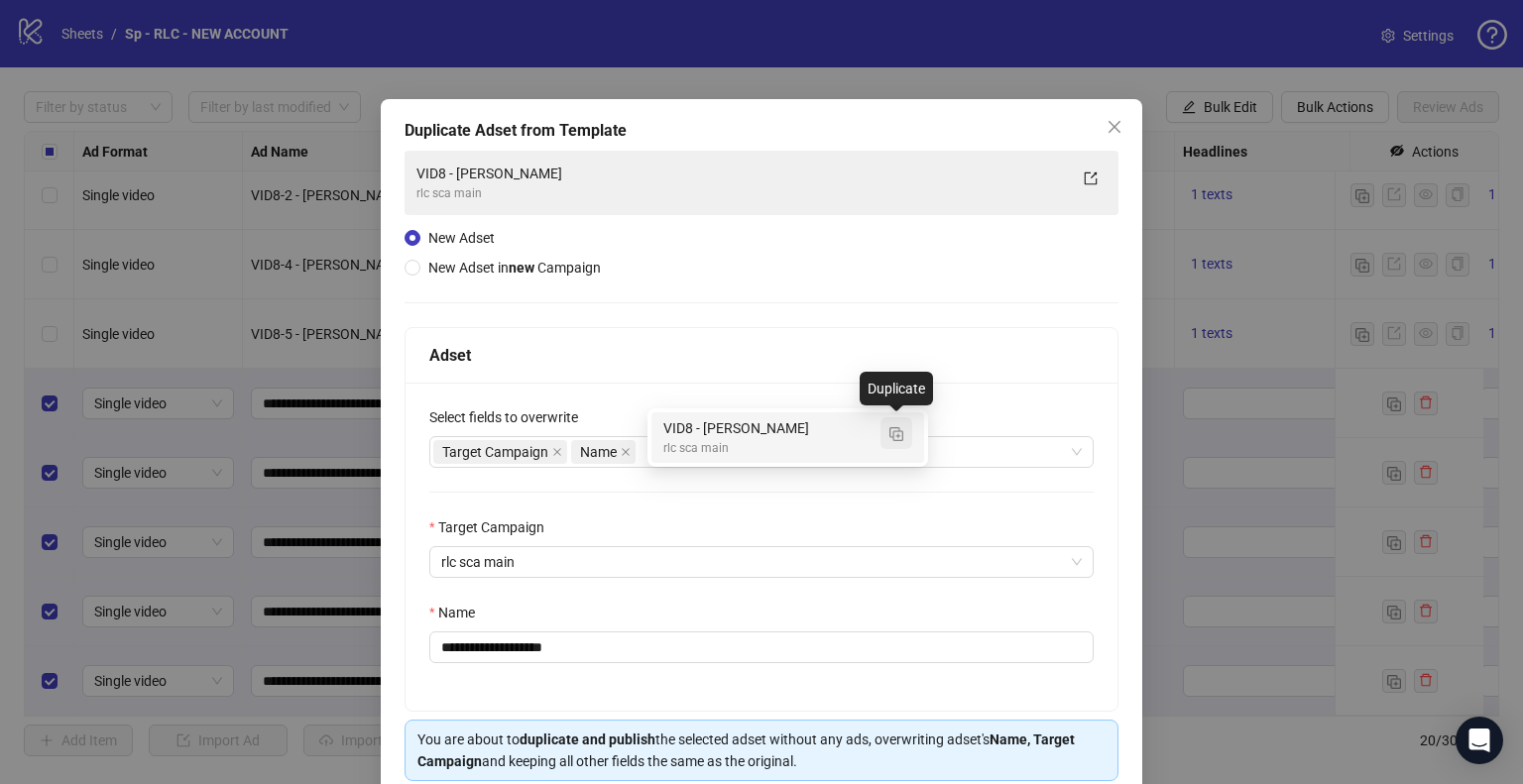 type on "****" 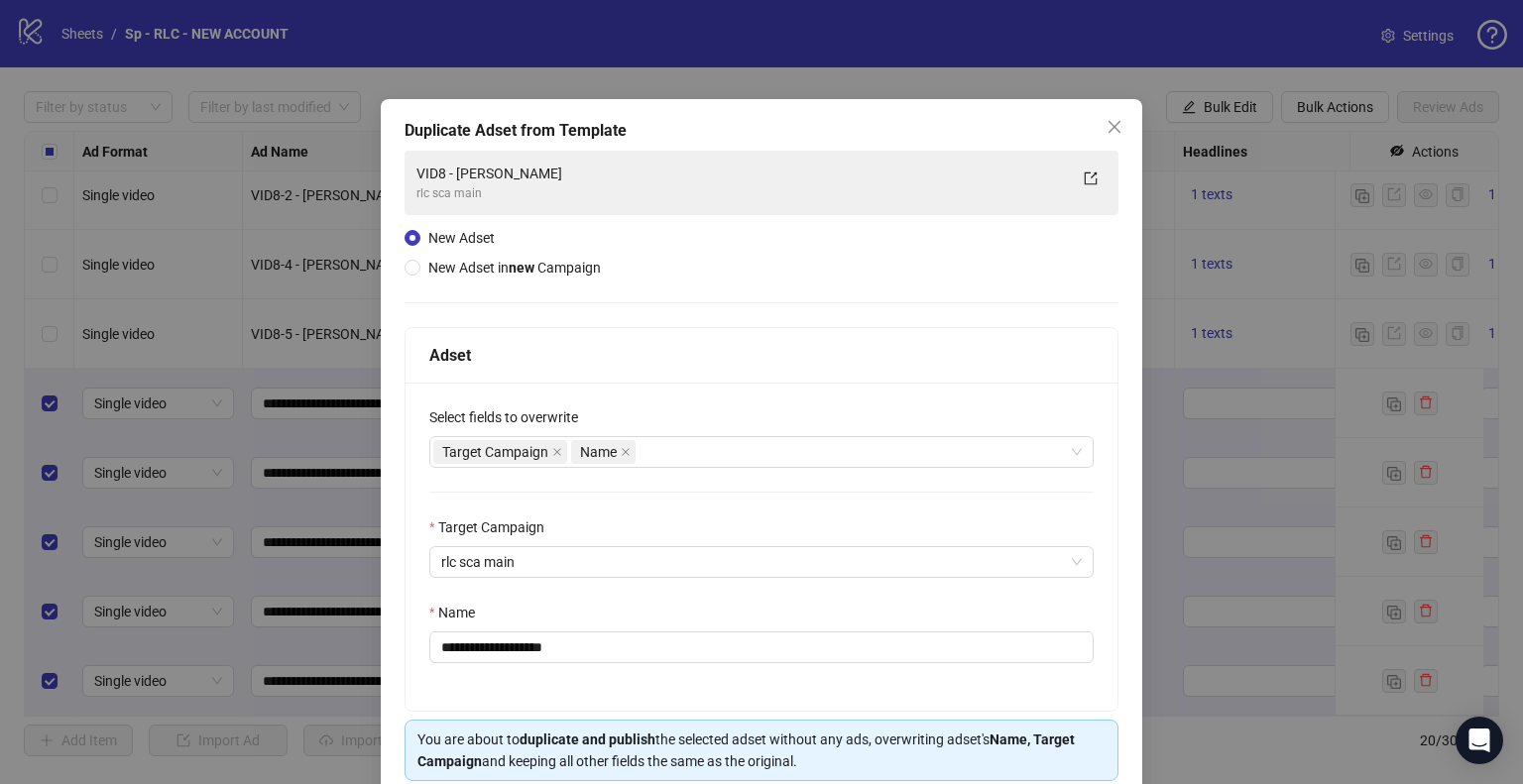 scroll, scrollTop: 83, scrollLeft: 0, axis: vertical 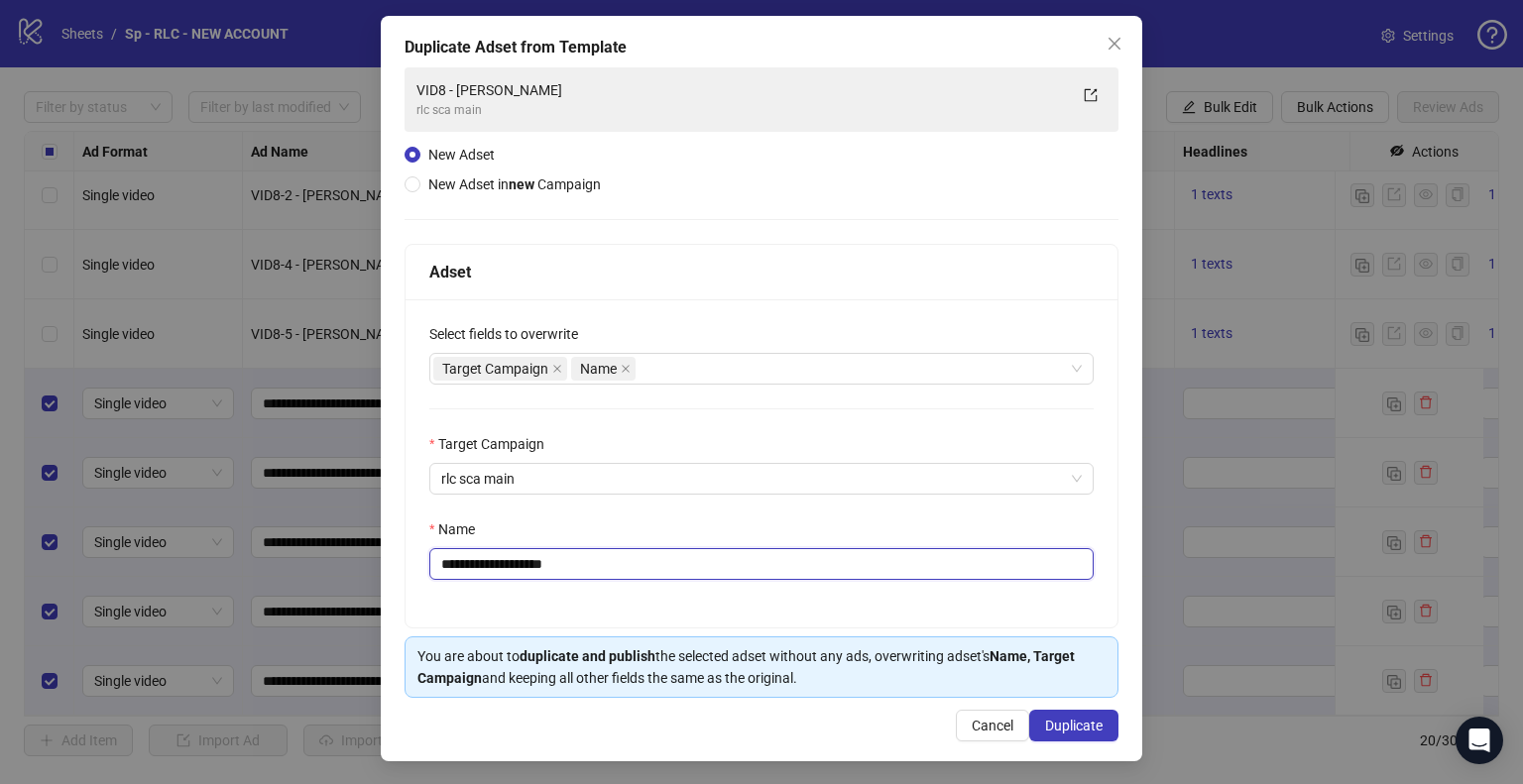 click on "**********" at bounding box center [762, 564] 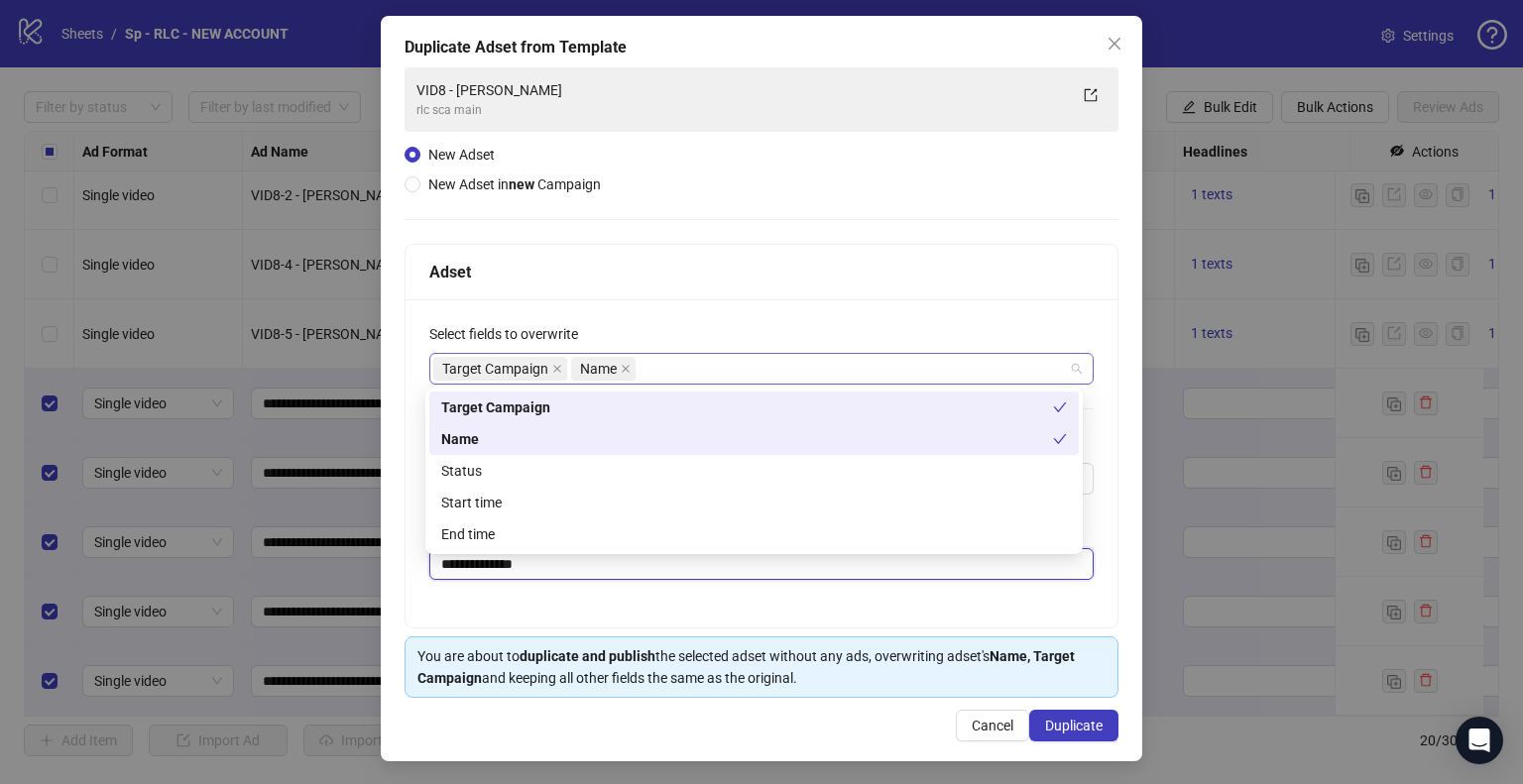 click on "Target Campaign Name" at bounding box center (762, 369) 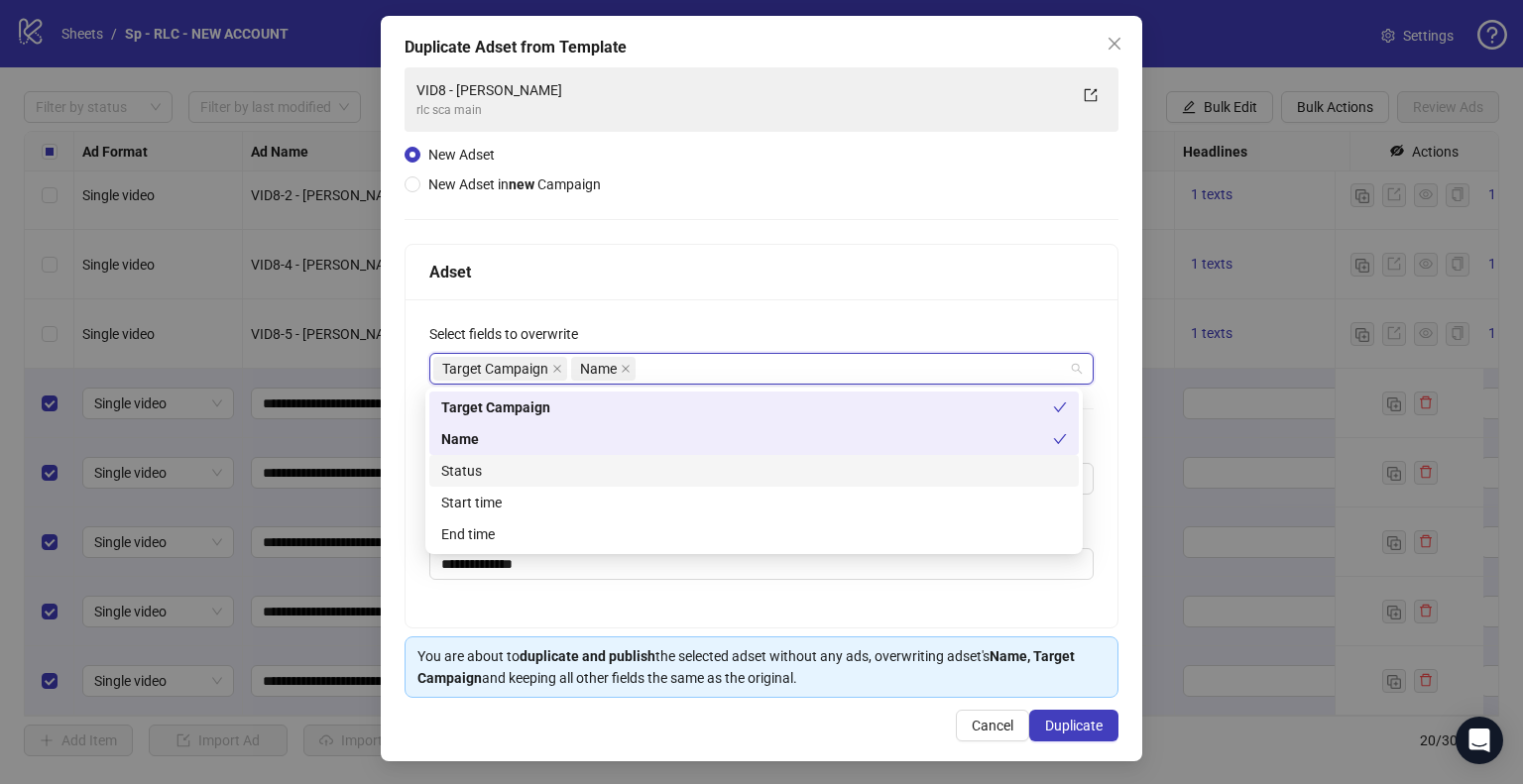 click on "Status" at bounding box center (754, 471) 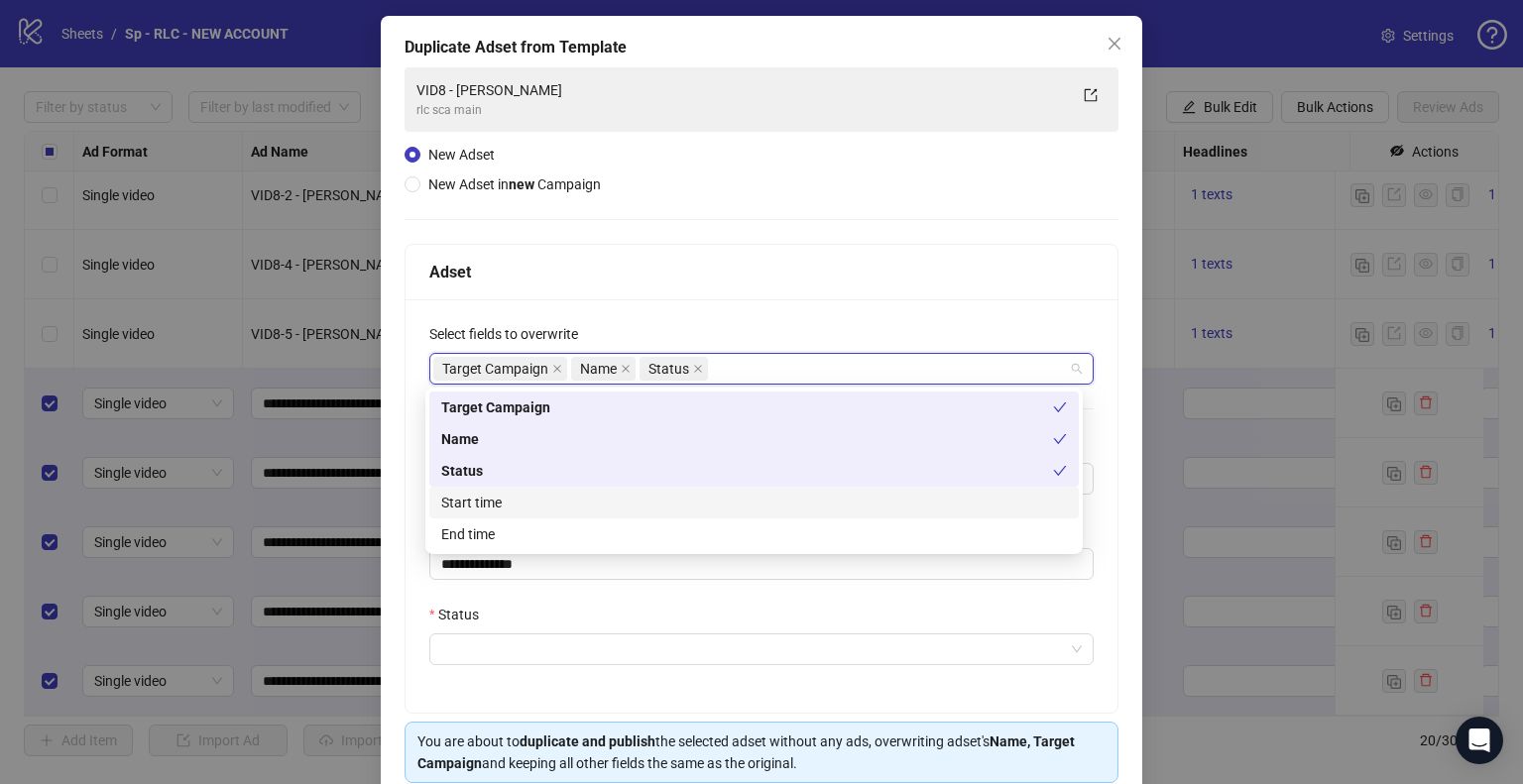 click on "Start time" at bounding box center (754, 503) 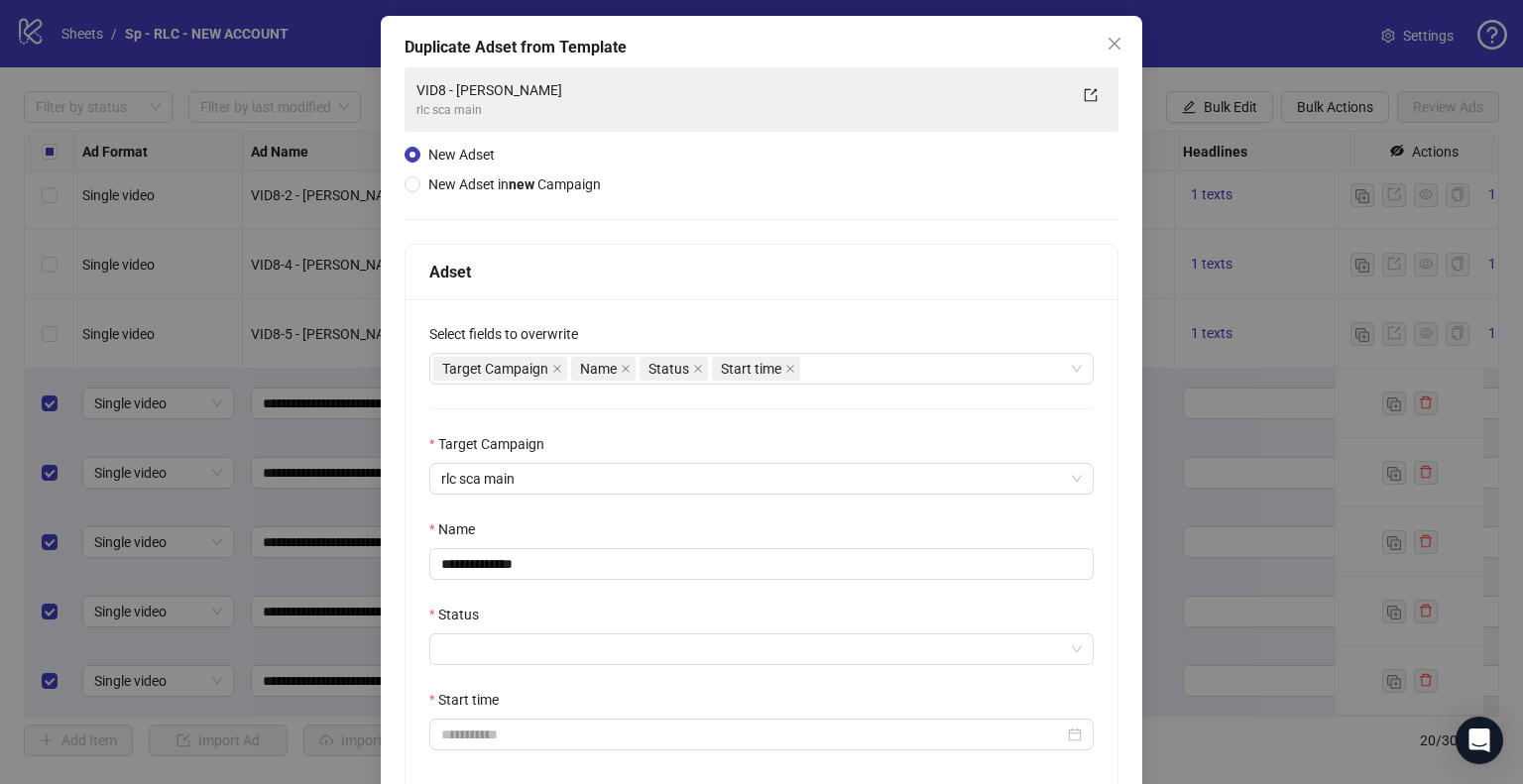 click on "**********" at bounding box center [762, 548] 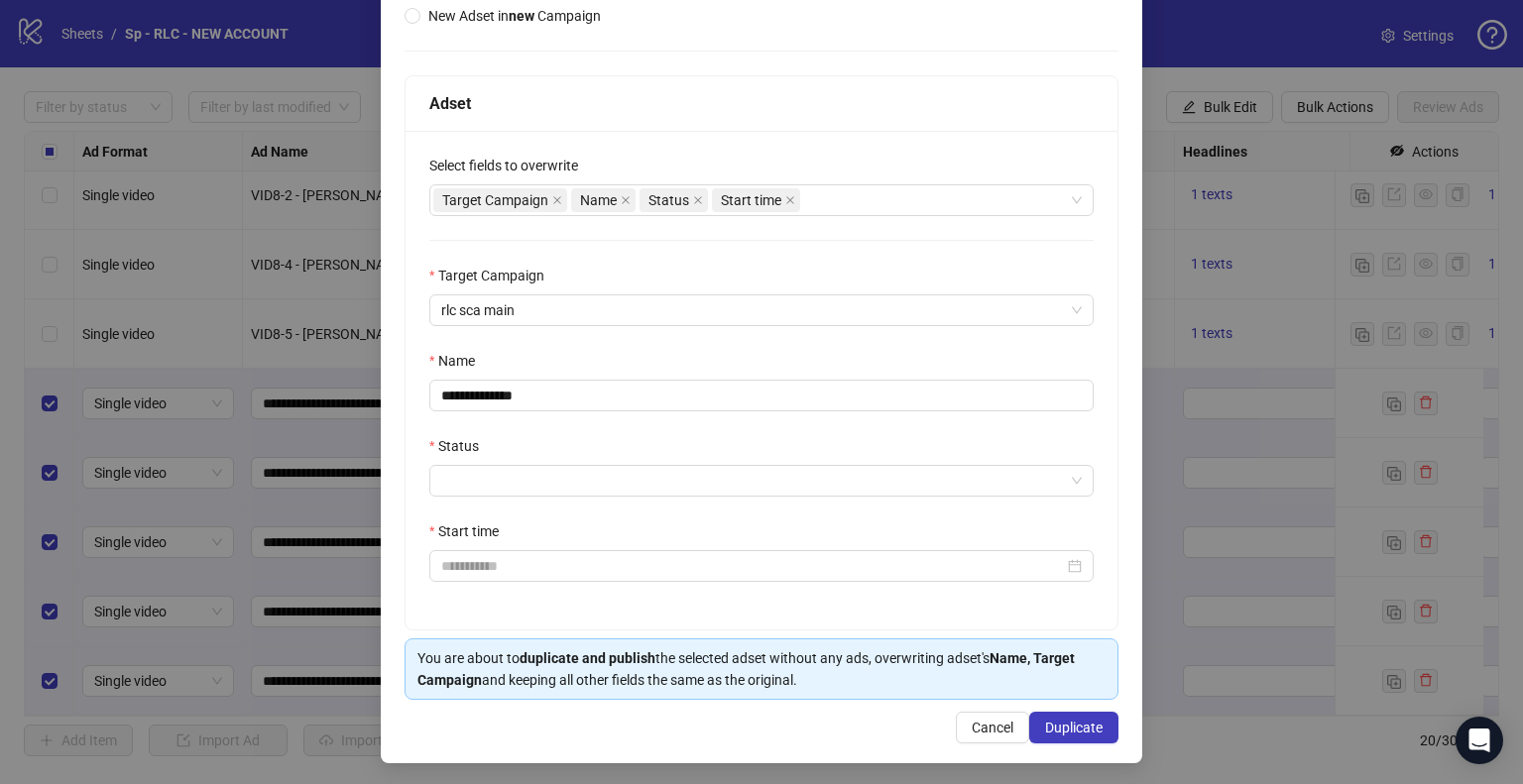 scroll, scrollTop: 254, scrollLeft: 0, axis: vertical 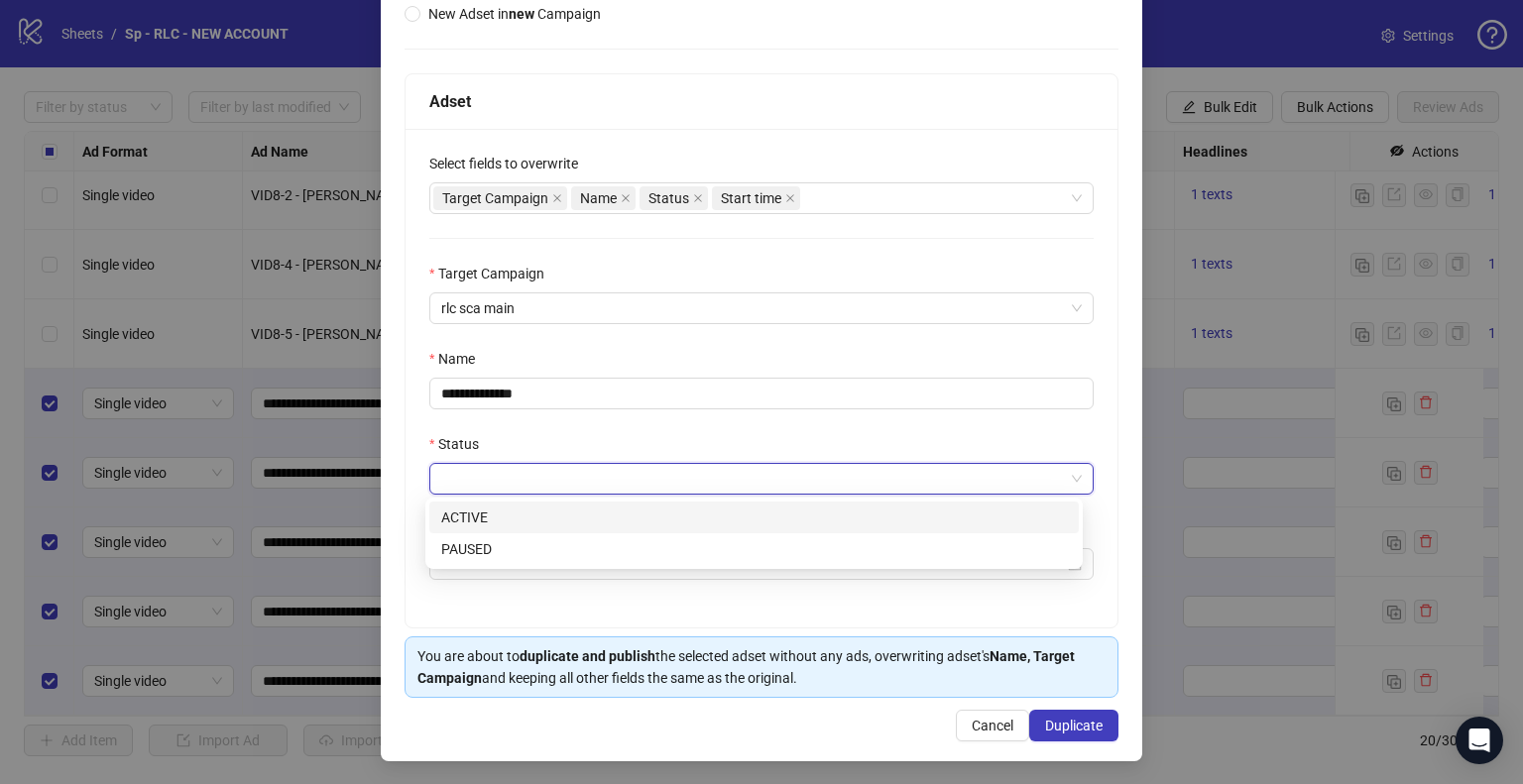 click on "Status" at bounding box center [753, 479] 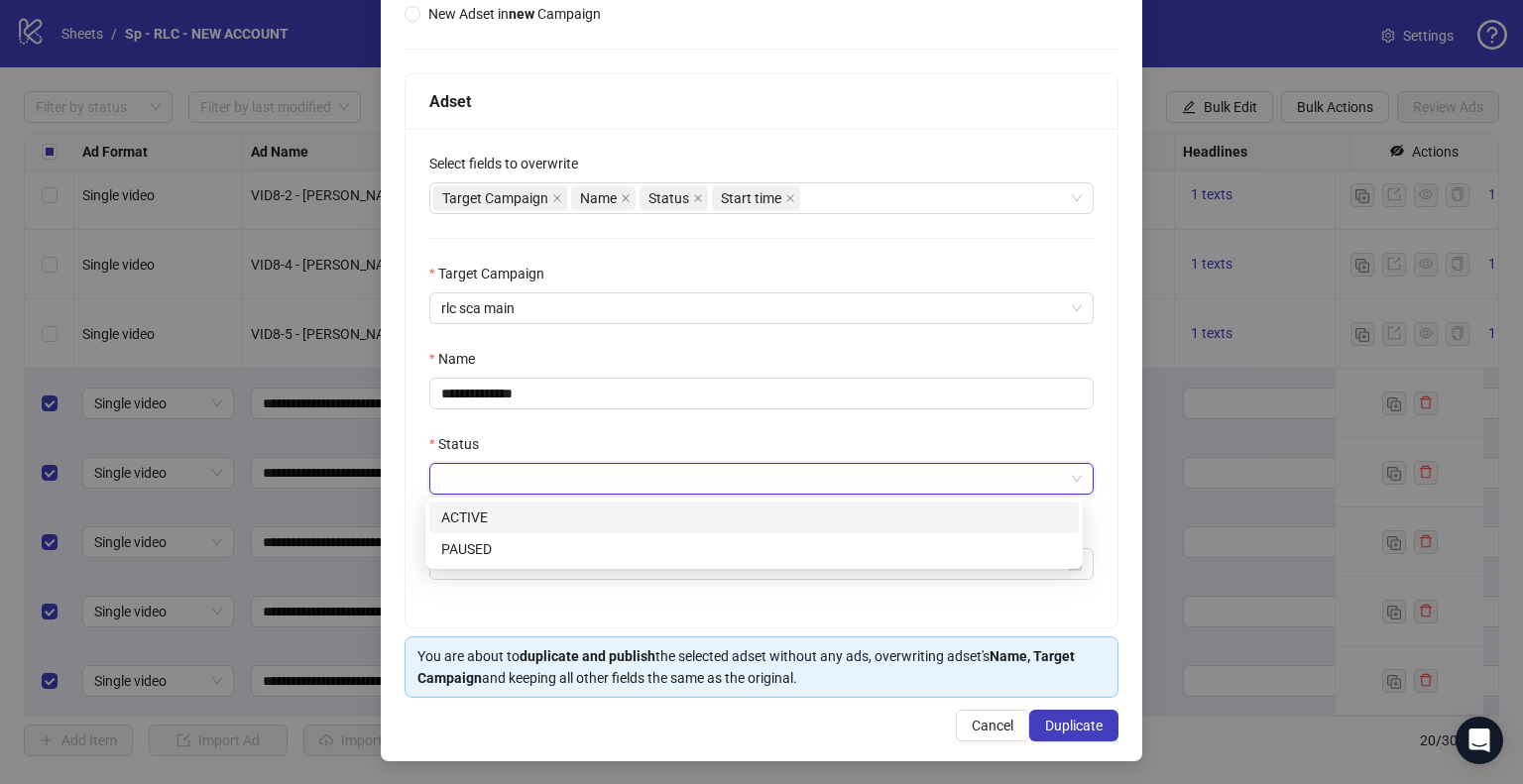click on "ACTIVE" at bounding box center (754, 517) 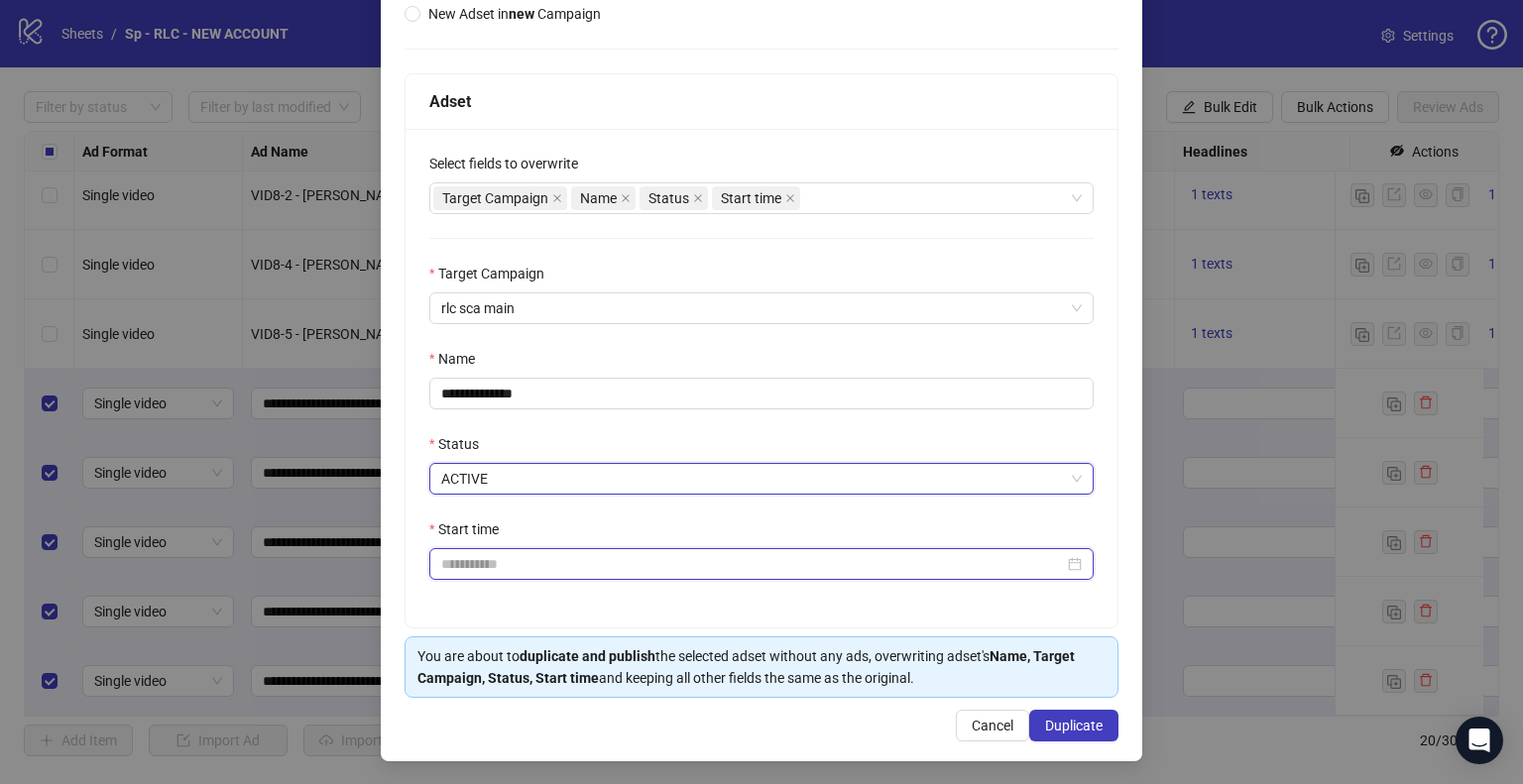 click on "Start time" at bounding box center [753, 564] 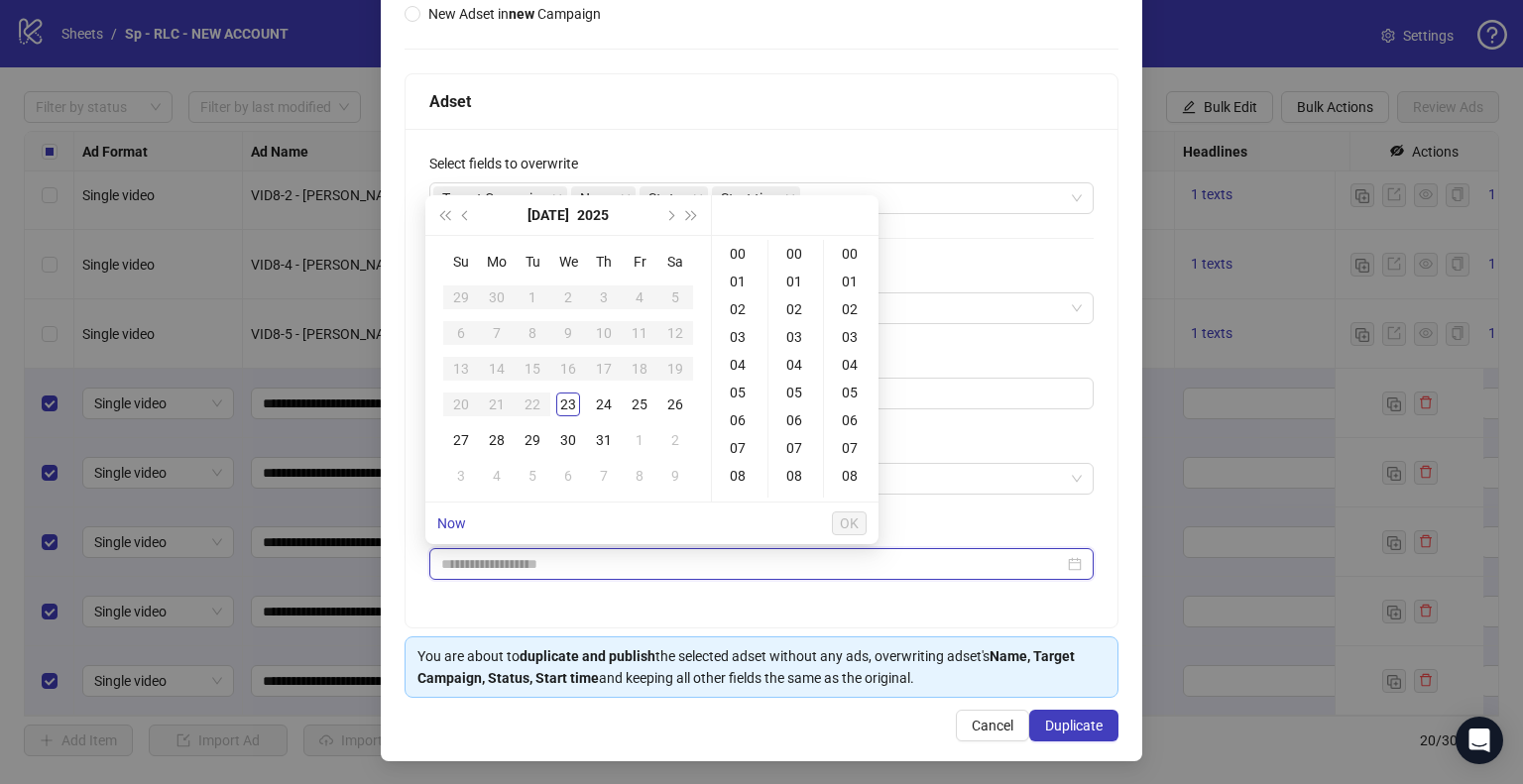 type on "**********" 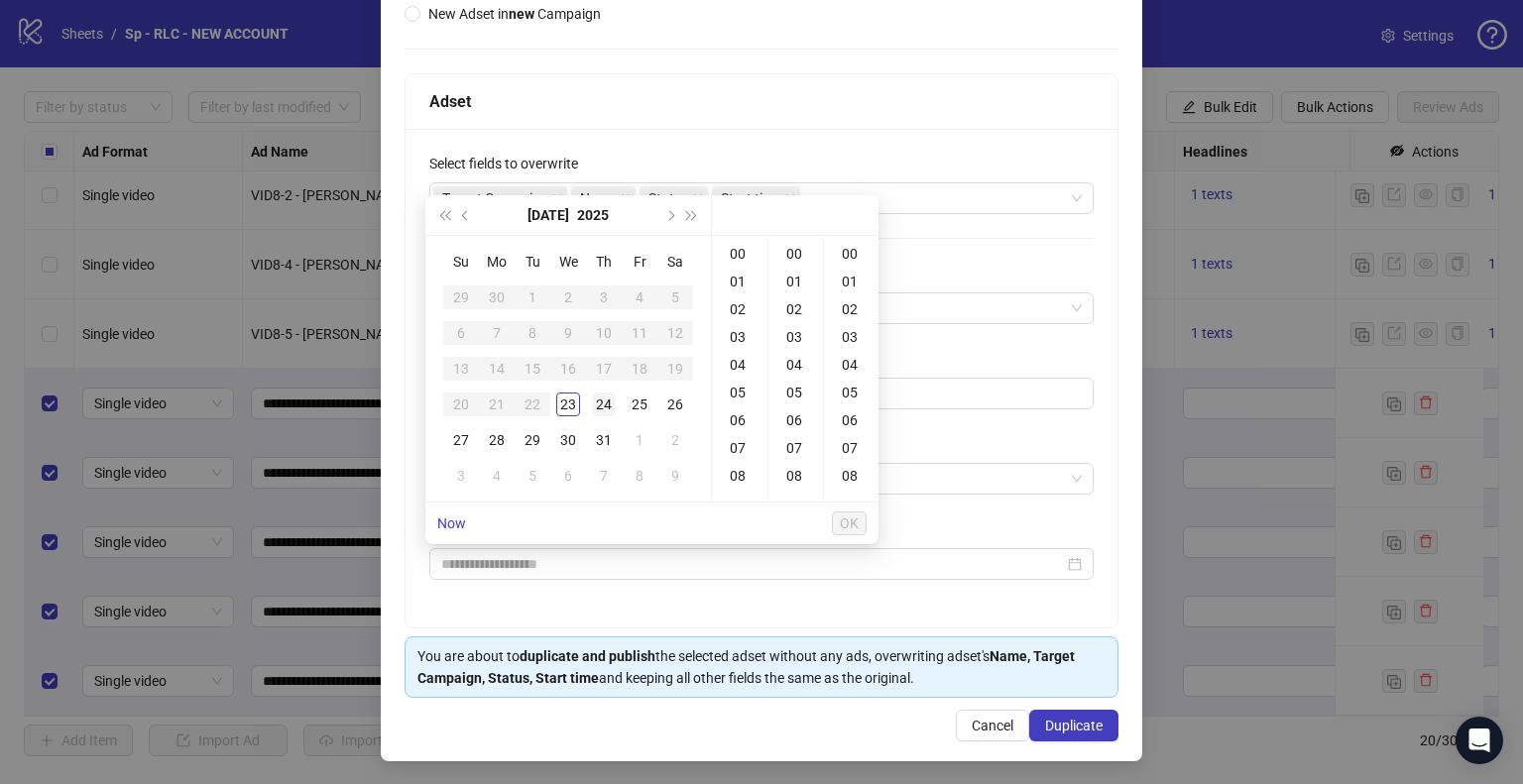 click on "24" at bounding box center [604, 404] 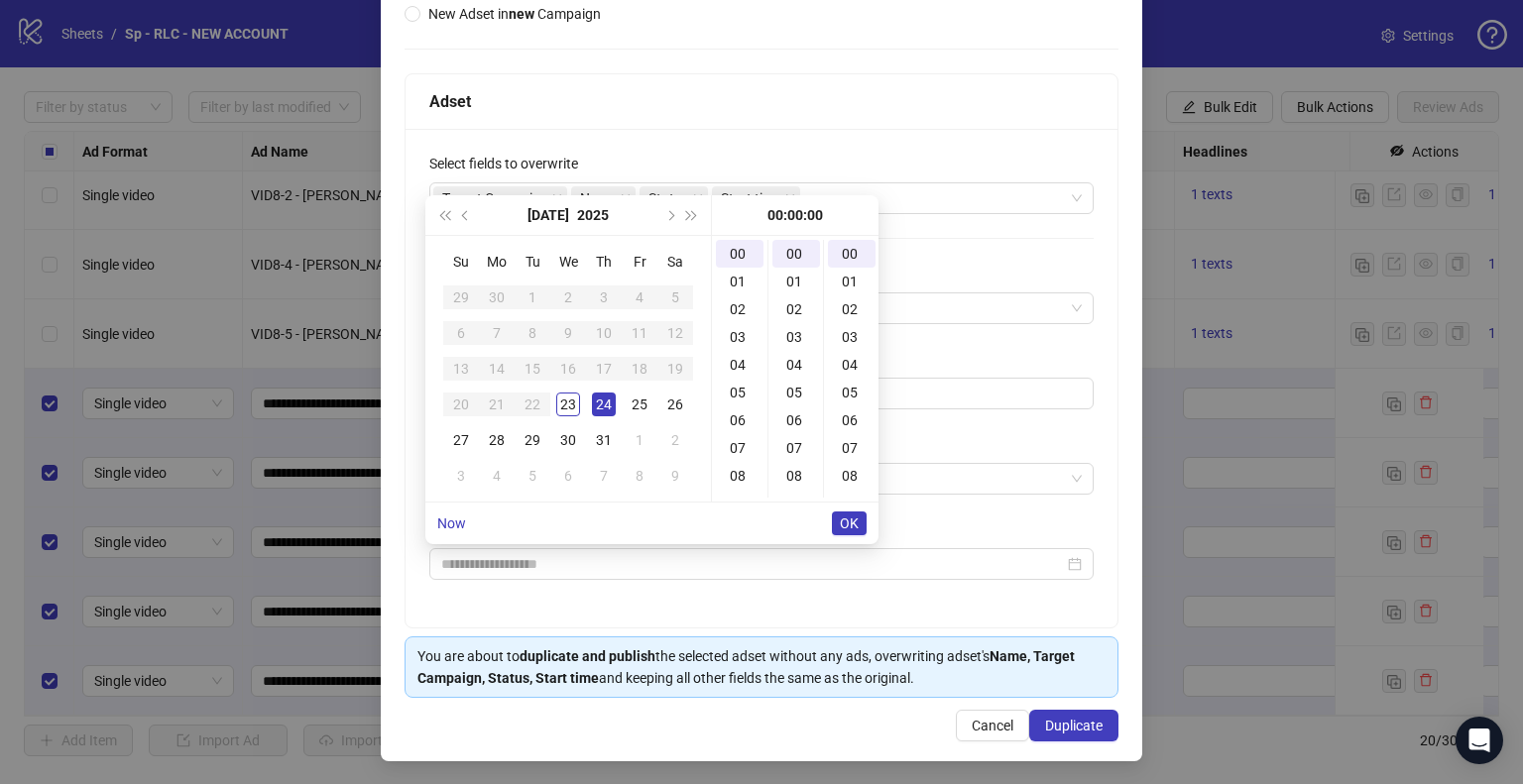 type on "**********" 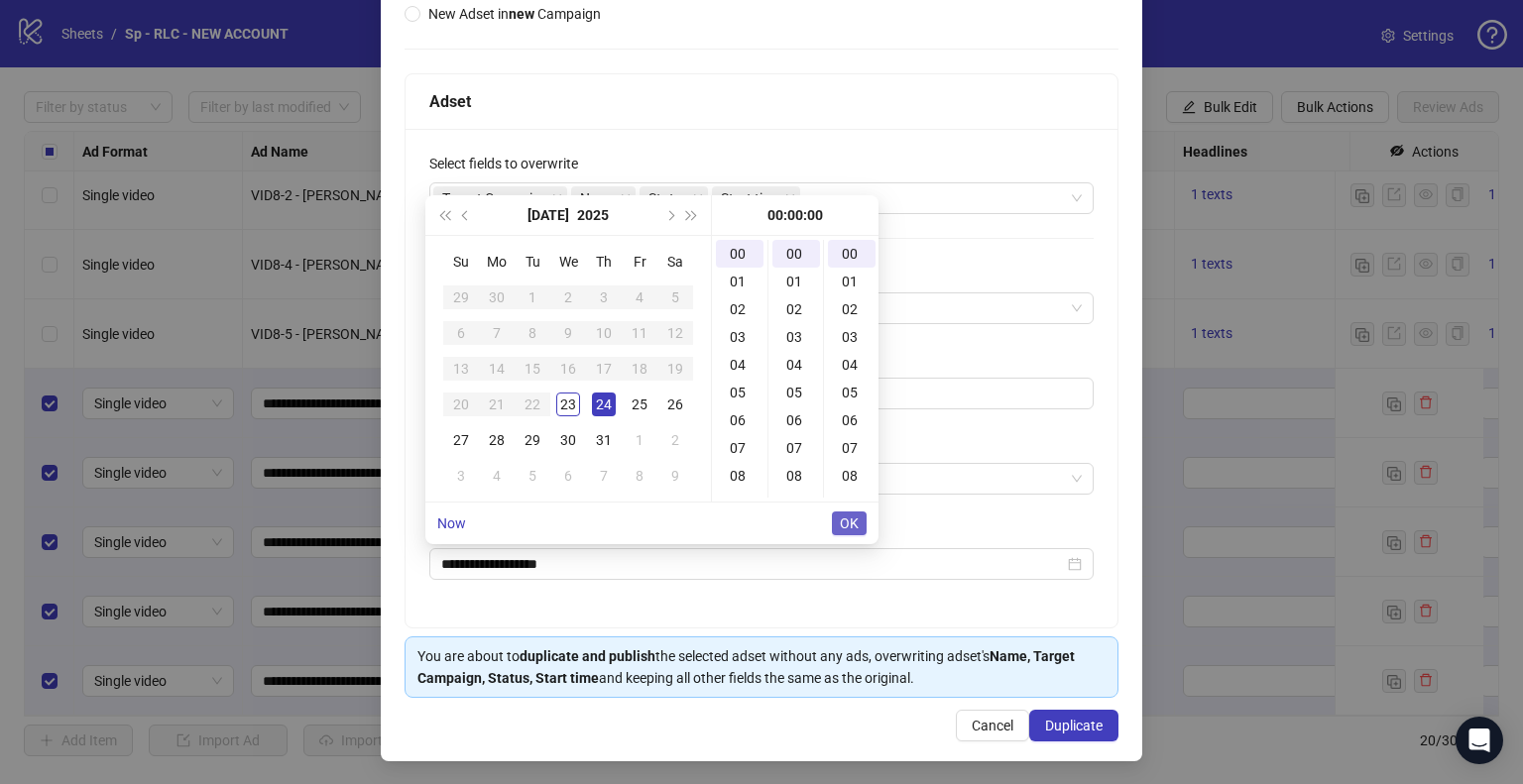 click on "OK" at bounding box center [849, 523] 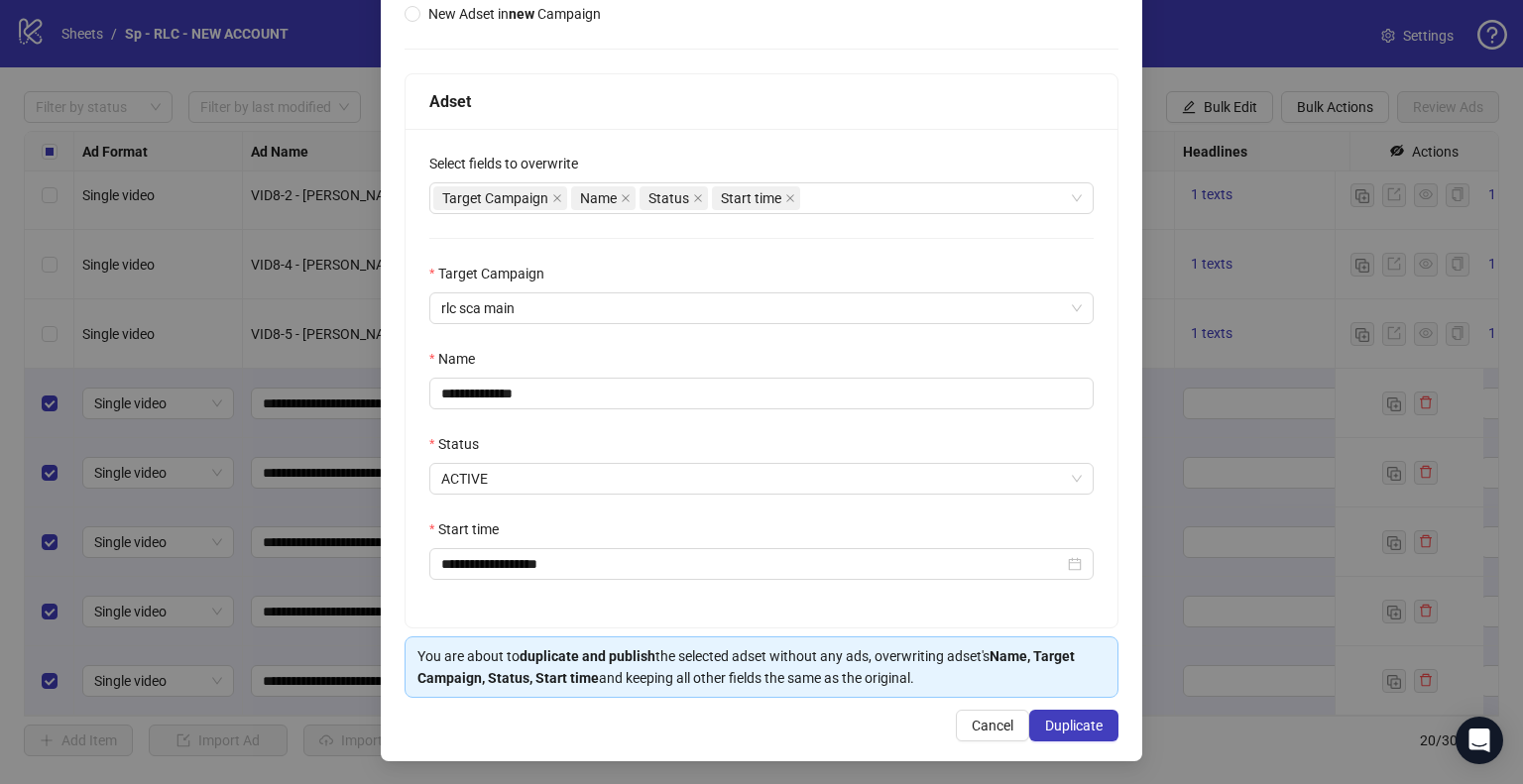 click on "**********" at bounding box center [762, 378] 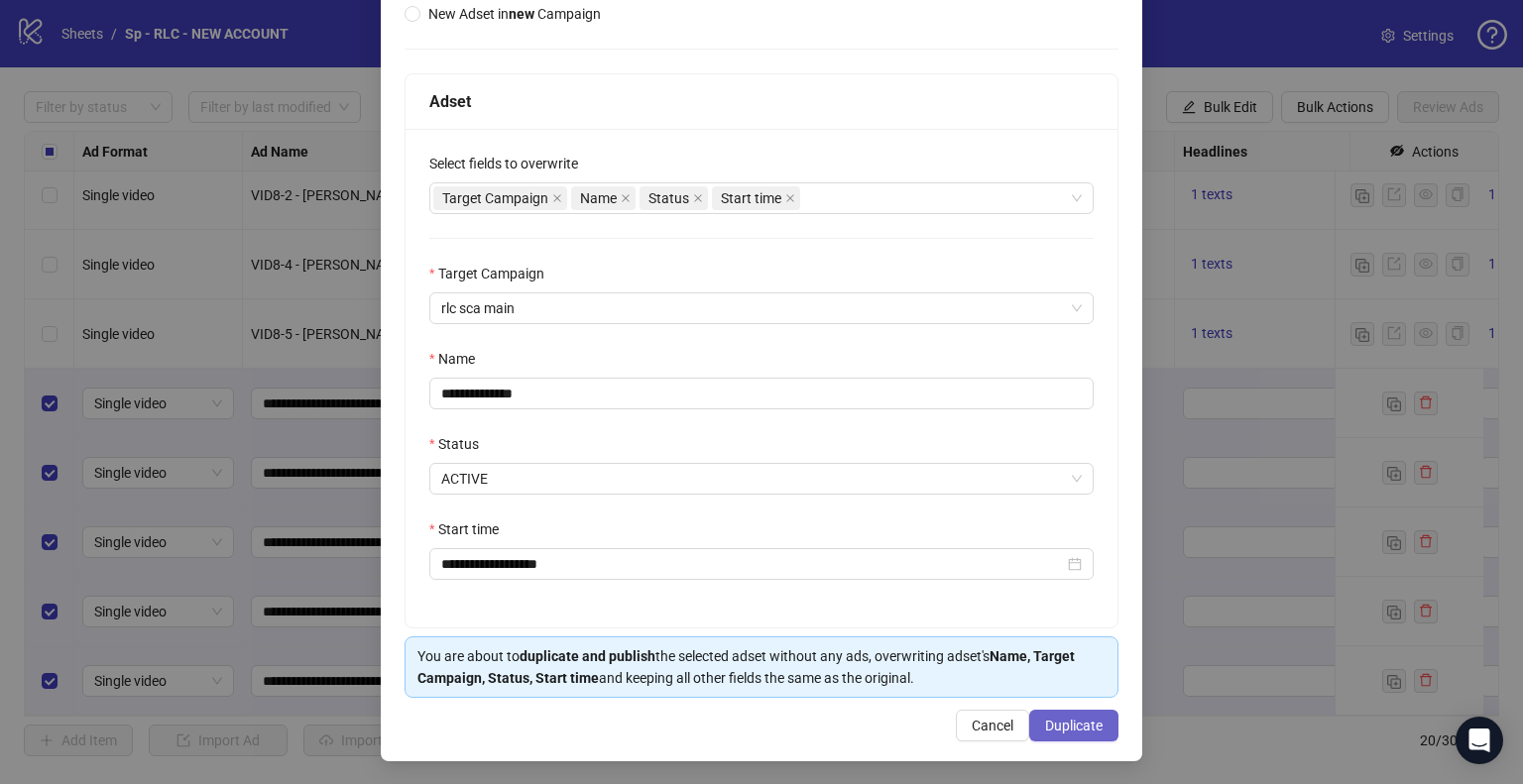 click on "Duplicate" at bounding box center [1074, 726] 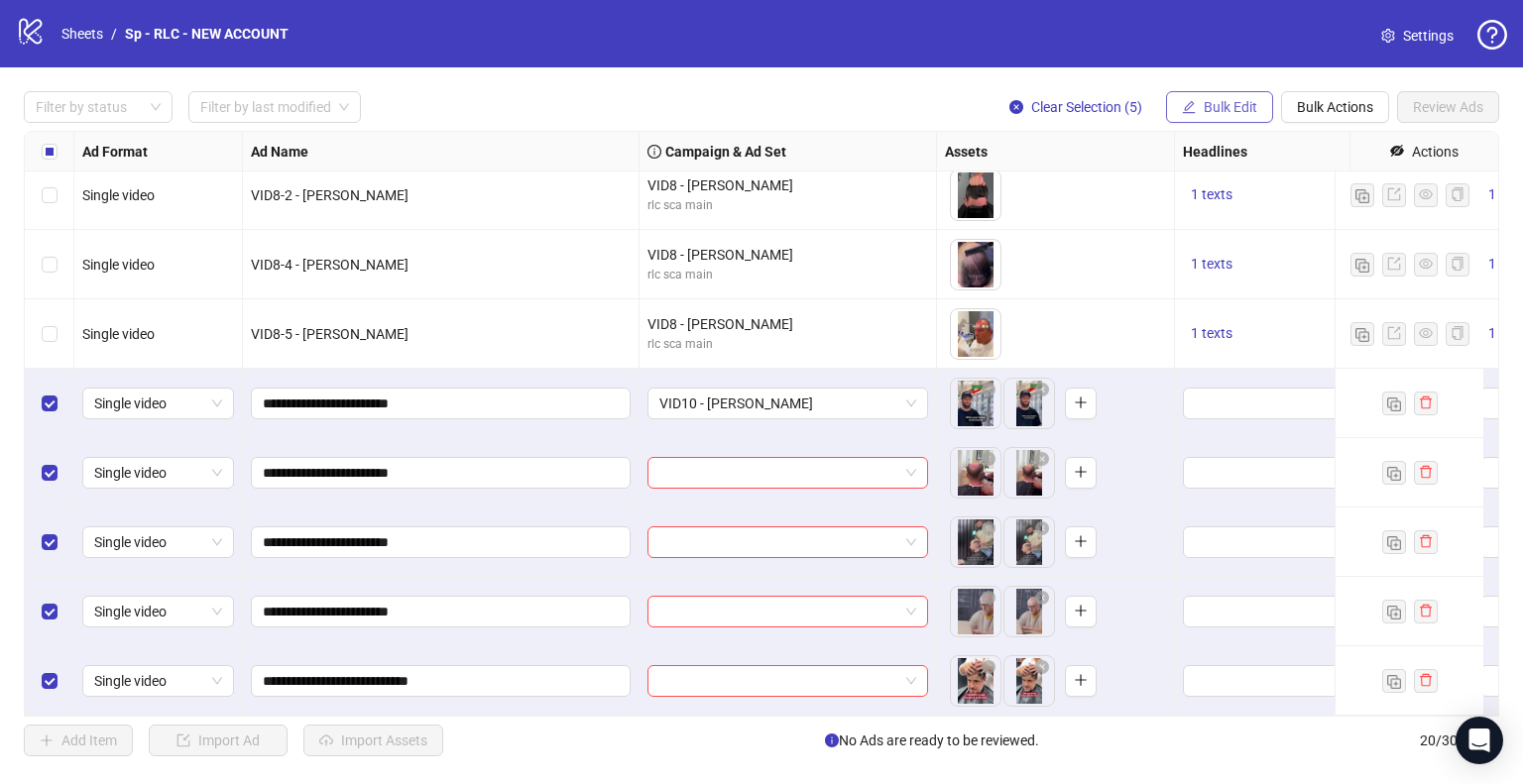 click on "Bulk Edit" at bounding box center [1230, 107] 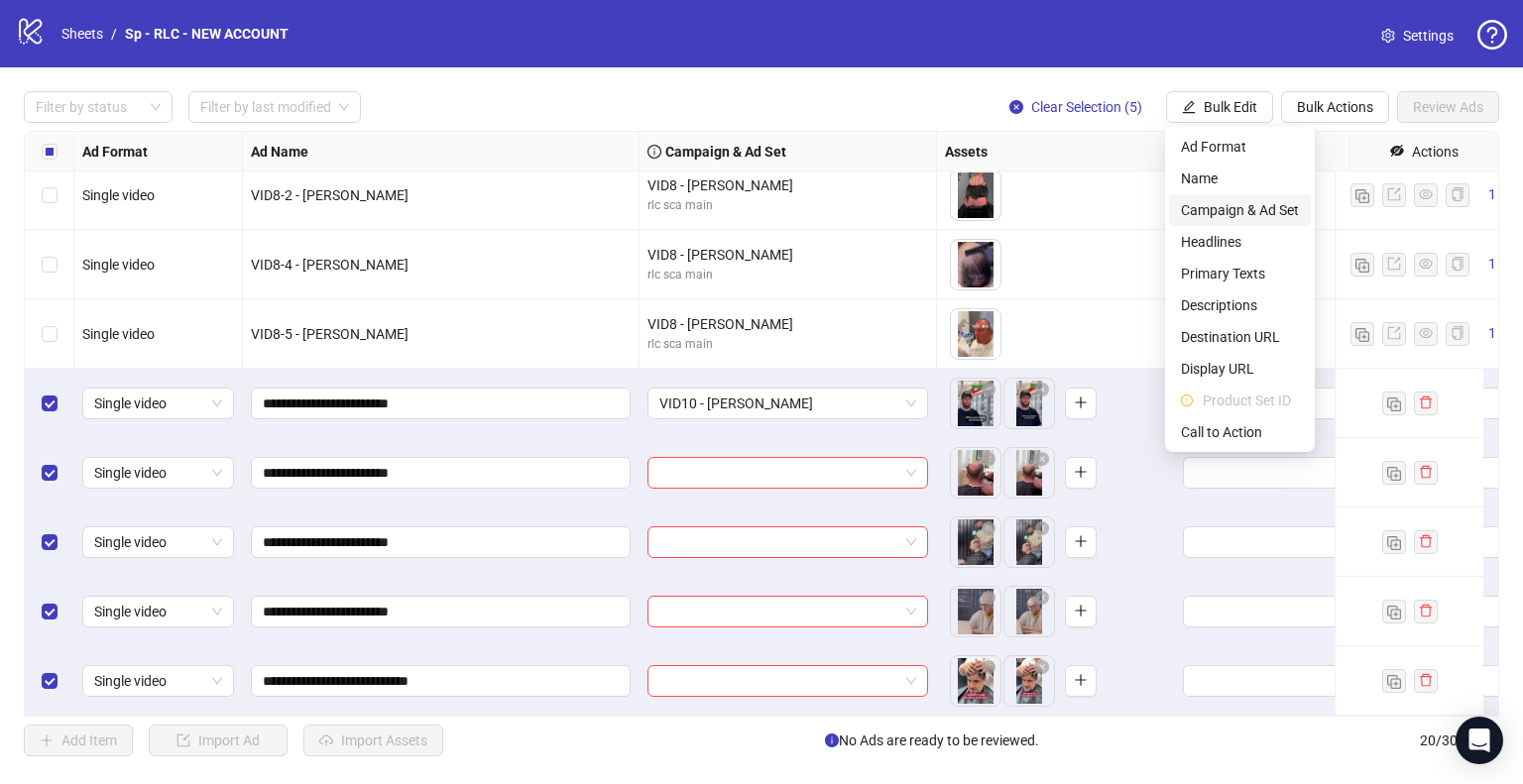 click on "Campaign & Ad Set" at bounding box center [1239, 210] 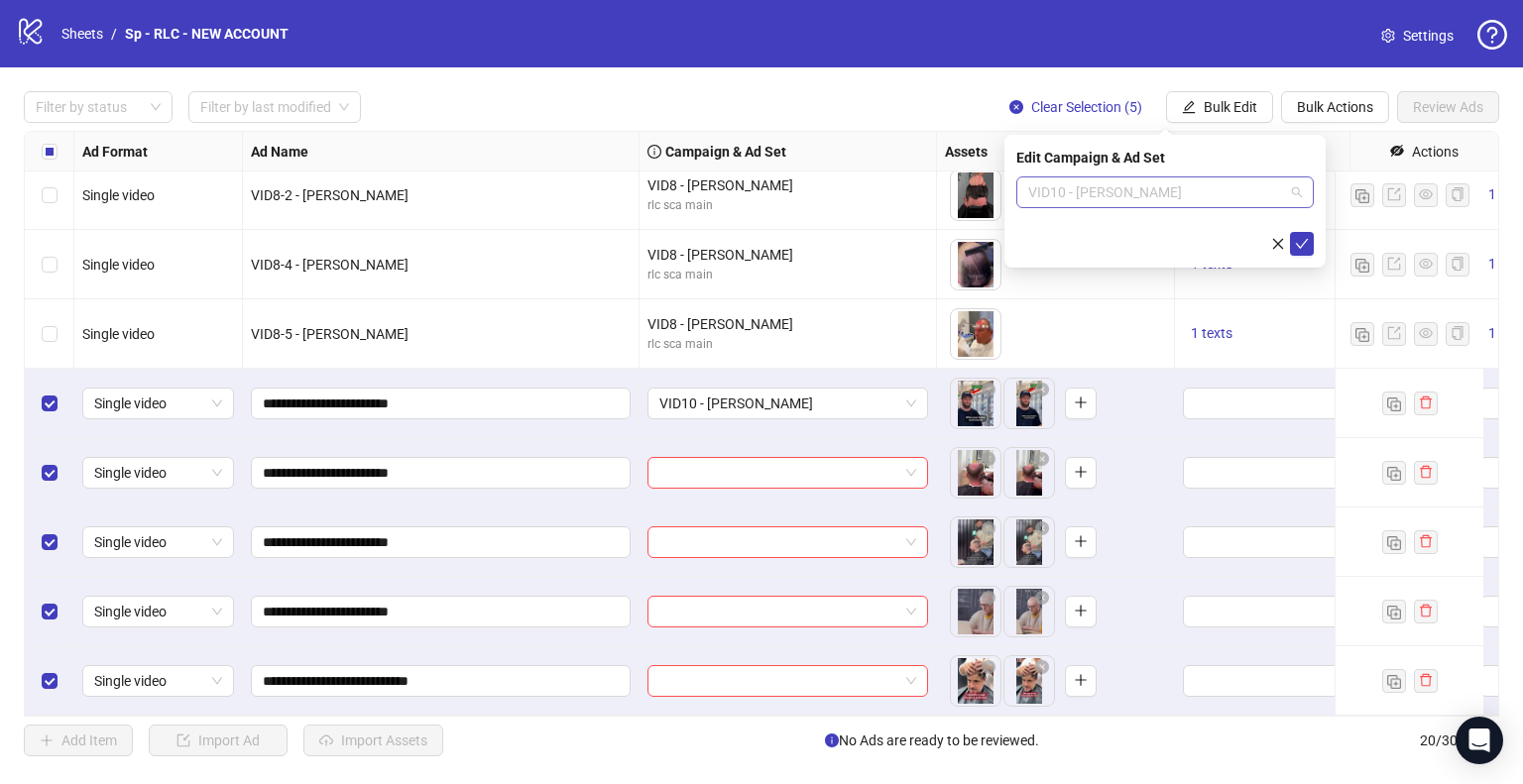 click on "VID10 - [PERSON_NAME]" at bounding box center [1165, 192] 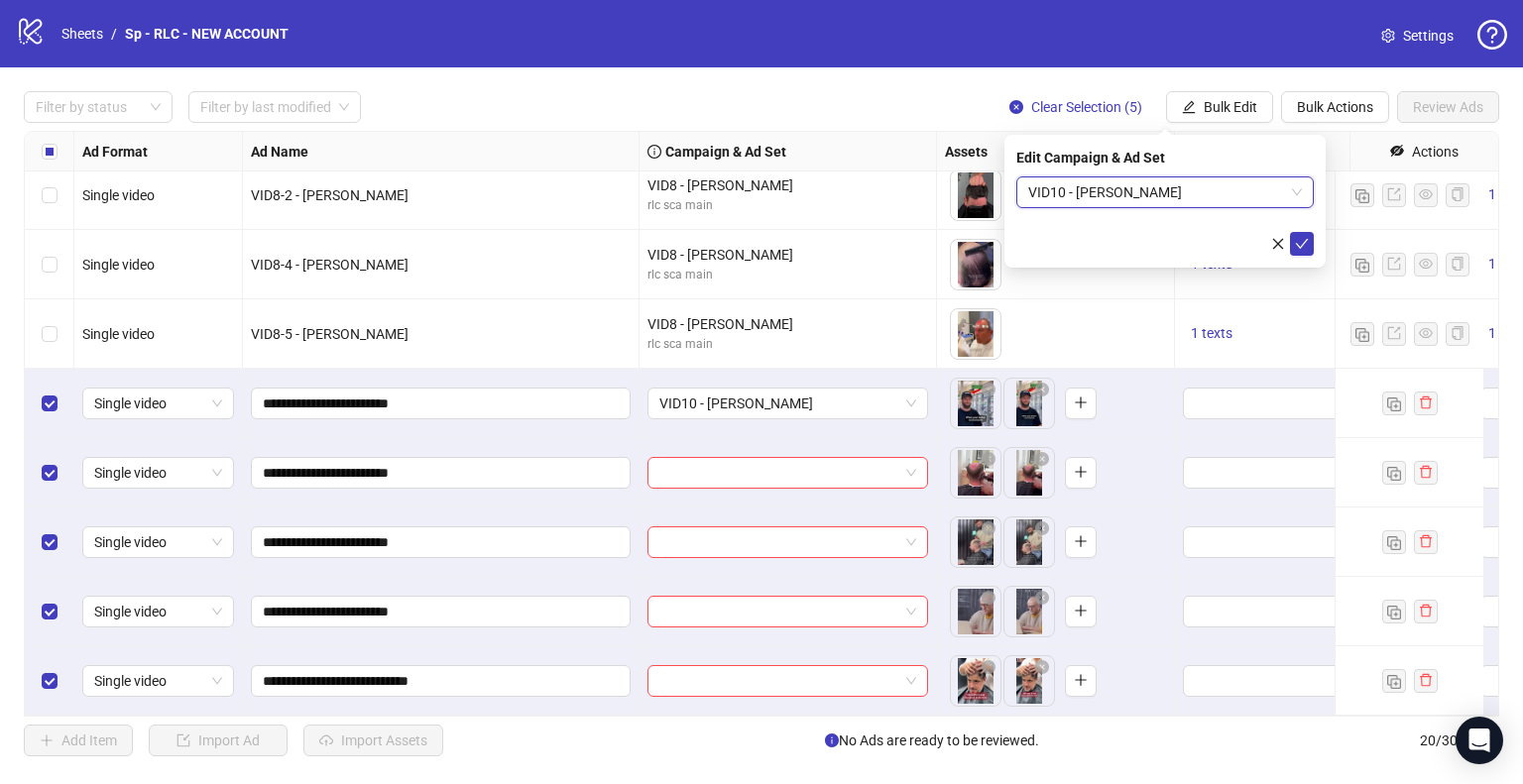 click on "VID10 - [PERSON_NAME]" at bounding box center [1165, 192] 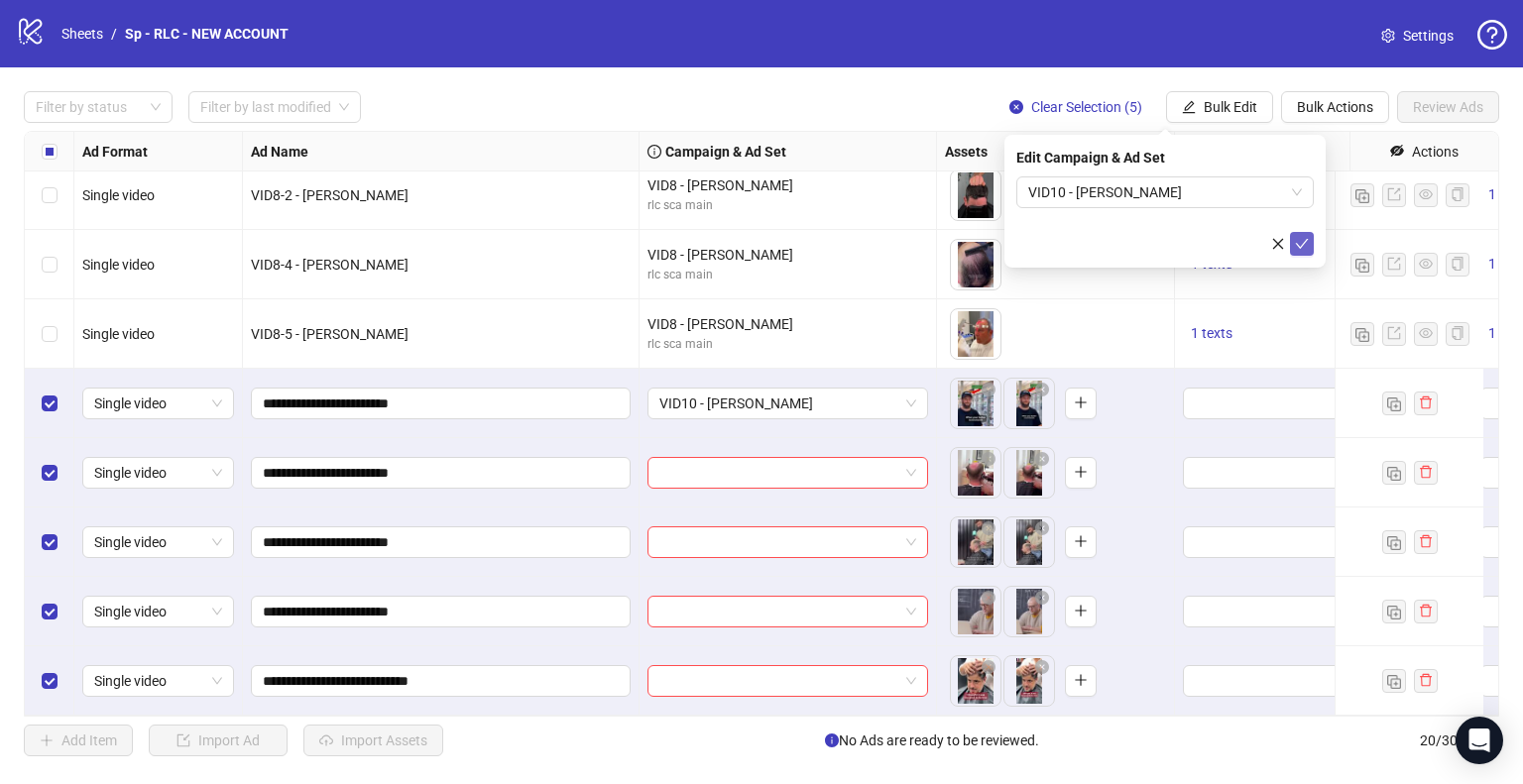 click 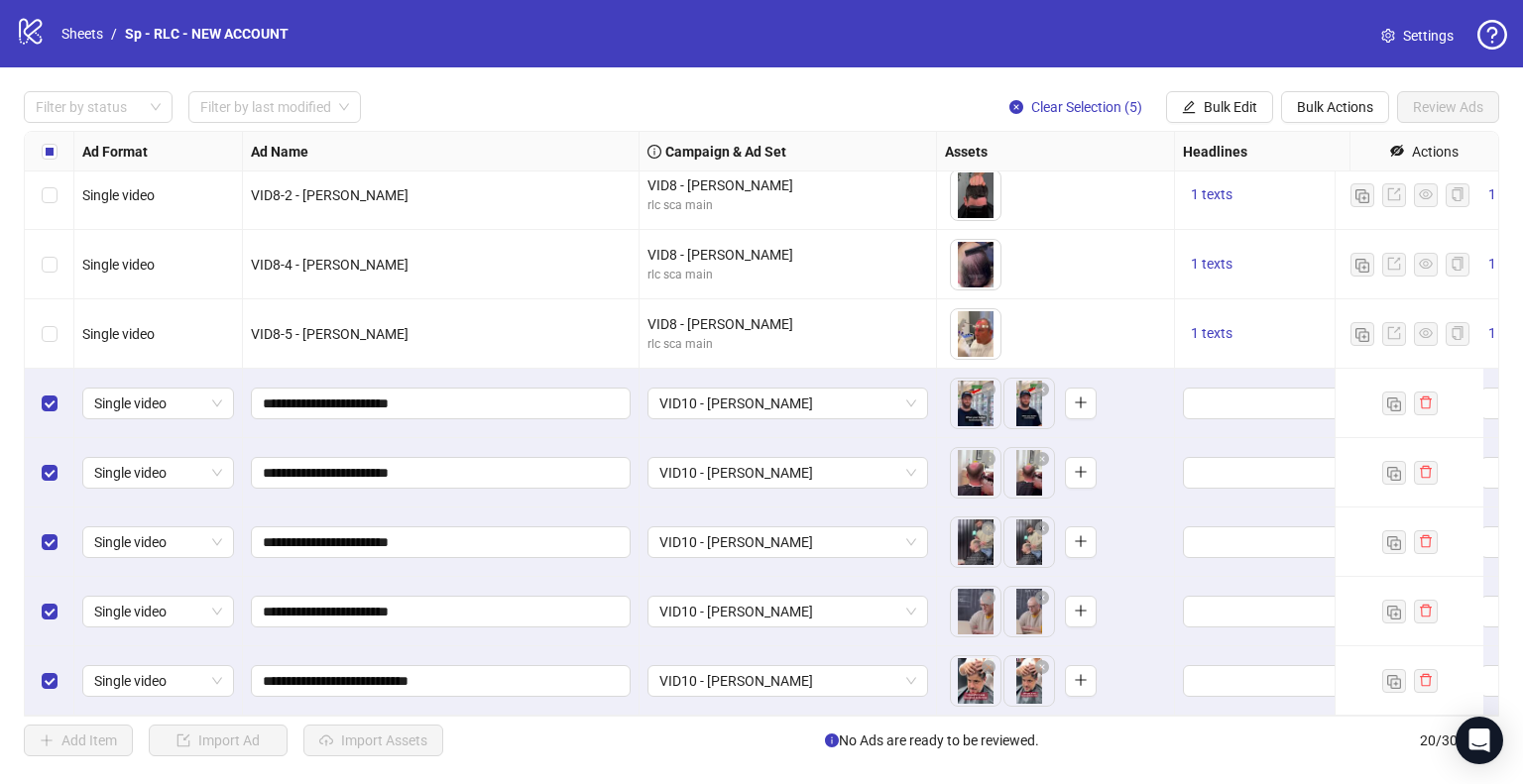 click on "rlc sca main" at bounding box center (787, 344) 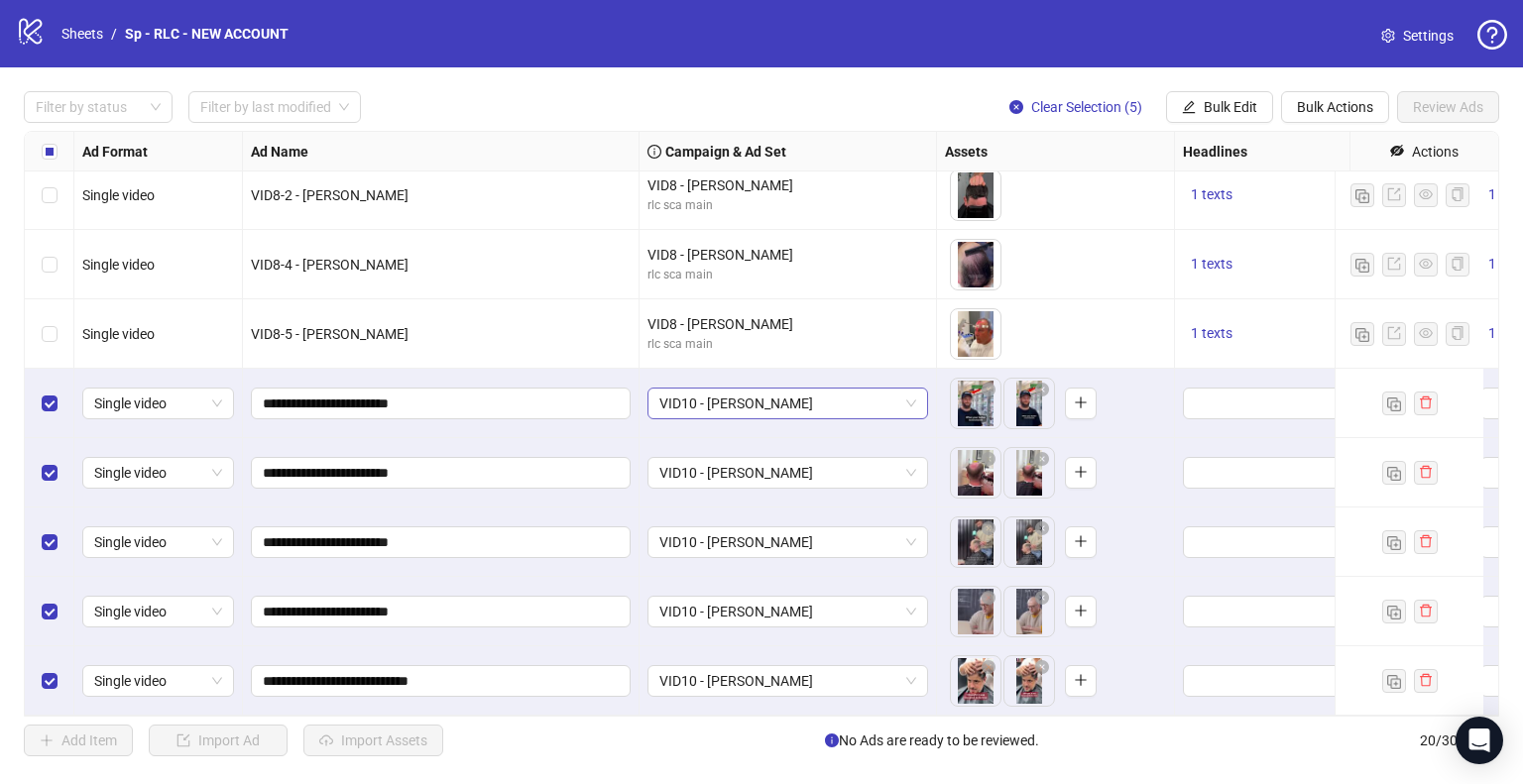click on "VID10 - [PERSON_NAME]" at bounding box center (787, 403) 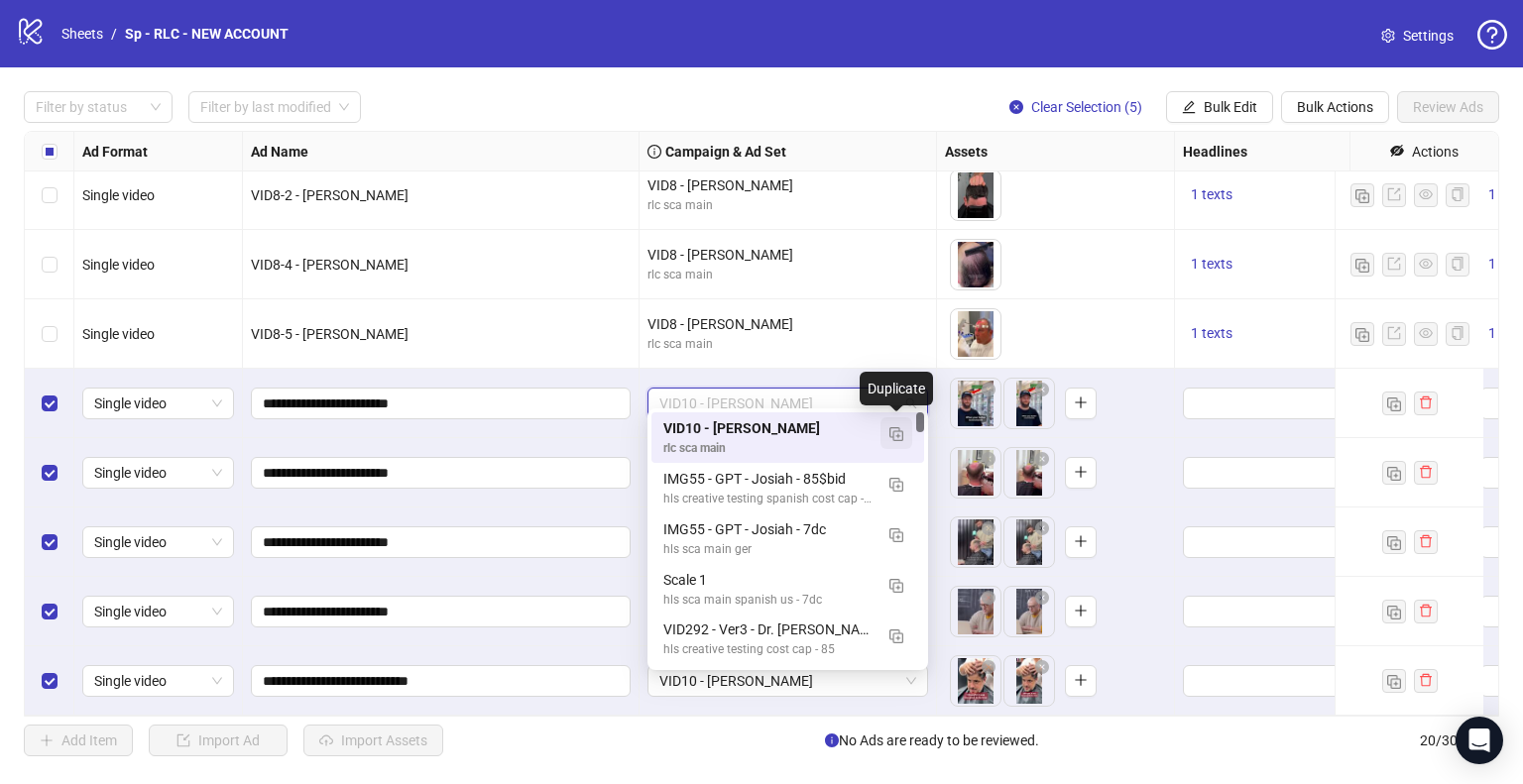 click at bounding box center [896, 433] 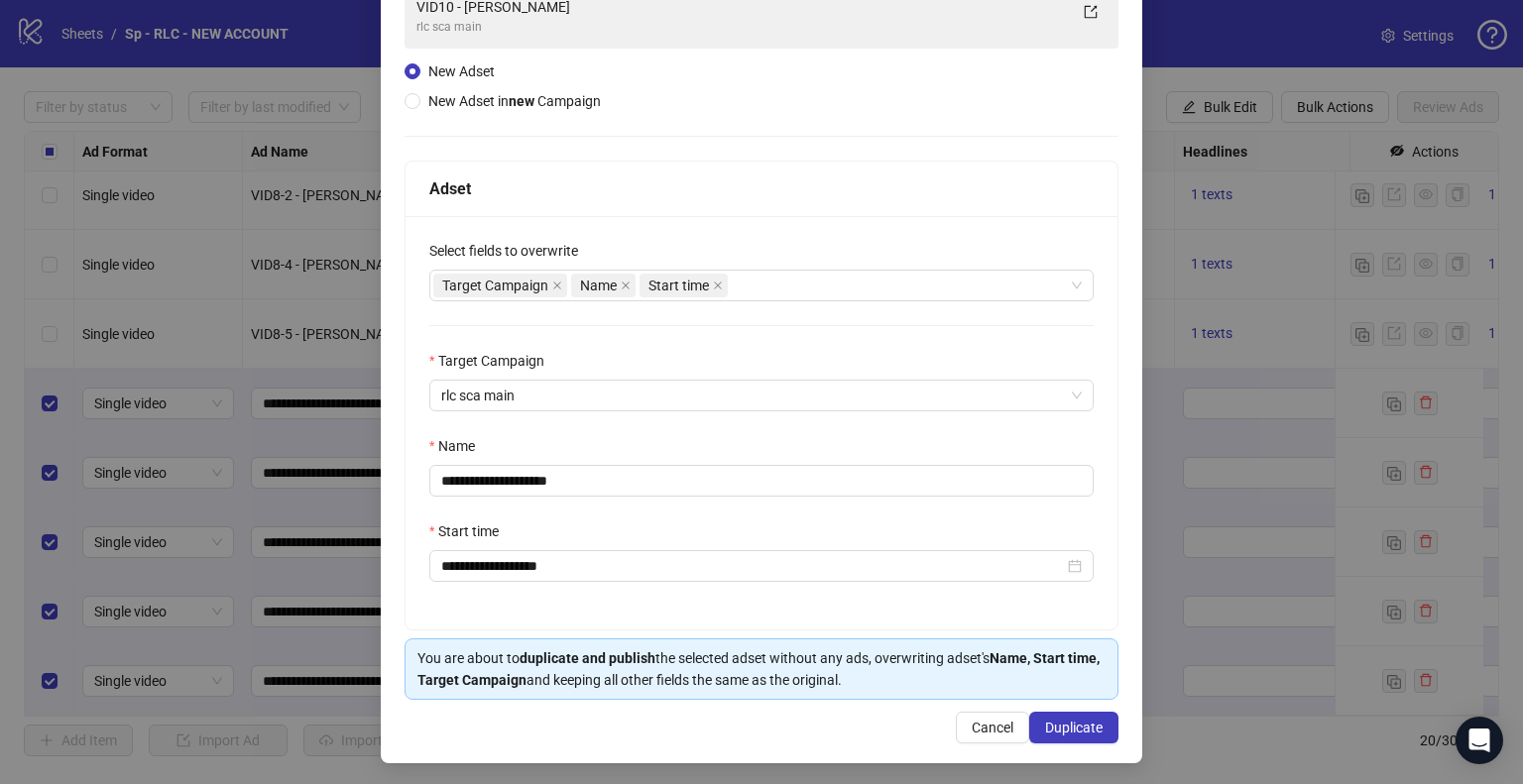 scroll, scrollTop: 168, scrollLeft: 0, axis: vertical 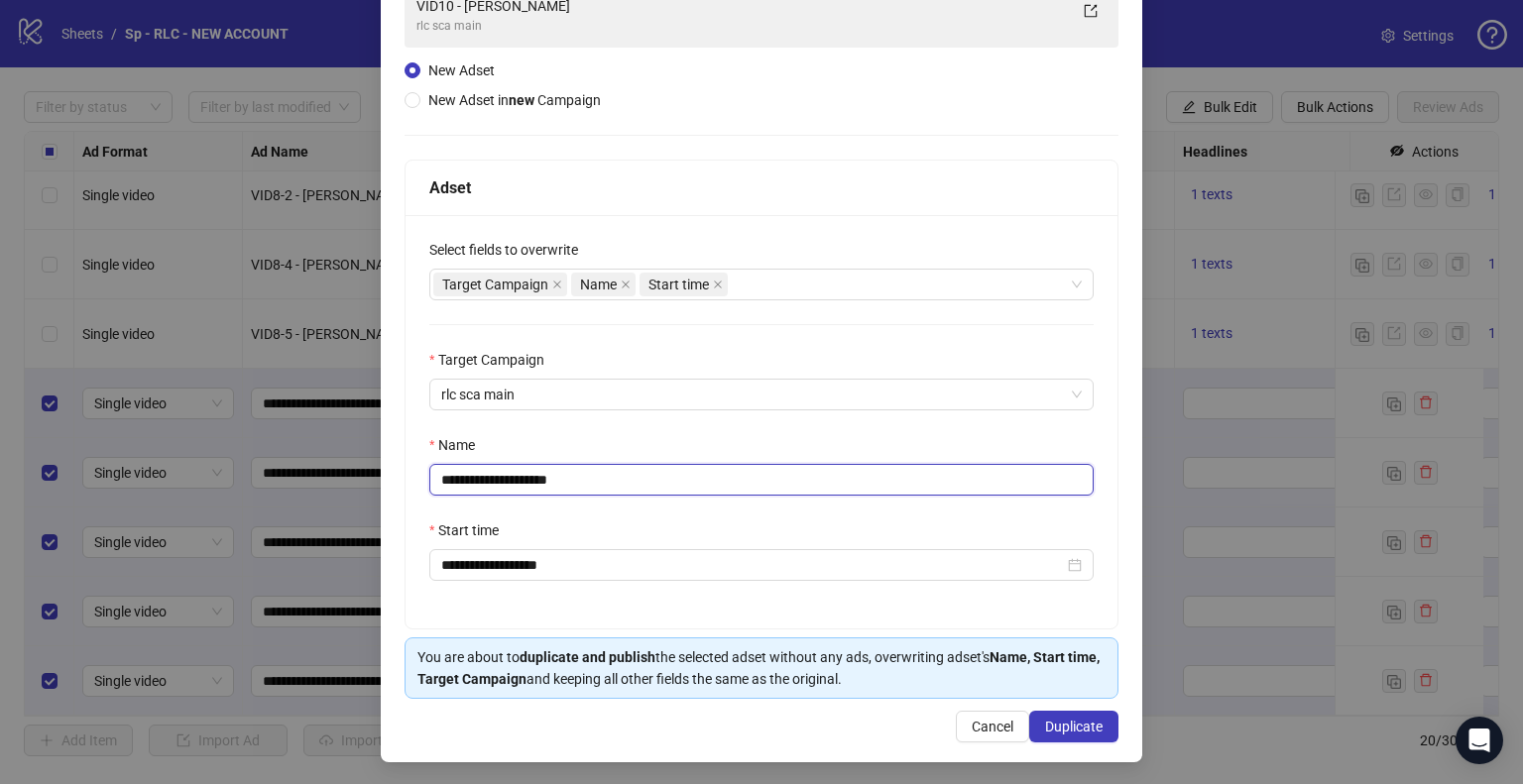 click on "**********" at bounding box center [762, 480] 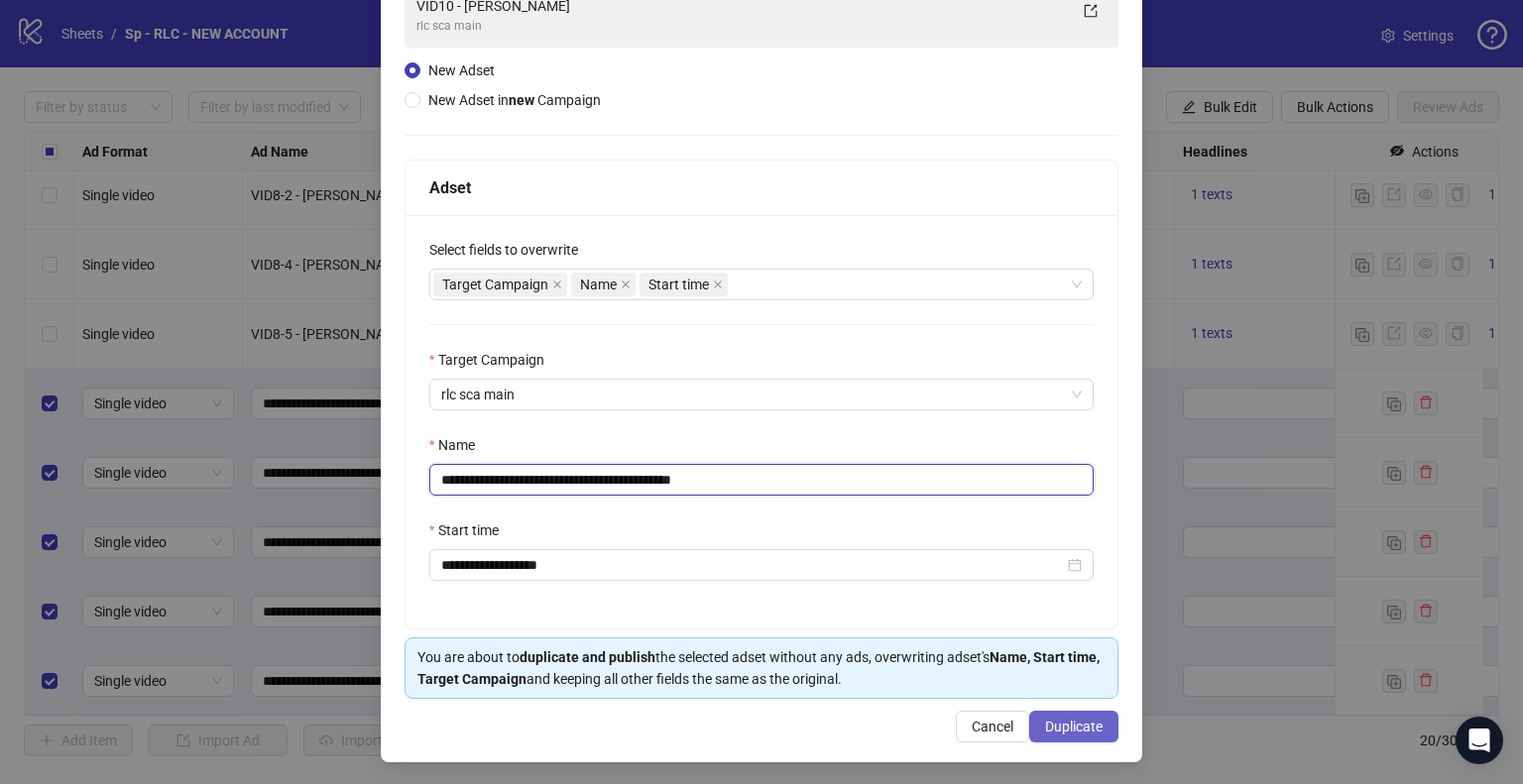 type on "**********" 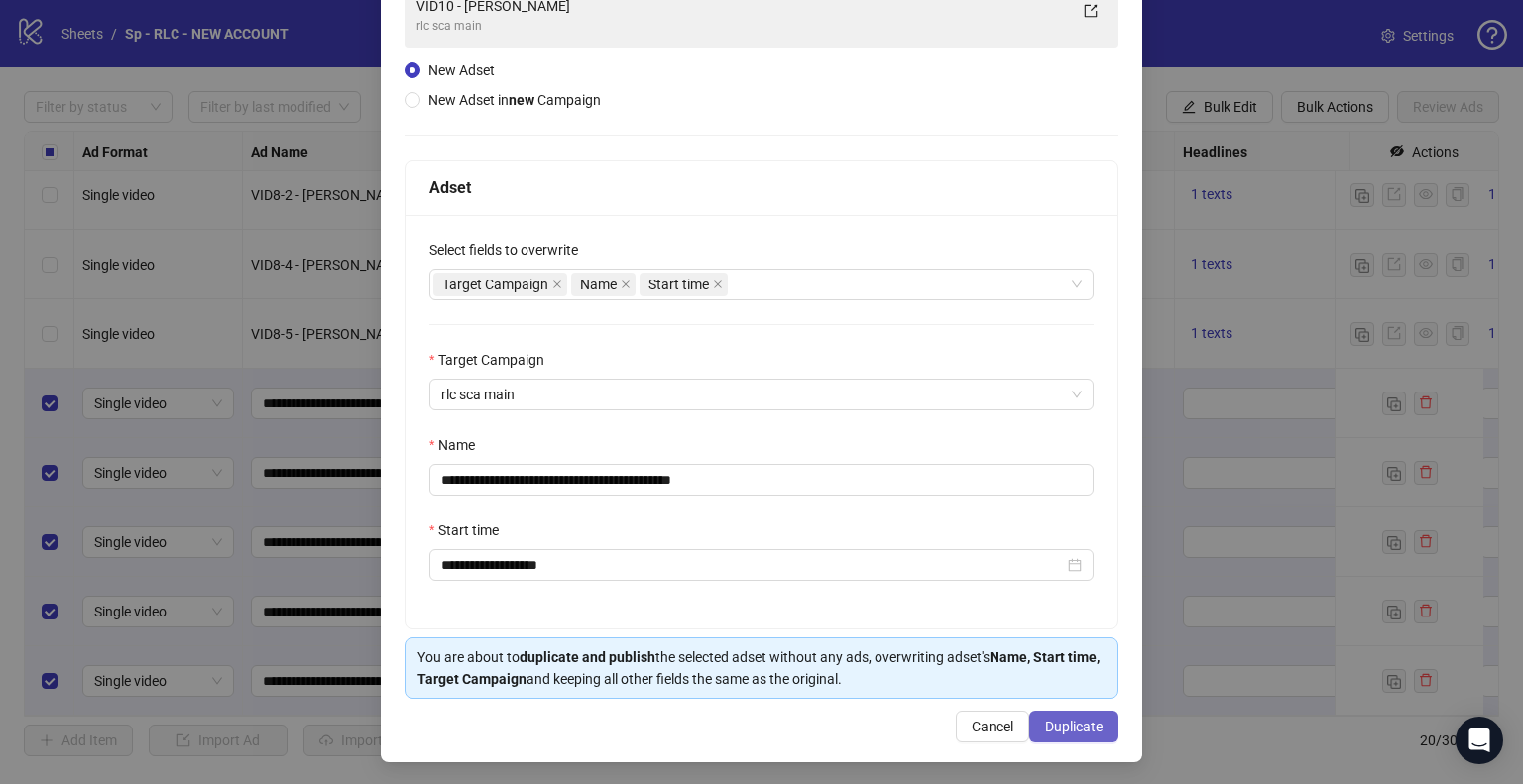 click on "Duplicate" at bounding box center (1074, 727) 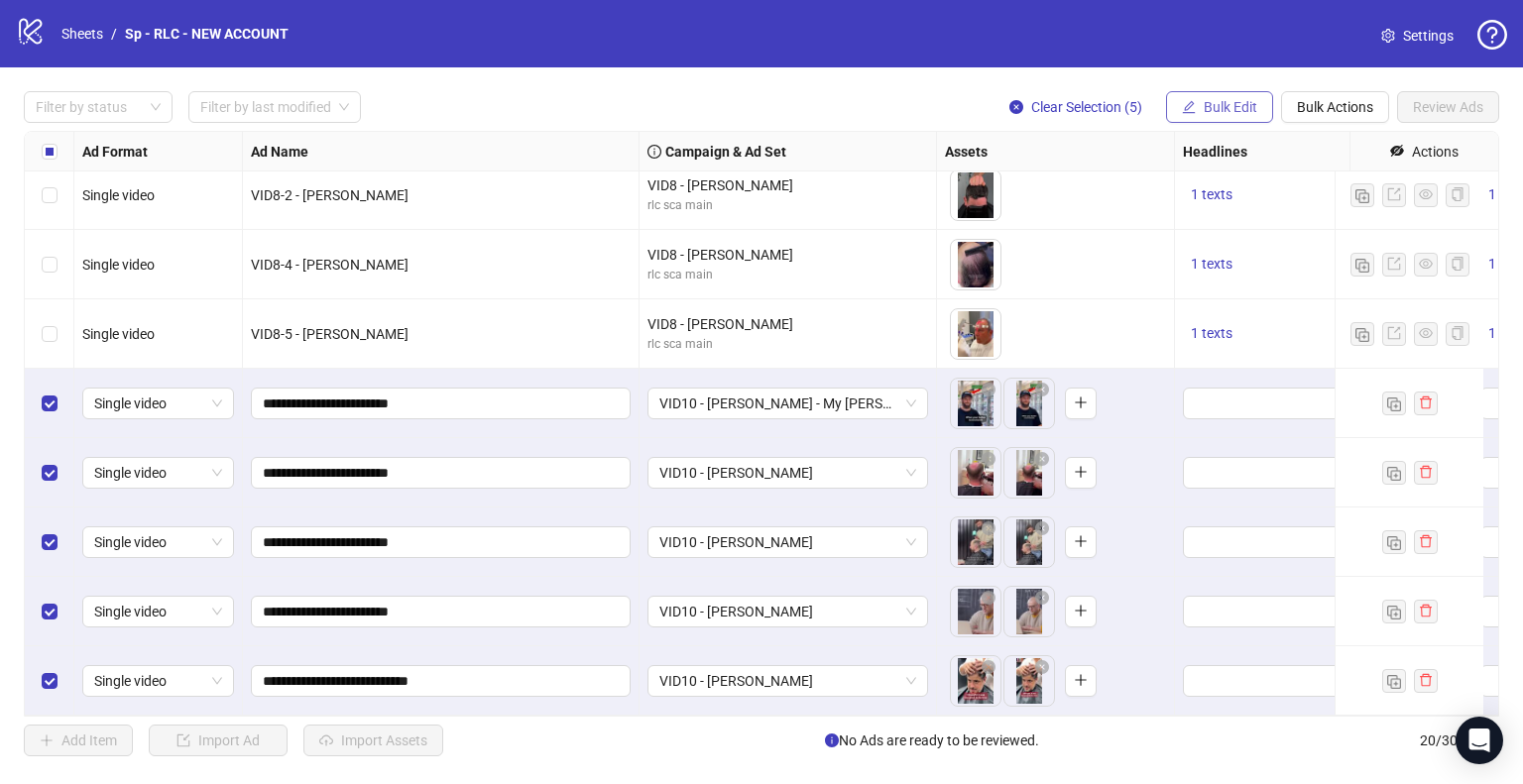 click on "Bulk Edit" at bounding box center [1220, 107] 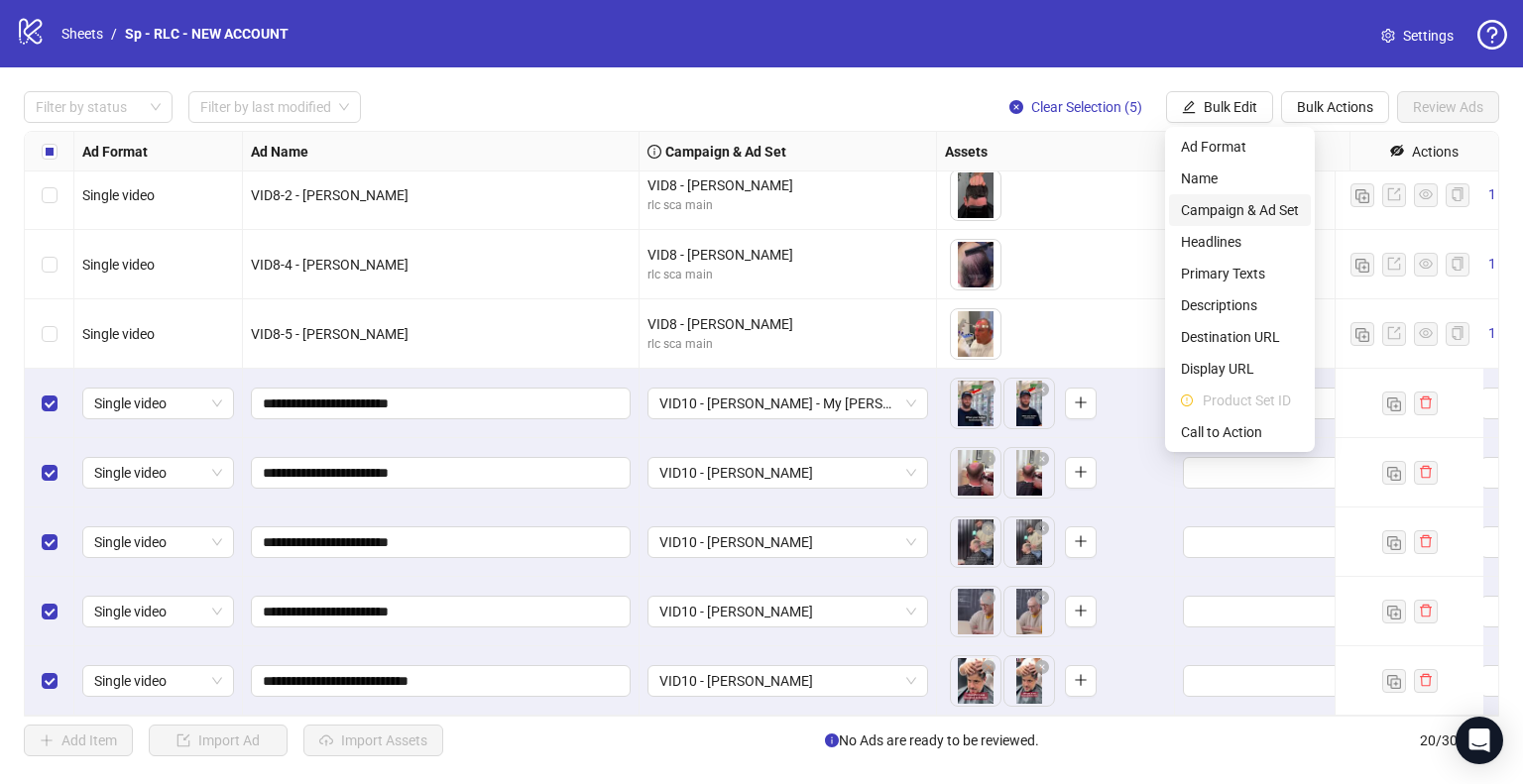 click on "Campaign & Ad Set" at bounding box center [1239, 210] 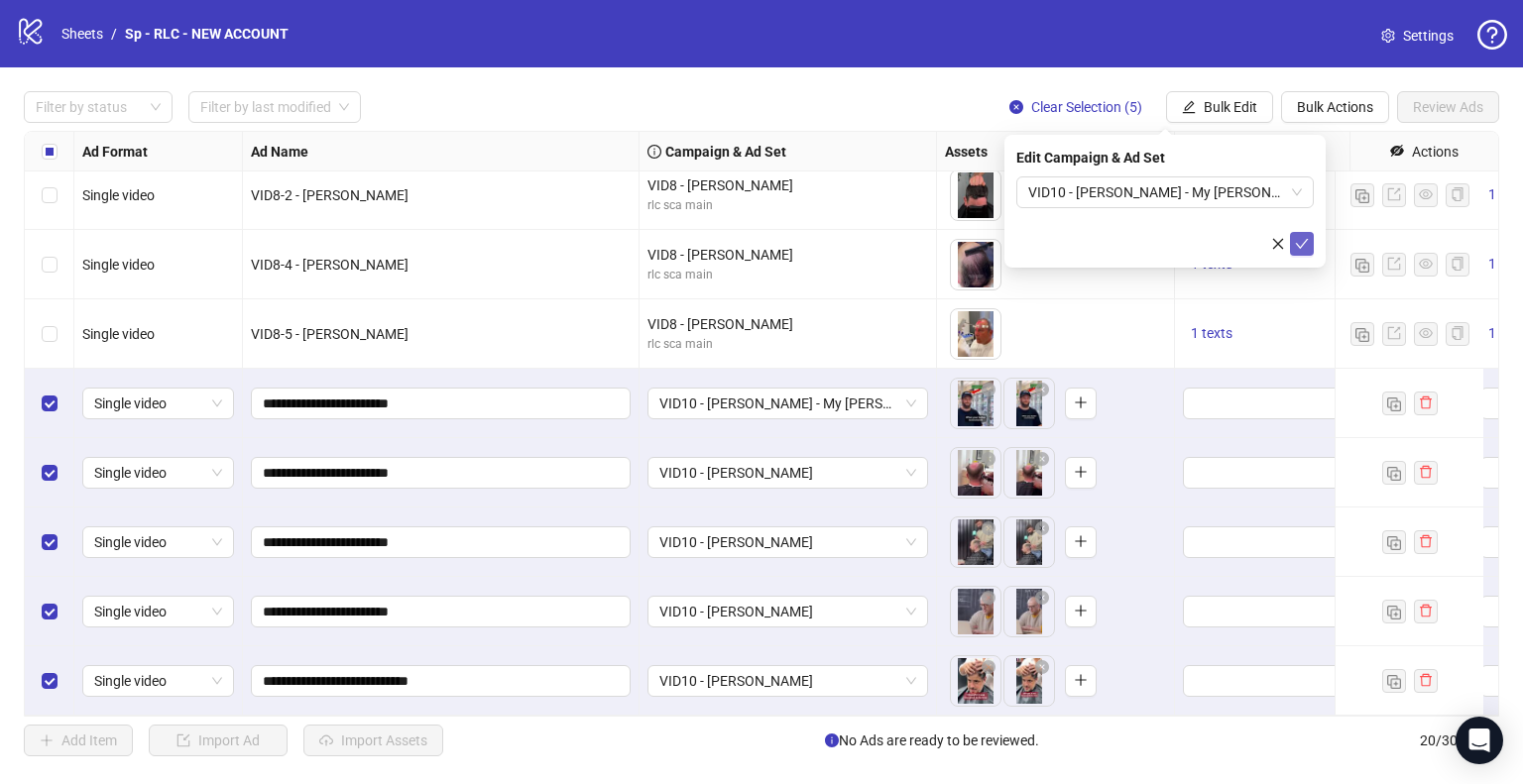 click 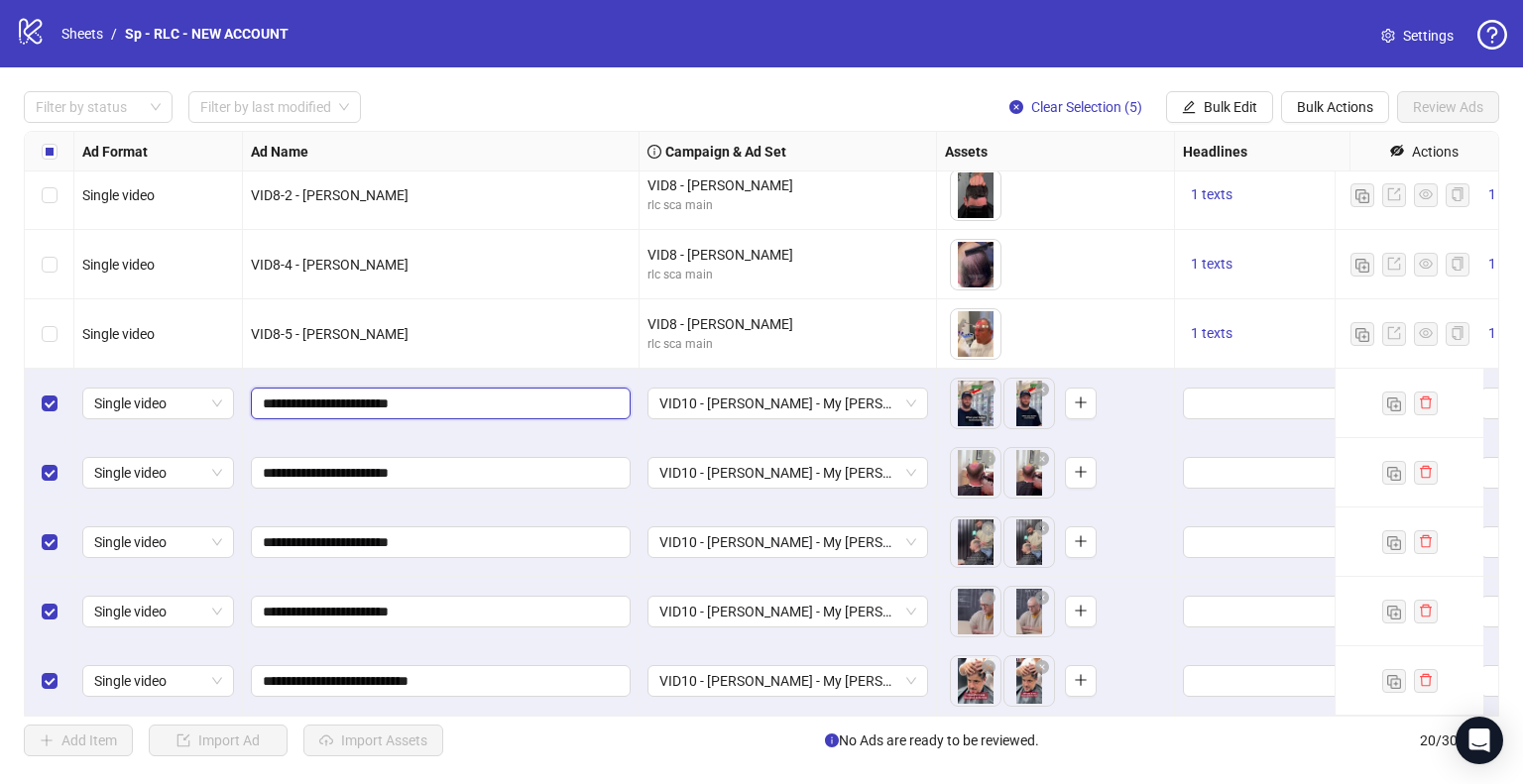 click on "**********" at bounding box center (438, 403) 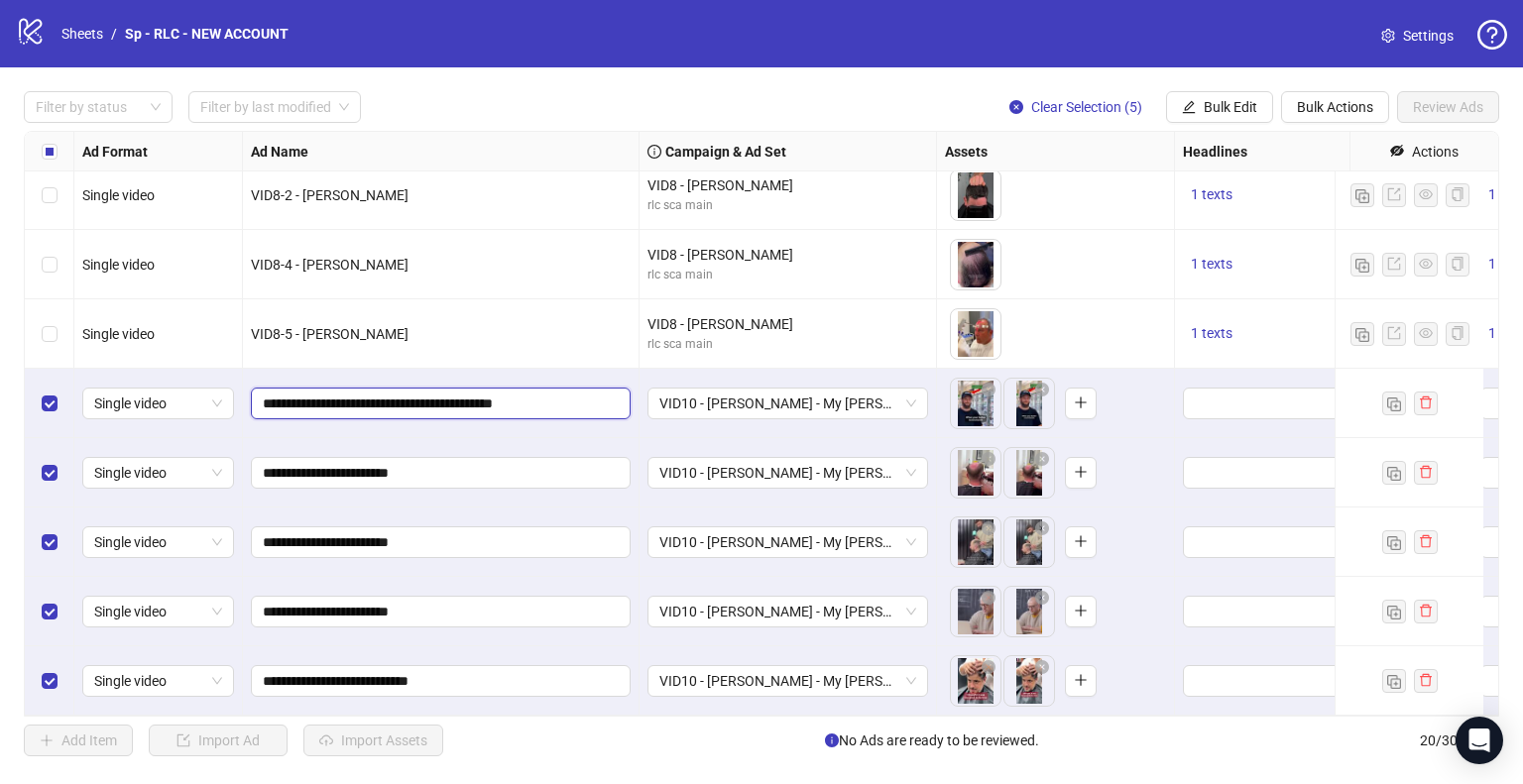 click on "**********" at bounding box center [438, 403] 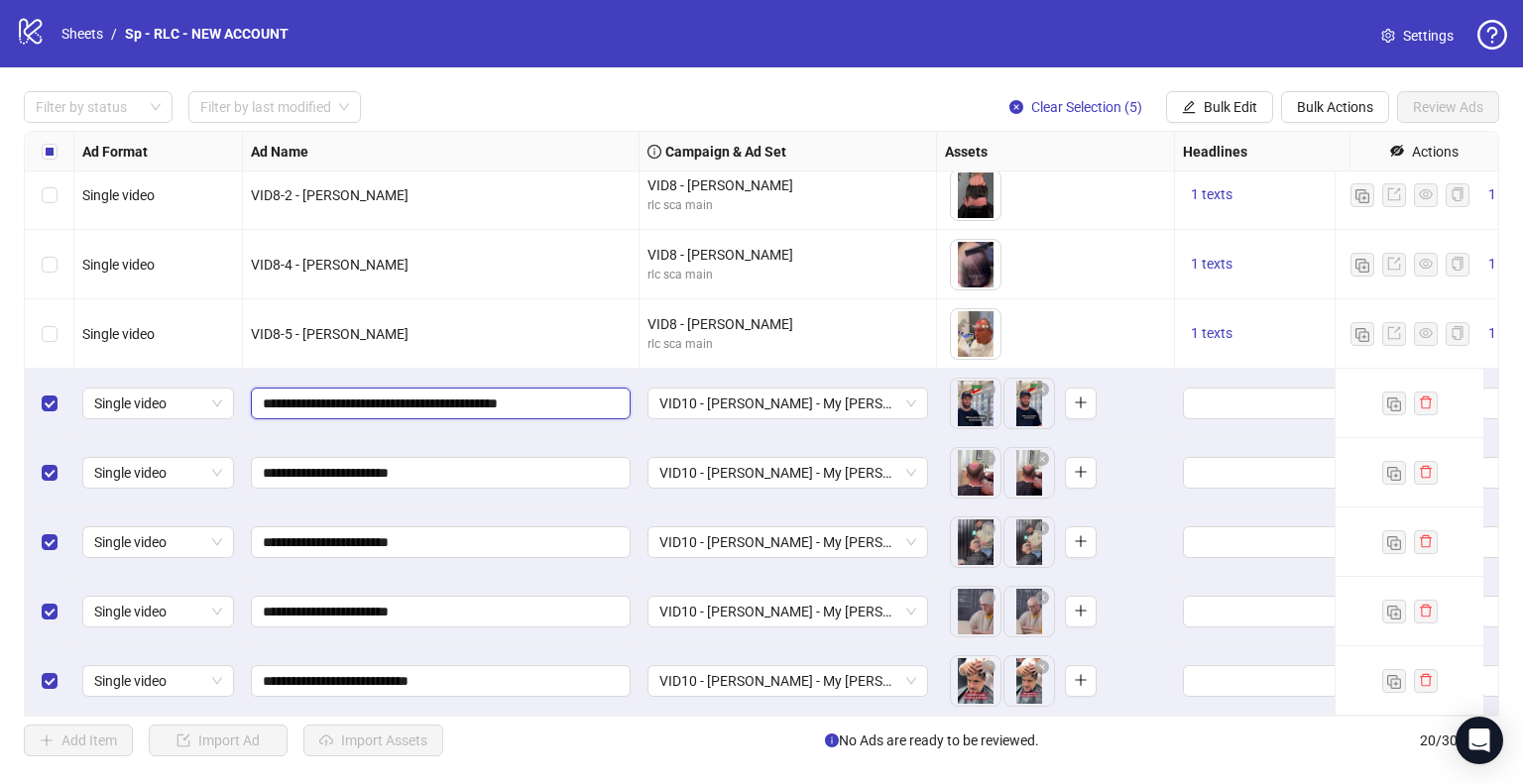 type on "**********" 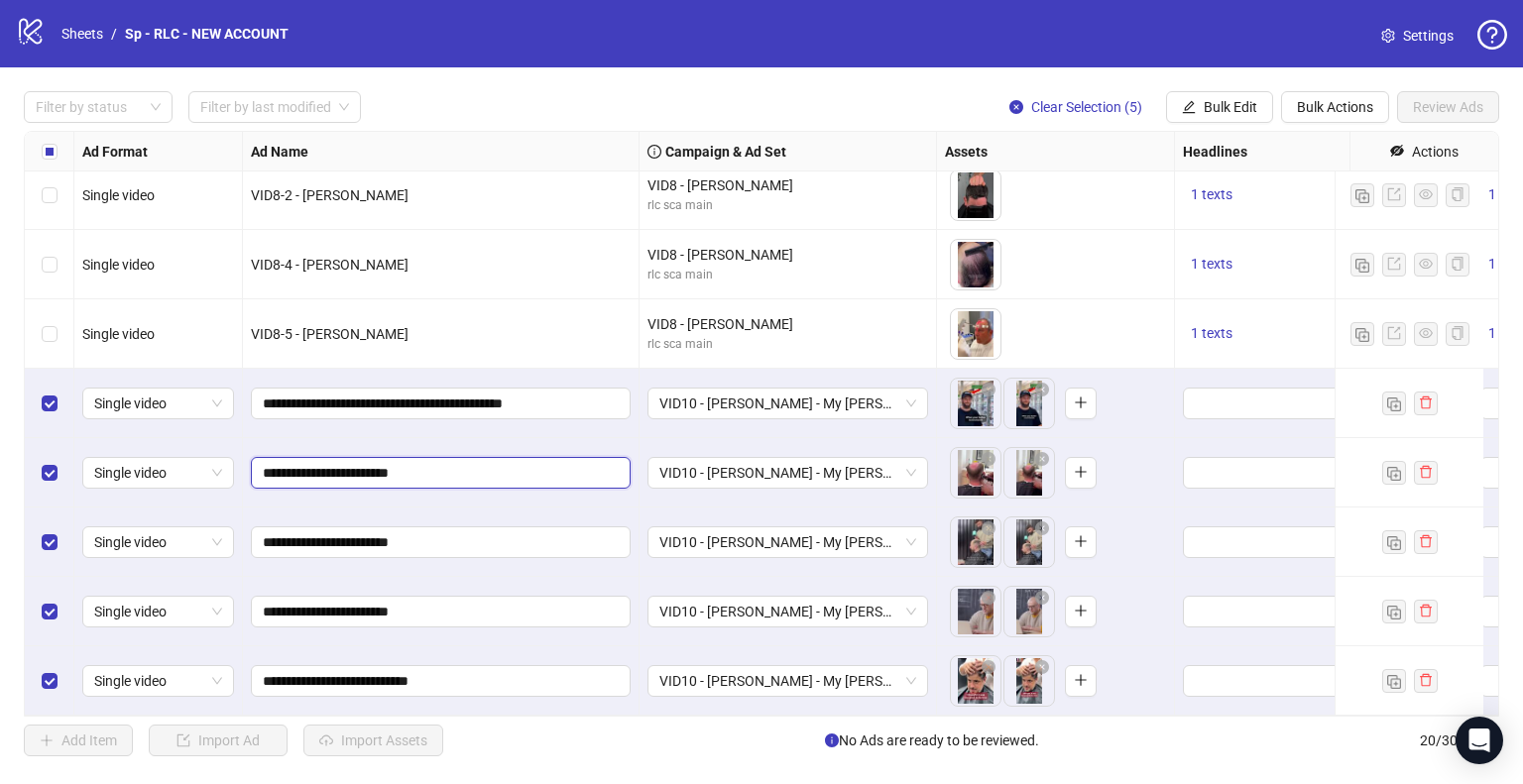 click on "**********" at bounding box center [438, 473] 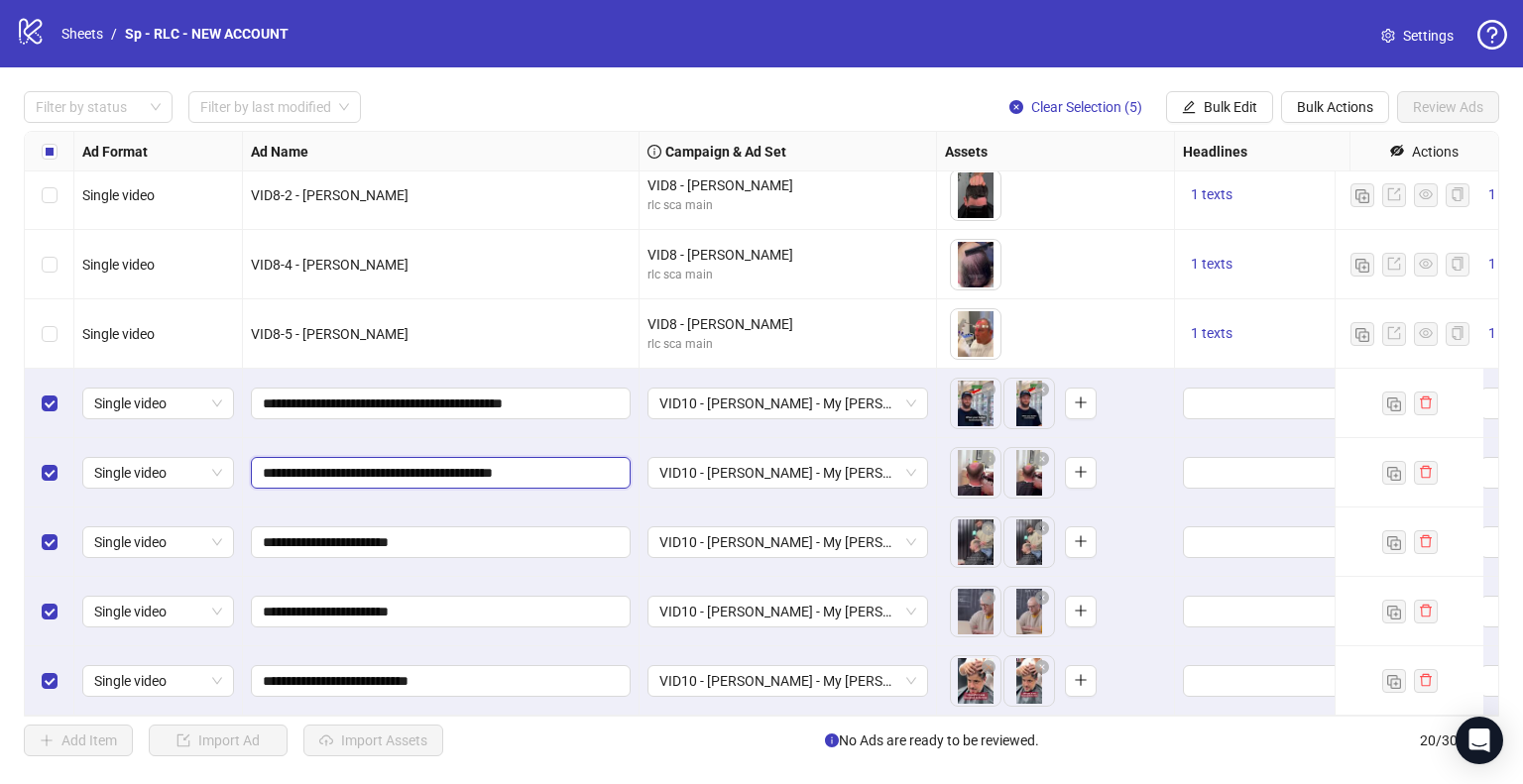 click on "**********" at bounding box center (438, 473) 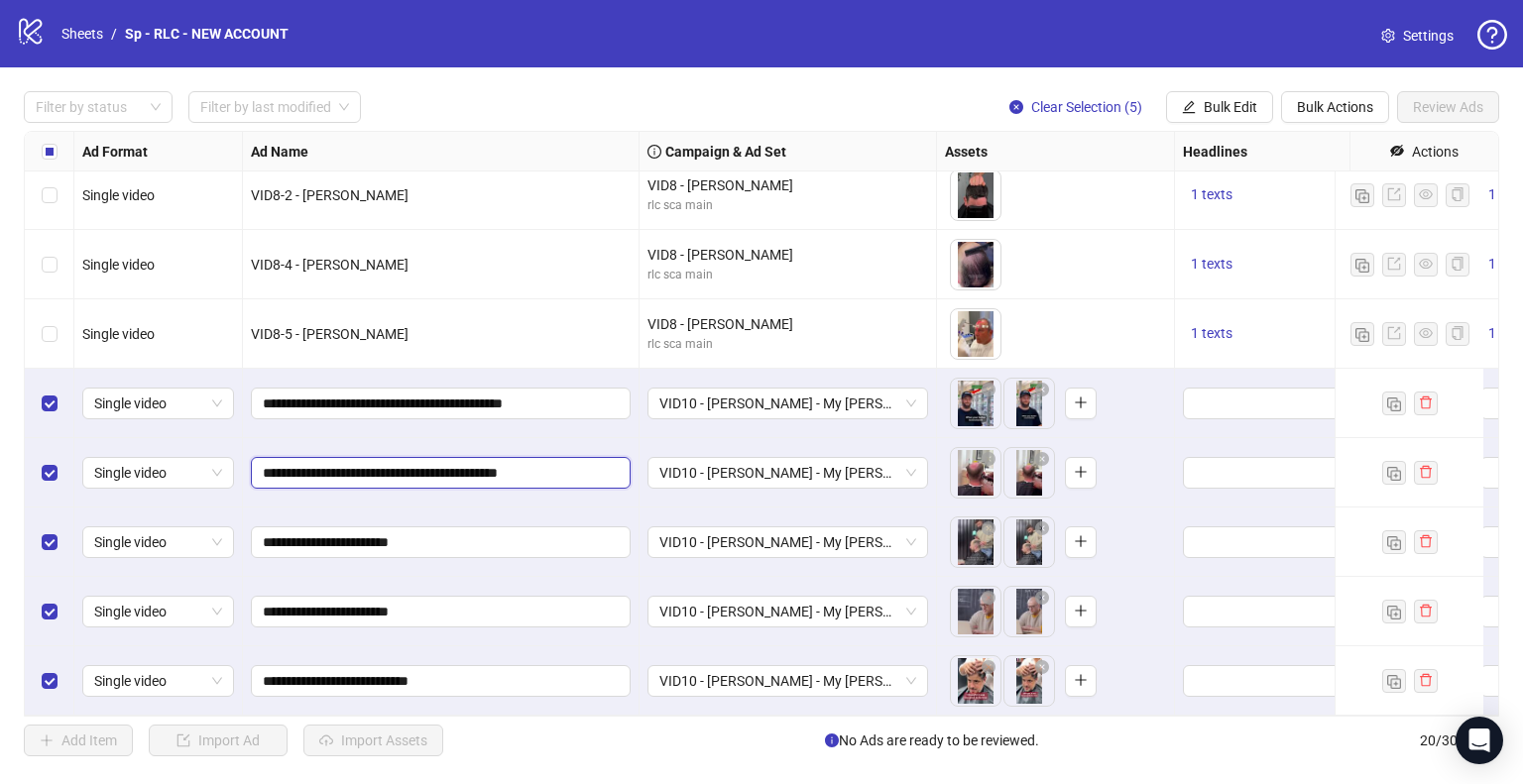 type on "**********" 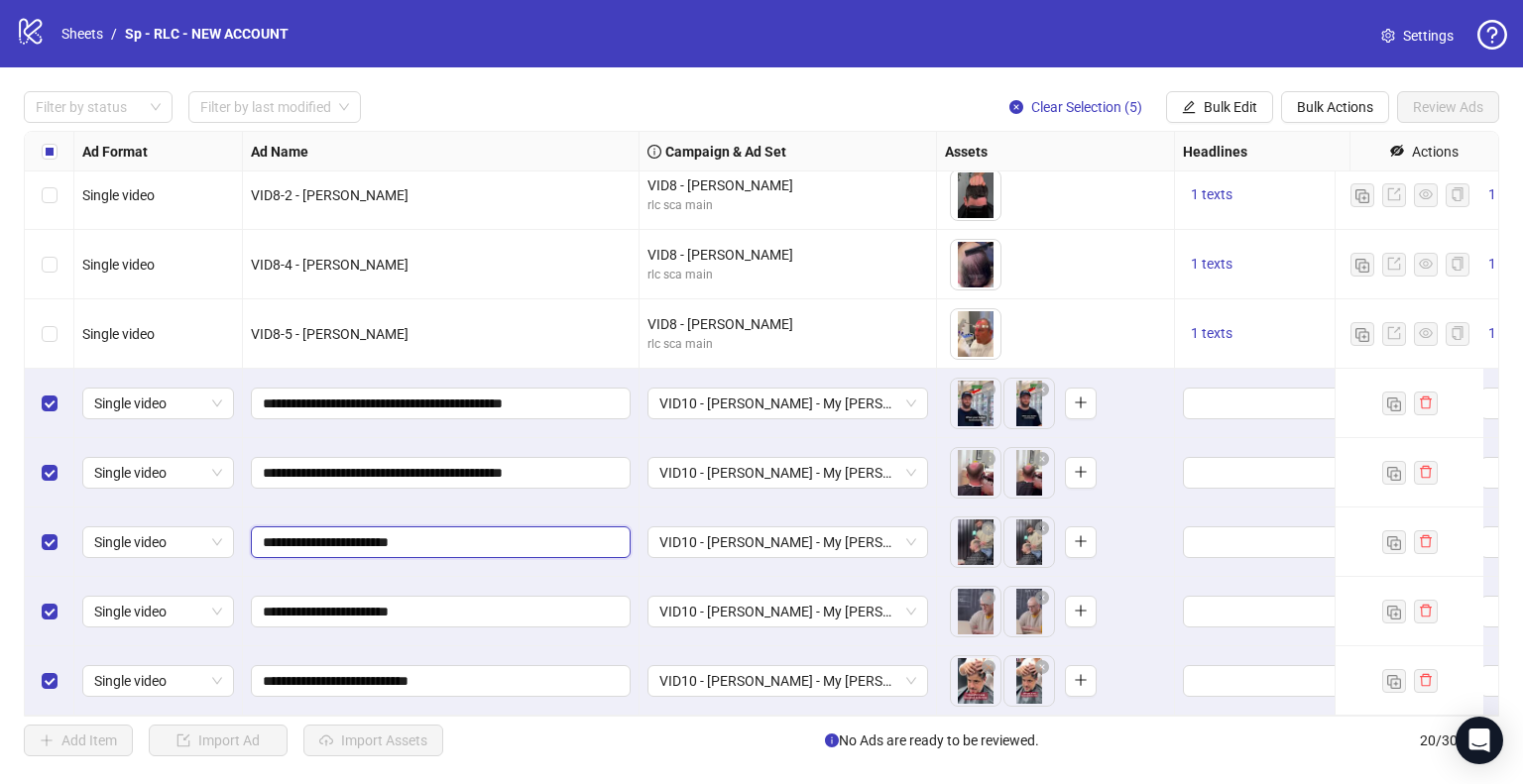 click on "**********" at bounding box center (438, 542) 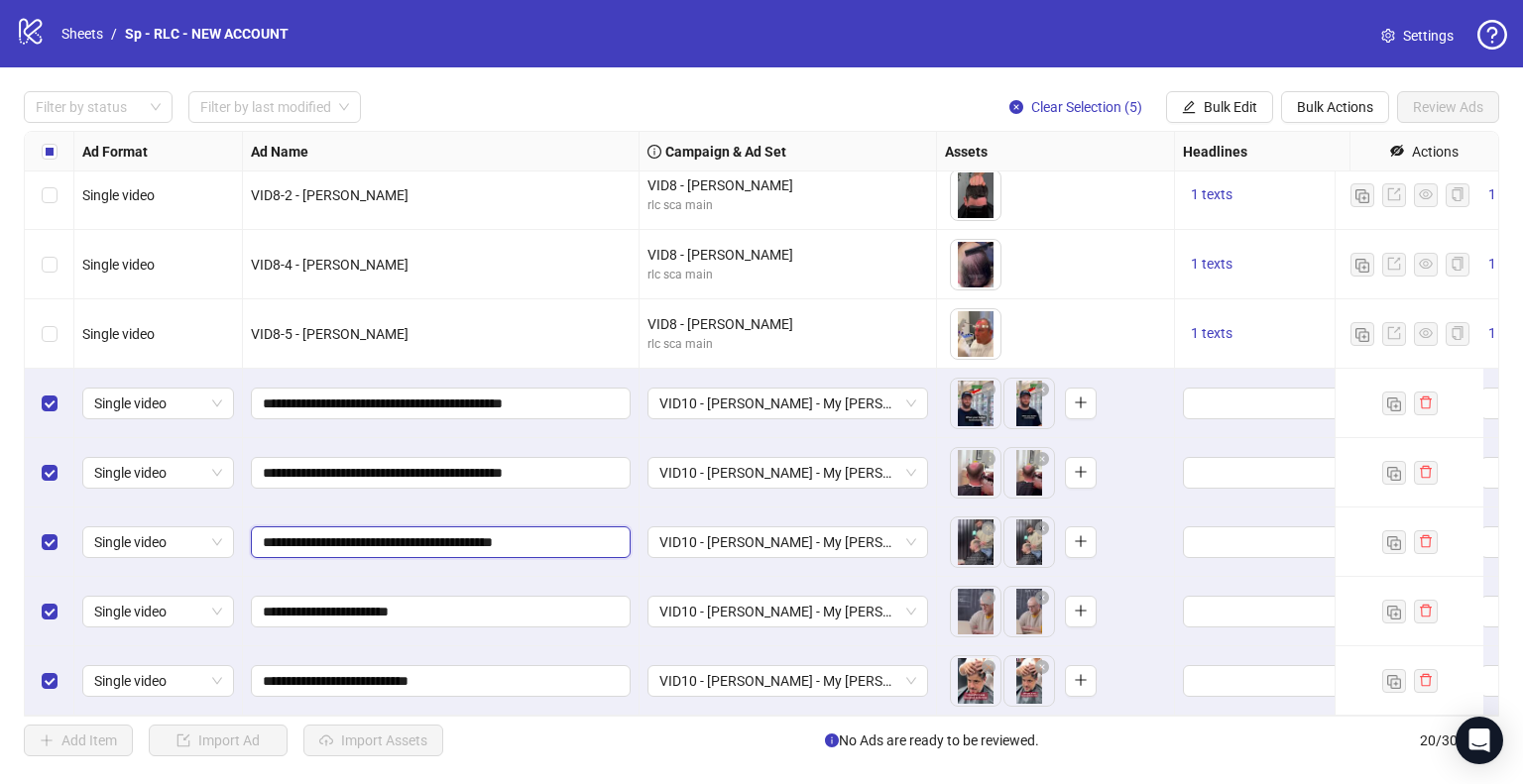 click on "**********" at bounding box center (438, 542) 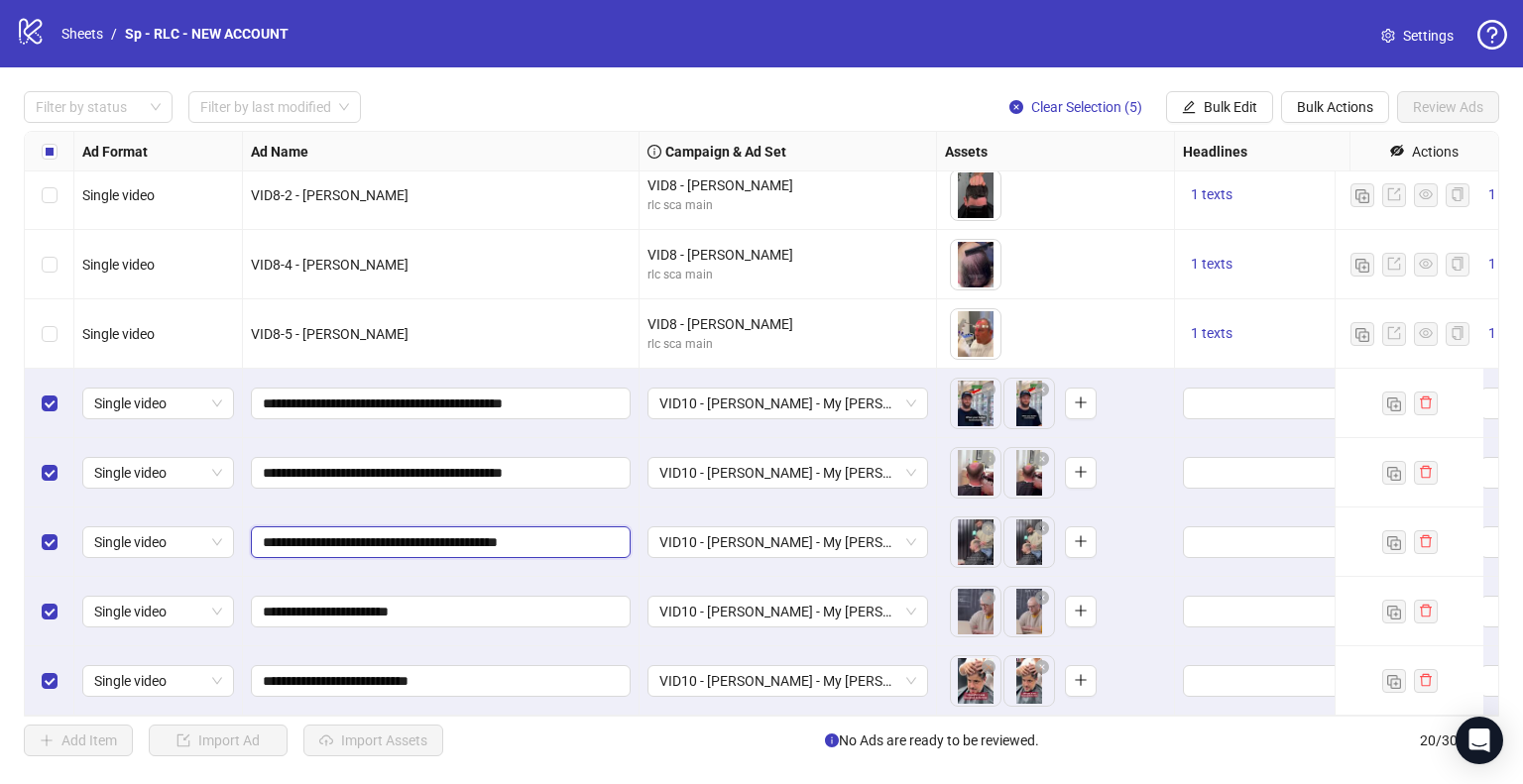 type on "**********" 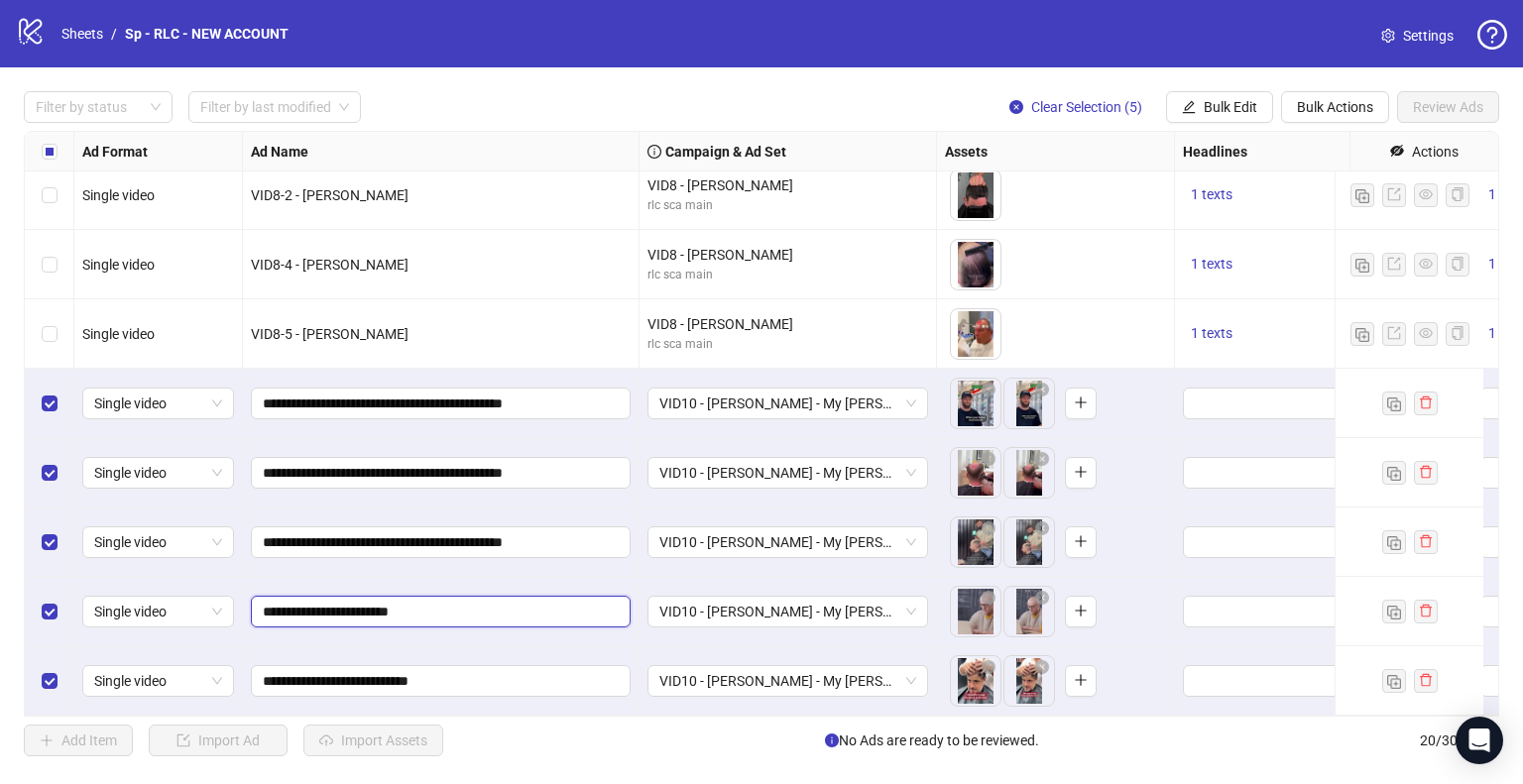click on "**********" at bounding box center [438, 612] 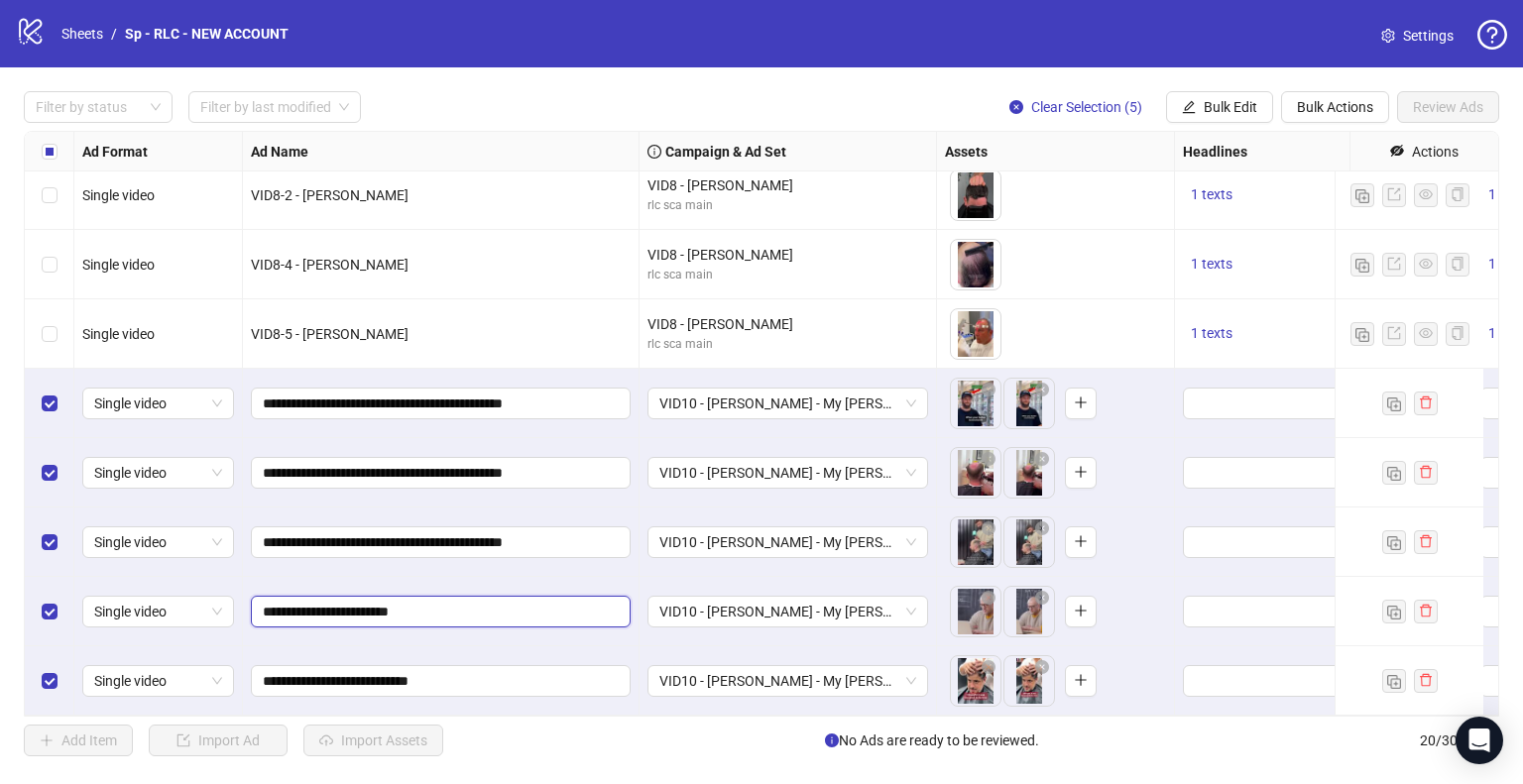 paste on "**********" 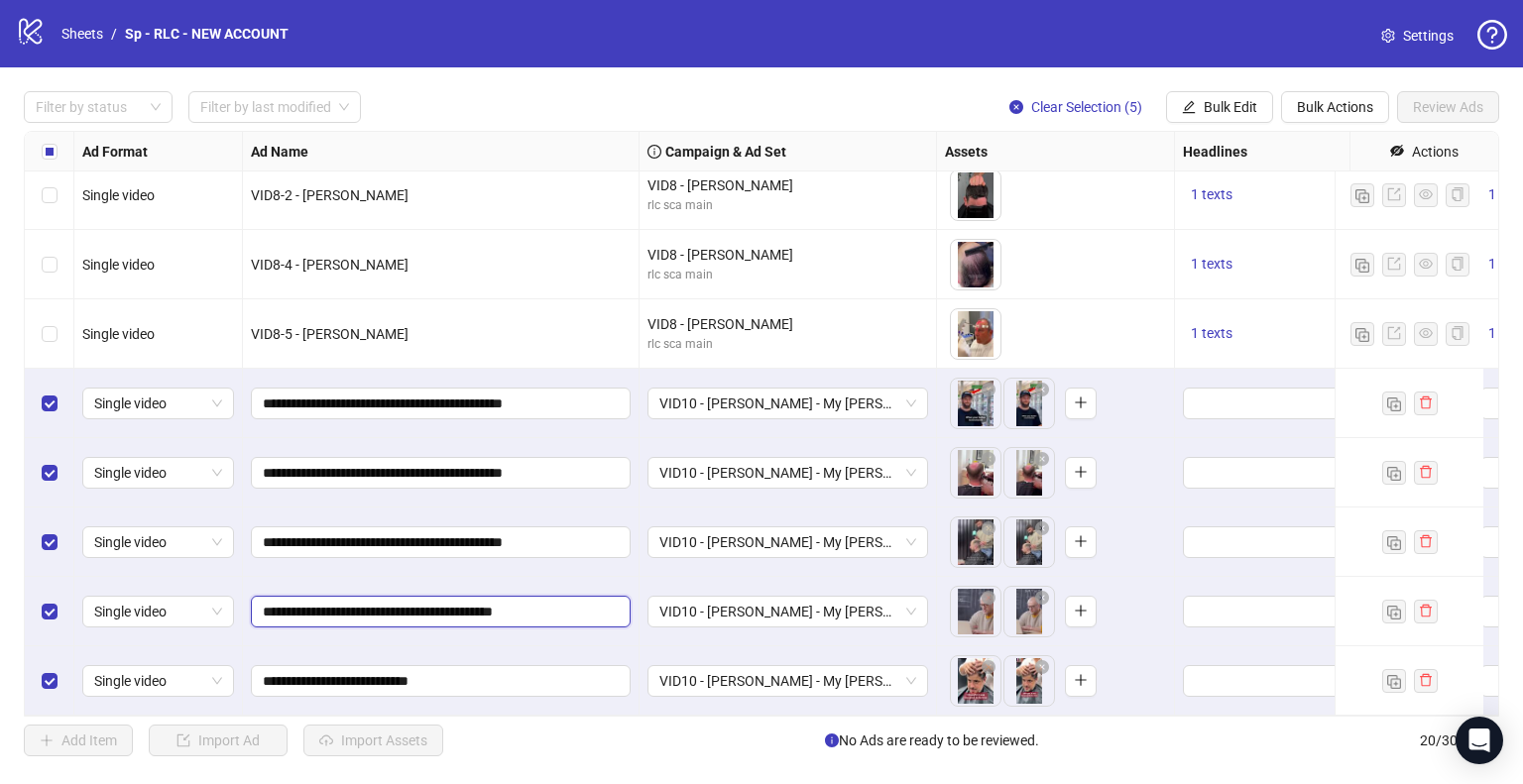 click on "**********" at bounding box center (438, 612) 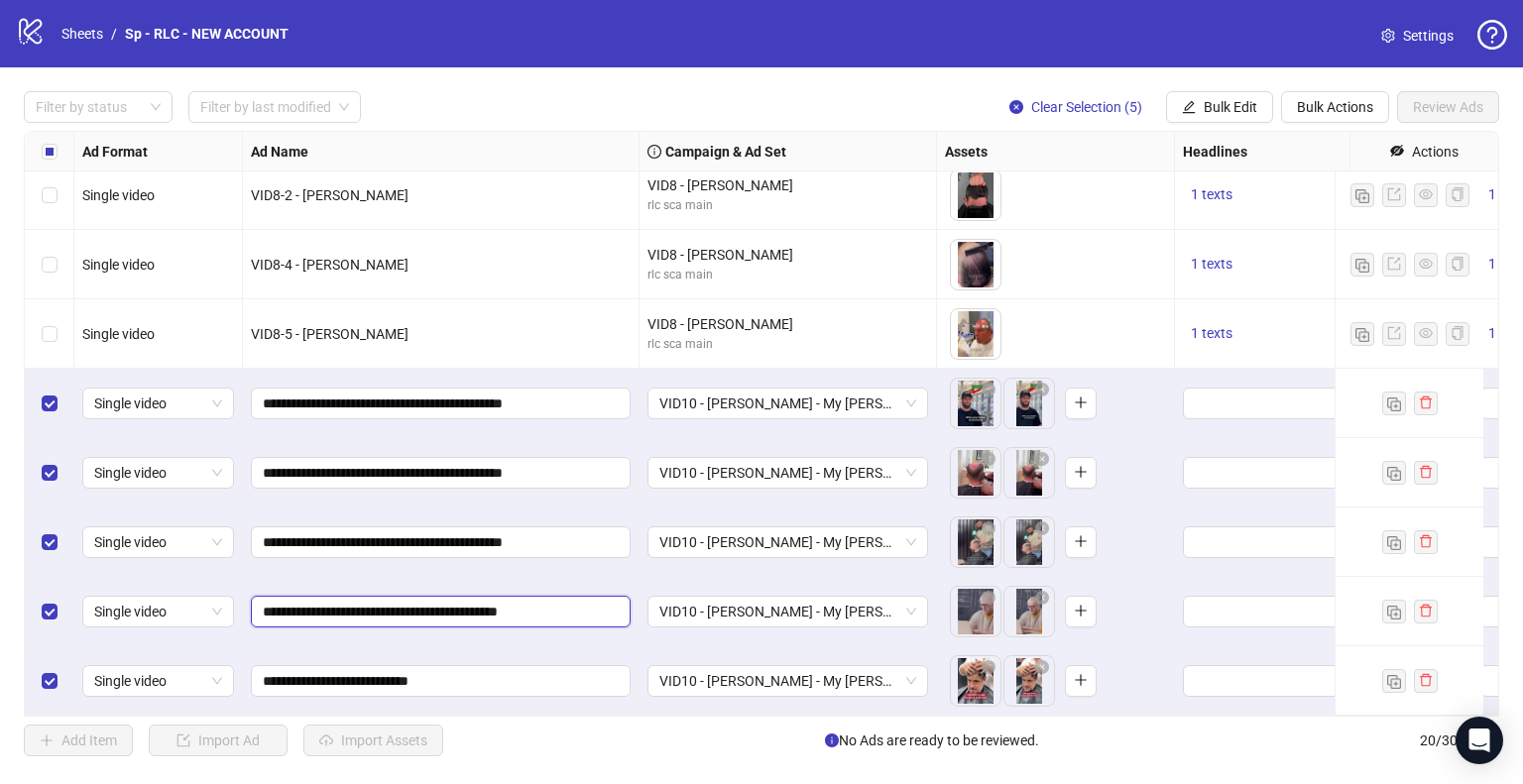 type on "**********" 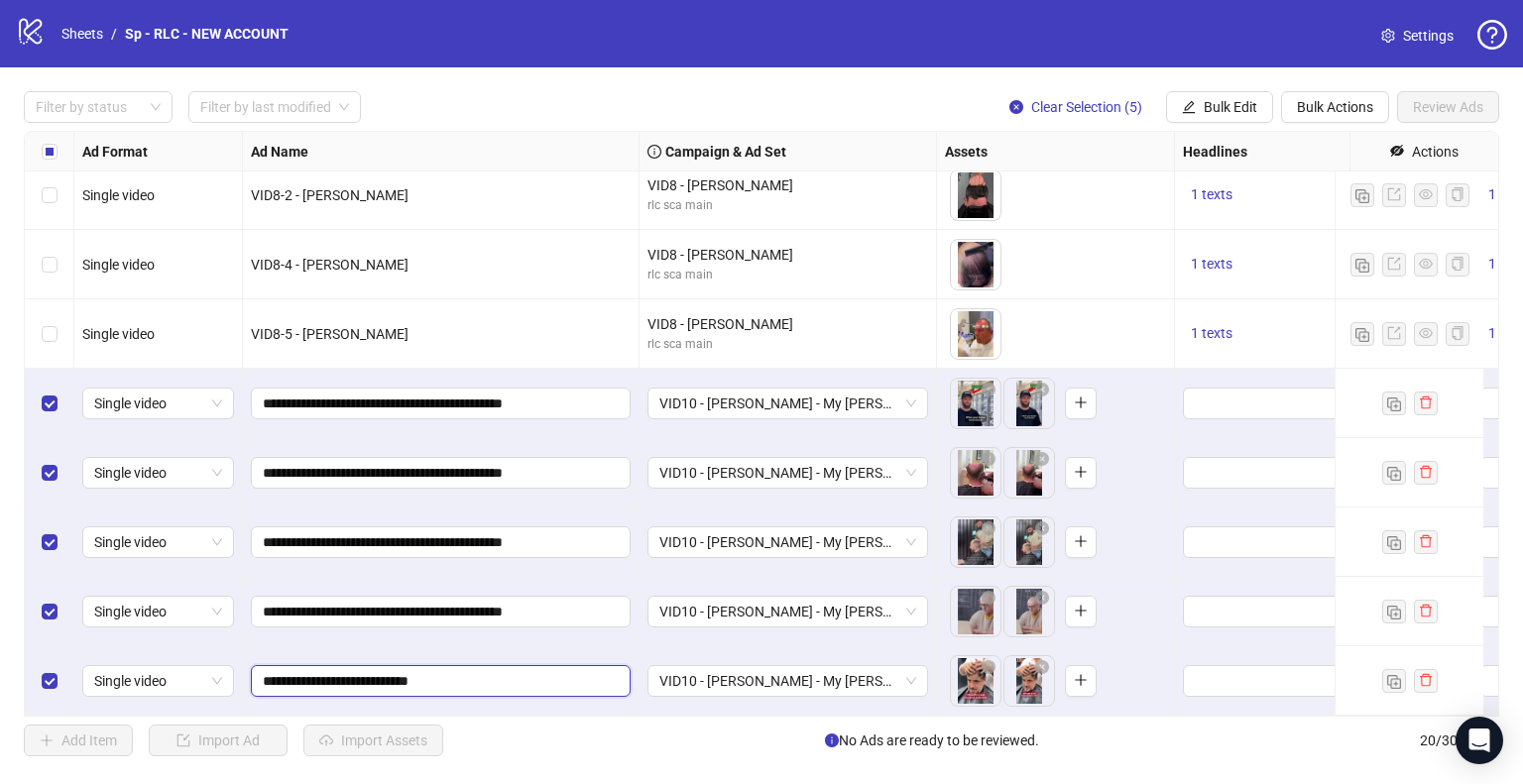click on "**********" at bounding box center (438, 681) 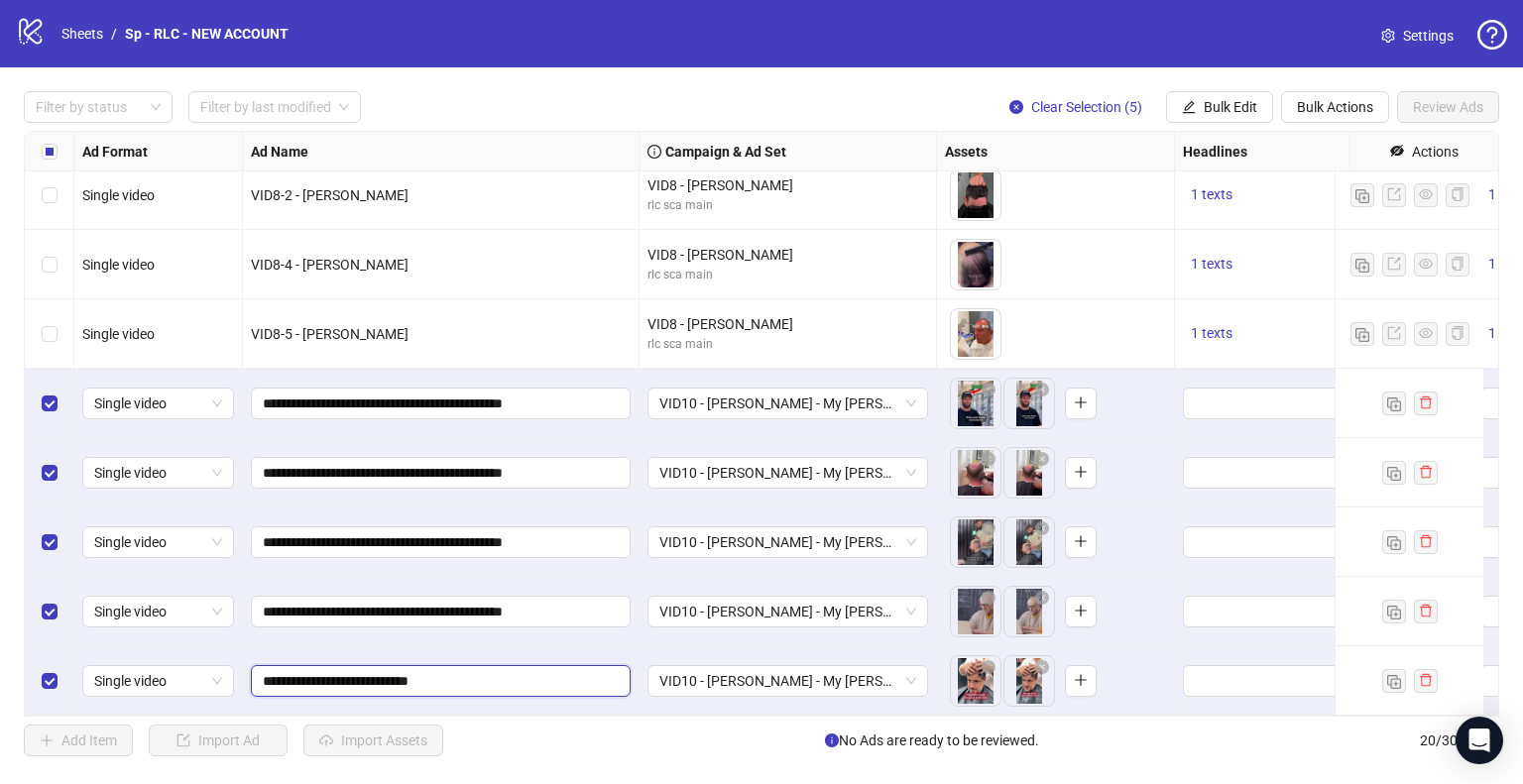 paste on "**********" 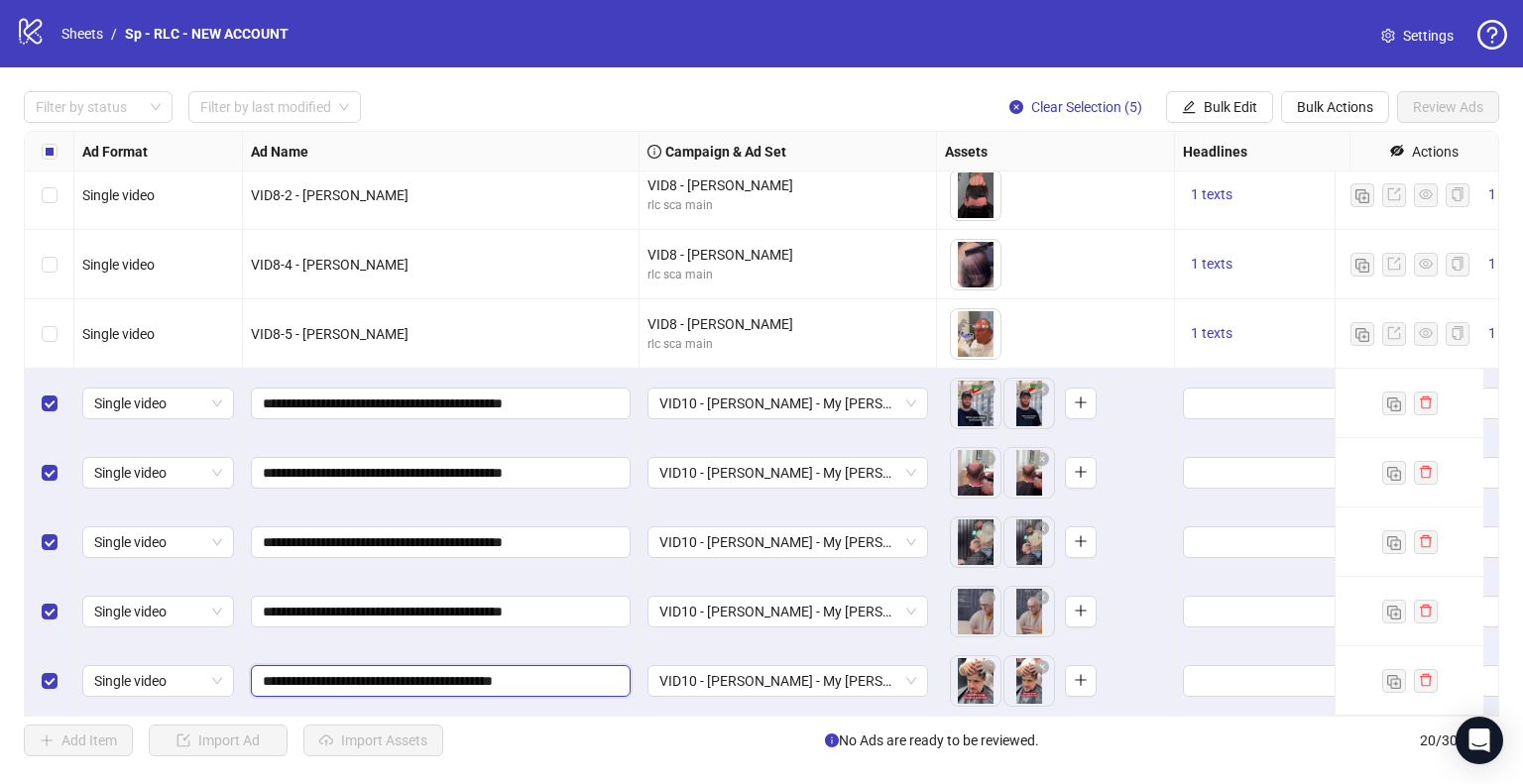 click on "**********" at bounding box center (438, 681) 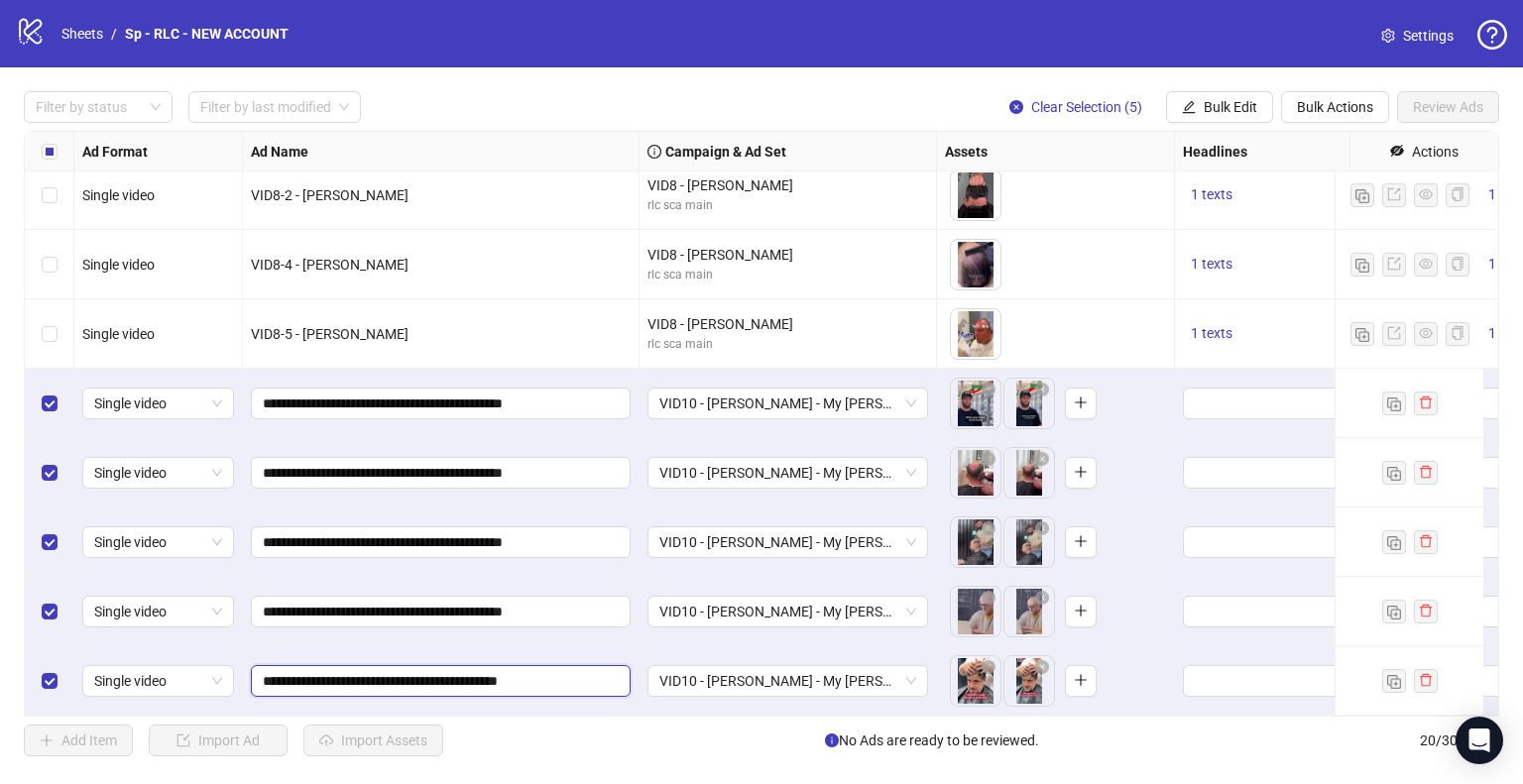 type on "**********" 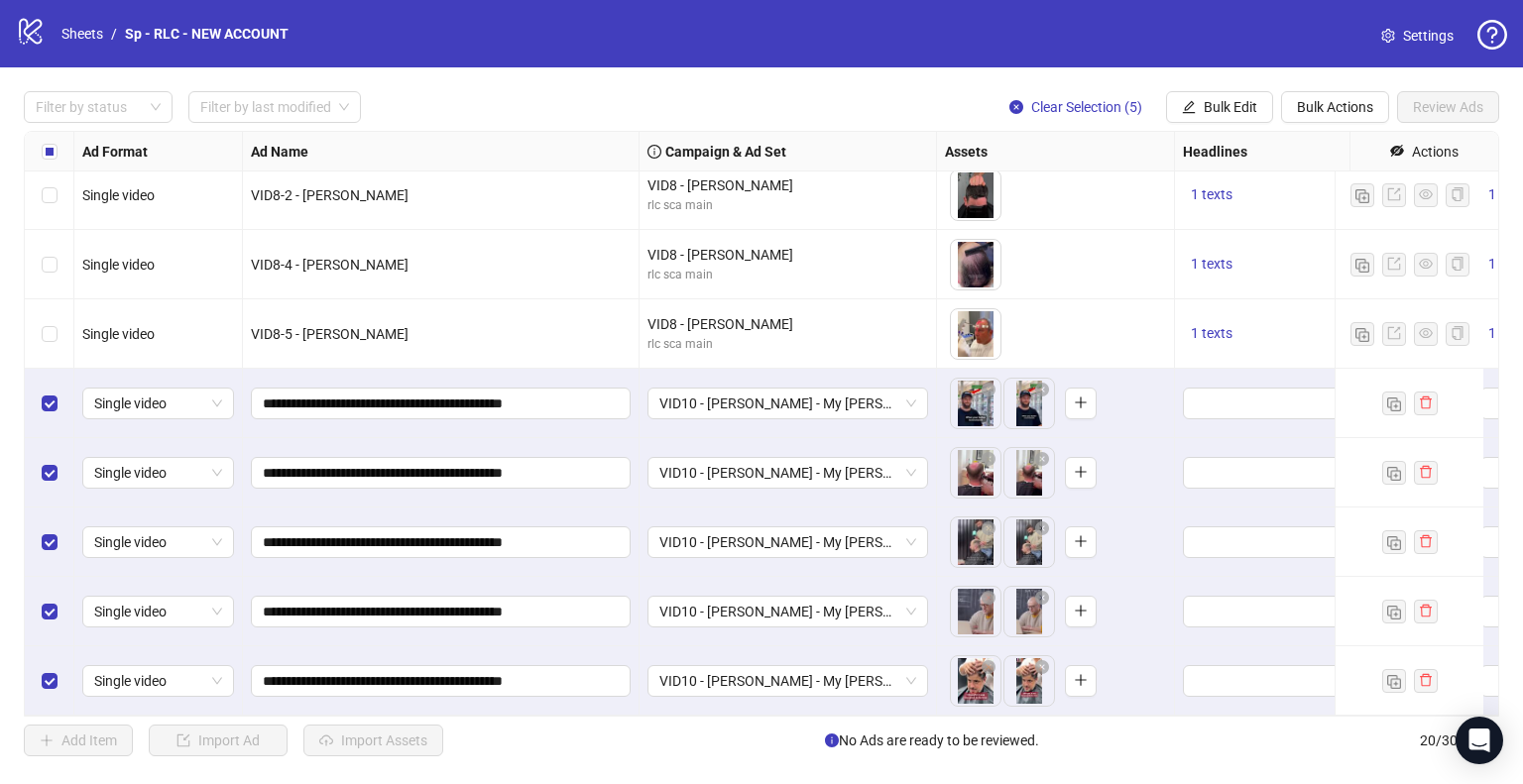 click on "**********" at bounding box center (441, 681) 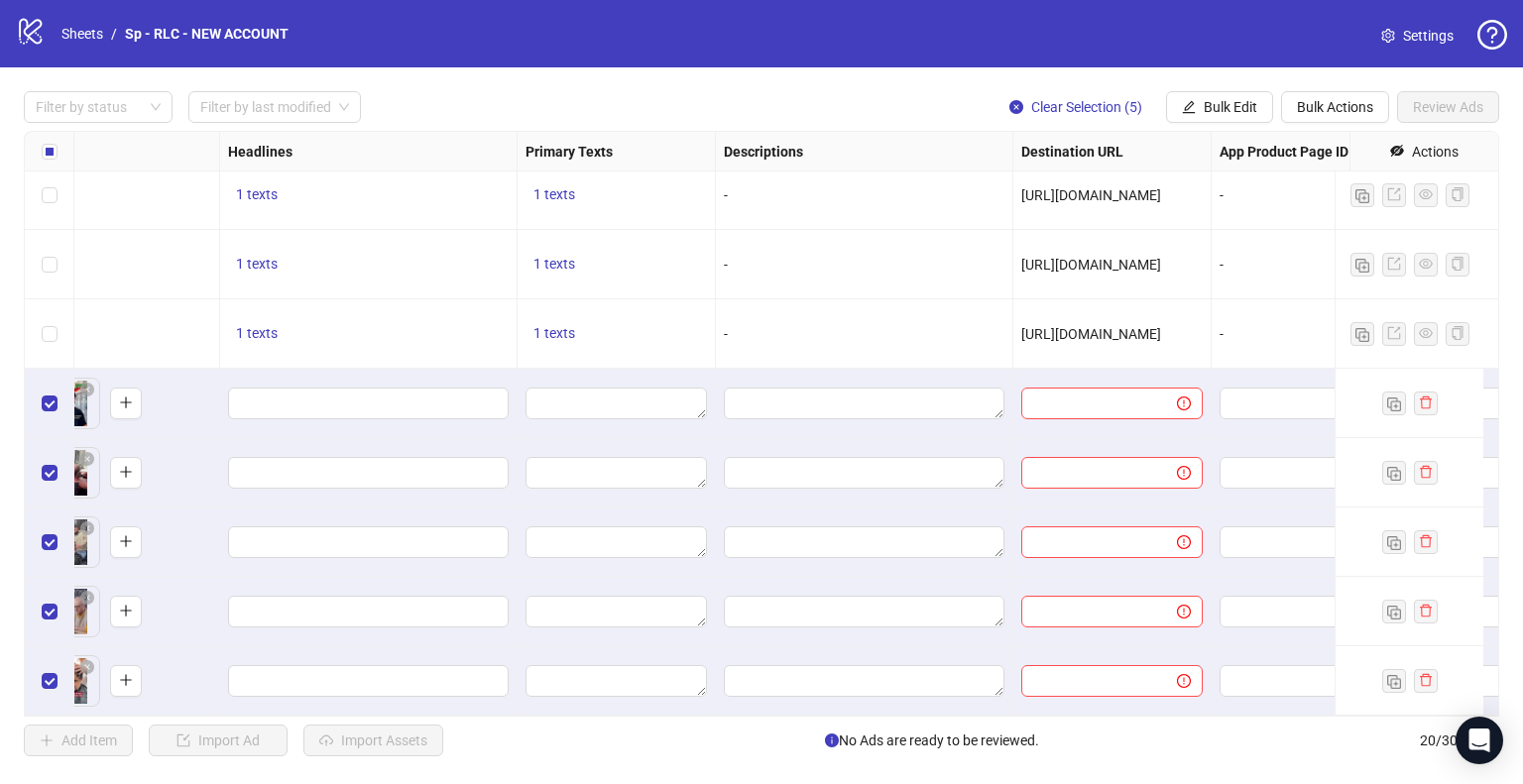 scroll, scrollTop: 857, scrollLeft: 1007, axis: both 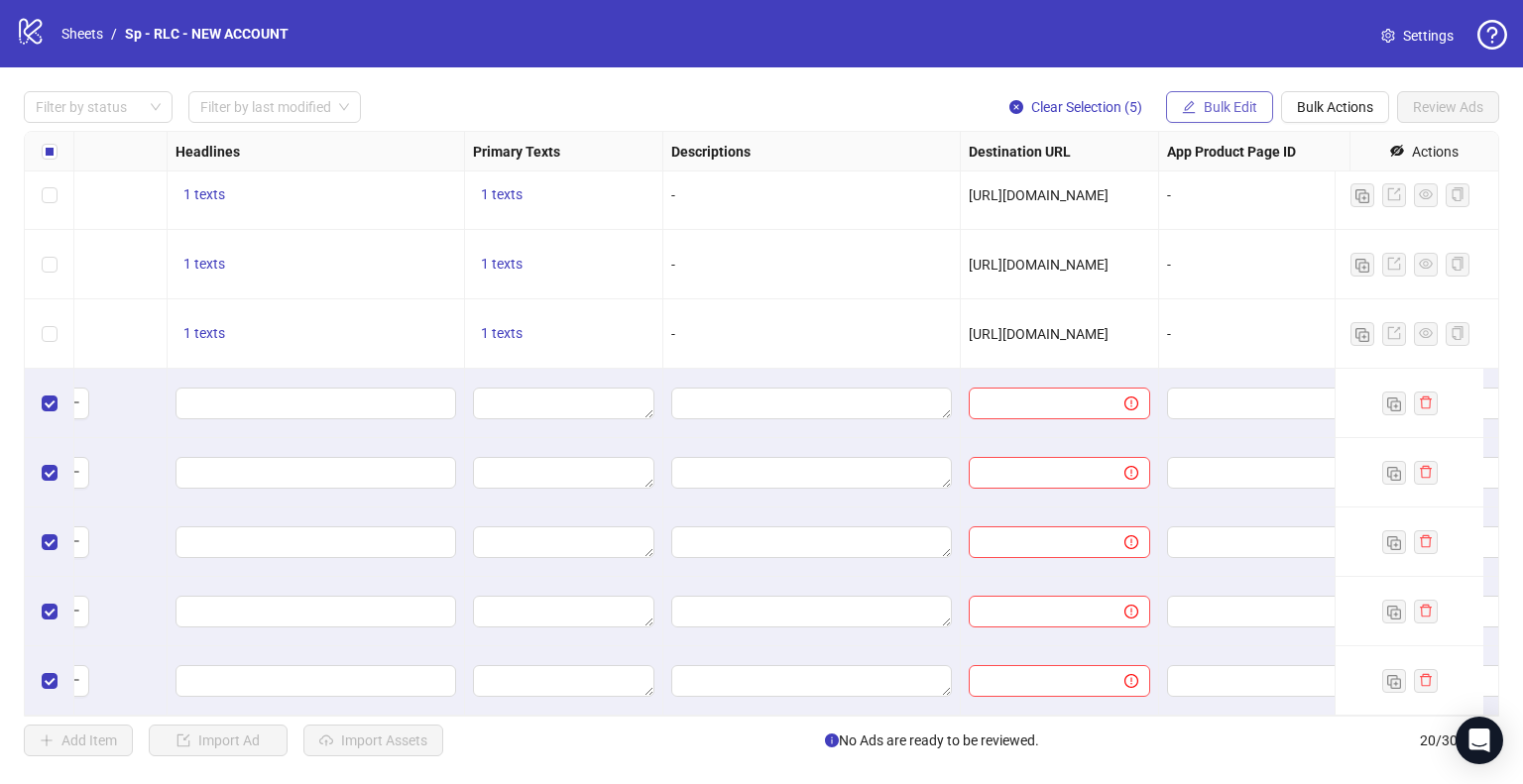 click on "Bulk Edit" at bounding box center [1230, 107] 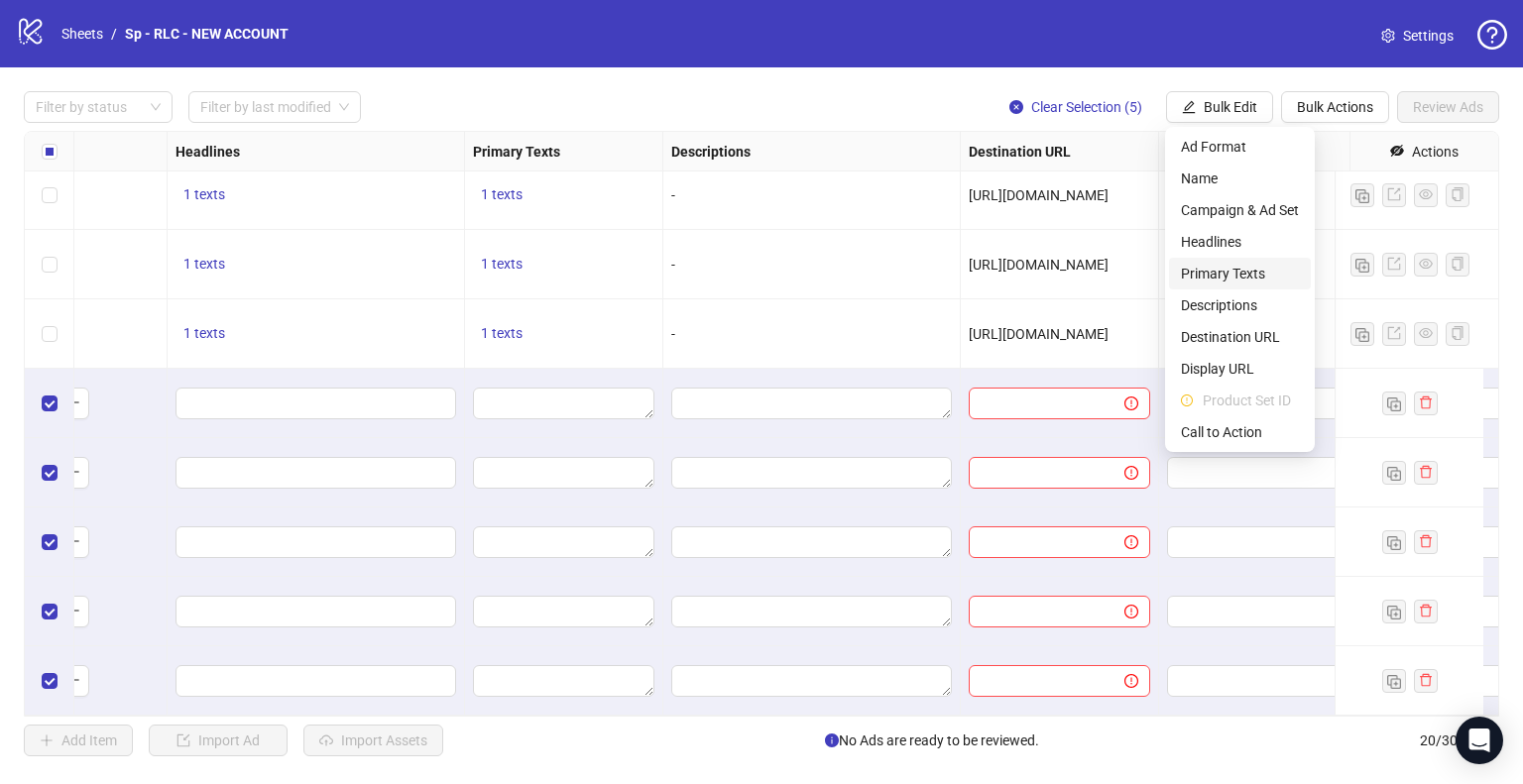click on "Primary Texts" at bounding box center [1239, 274] 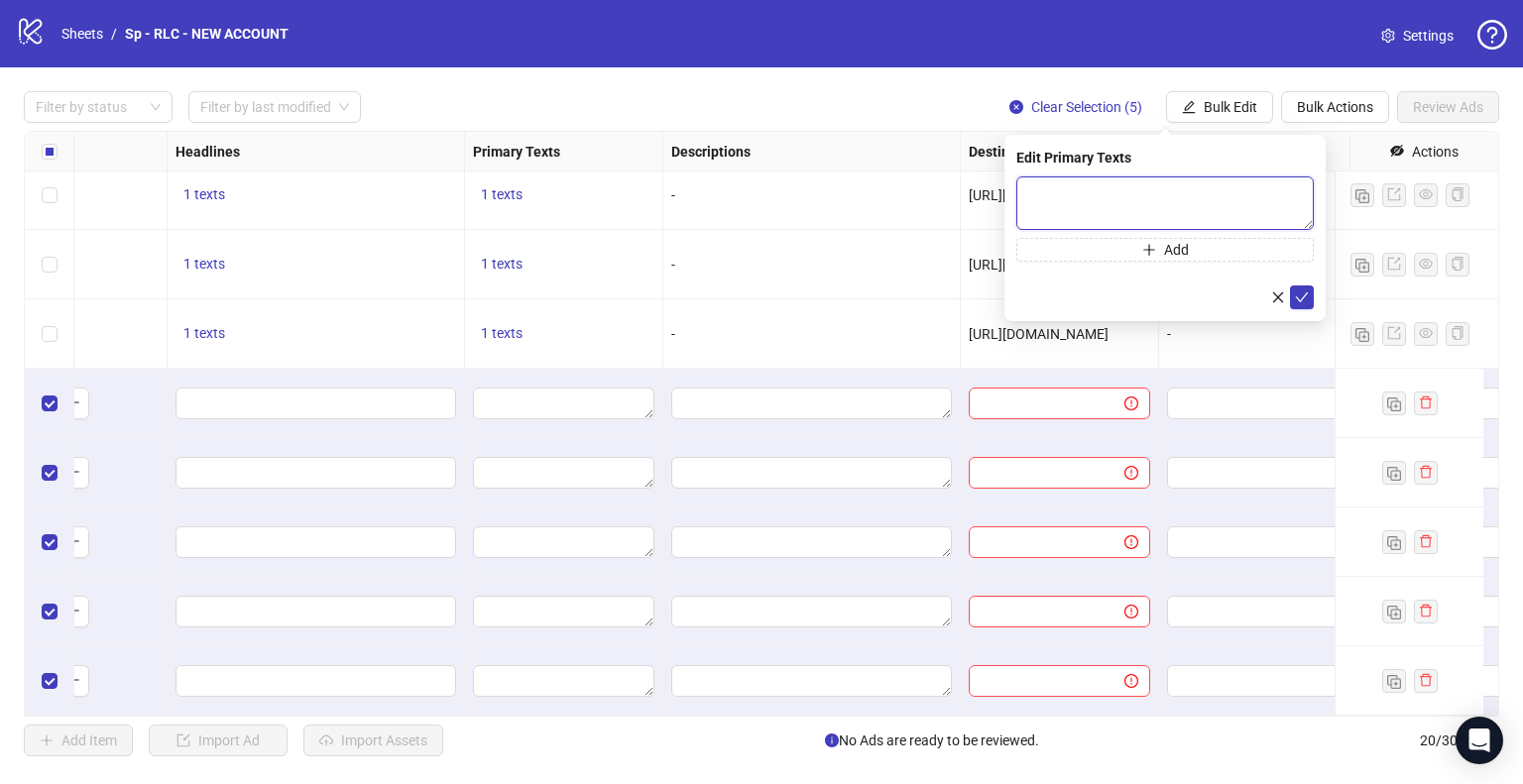 click at bounding box center (1165, 203) 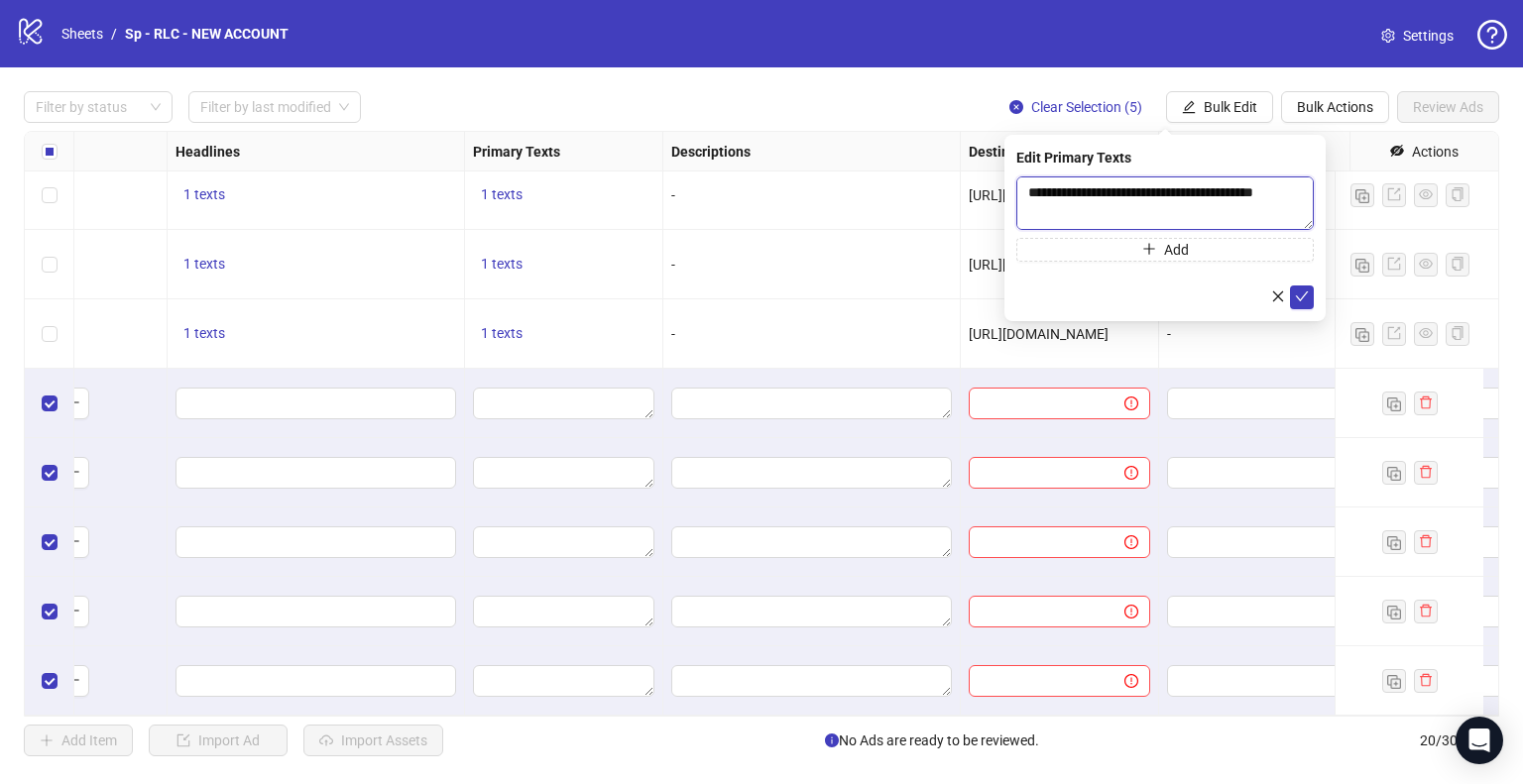 scroll, scrollTop: 298, scrollLeft: 0, axis: vertical 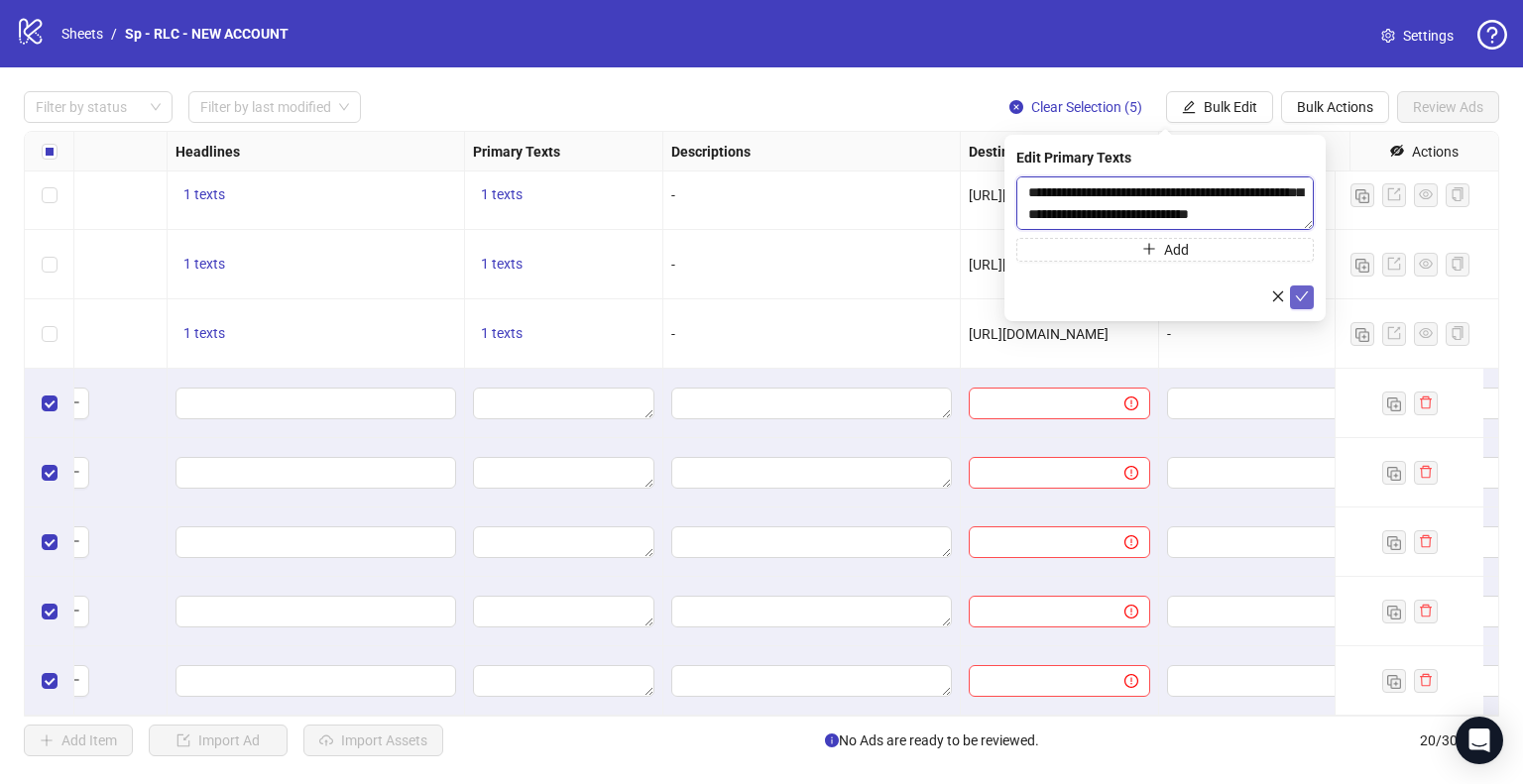 type on "**********" 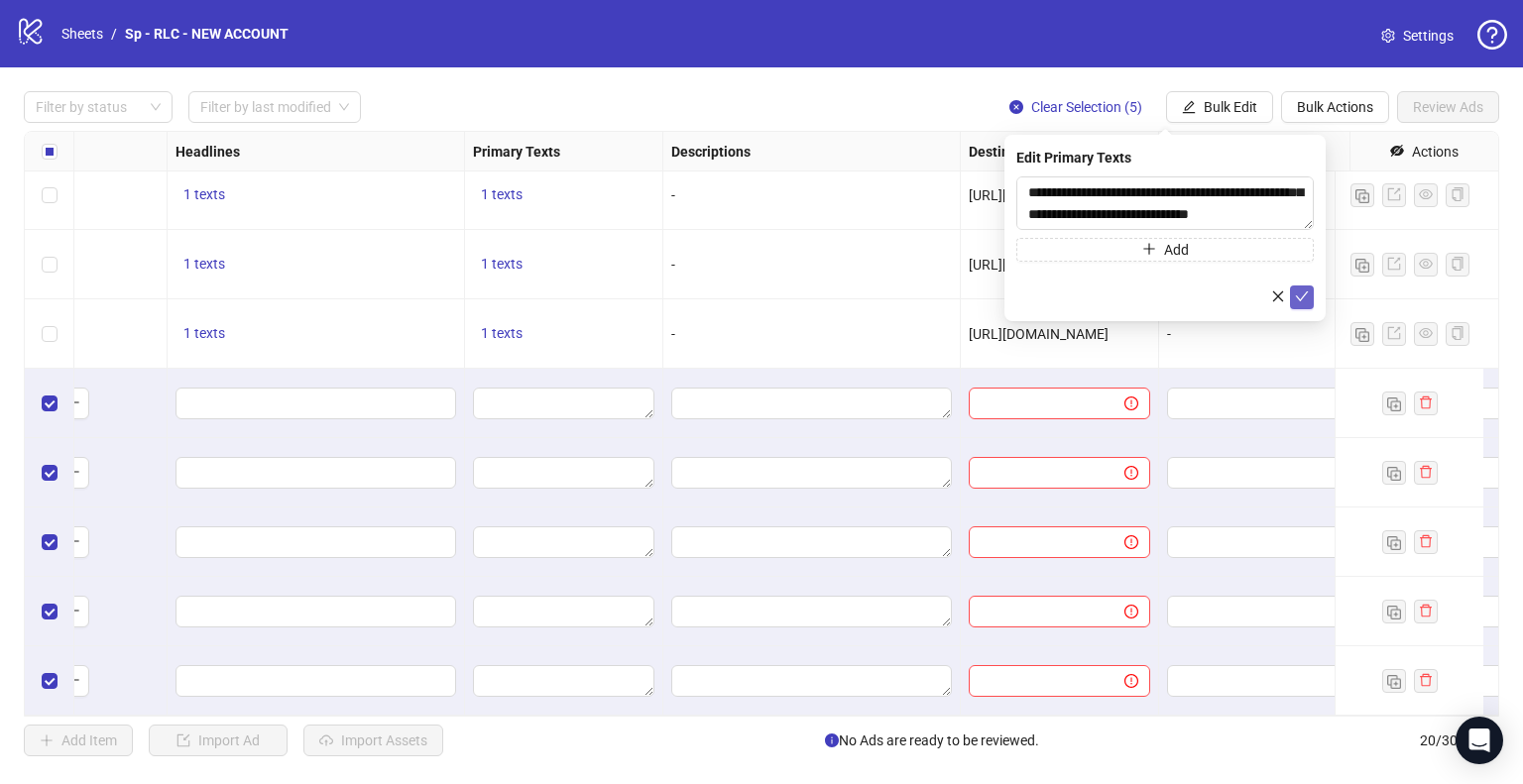 click 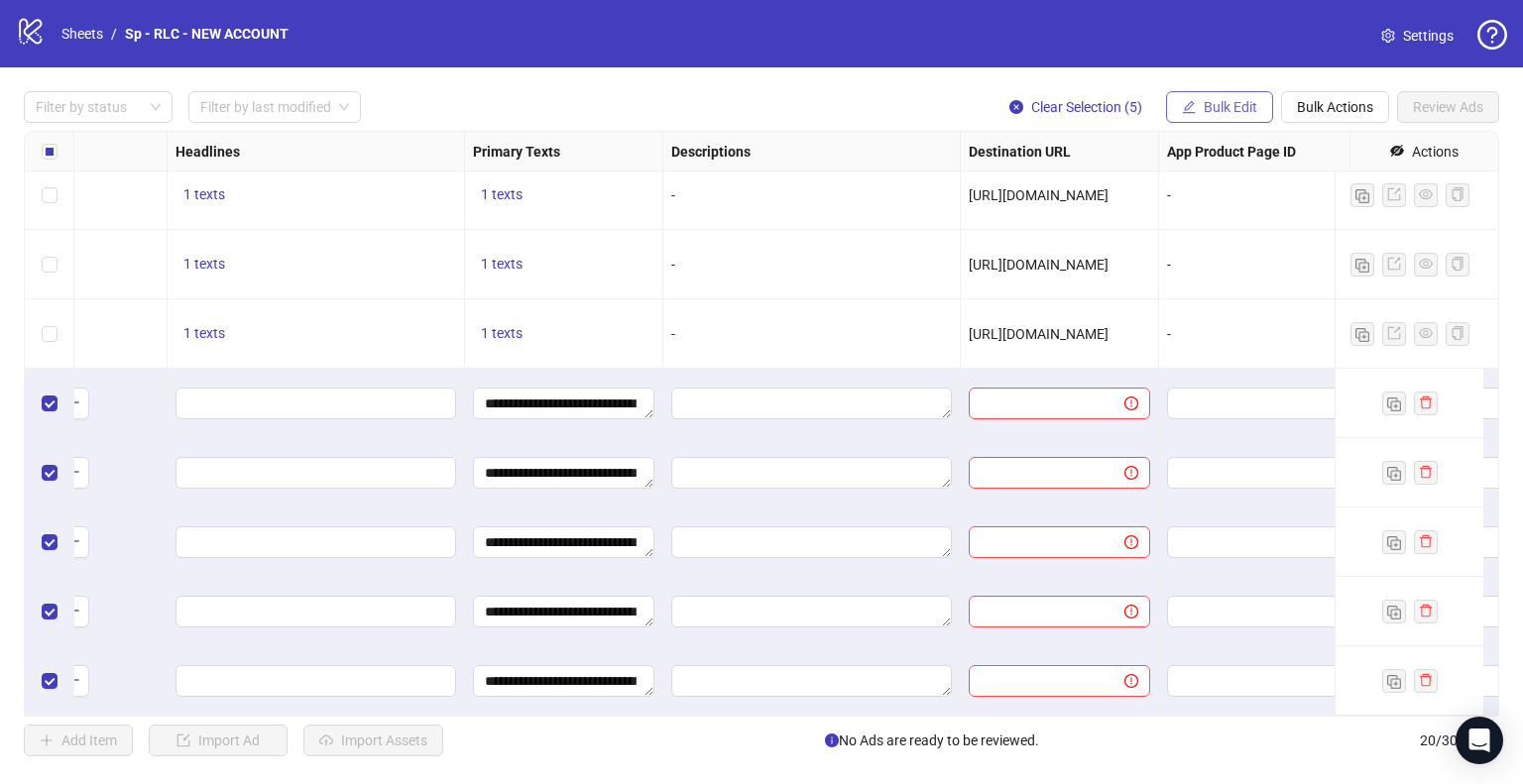click on "Bulk Edit" at bounding box center (1230, 107) 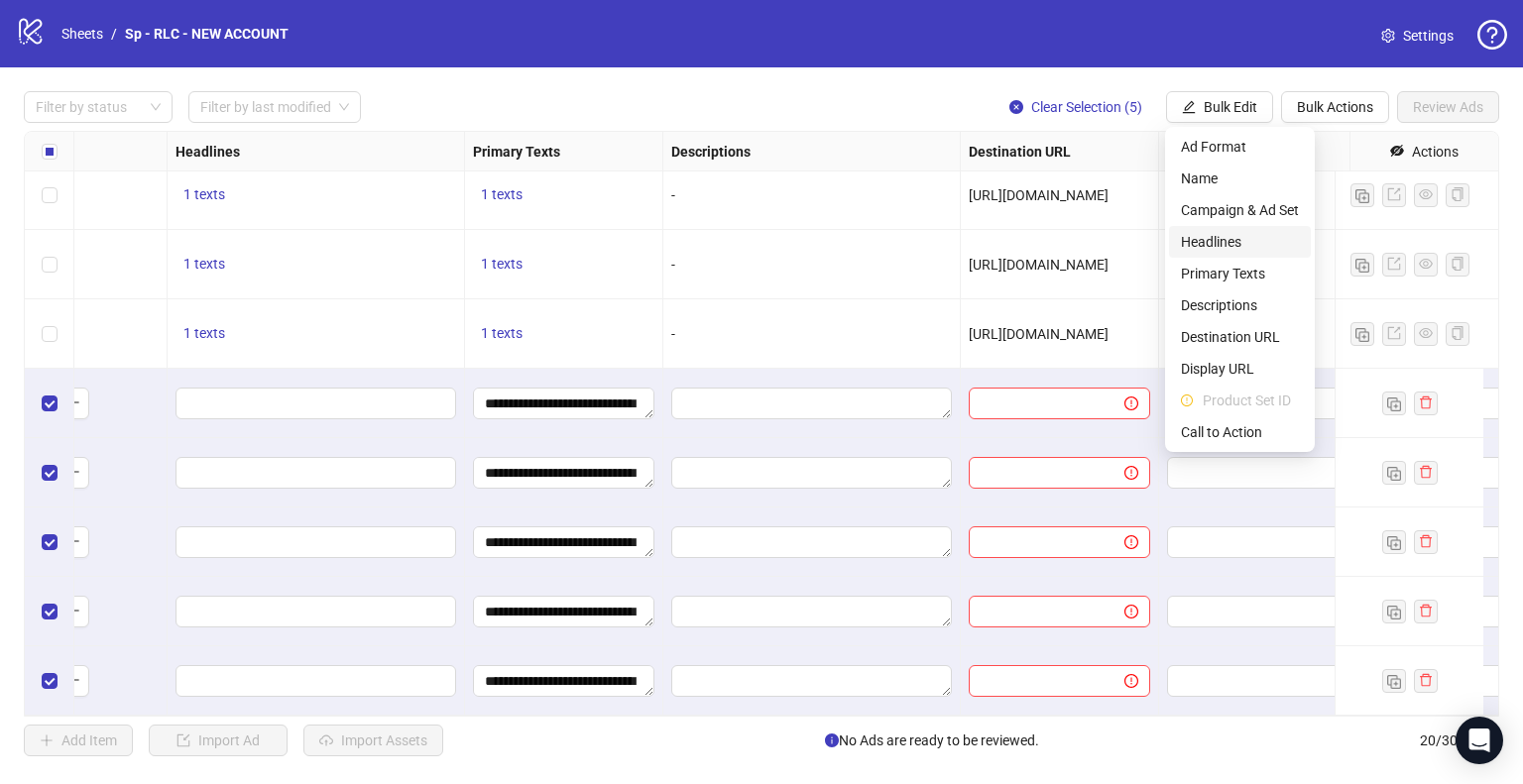 click on "Headlines" at bounding box center (1239, 242) 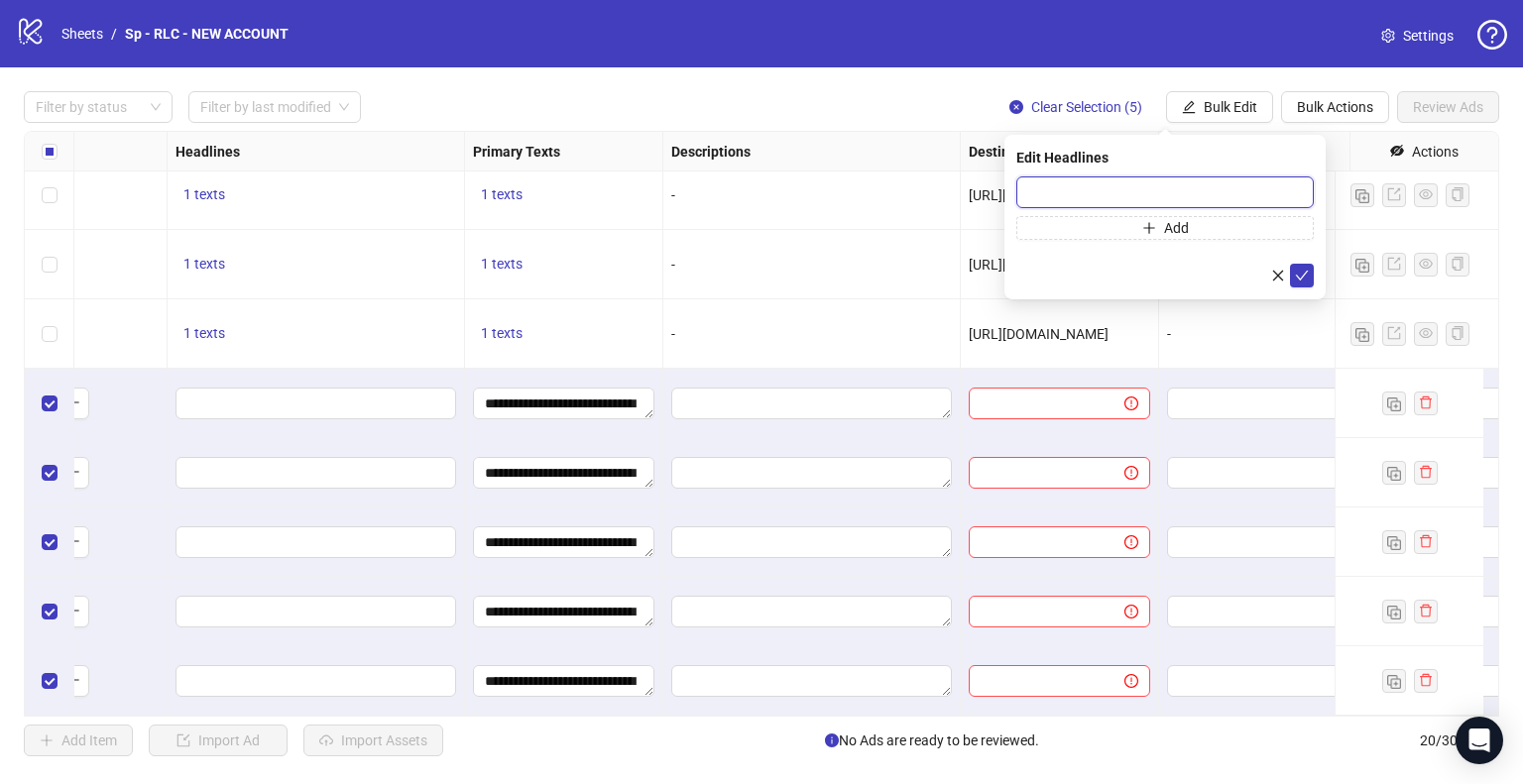 click at bounding box center (1165, 192) 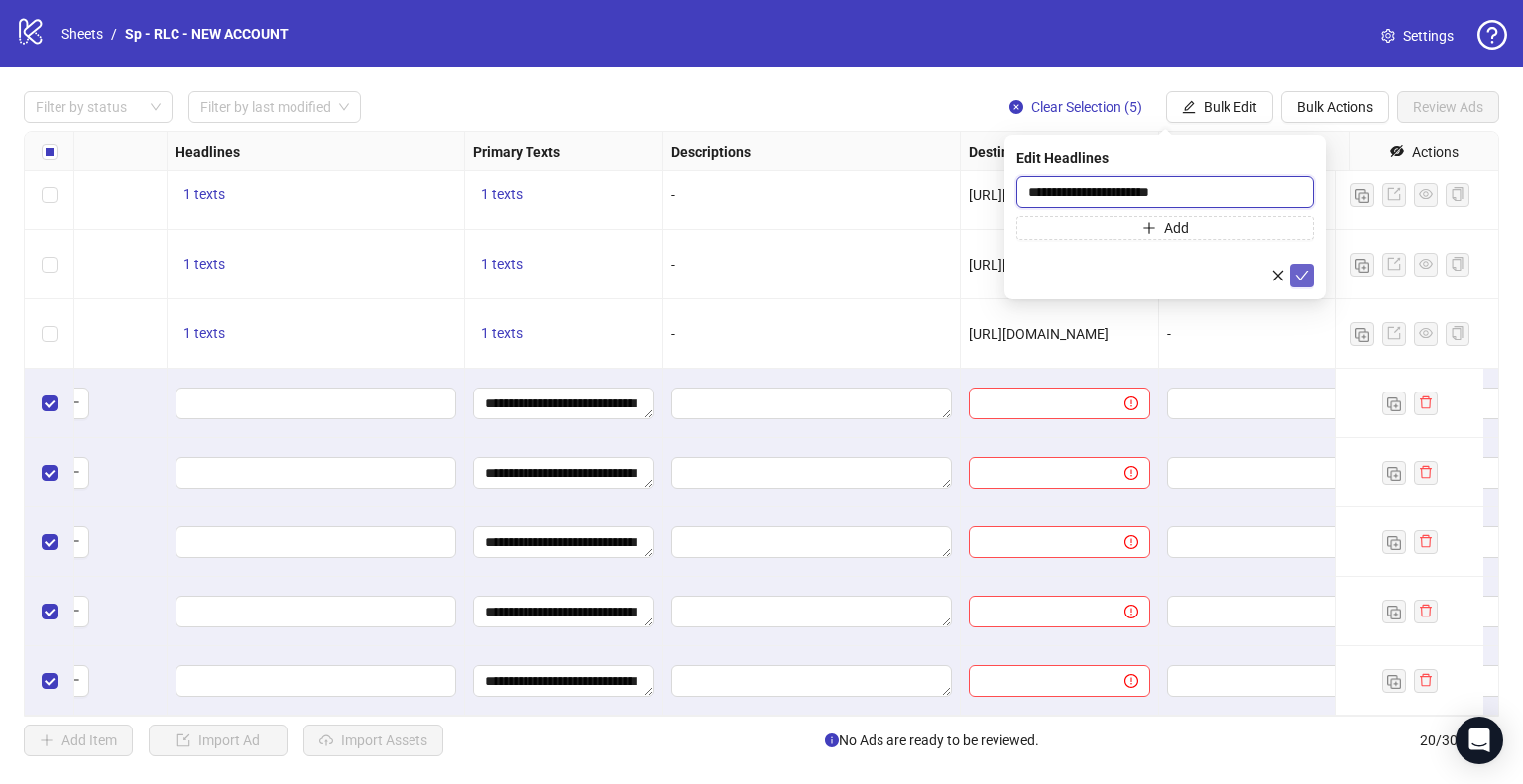 type on "**********" 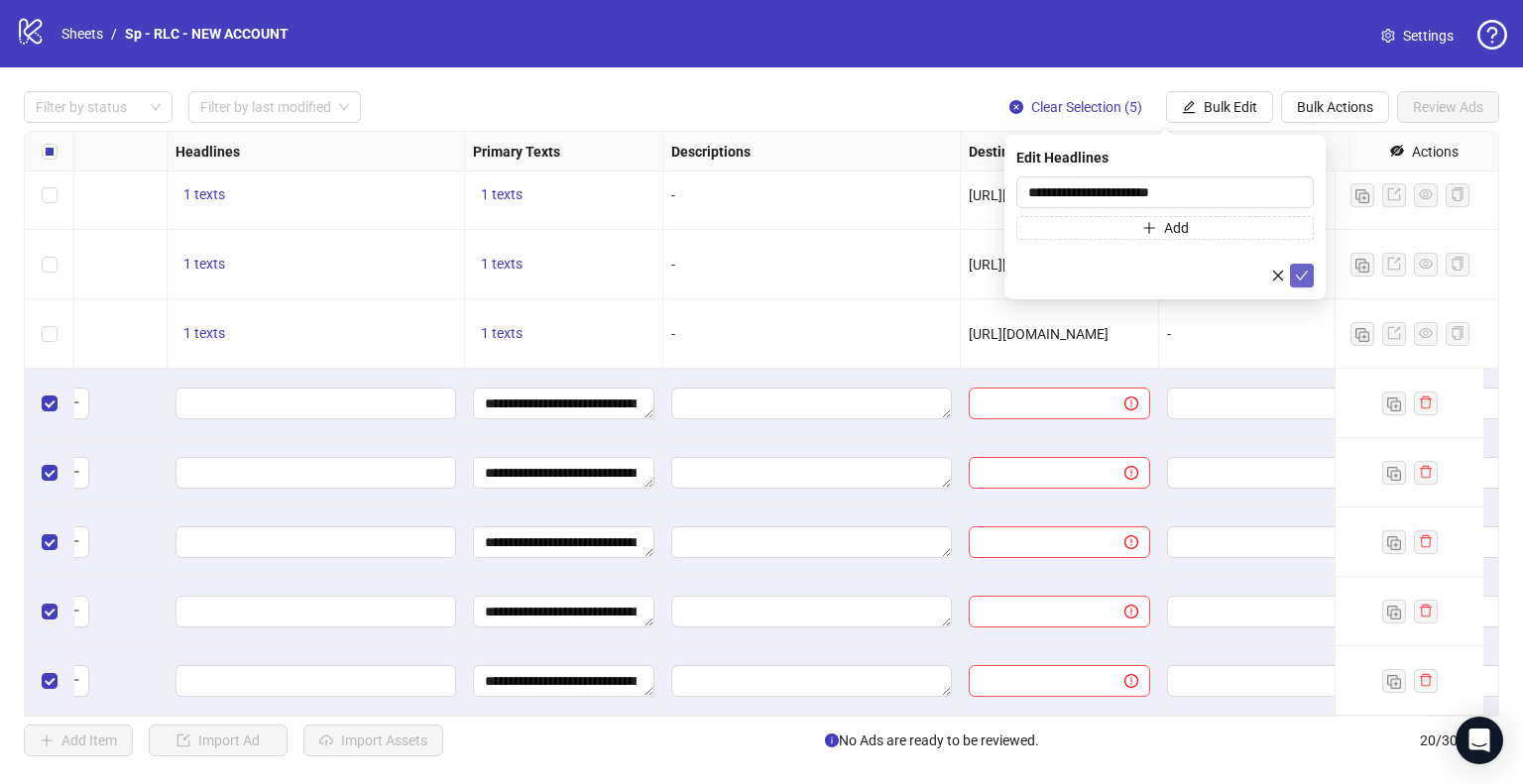 click 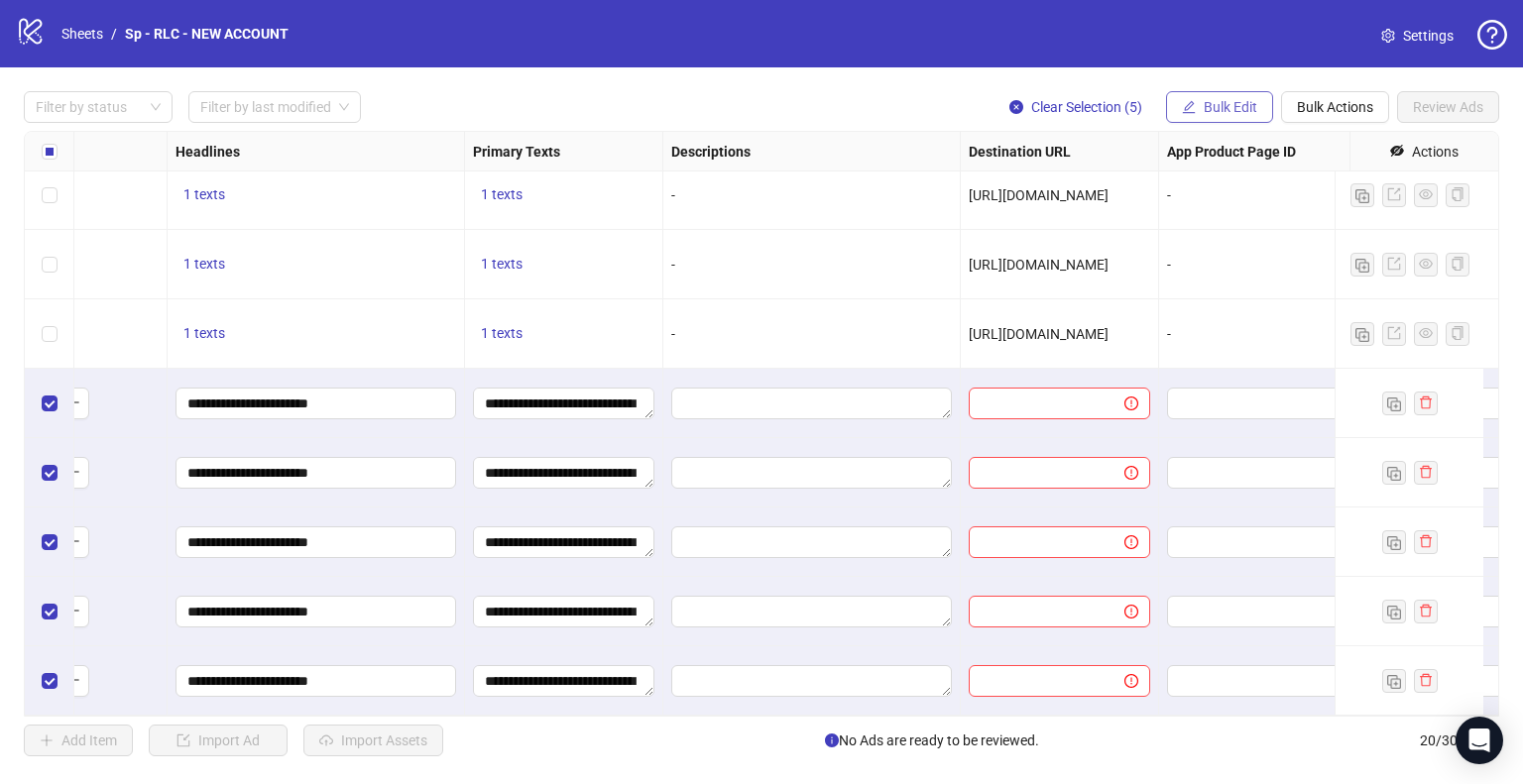 click on "Bulk Edit" at bounding box center [1230, 107] 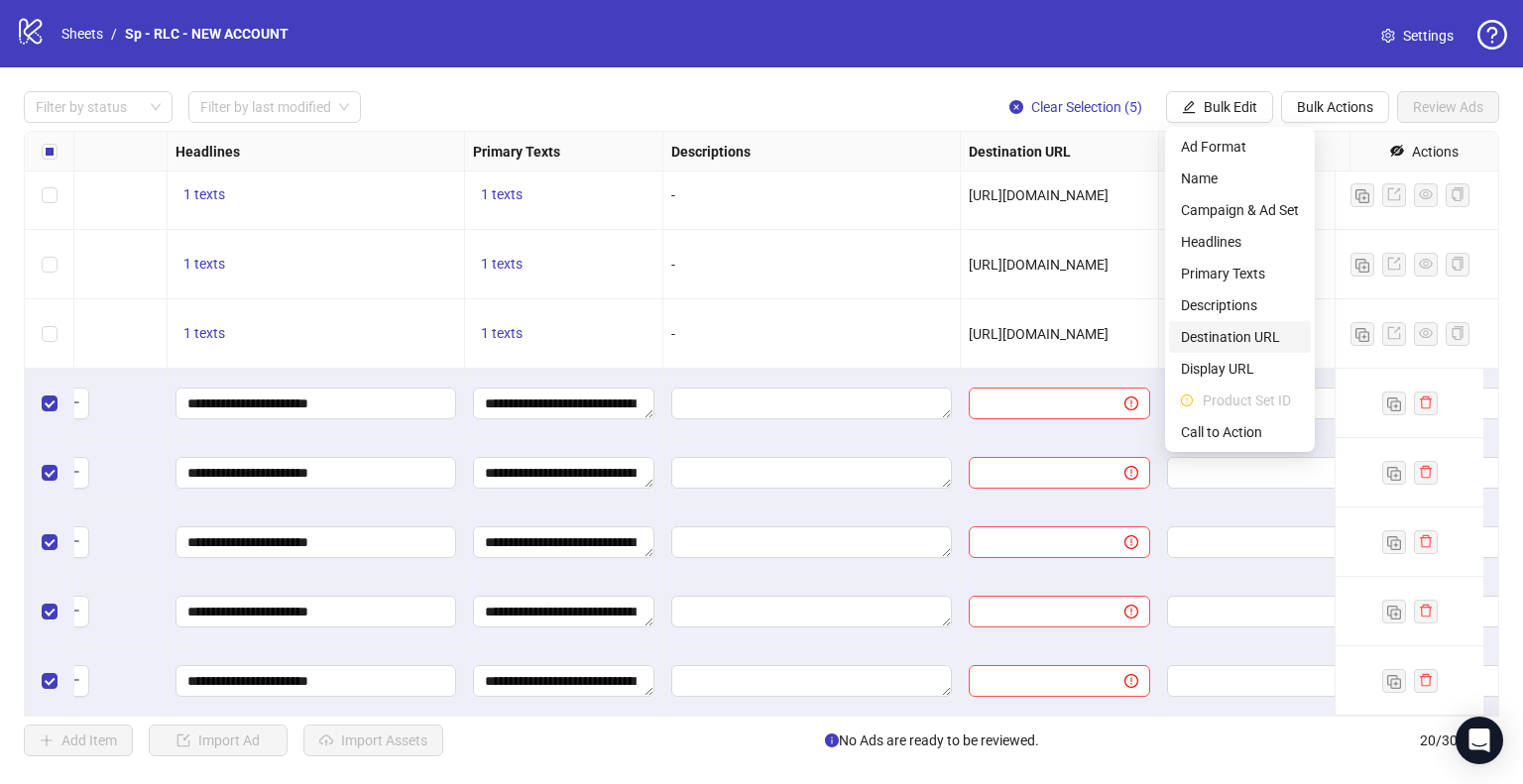 click on "Destination URL" at bounding box center (1239, 337) 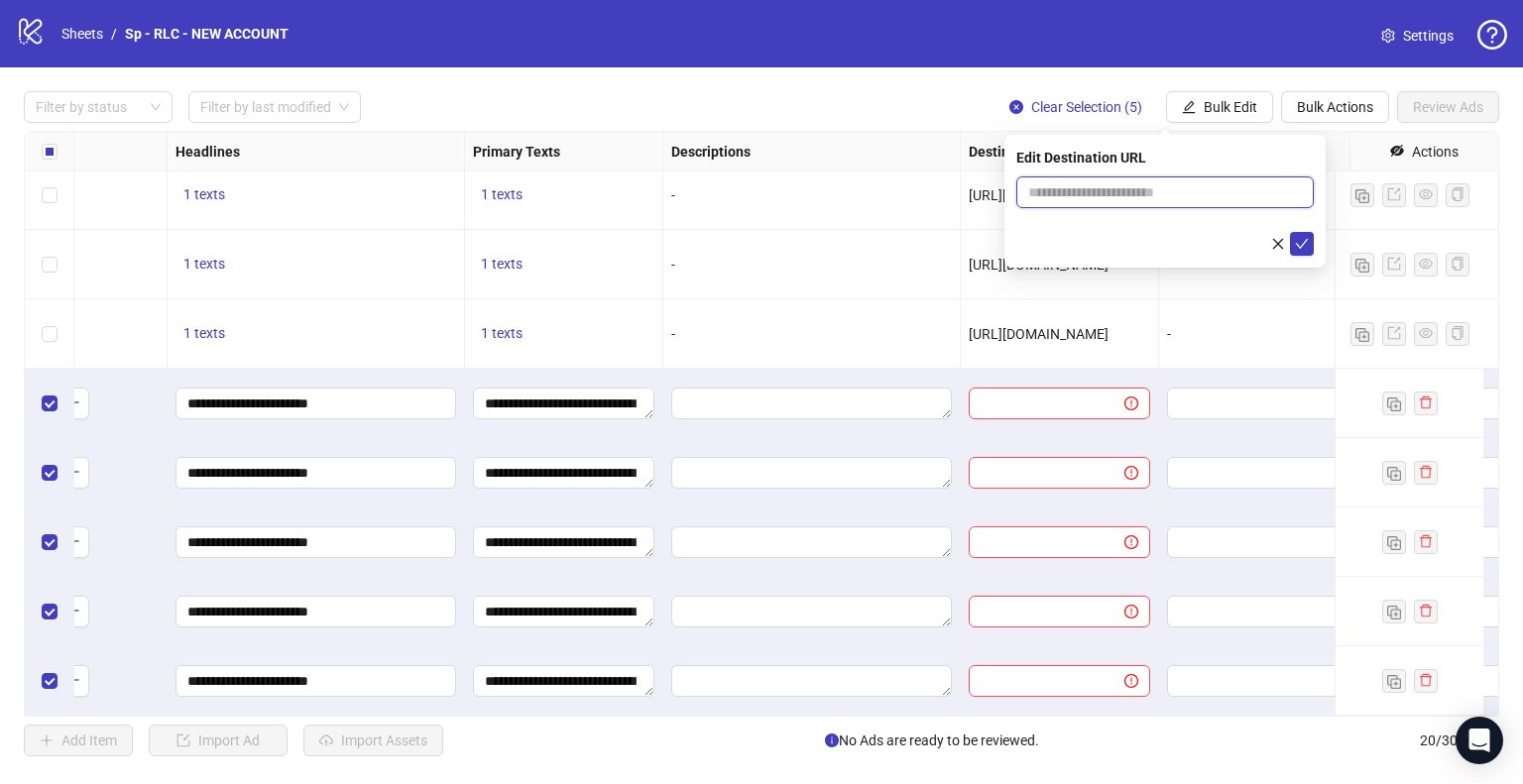 click at bounding box center (1157, 192) 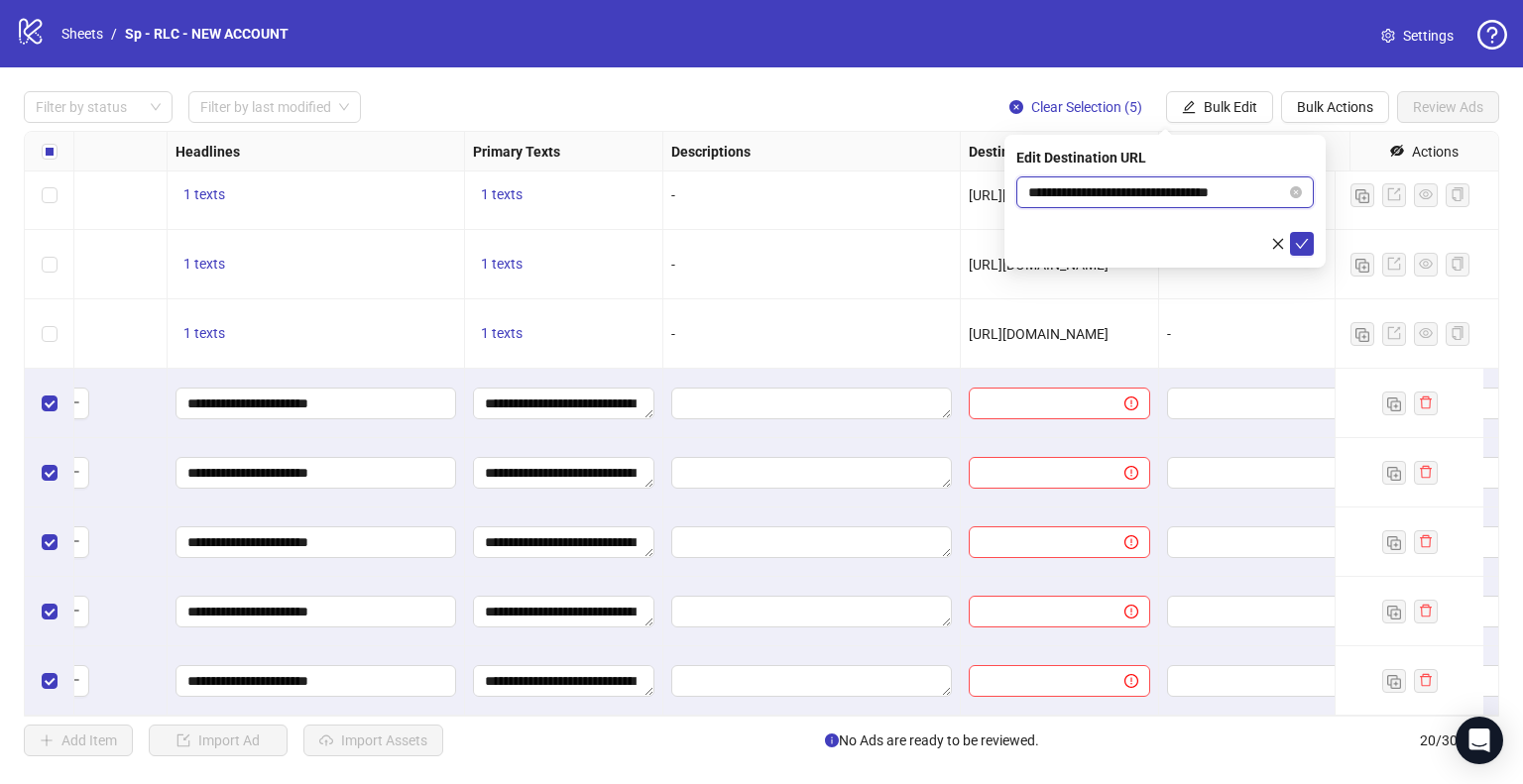 type on "**********" 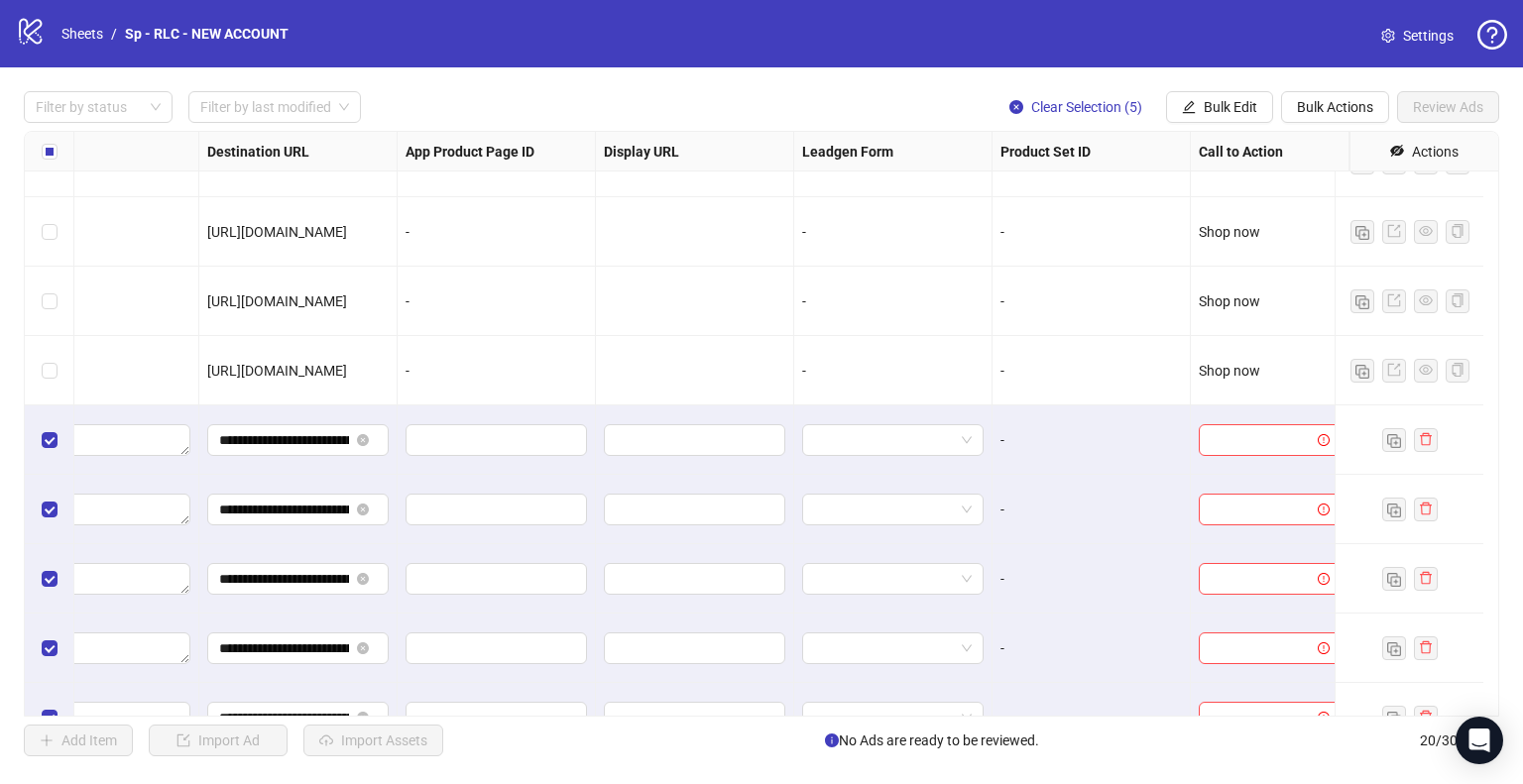 scroll, scrollTop: 857, scrollLeft: 1784, axis: both 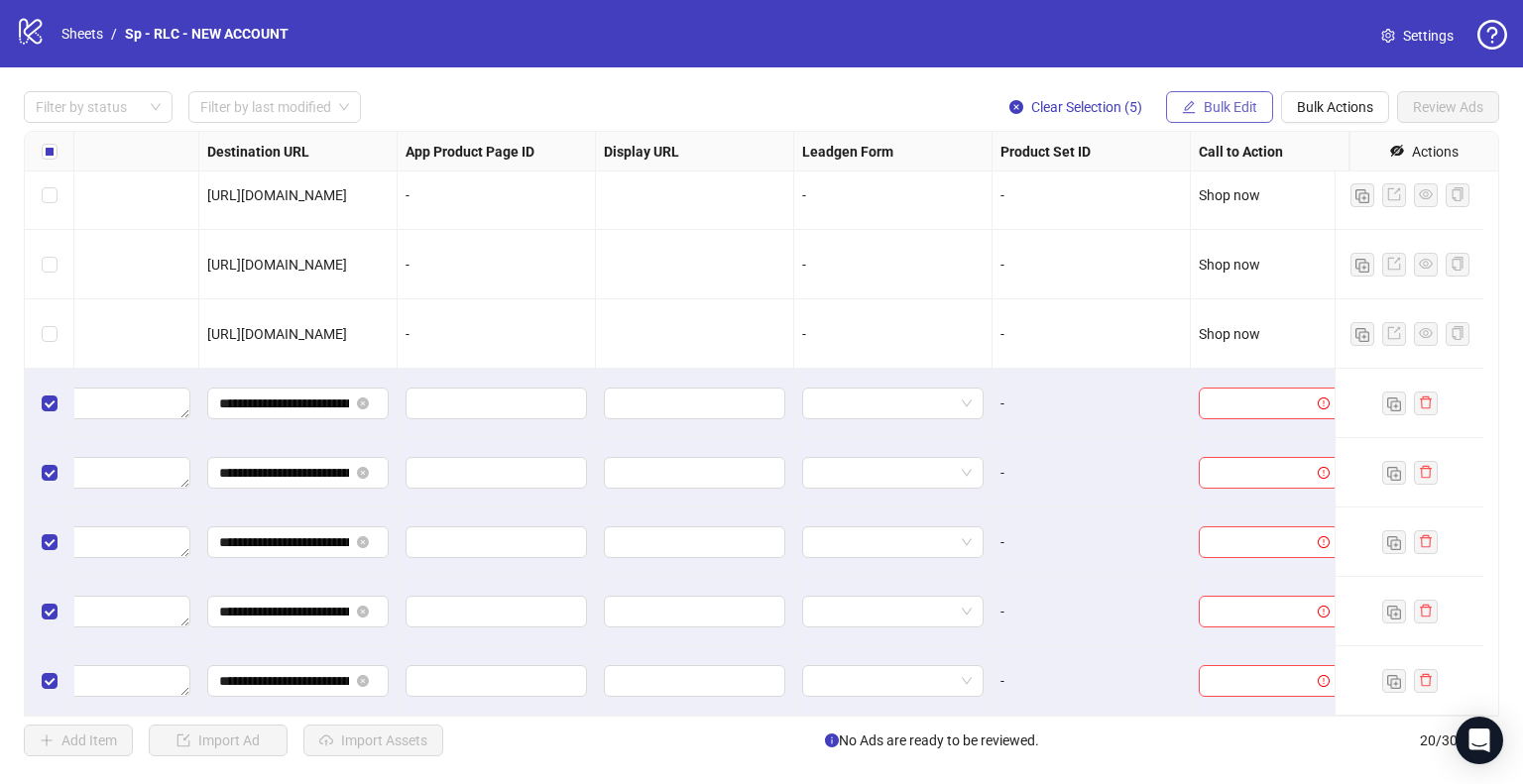 click on "Bulk Edit" at bounding box center [1220, 107] 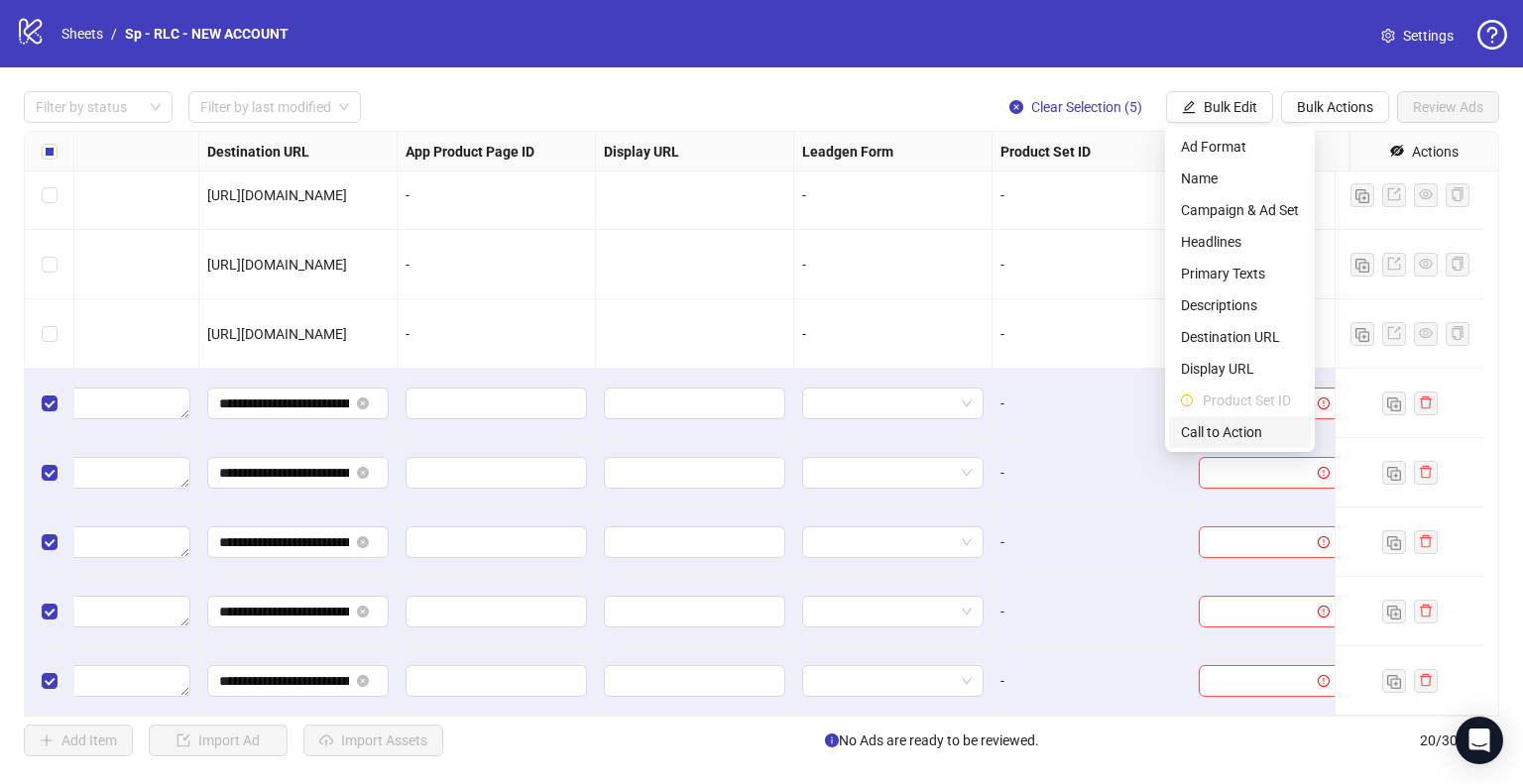 click on "Call to Action" at bounding box center [1239, 432] 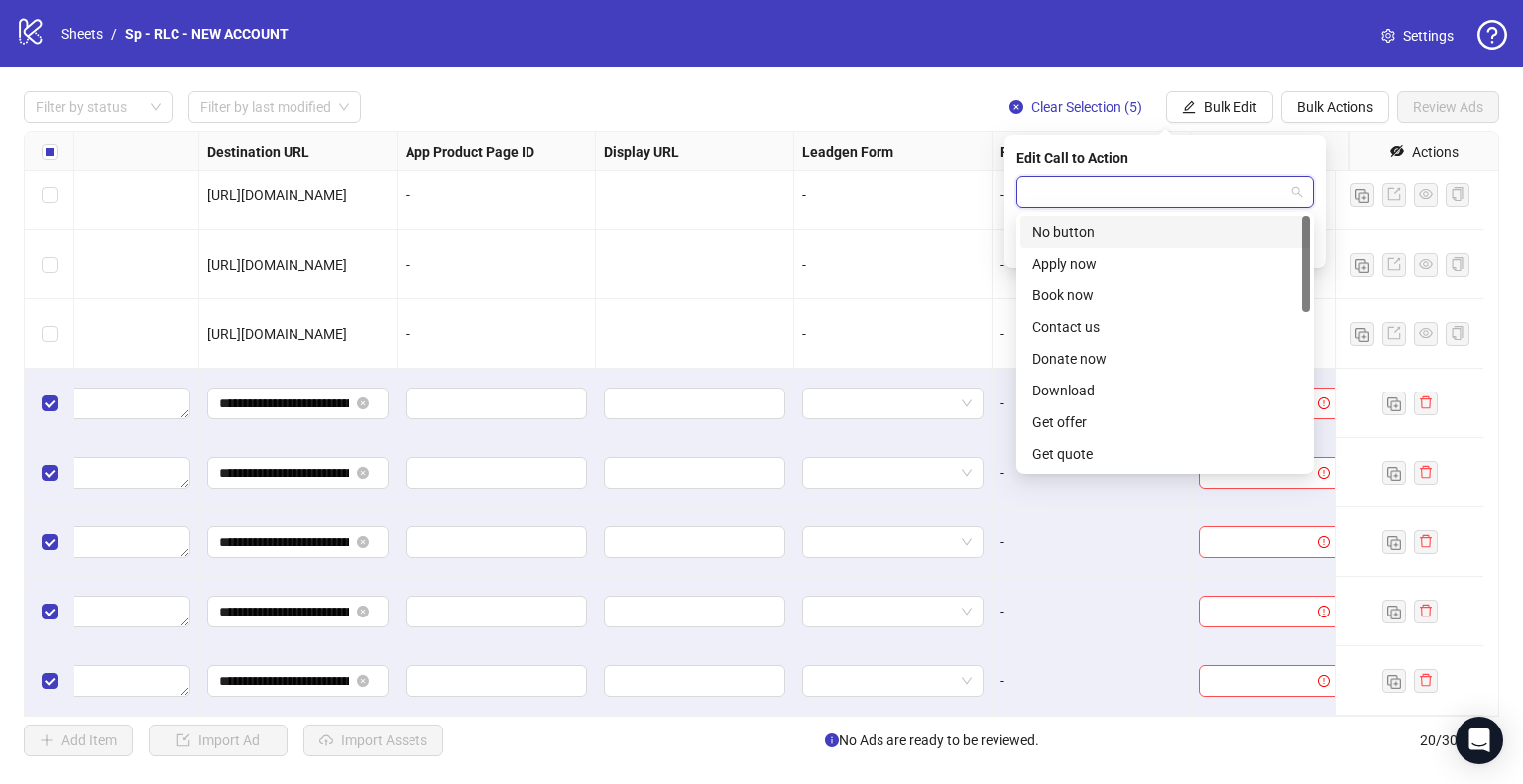 click at bounding box center (1156, 192) 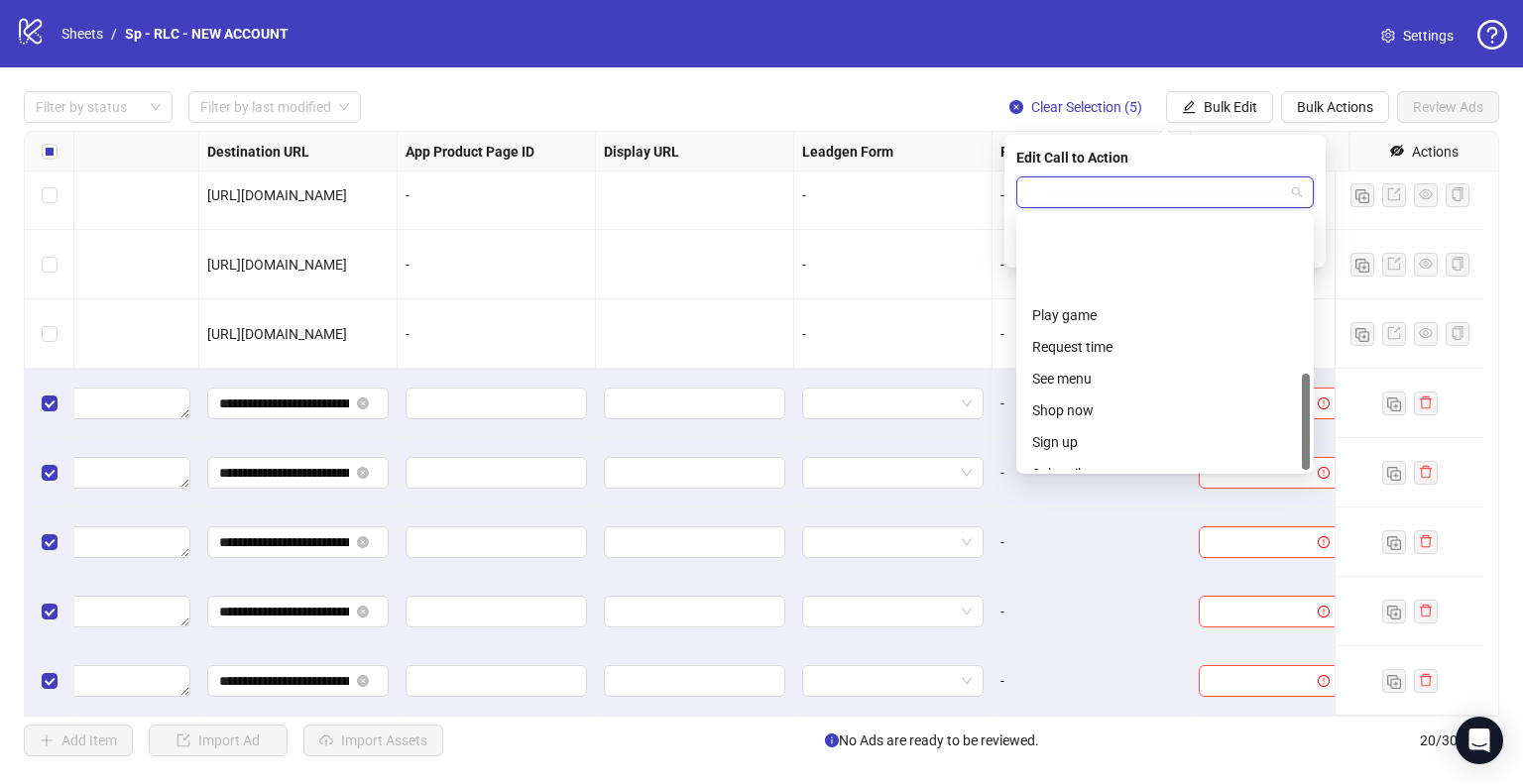 scroll, scrollTop: 412, scrollLeft: 0, axis: vertical 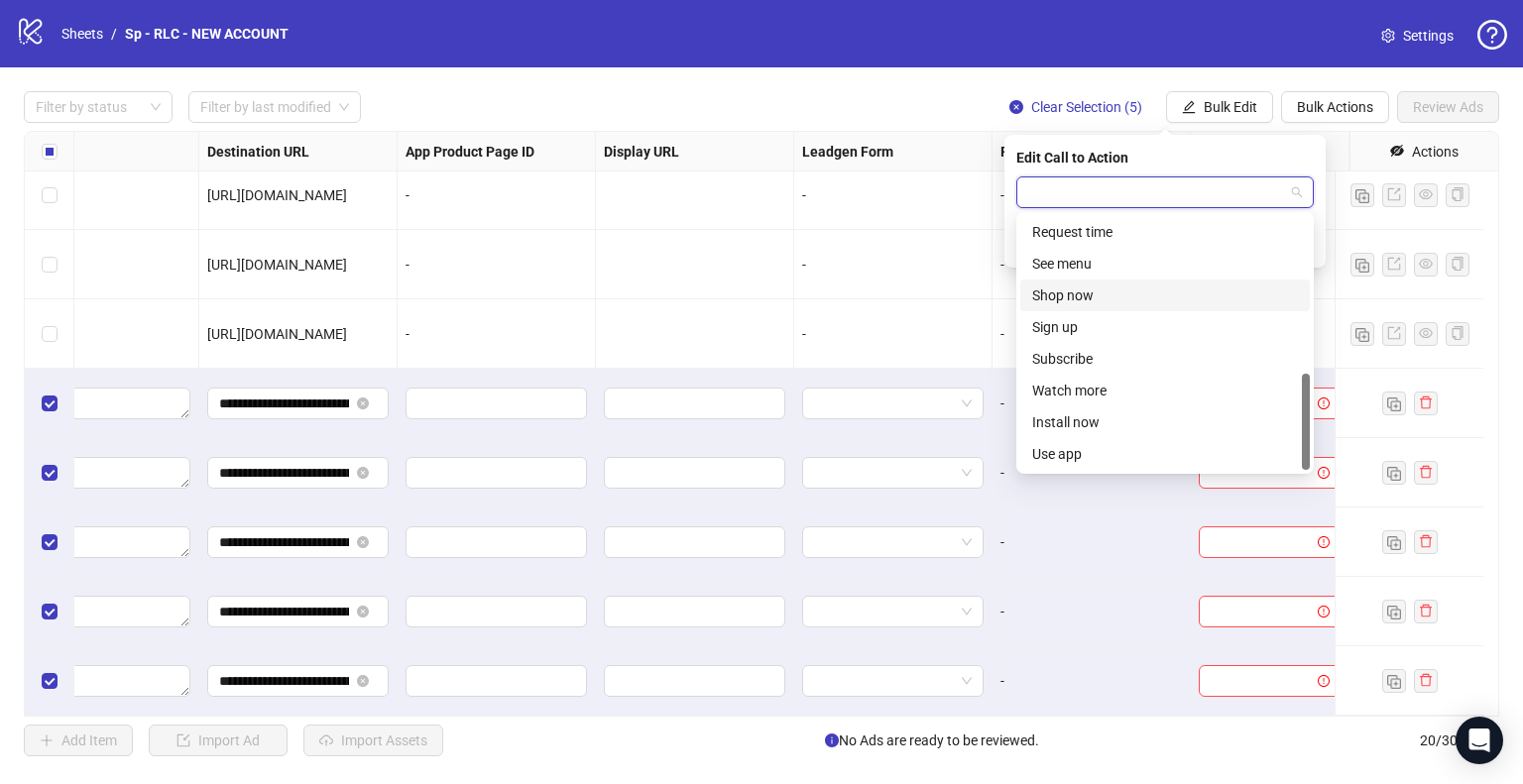 click on "Shop now" at bounding box center [1165, 295] 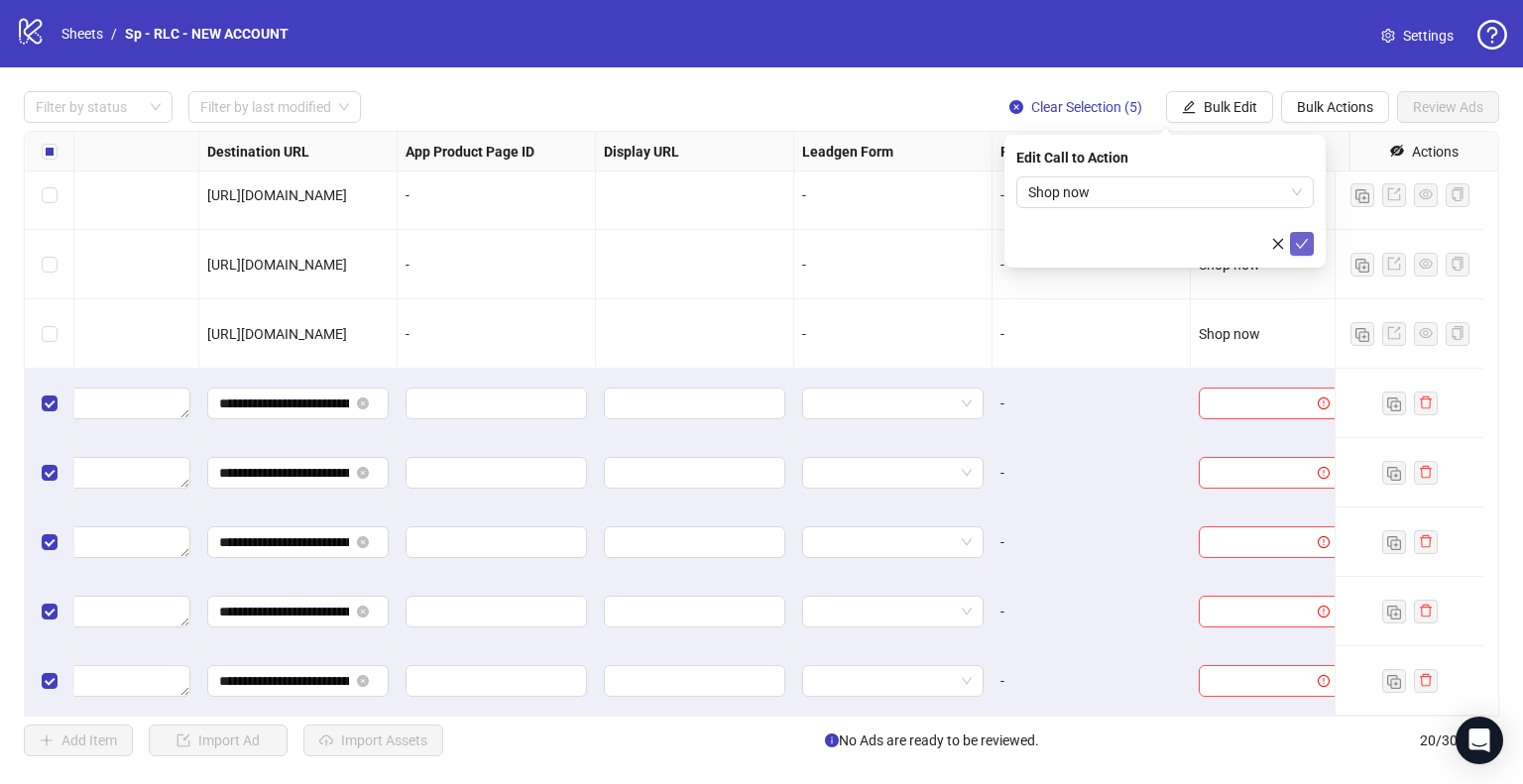 click 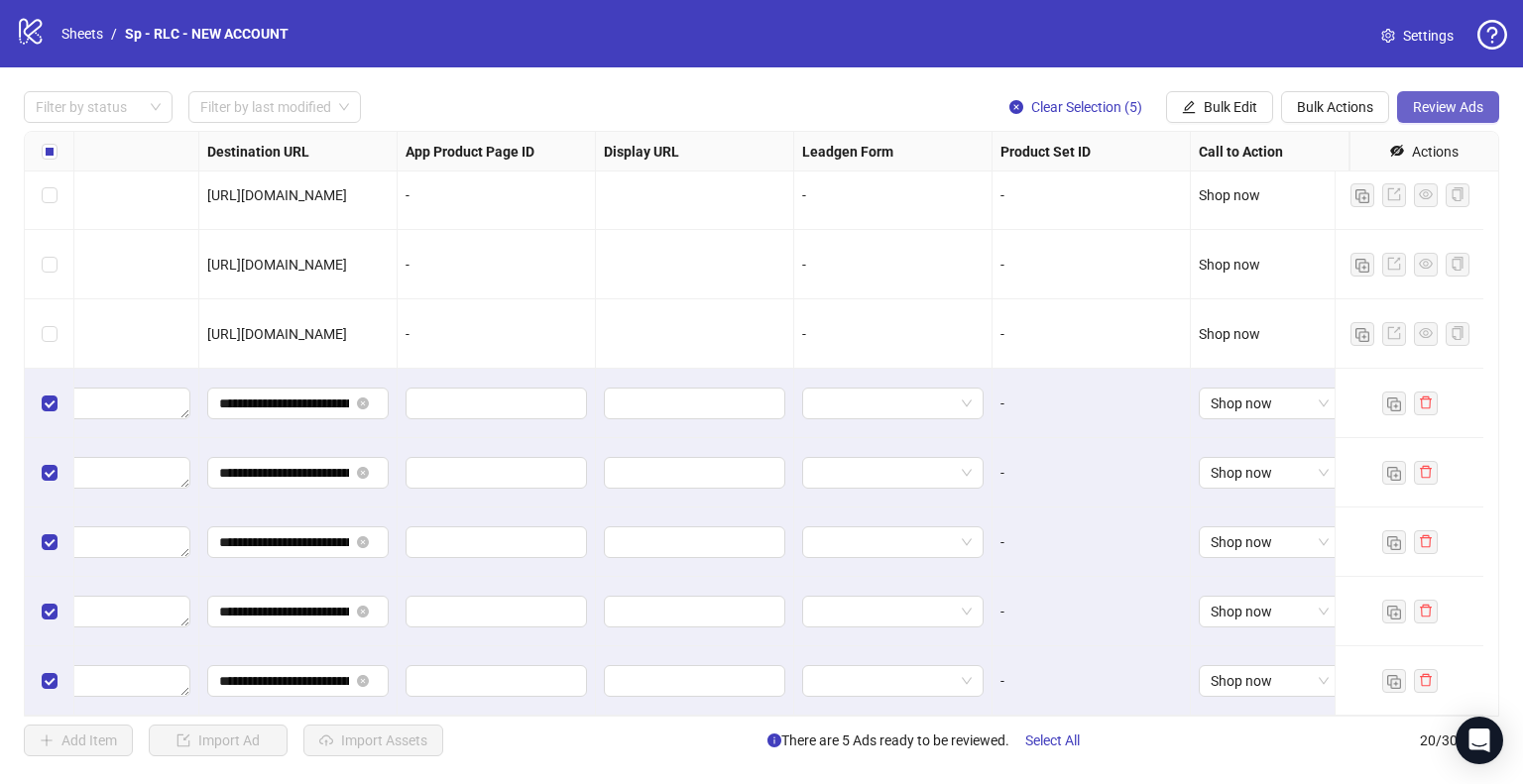 click on "Review Ads" at bounding box center (1448, 107) 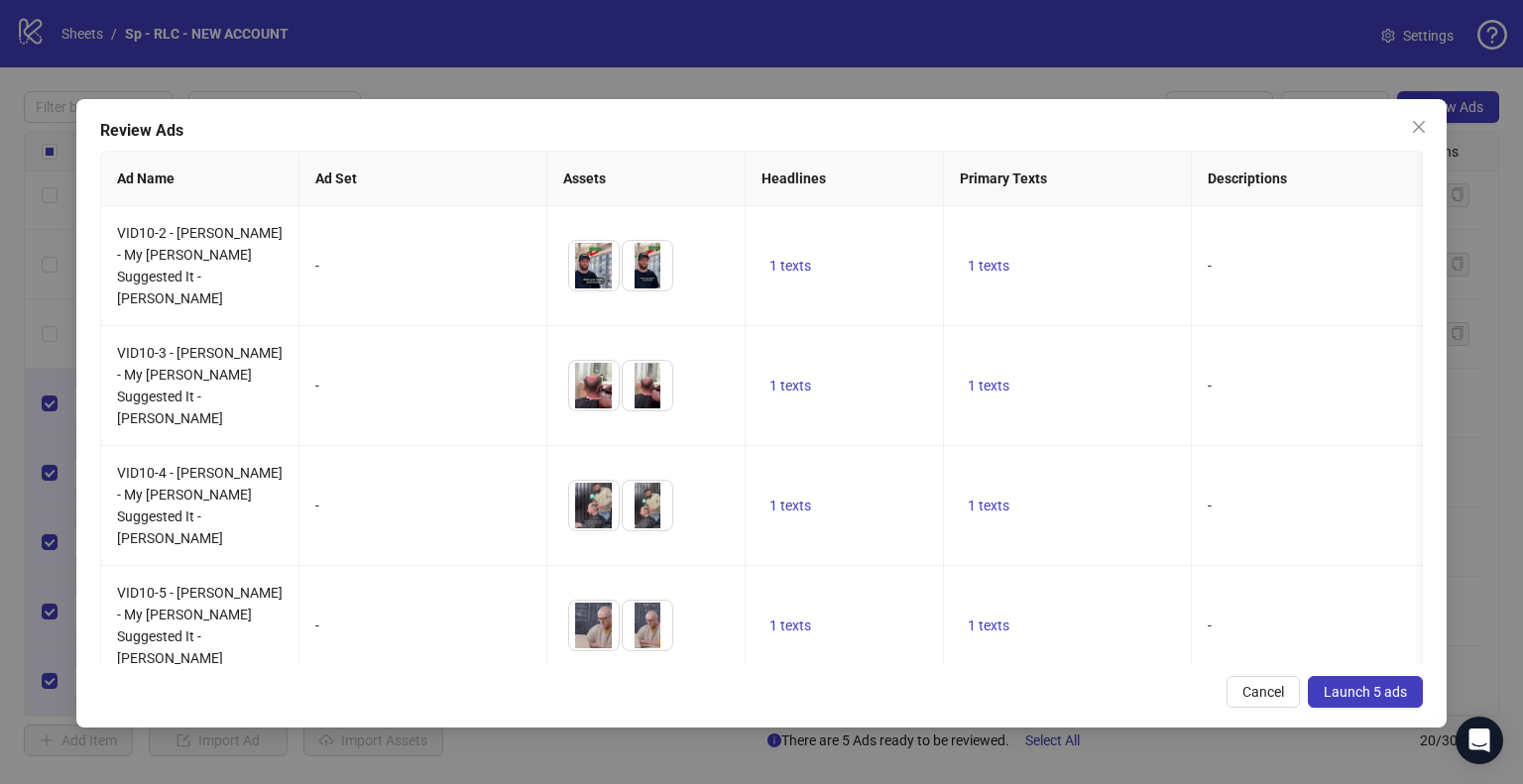 click on "Launch 5 ads" at bounding box center [1365, 692] 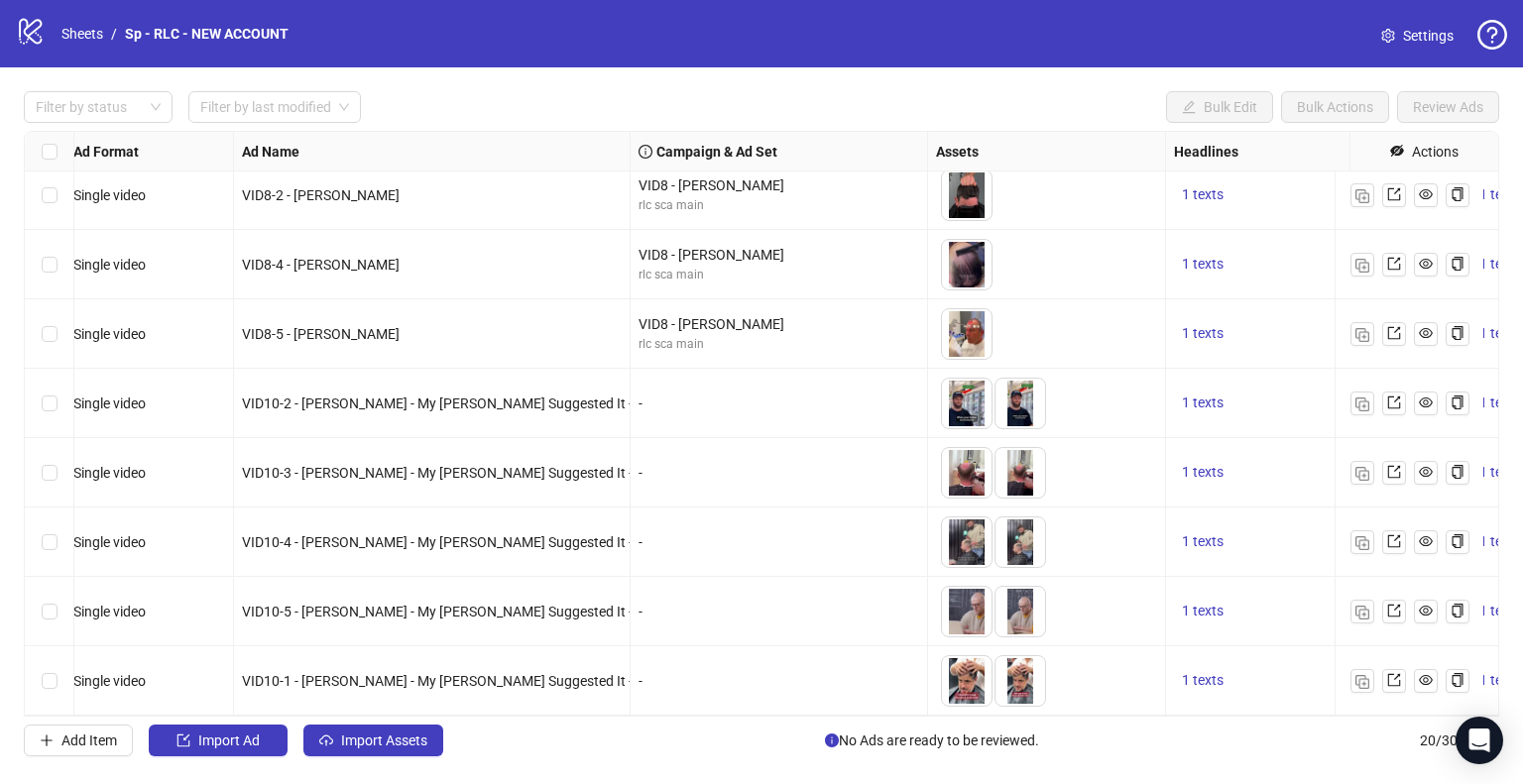scroll, scrollTop: 857, scrollLeft: 0, axis: vertical 